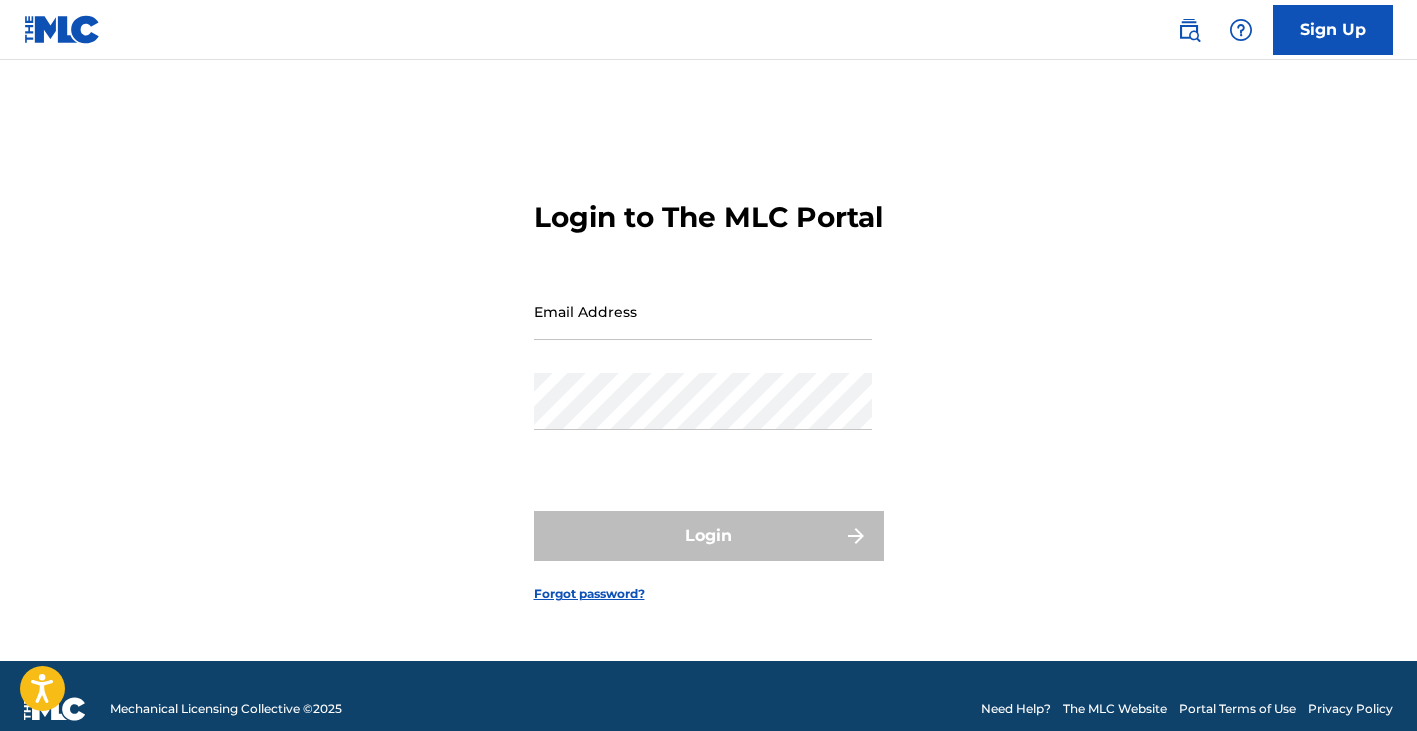 scroll, scrollTop: 0, scrollLeft: 0, axis: both 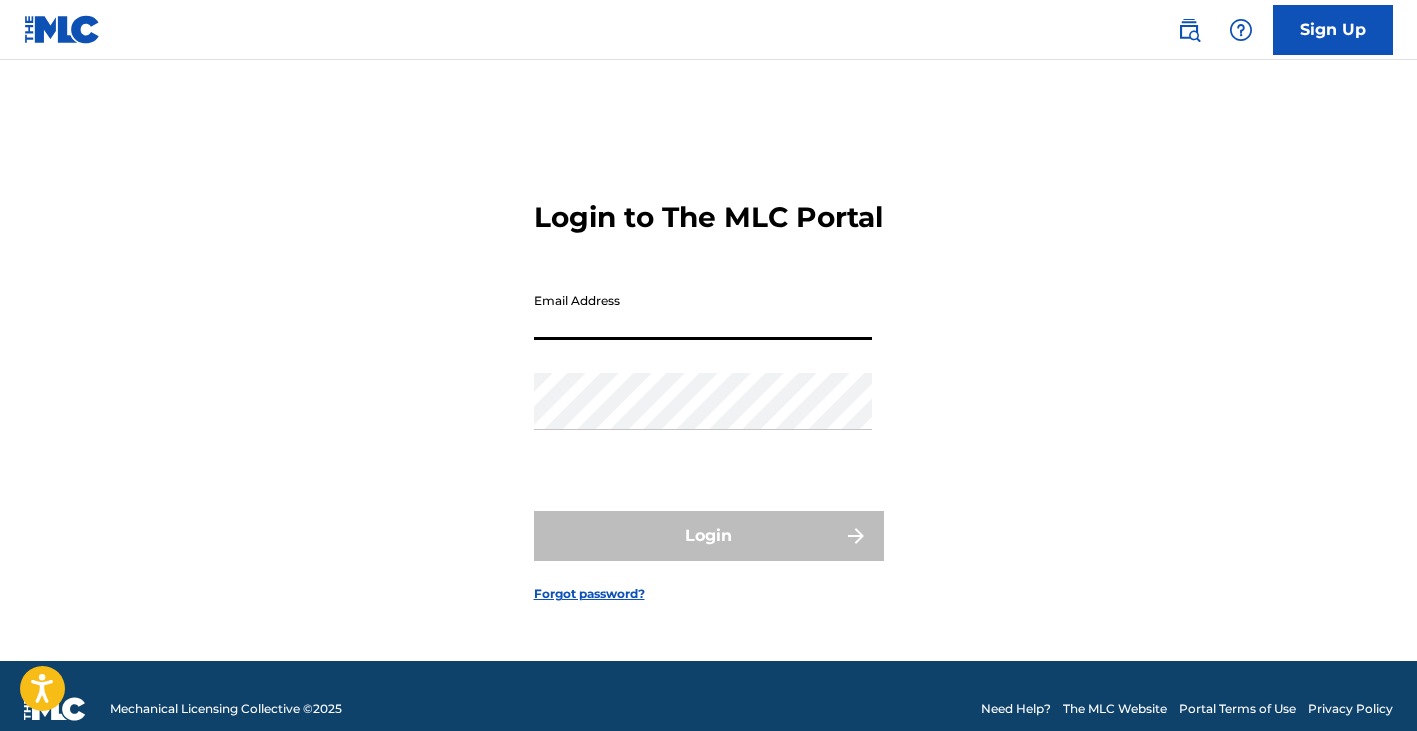 drag, startPoint x: 0, startPoint y: 0, endPoint x: 620, endPoint y: 329, distance: 701.8839 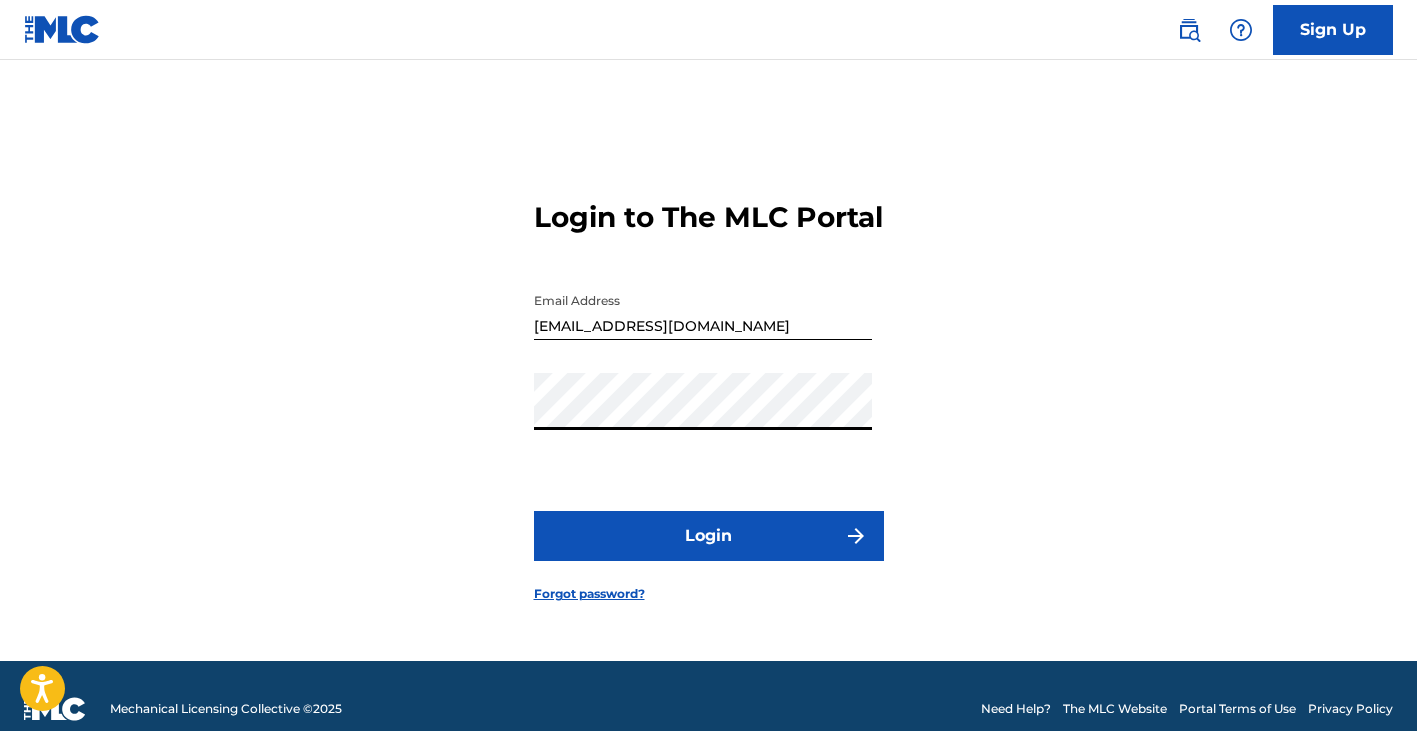 click on "Login" at bounding box center (709, 536) 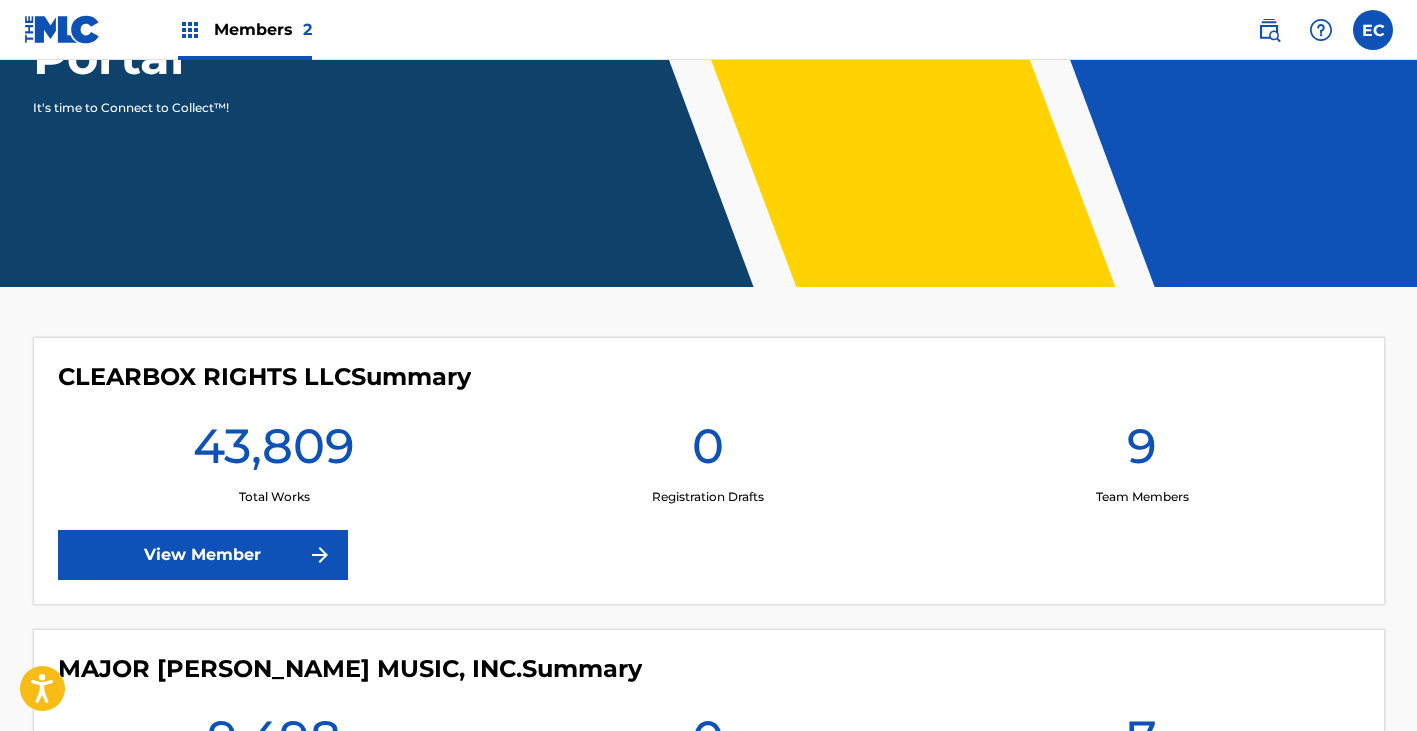 scroll, scrollTop: 300, scrollLeft: 0, axis: vertical 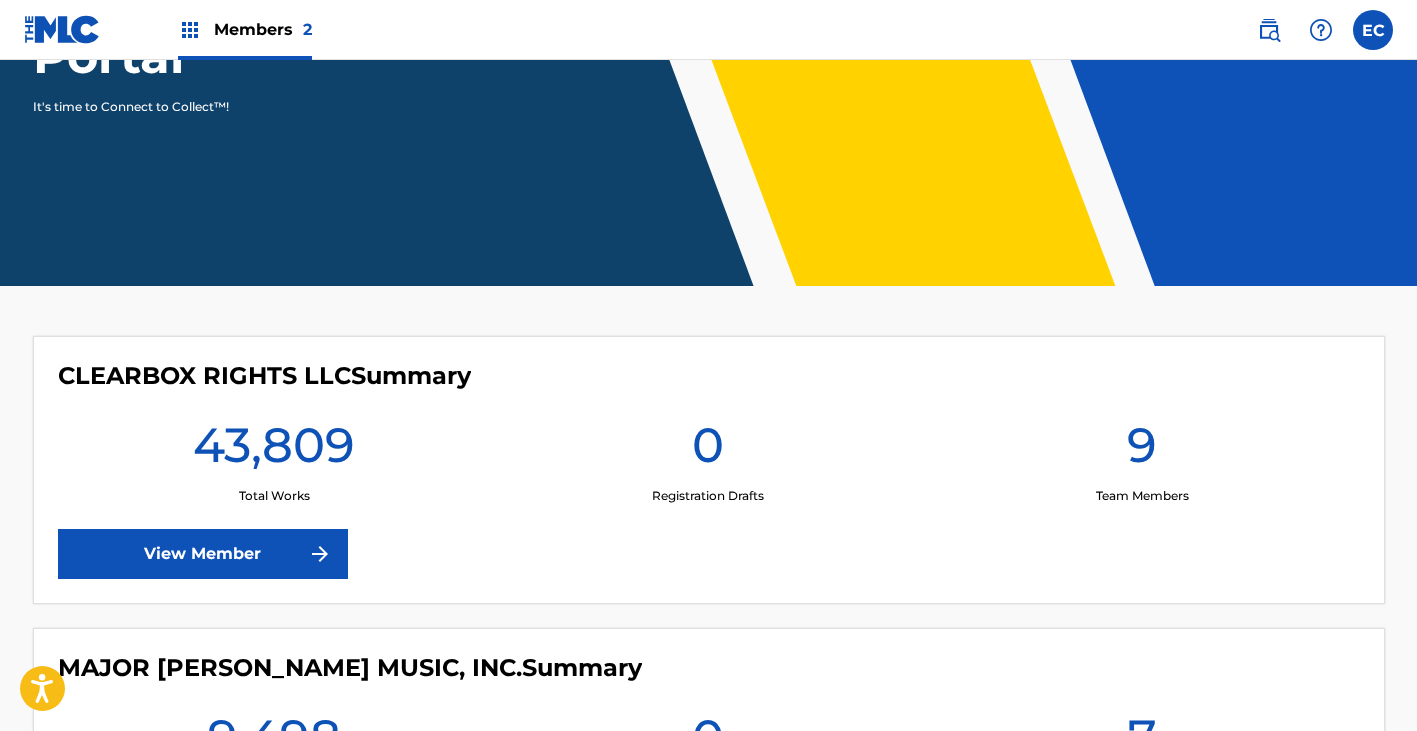 click on "View Member" at bounding box center [203, 554] 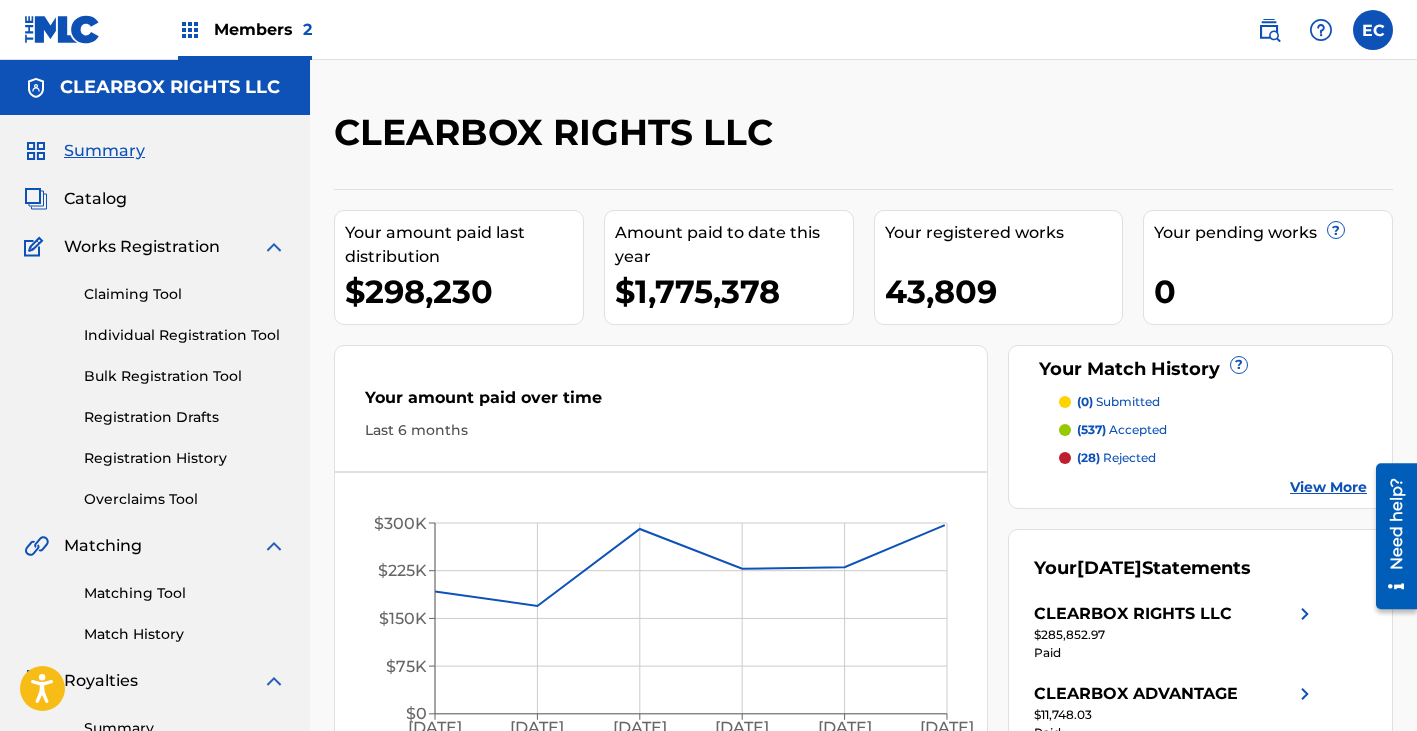 click on "Catalog" at bounding box center [95, 199] 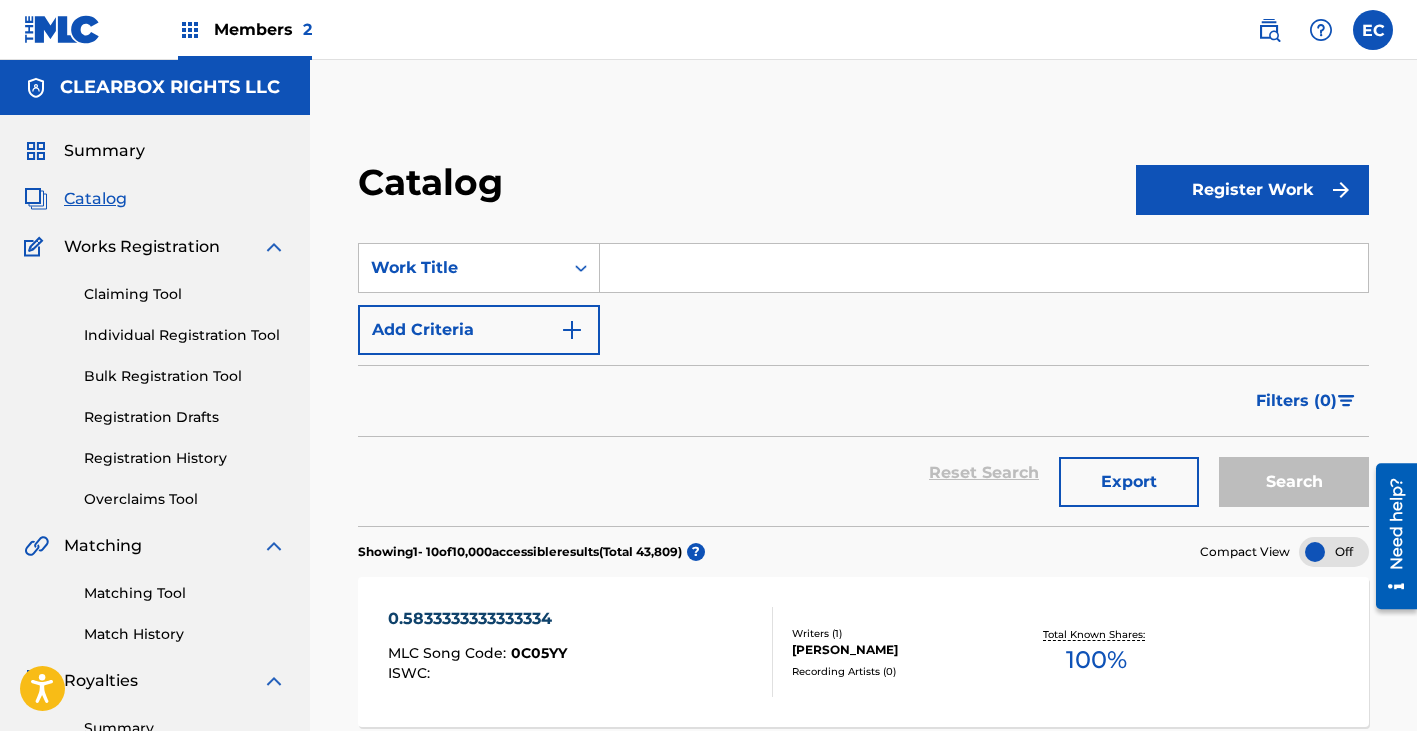 click at bounding box center (984, 268) 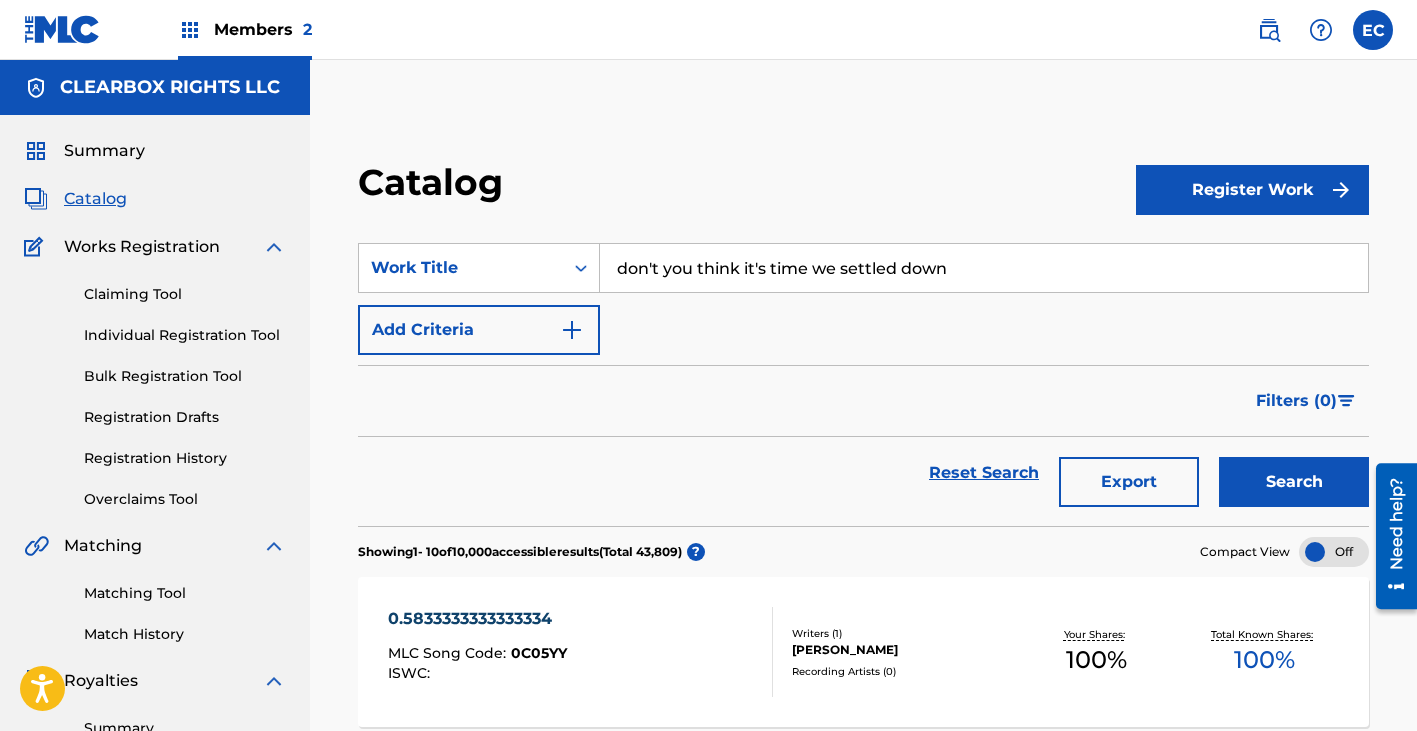 click on "Search" at bounding box center [1294, 482] 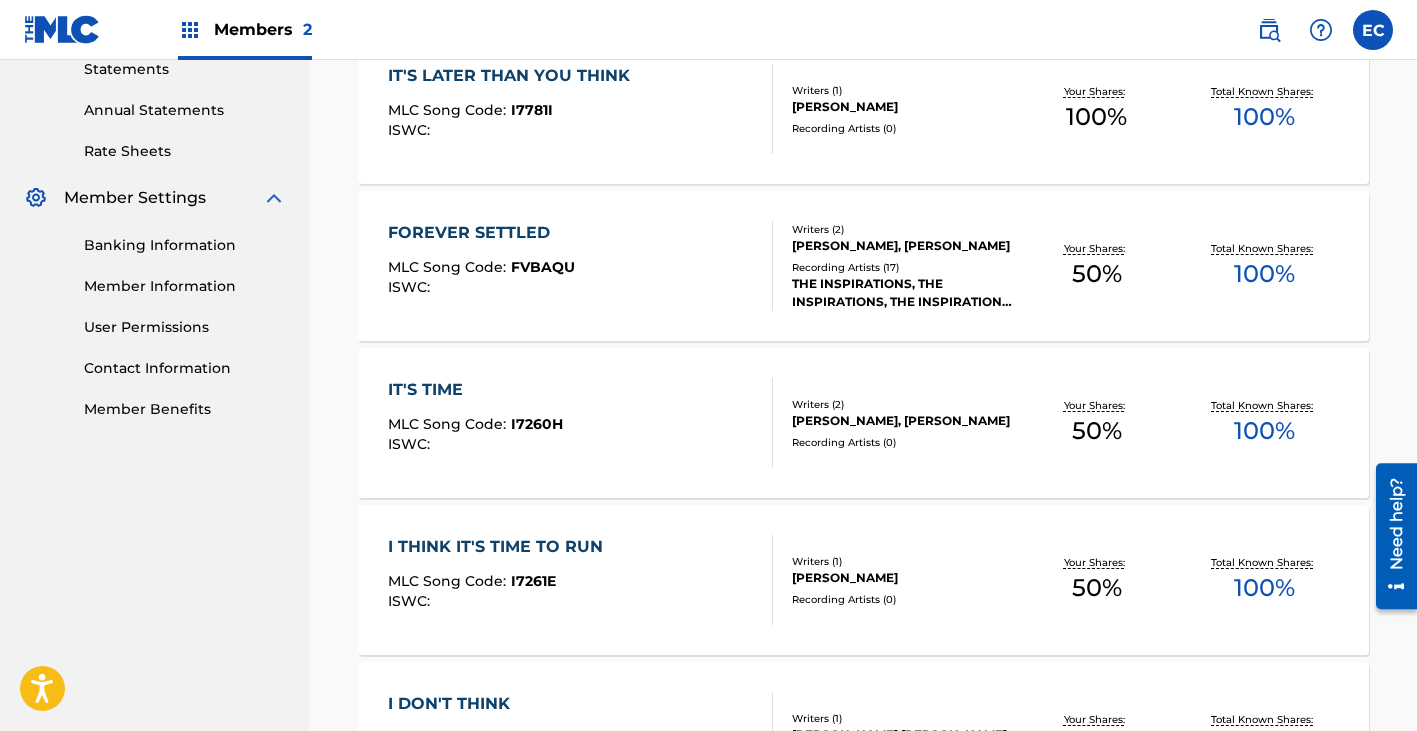 scroll, scrollTop: 800, scrollLeft: 0, axis: vertical 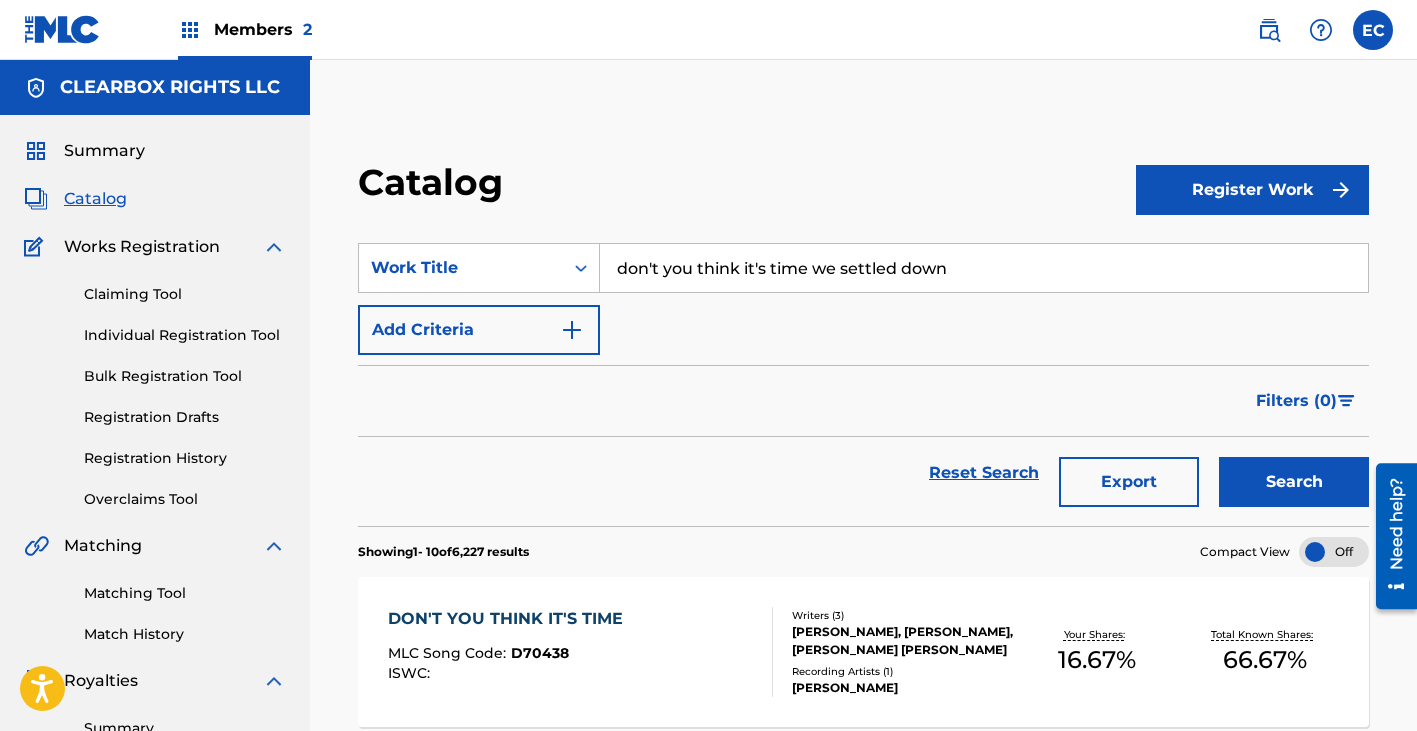 drag, startPoint x: 1026, startPoint y: 276, endPoint x: 589, endPoint y: 230, distance: 439.4144 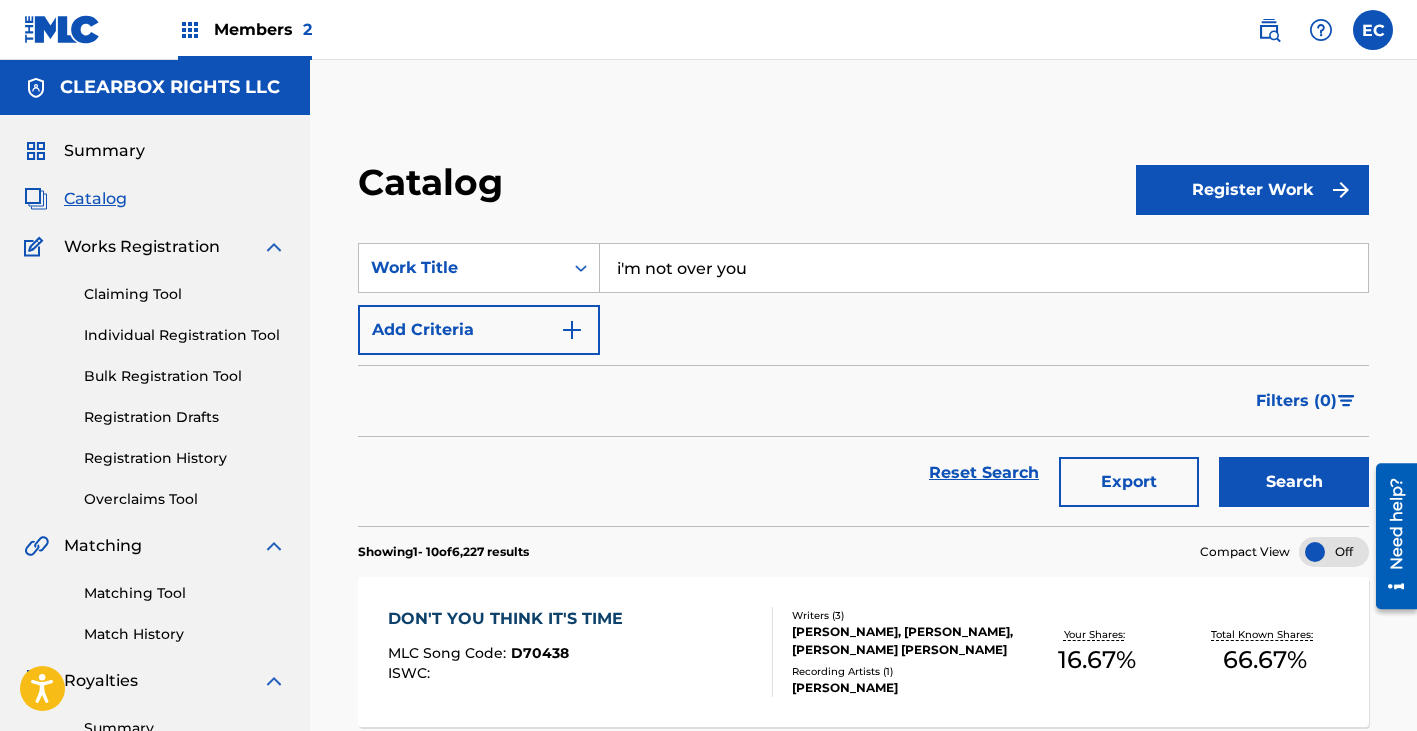 type on "i'm not over you" 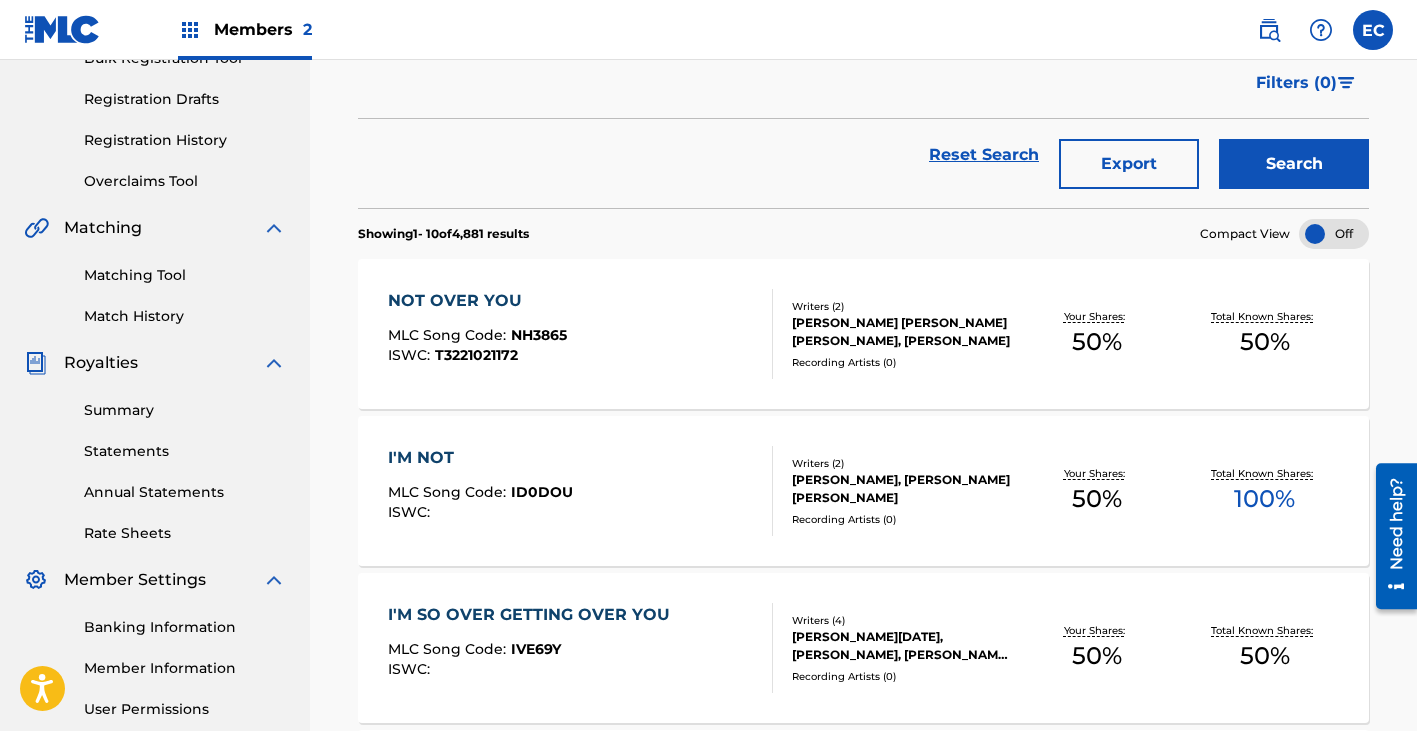 scroll, scrollTop: 0, scrollLeft: 0, axis: both 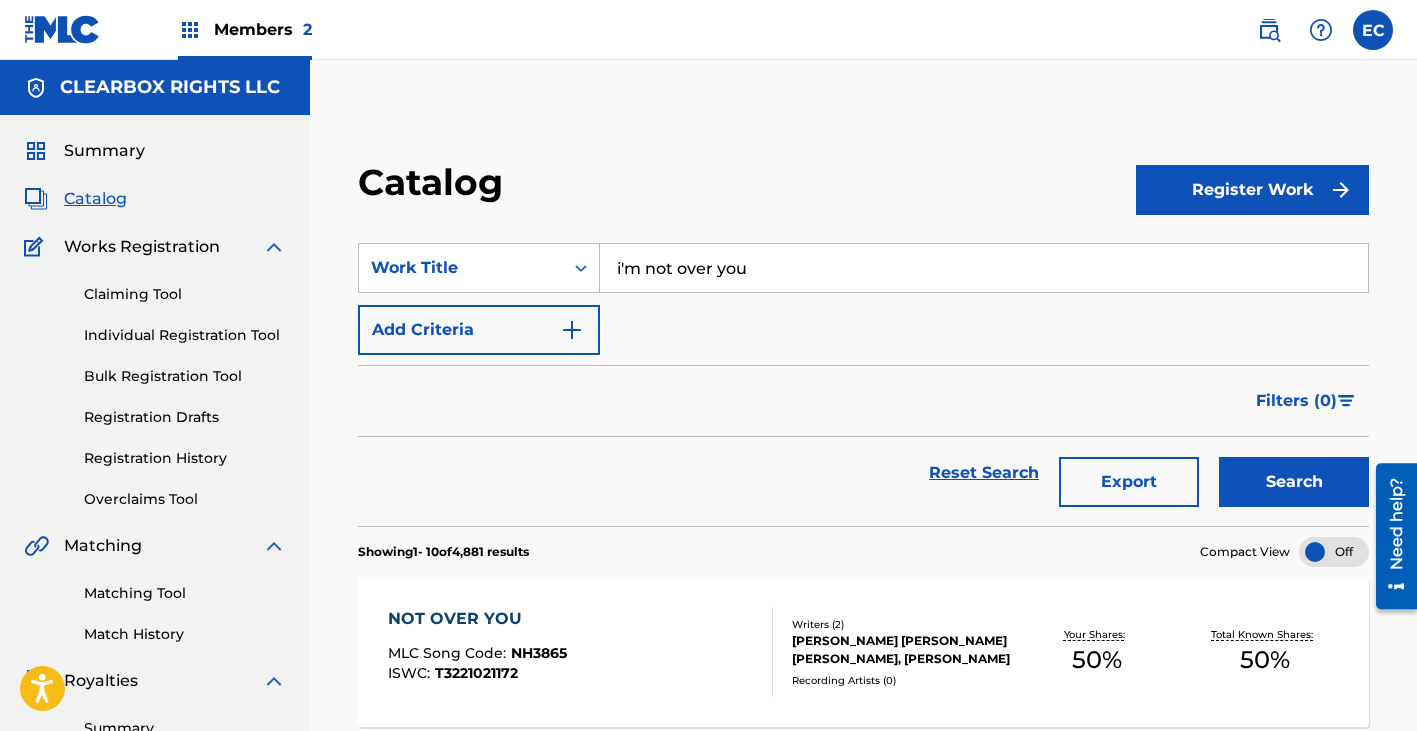 click at bounding box center [1269, 30] 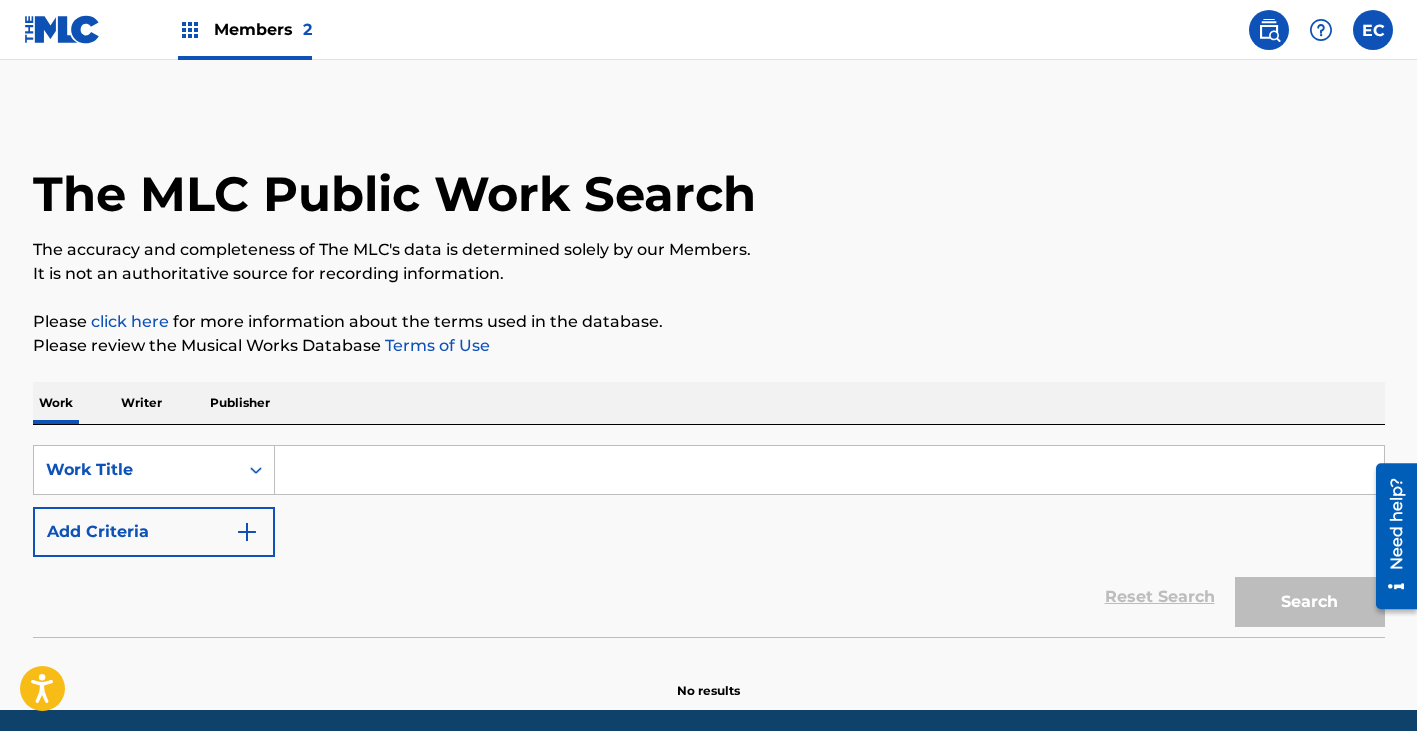 click at bounding box center [829, 470] 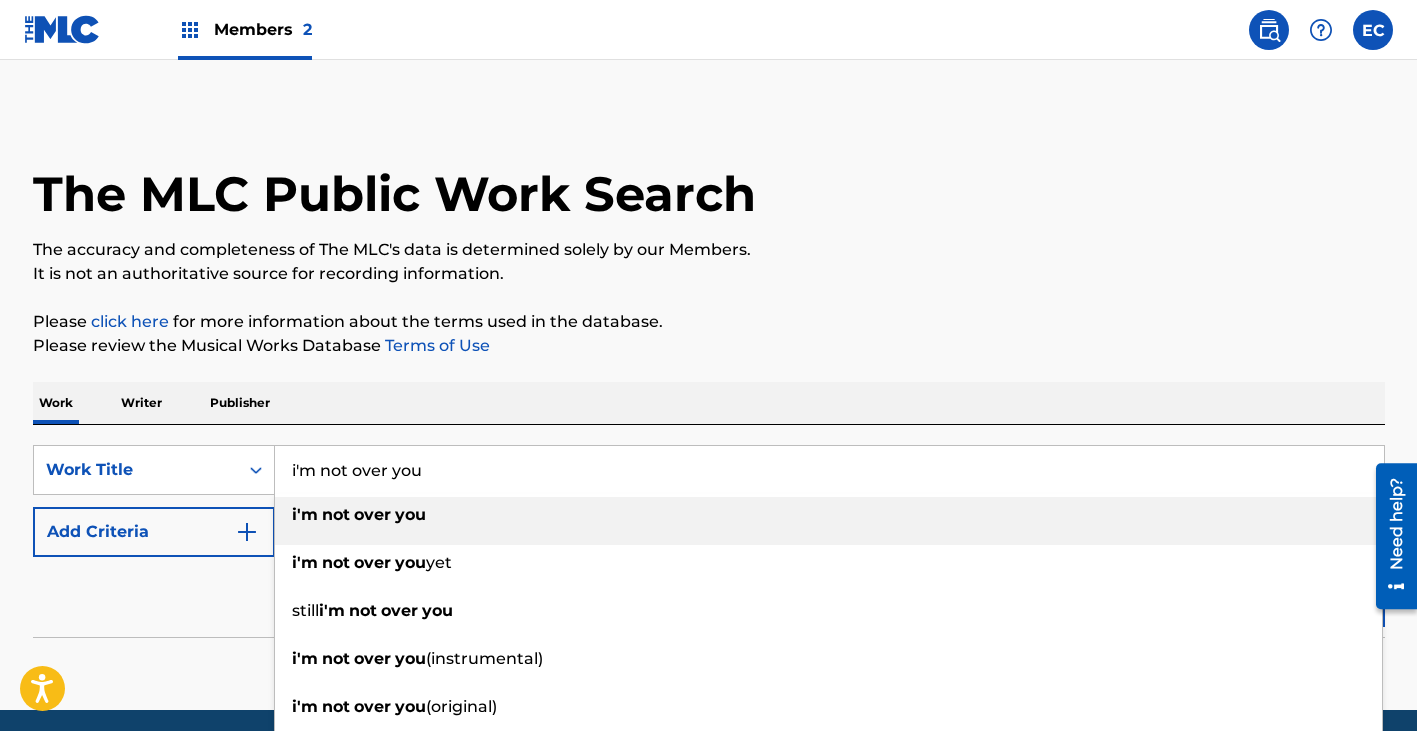 type on "i'm not over you" 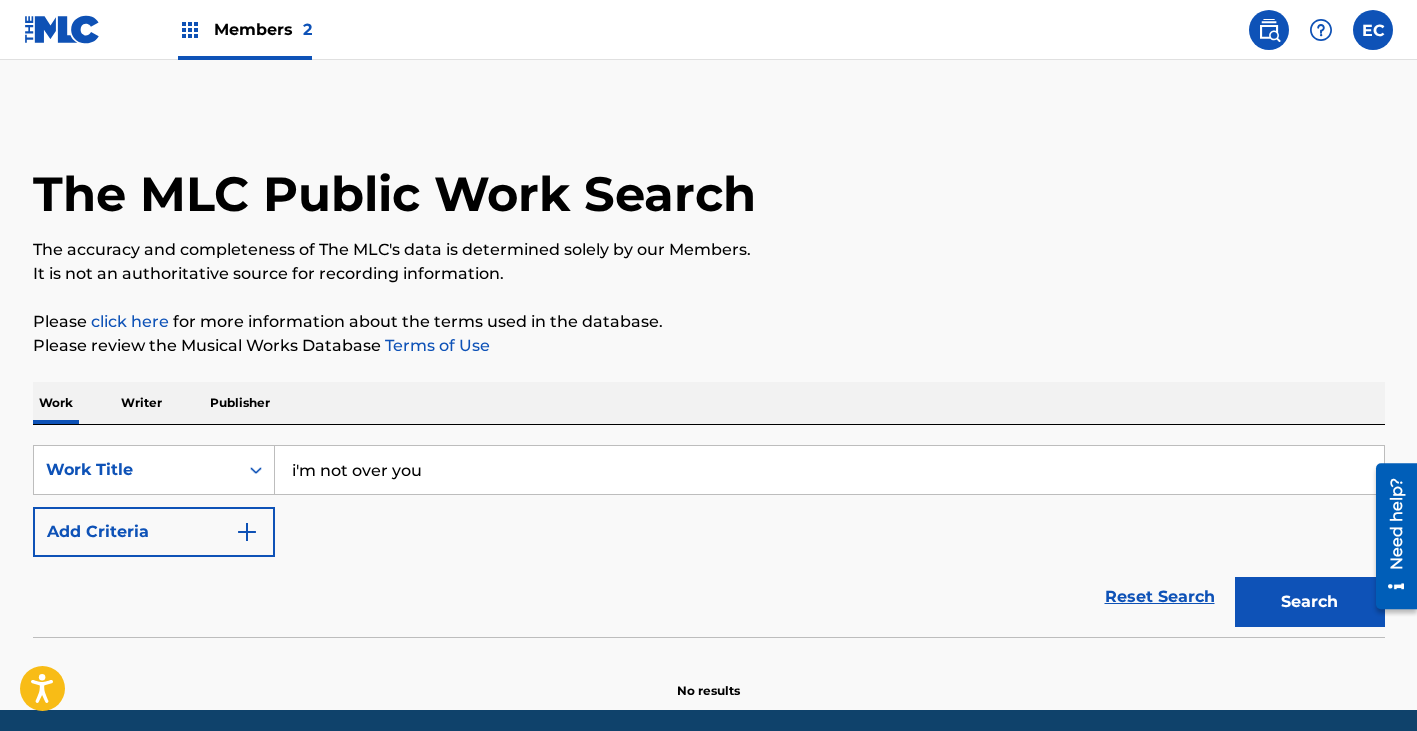 click on "Add Criteria" at bounding box center [154, 532] 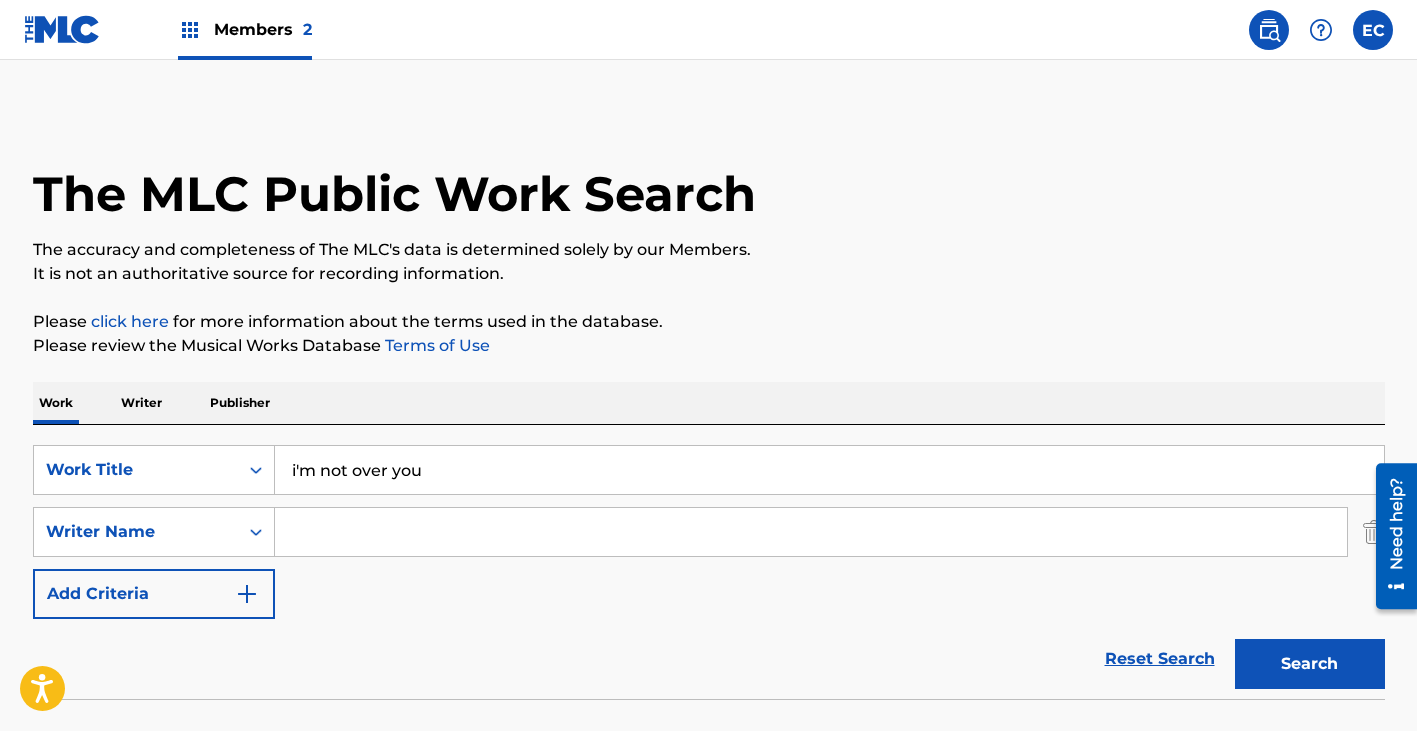 click at bounding box center (811, 532) 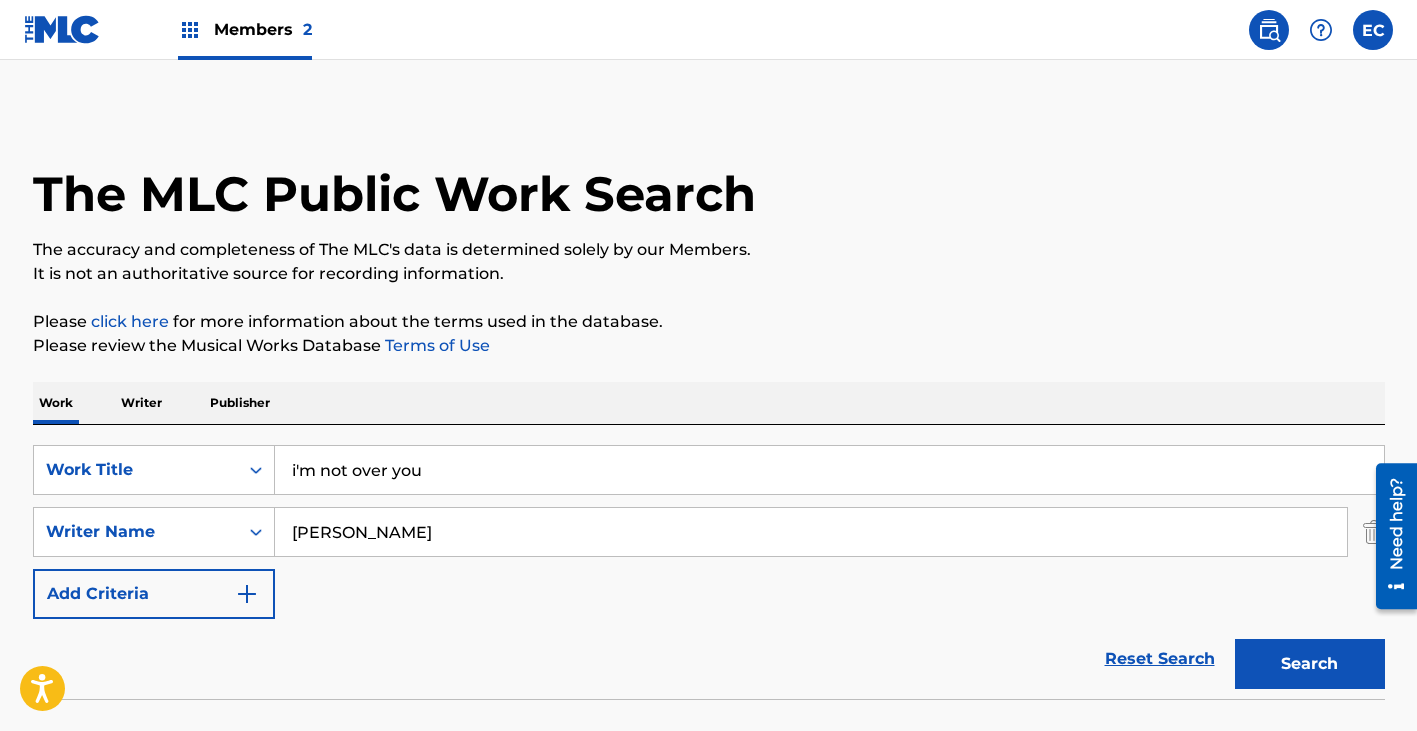 type on "[PERSON_NAME]" 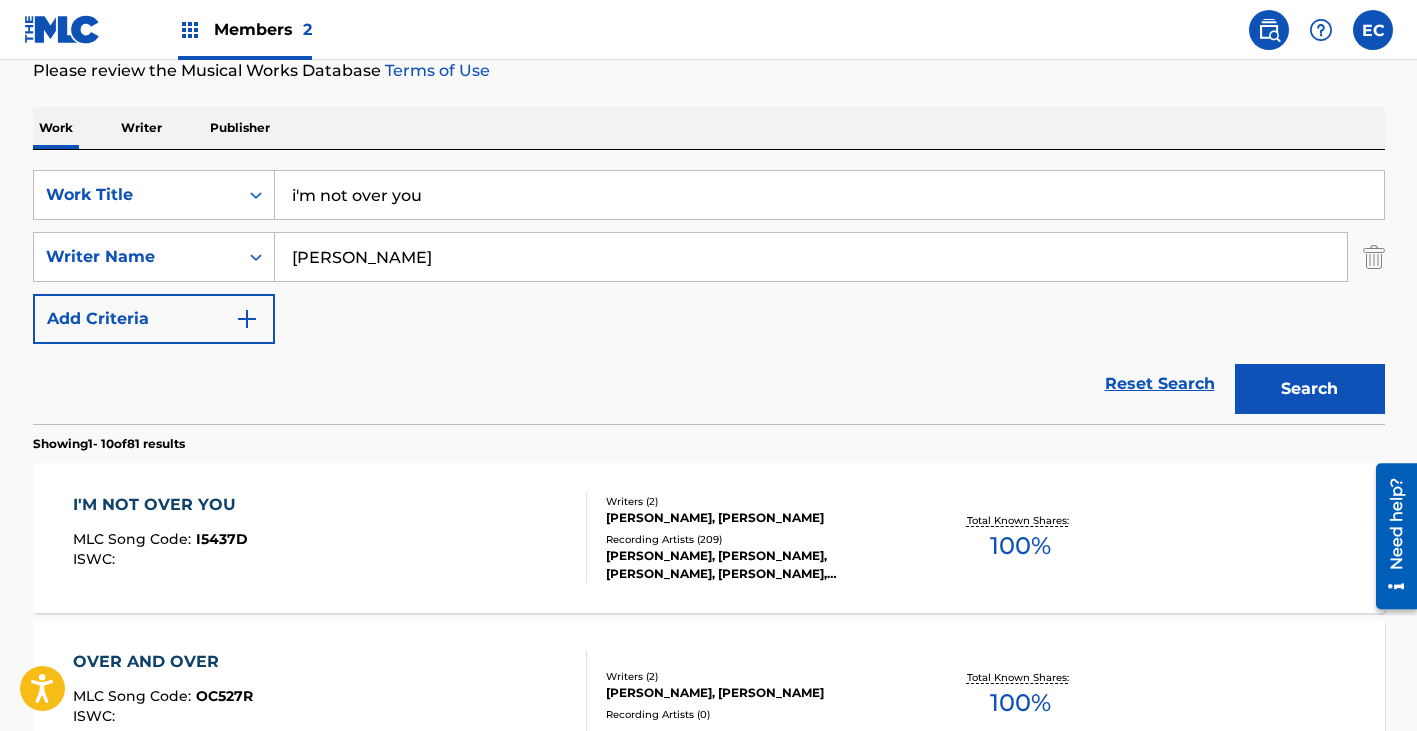scroll, scrollTop: 300, scrollLeft: 0, axis: vertical 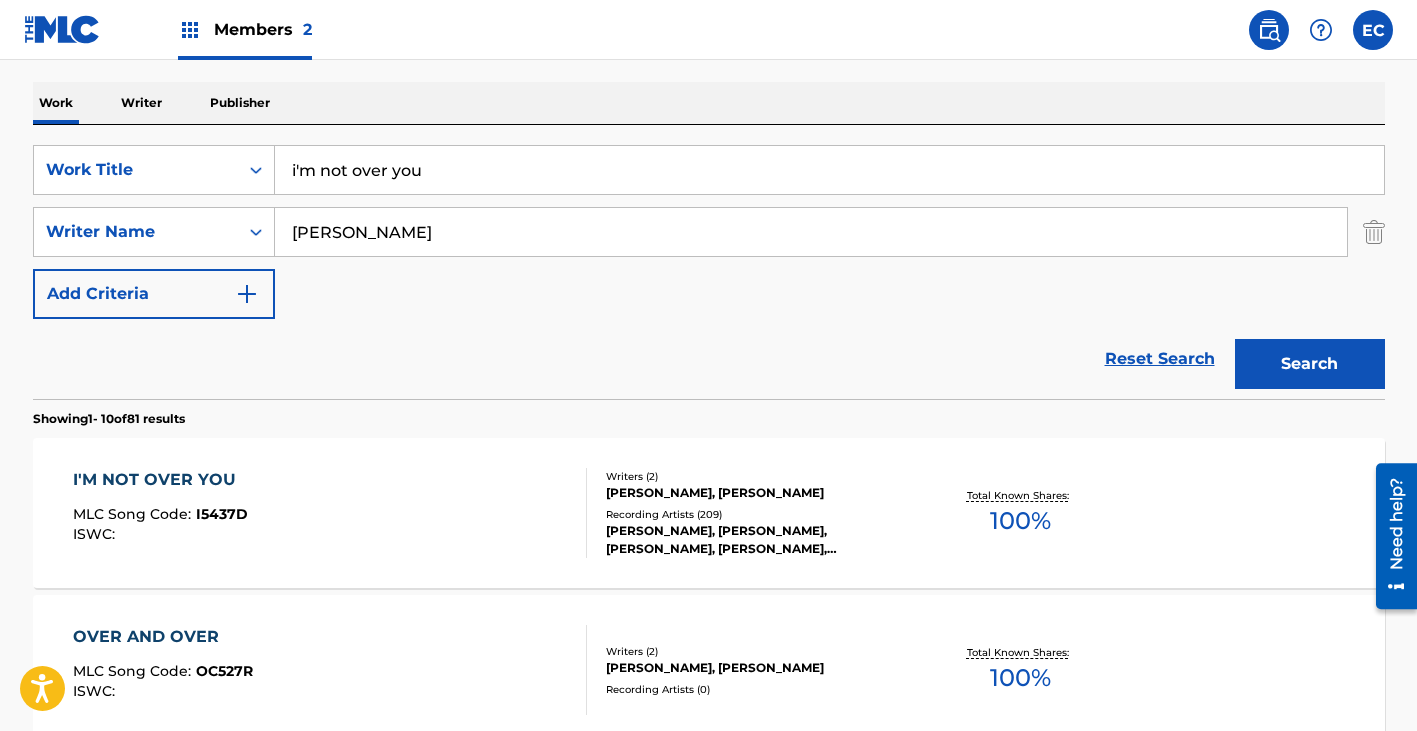click on "I'M NOT OVER YOU" at bounding box center (160, 480) 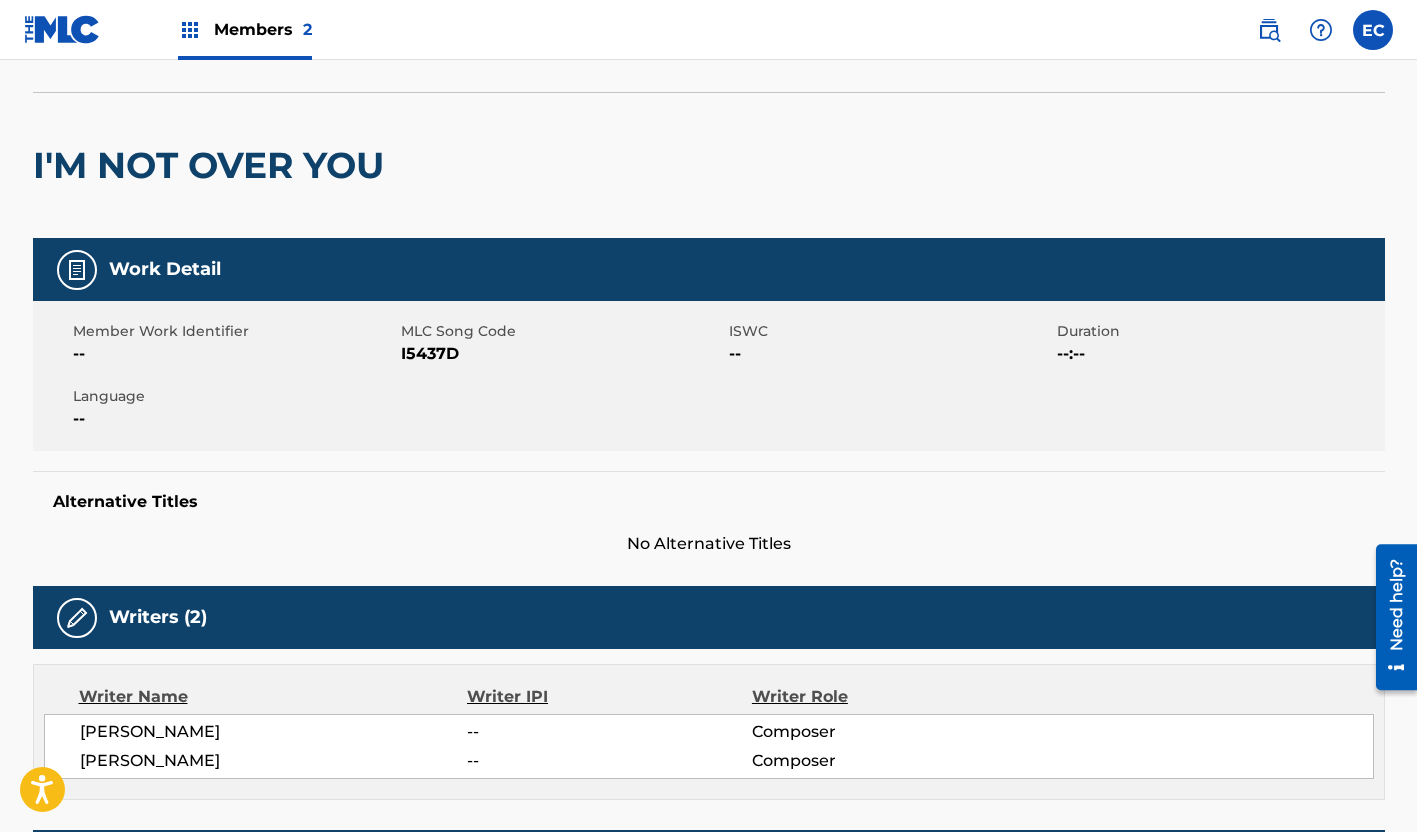 scroll, scrollTop: 0, scrollLeft: 0, axis: both 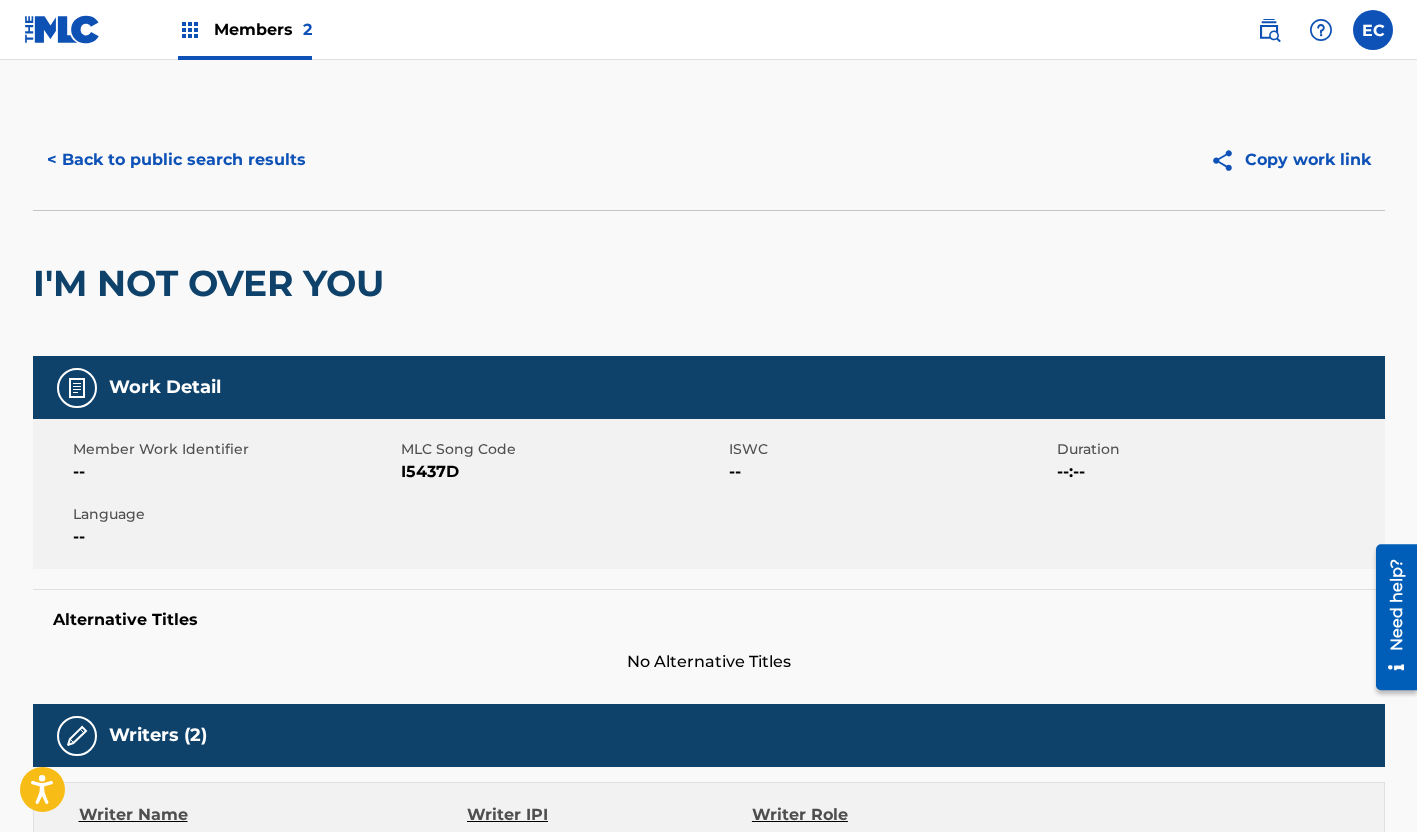 click on "< Back to public search results" at bounding box center (176, 160) 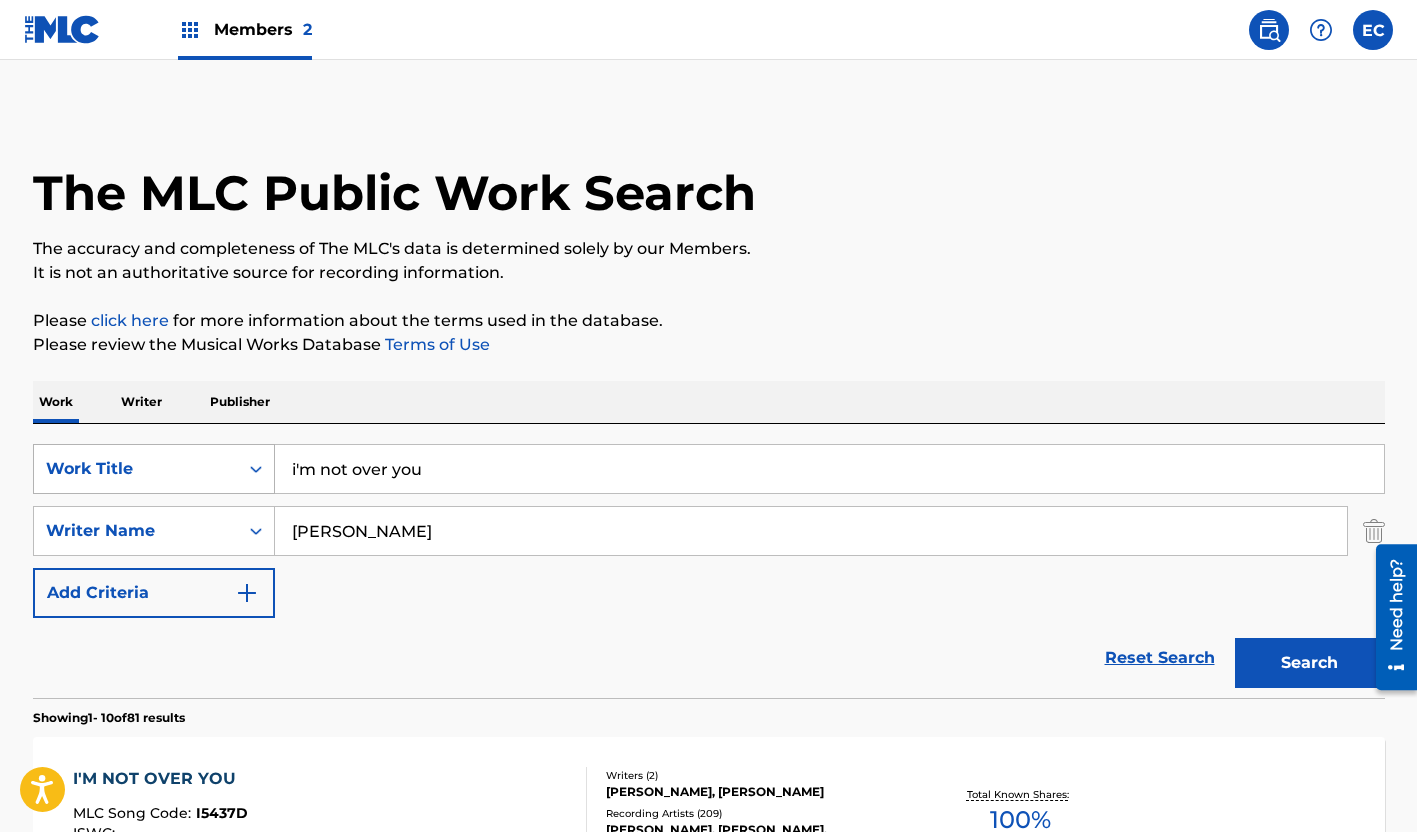 scroll, scrollTop: 0, scrollLeft: 0, axis: both 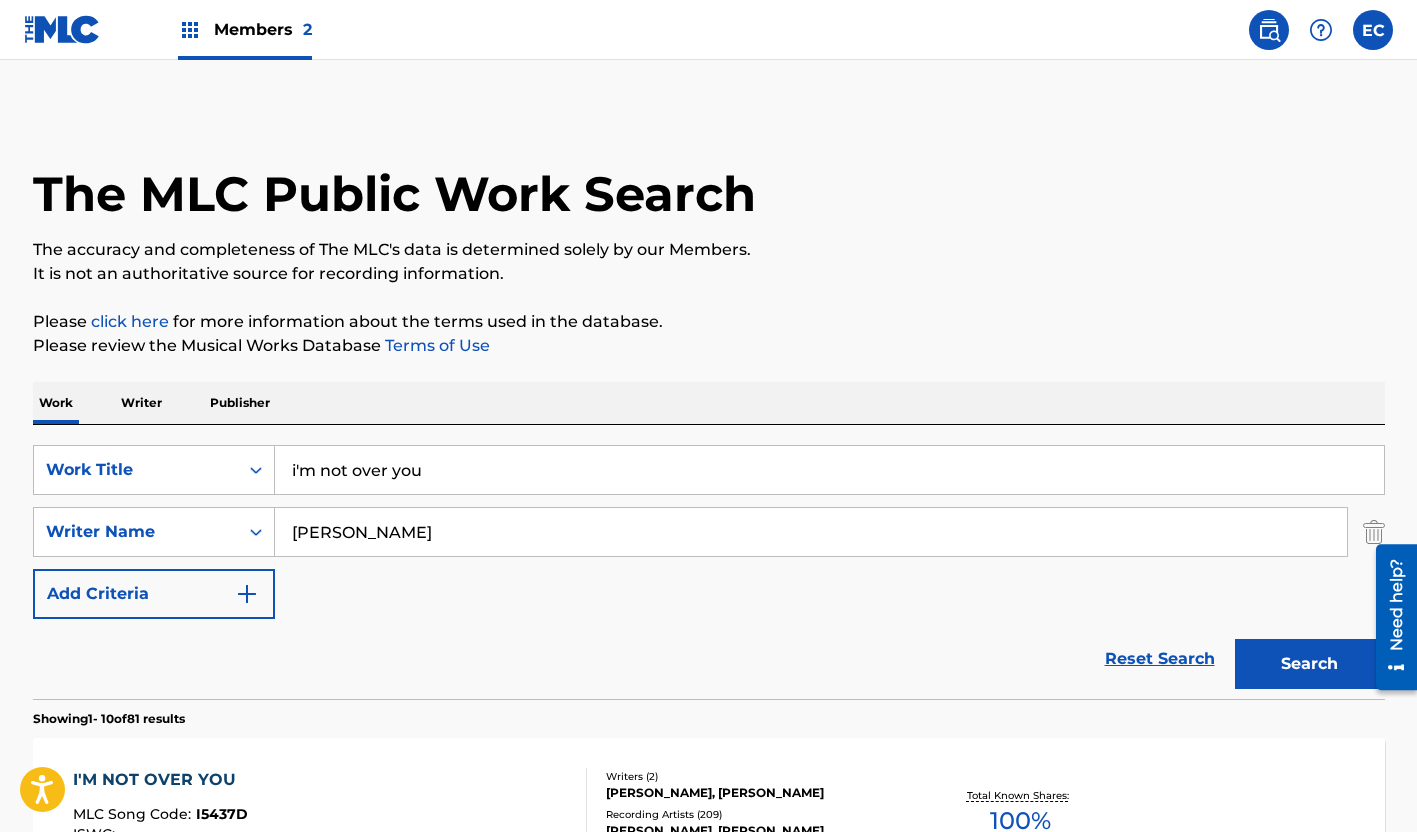 click on "Members    2" at bounding box center (168, 29) 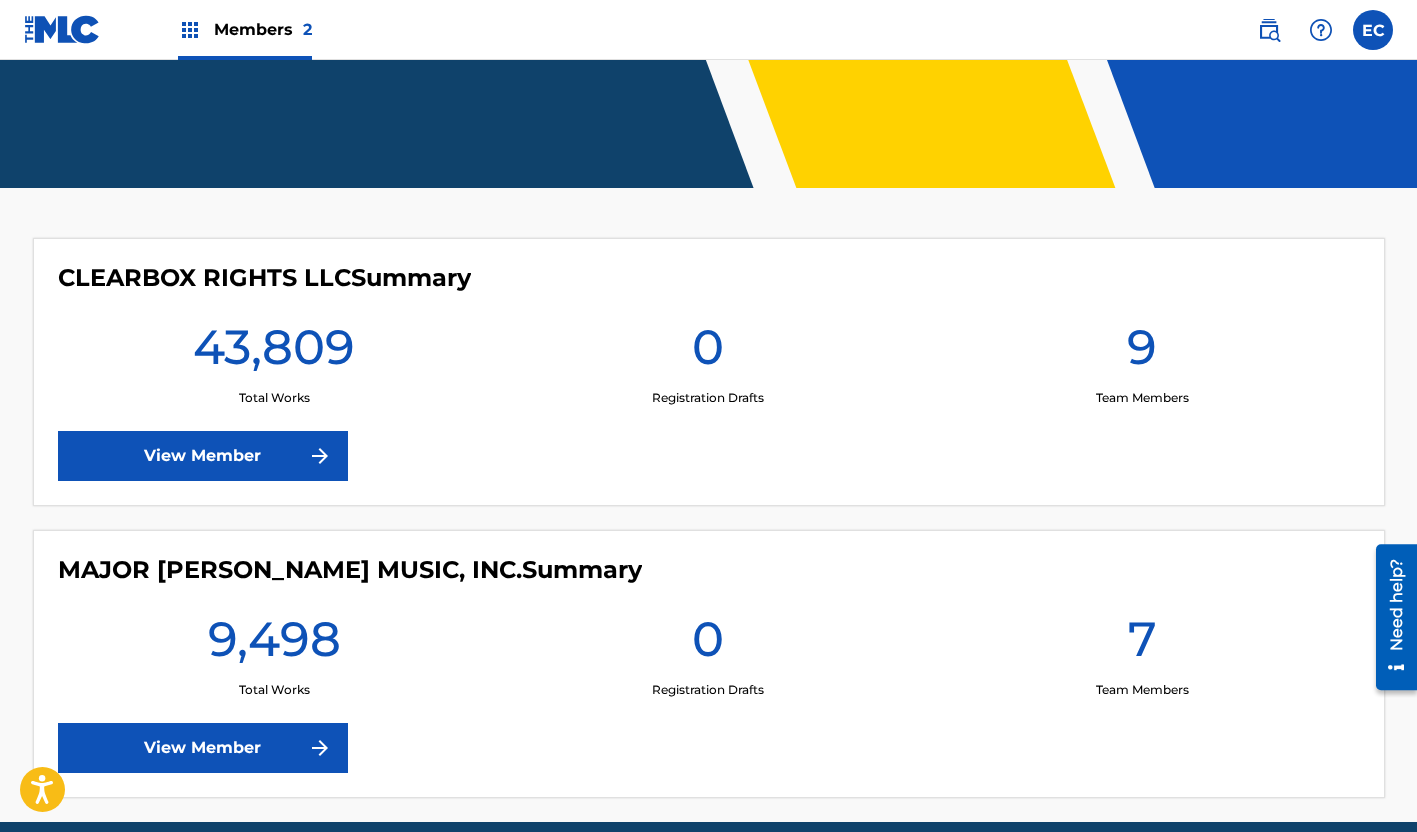 scroll, scrollTop: 400, scrollLeft: 0, axis: vertical 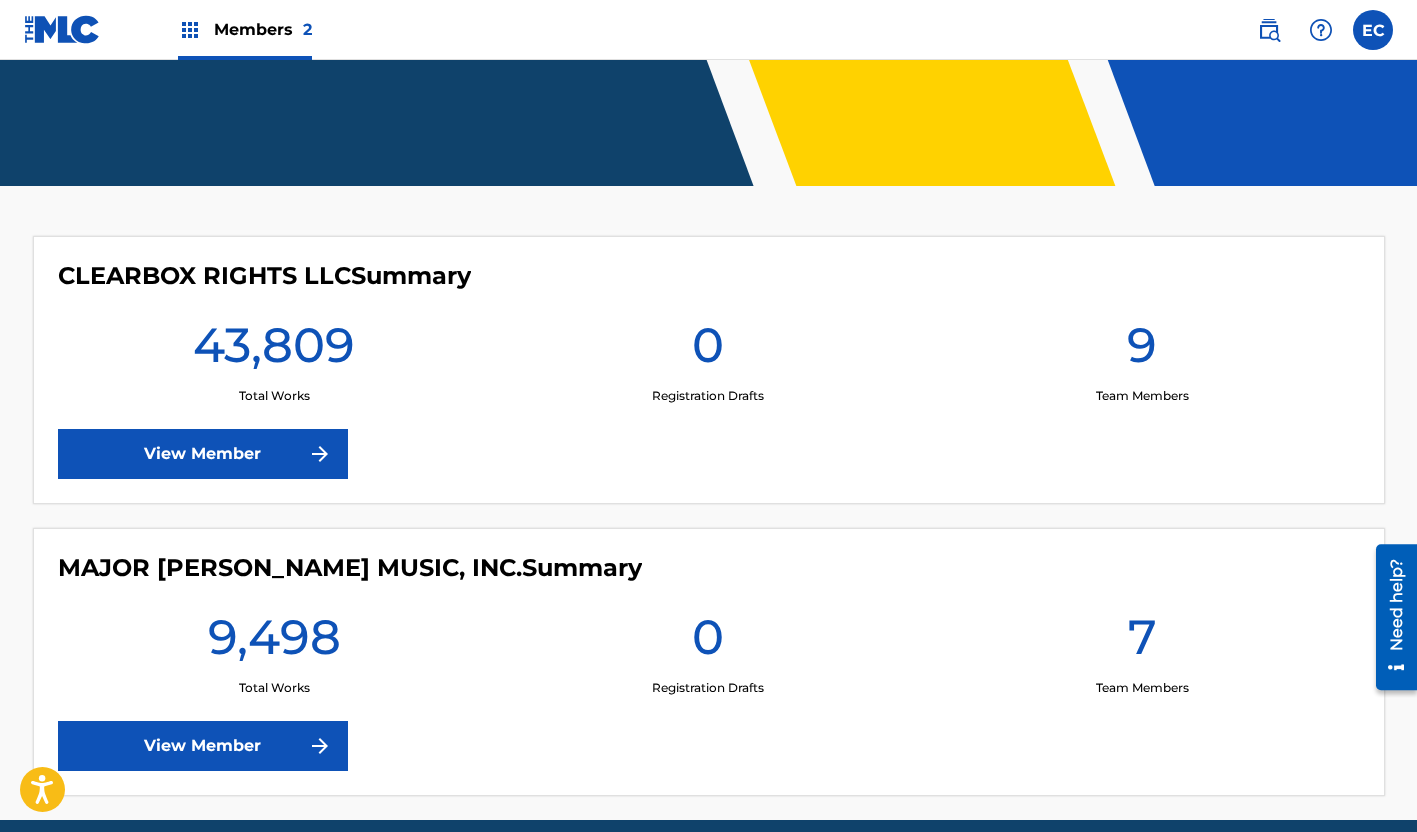 click on "43,809" at bounding box center (274, 351) 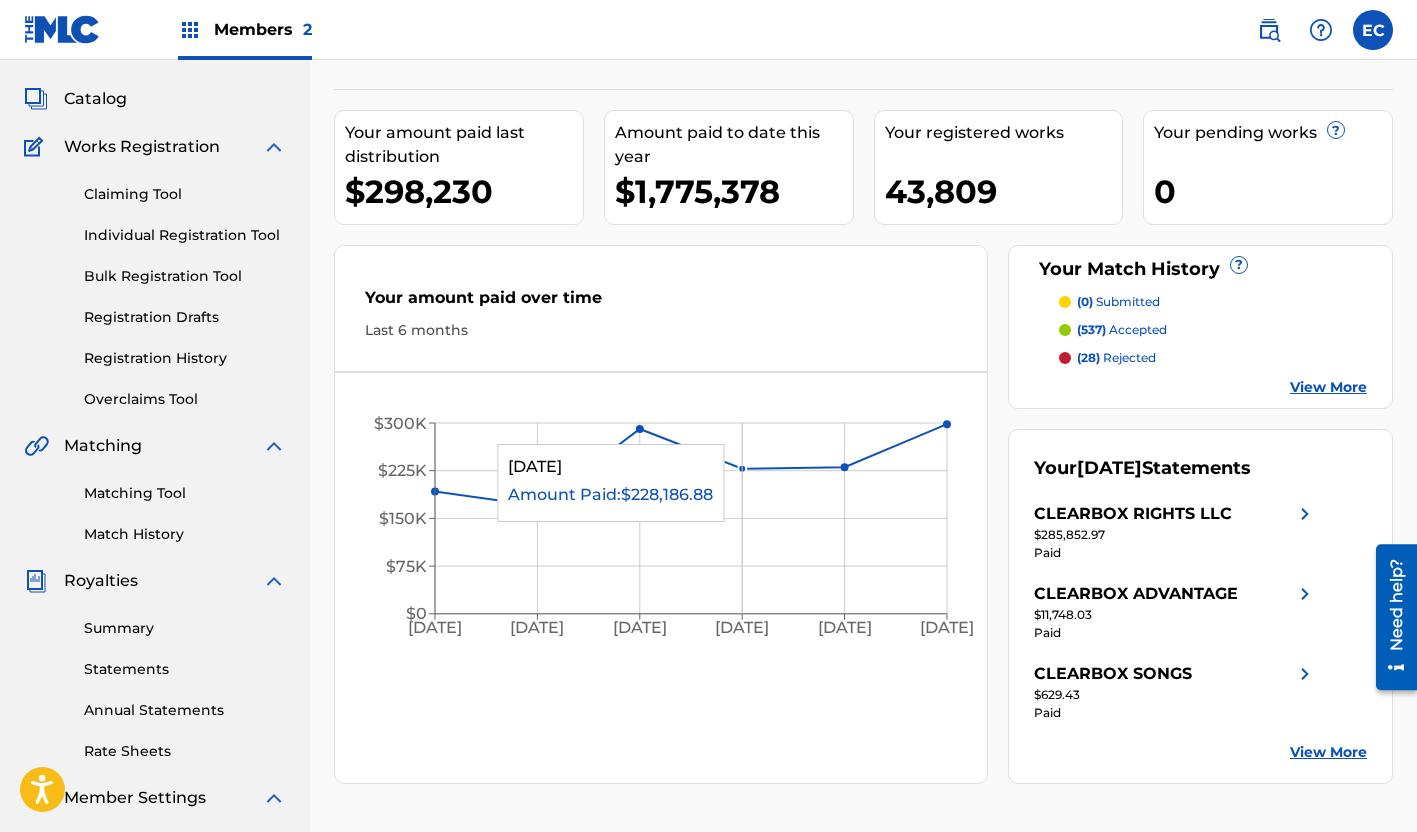 scroll, scrollTop: 0, scrollLeft: 0, axis: both 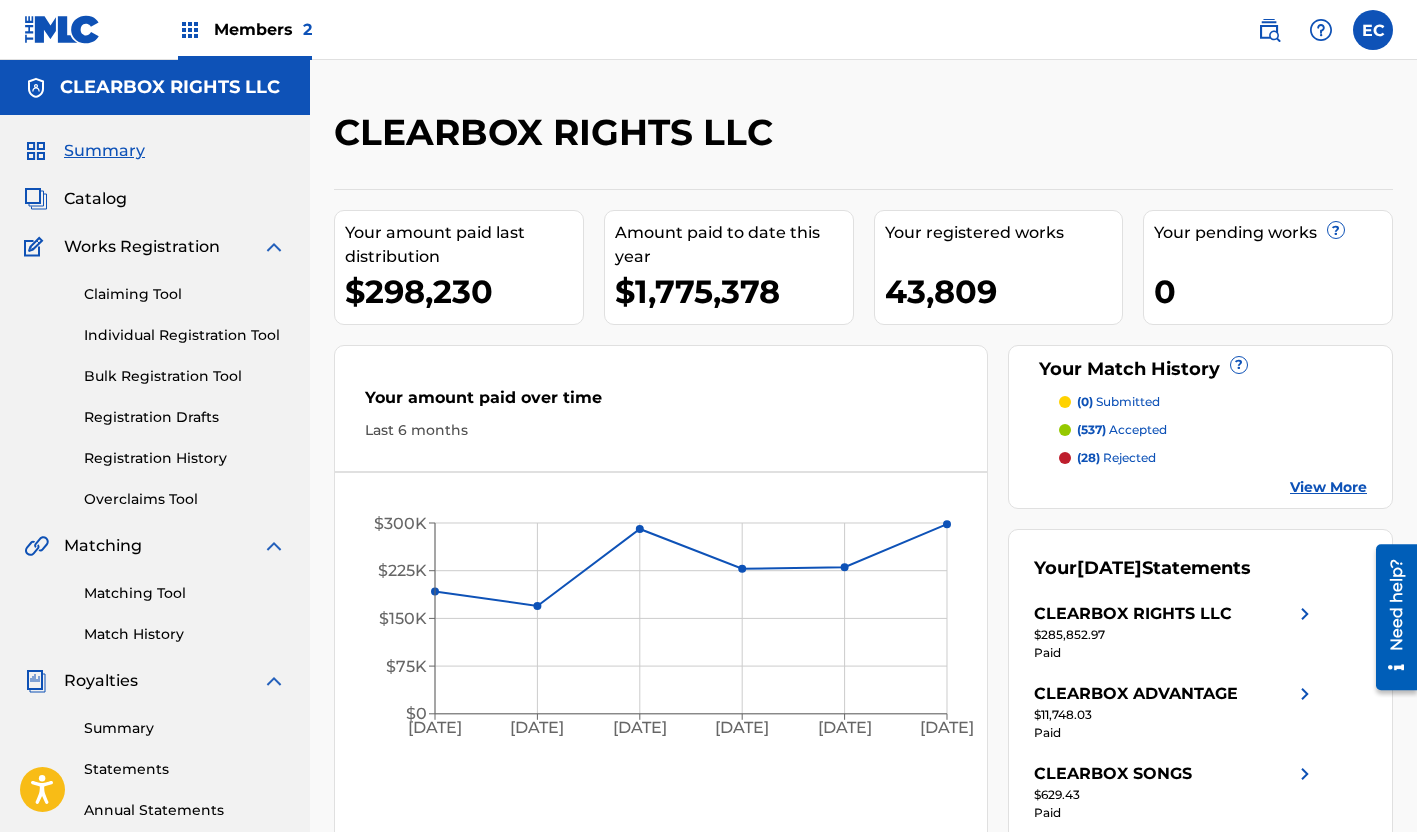 click on "Catalog" at bounding box center [95, 199] 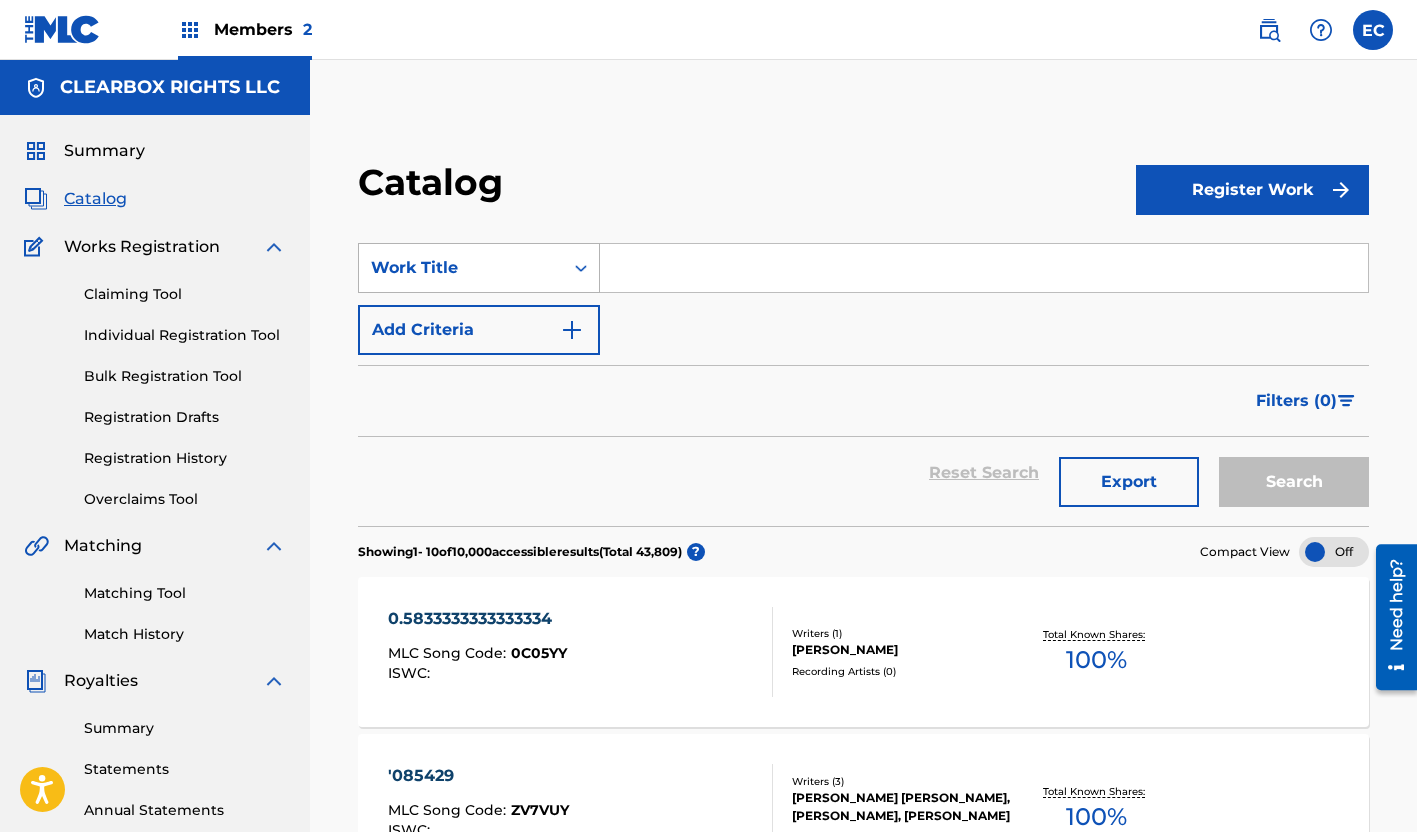 click on "Work Title" at bounding box center (461, 268) 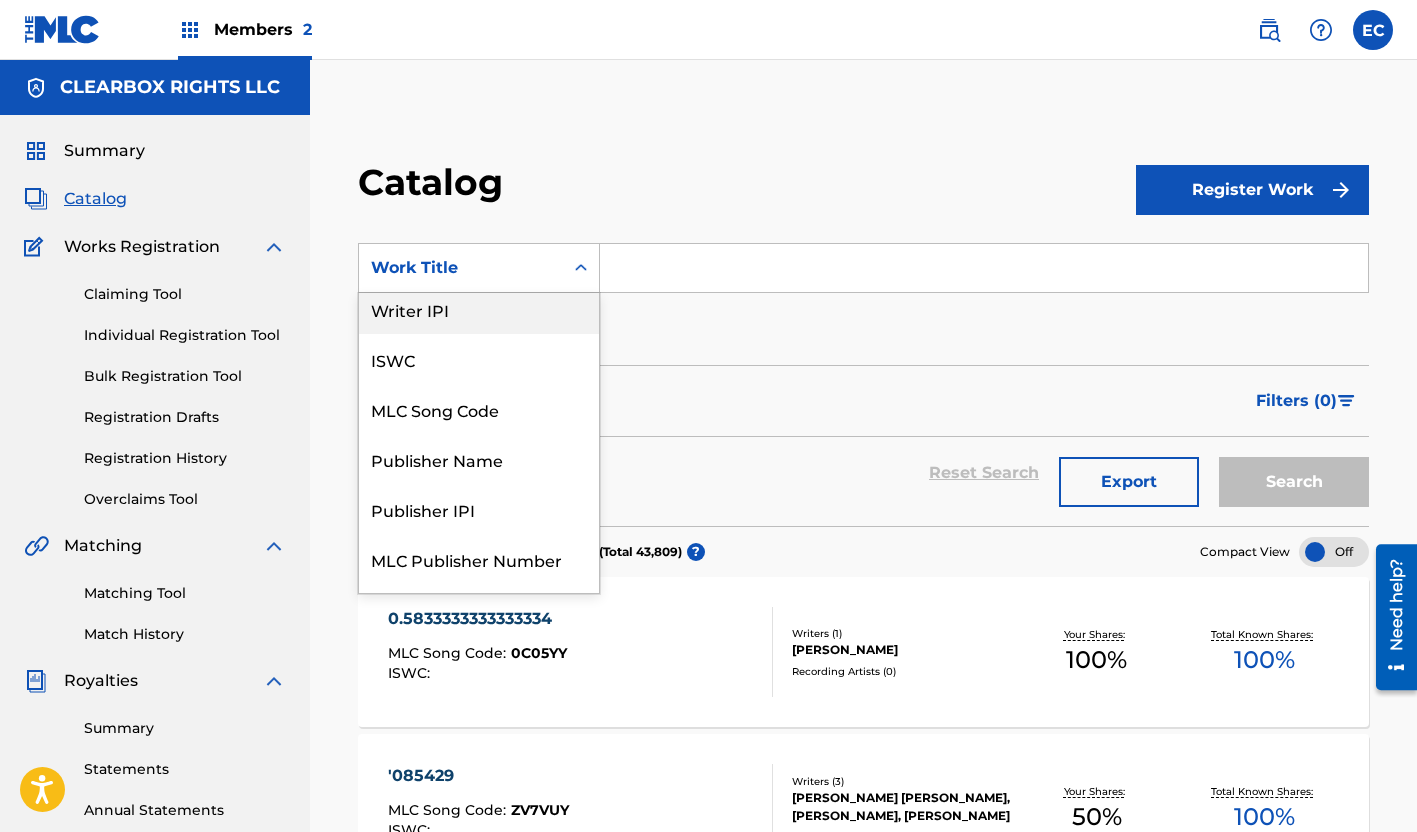 scroll, scrollTop: 0, scrollLeft: 0, axis: both 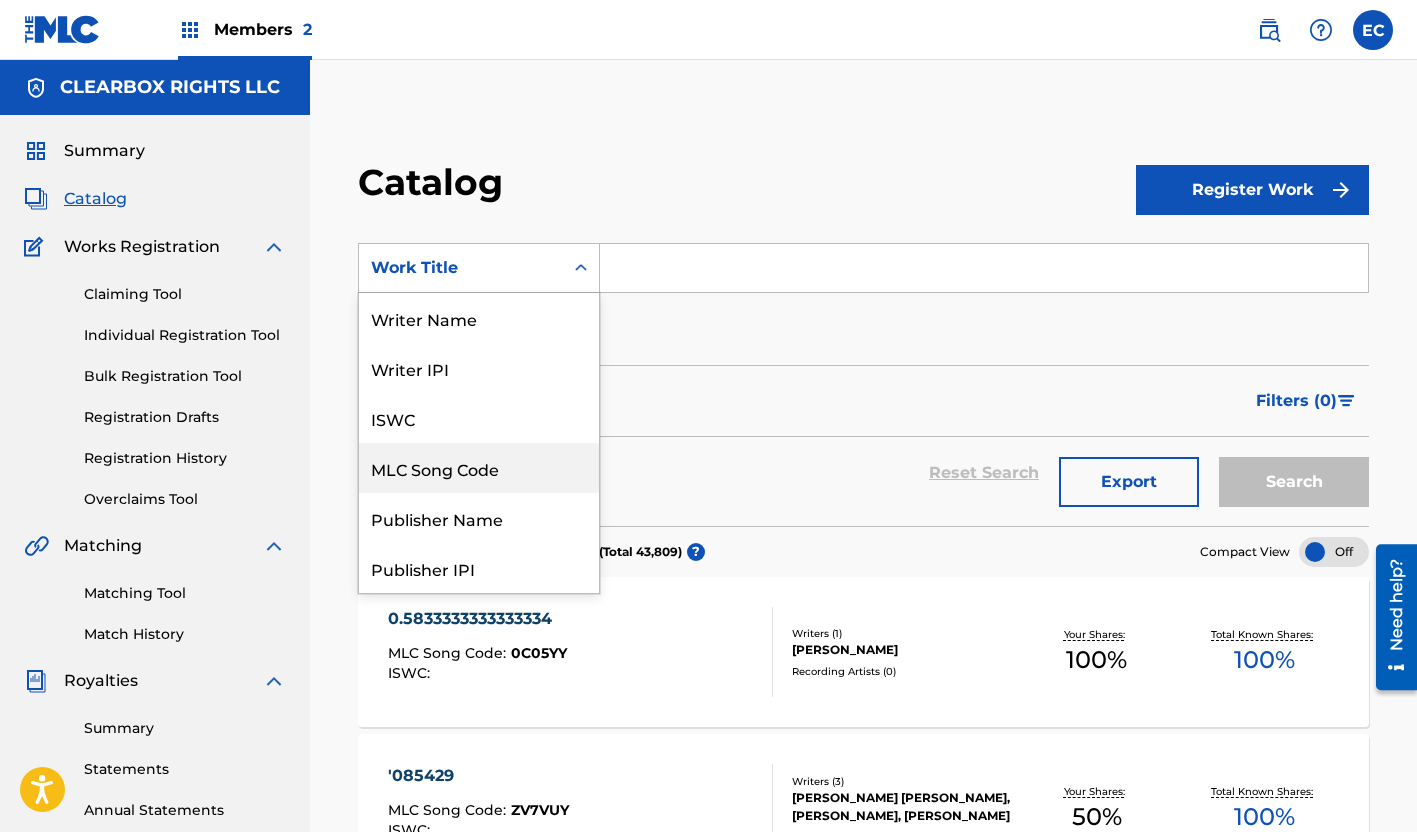 click on "MLC Song Code" at bounding box center (479, 468) 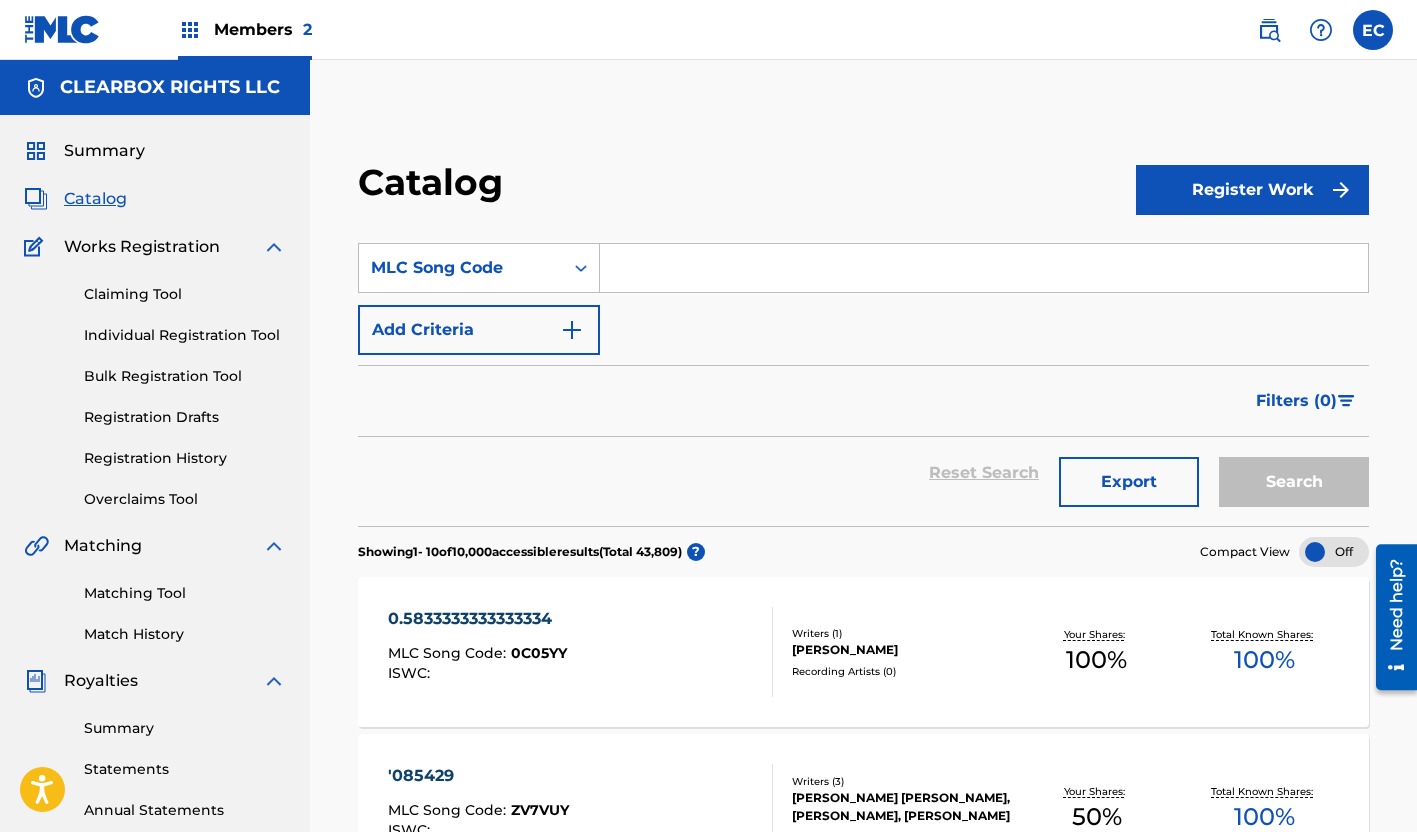 click at bounding box center [984, 268] 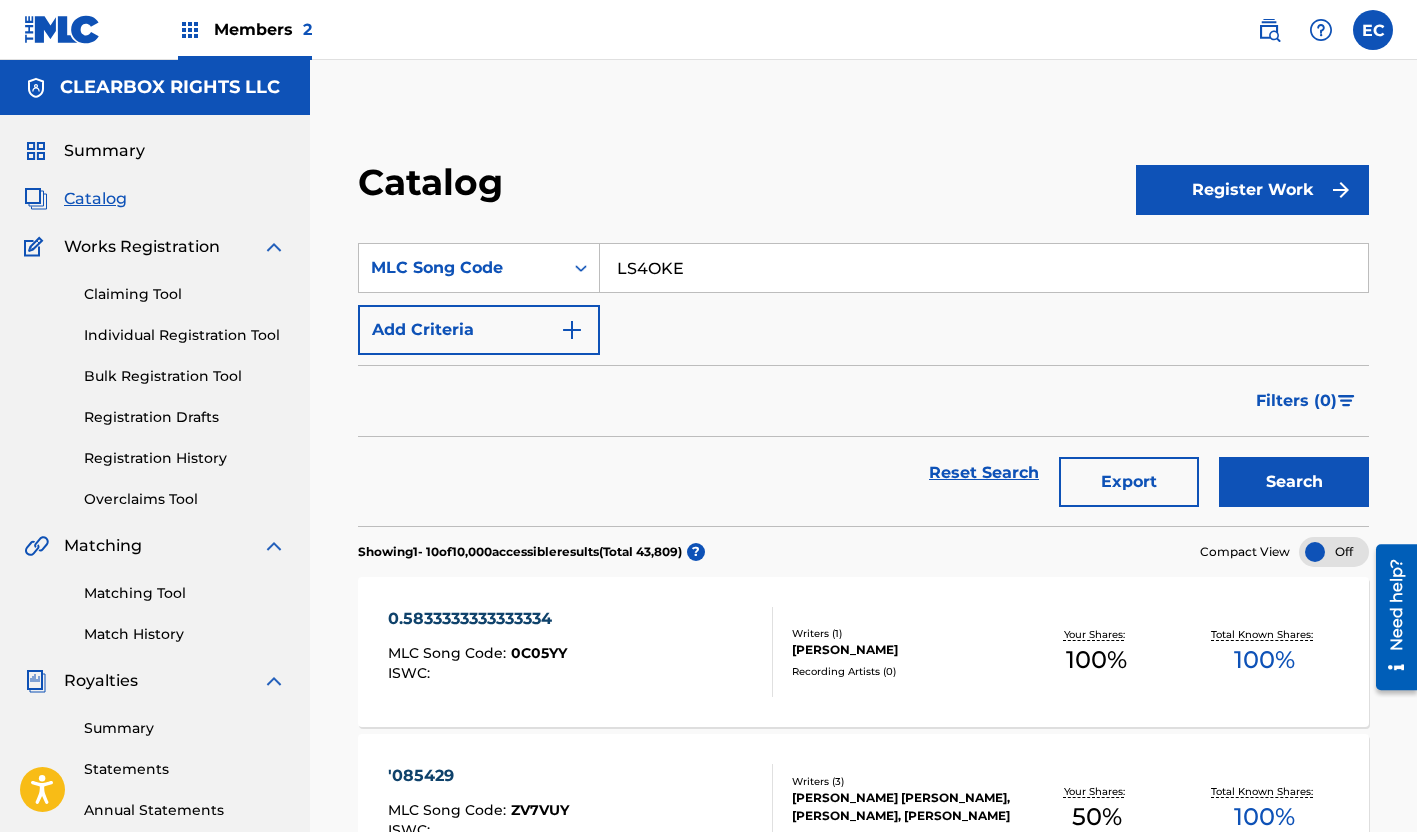 type on "LS4OKE" 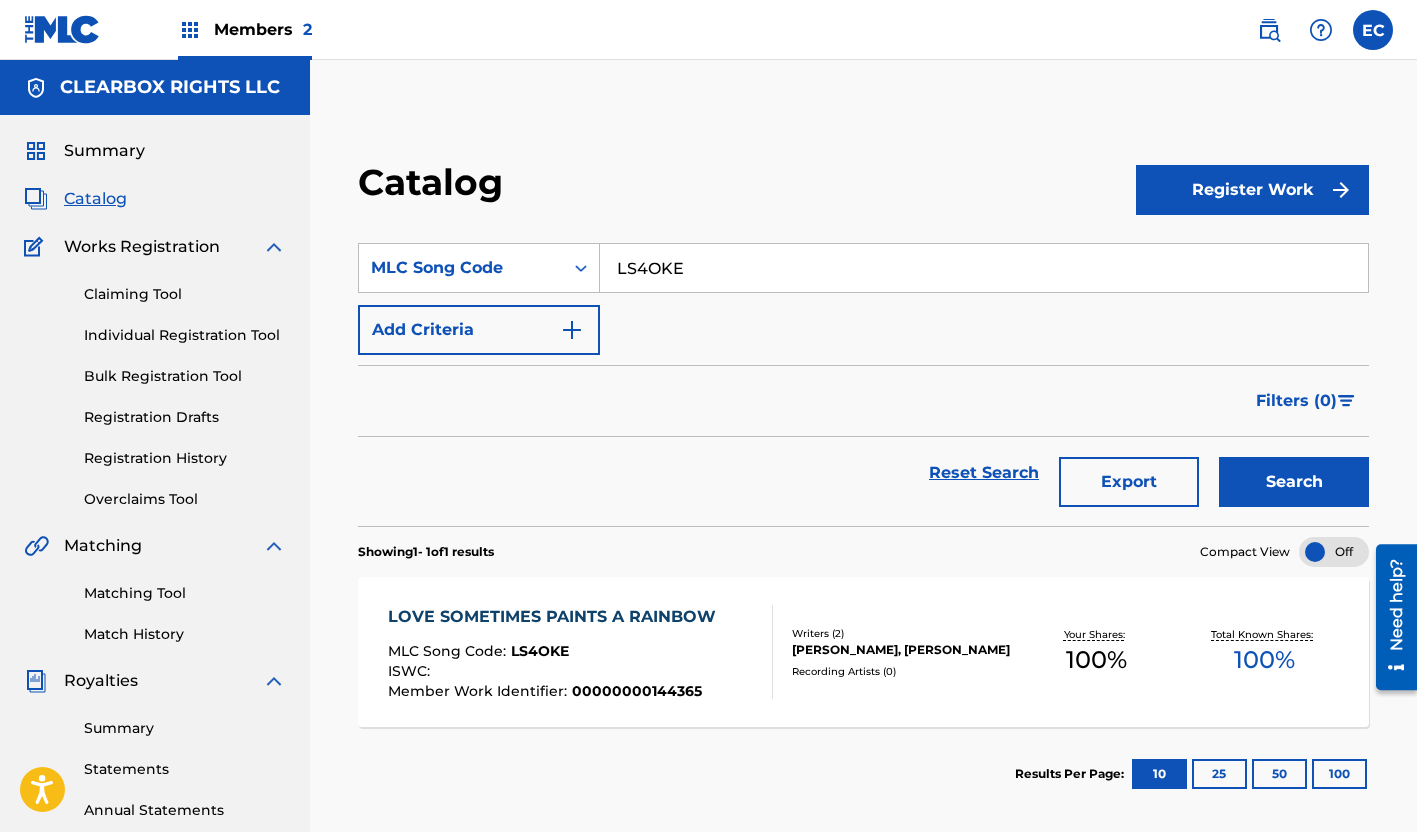 click on "LOVE SOMETIMES PAINTS A RAINBOW MLC Song Code : LS4OKE ISWC : Member Work Identifier : 00000000144365 Writers ( 2 ) [PERSON_NAME], [PERSON_NAME] Recording Artists ( 0 ) Your Shares: 100 % Total Known Shares: 100 %" at bounding box center (863, 652) 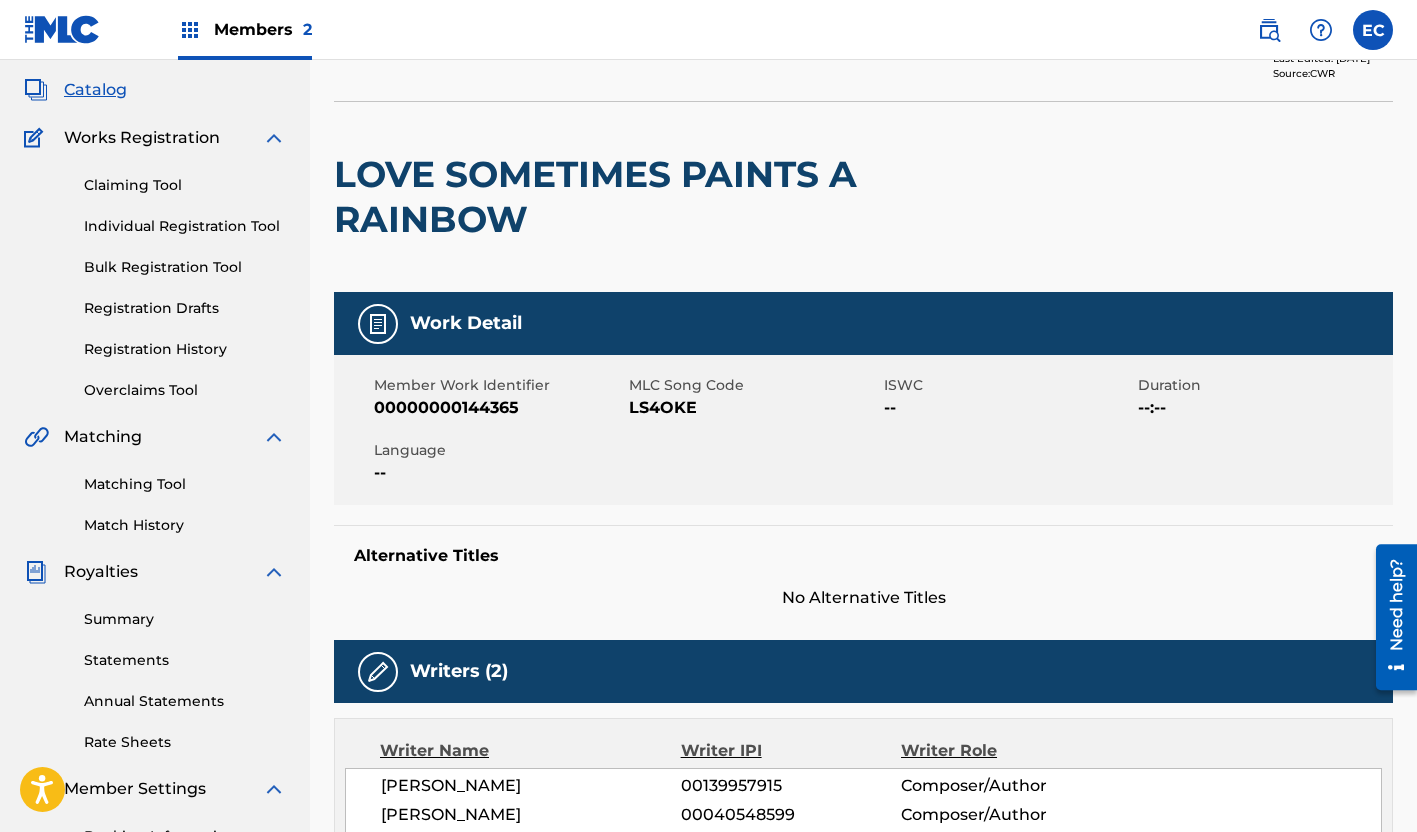 scroll, scrollTop: 0, scrollLeft: 0, axis: both 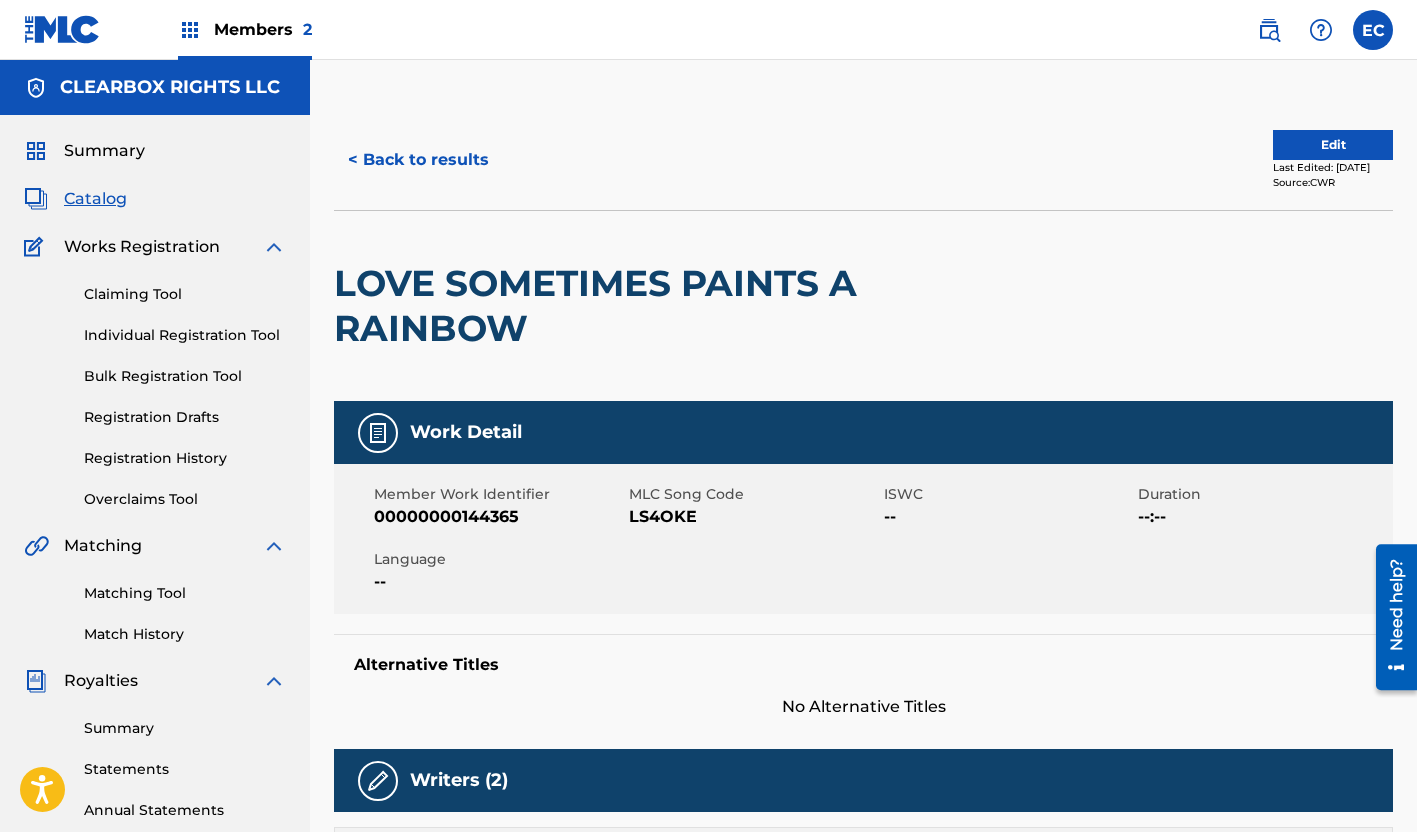 click on "< Back to results" at bounding box center (418, 160) 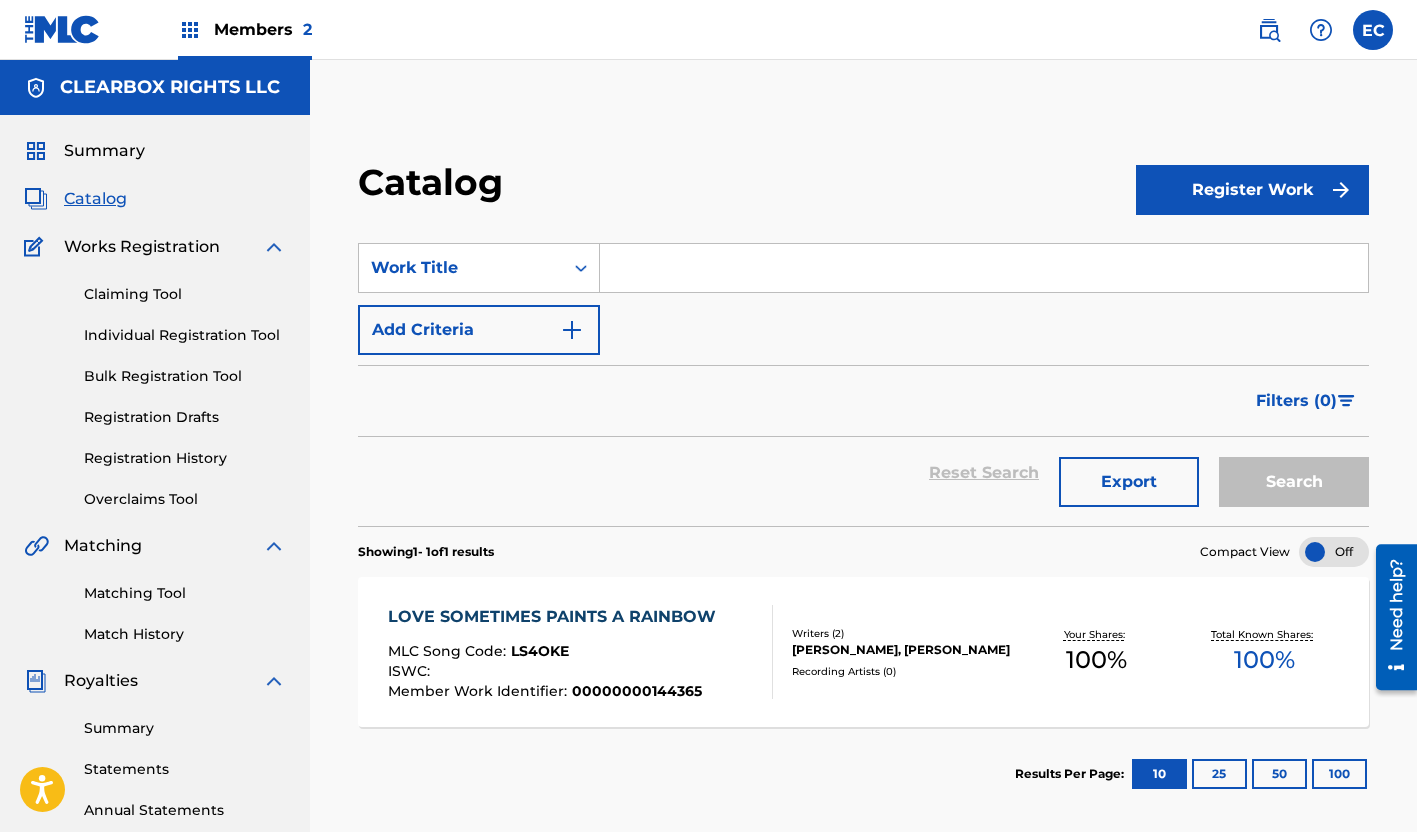 click at bounding box center (984, 268) 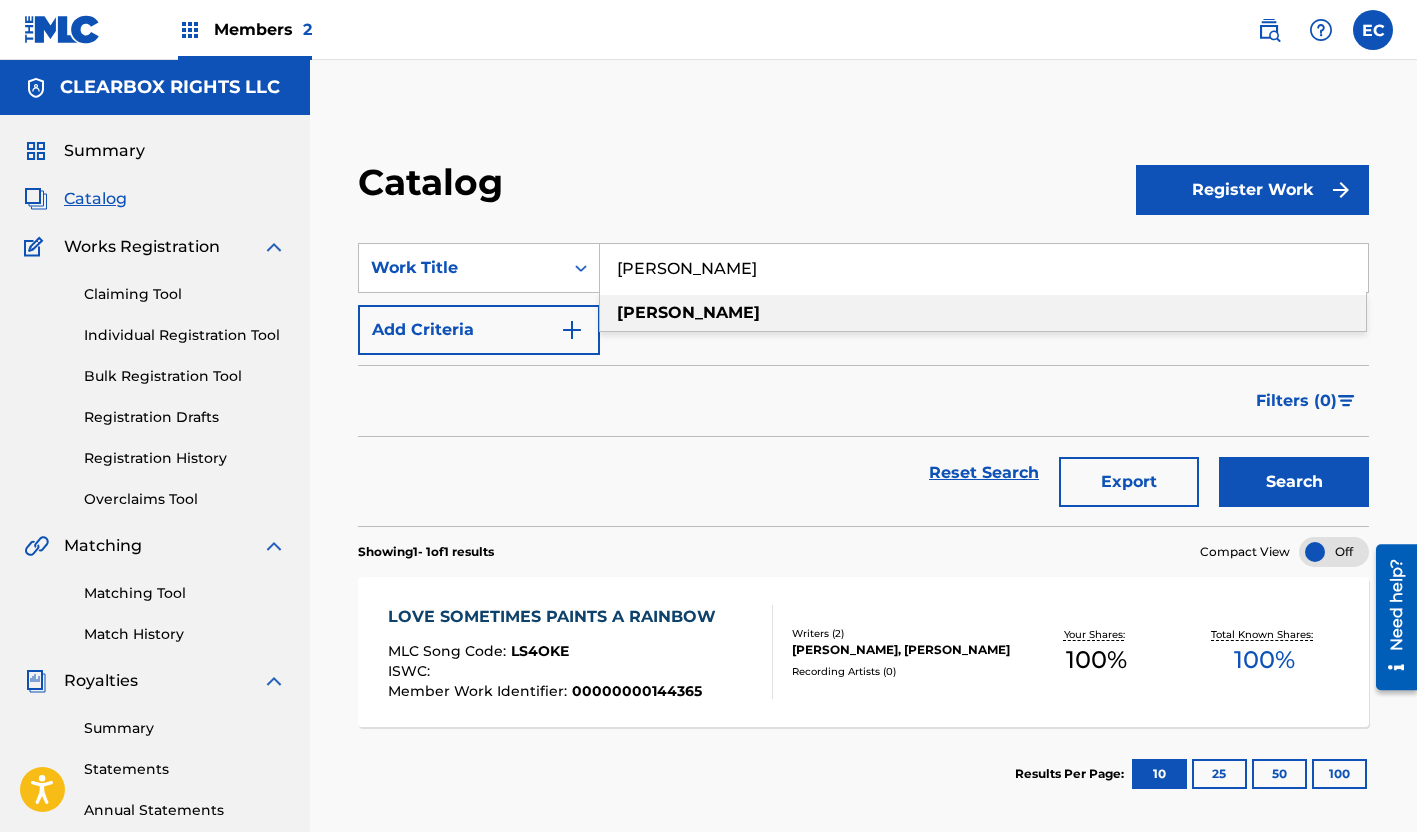 type on "[PERSON_NAME]" 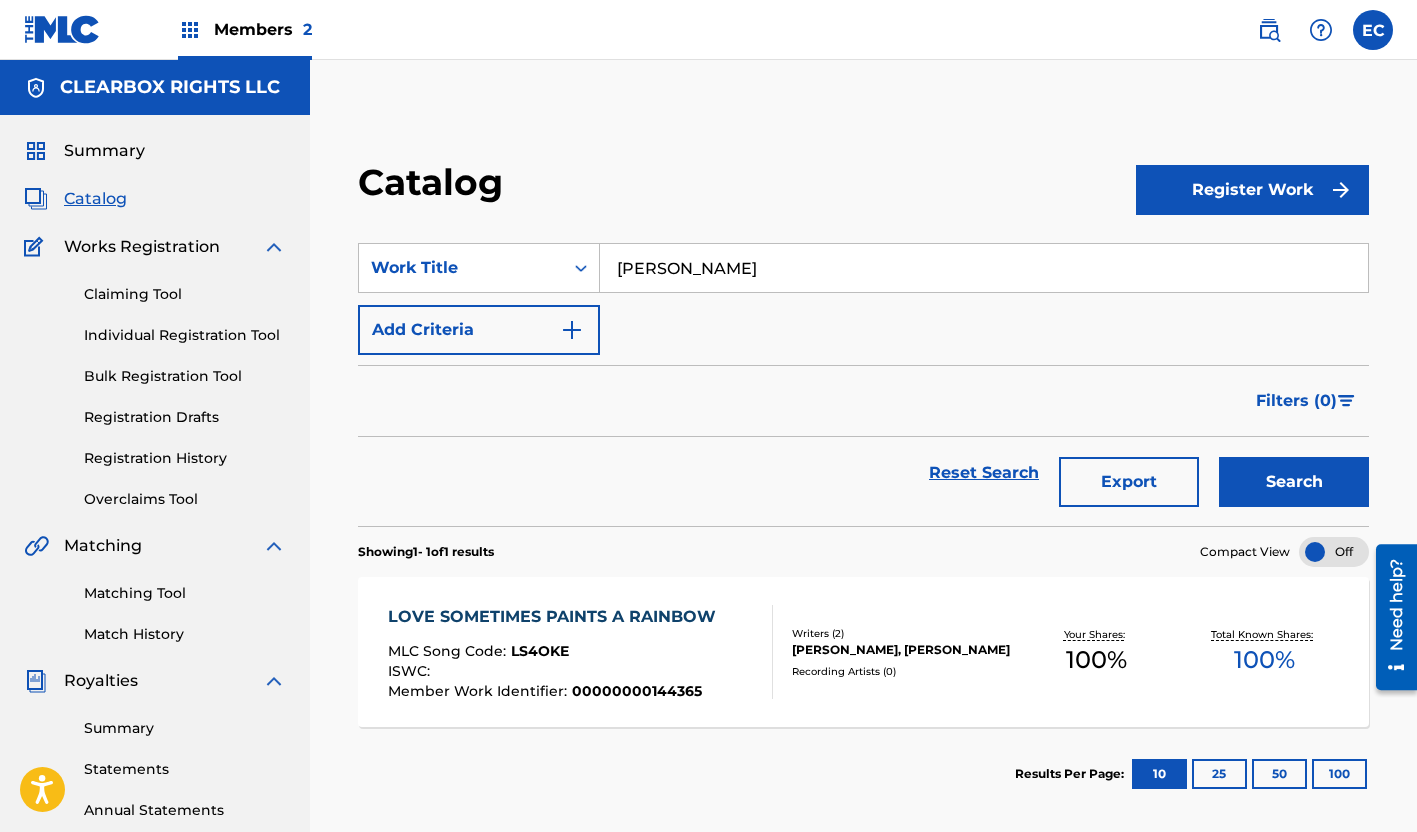 click on "Search" at bounding box center (1294, 482) 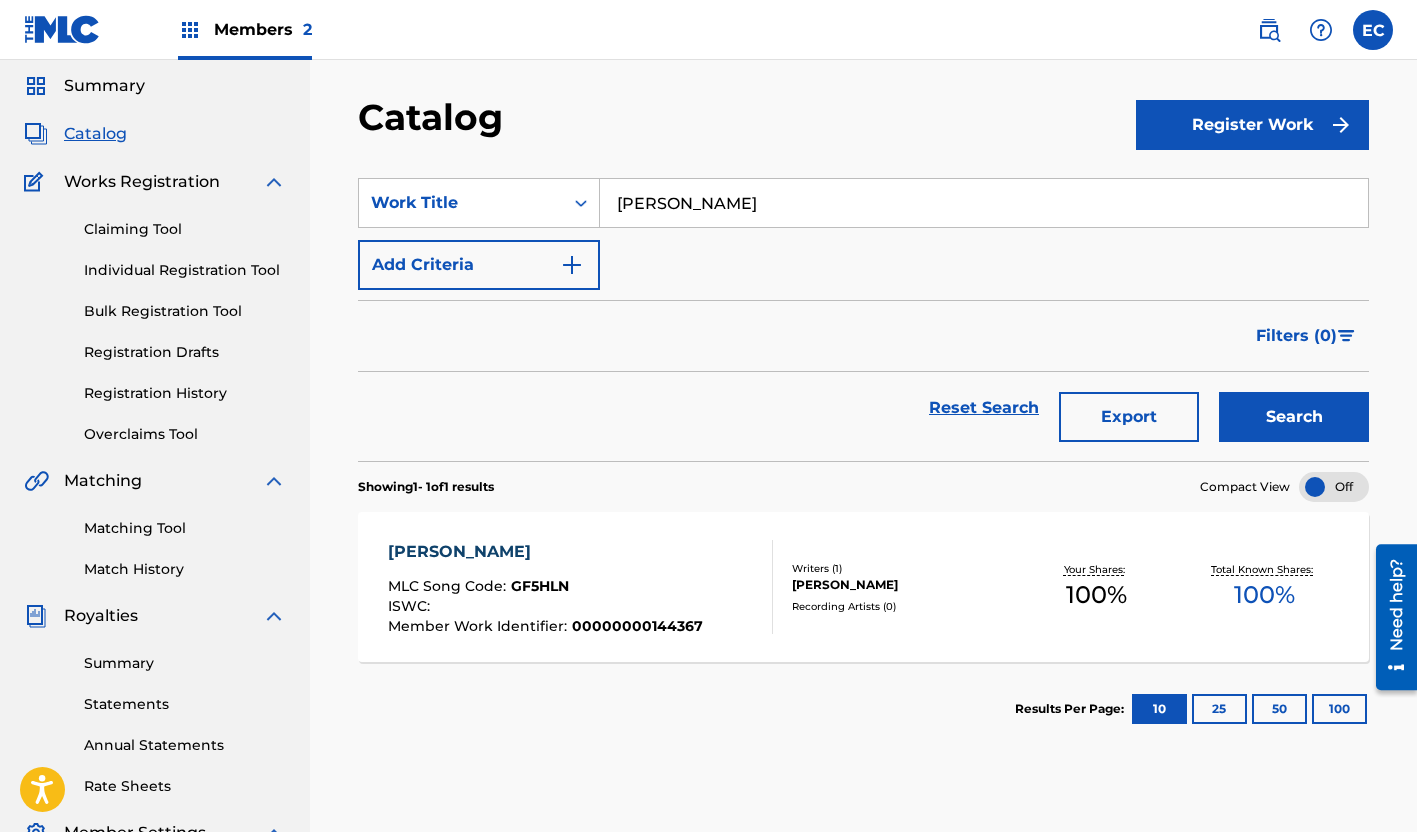 scroll, scrollTop: 100, scrollLeft: 0, axis: vertical 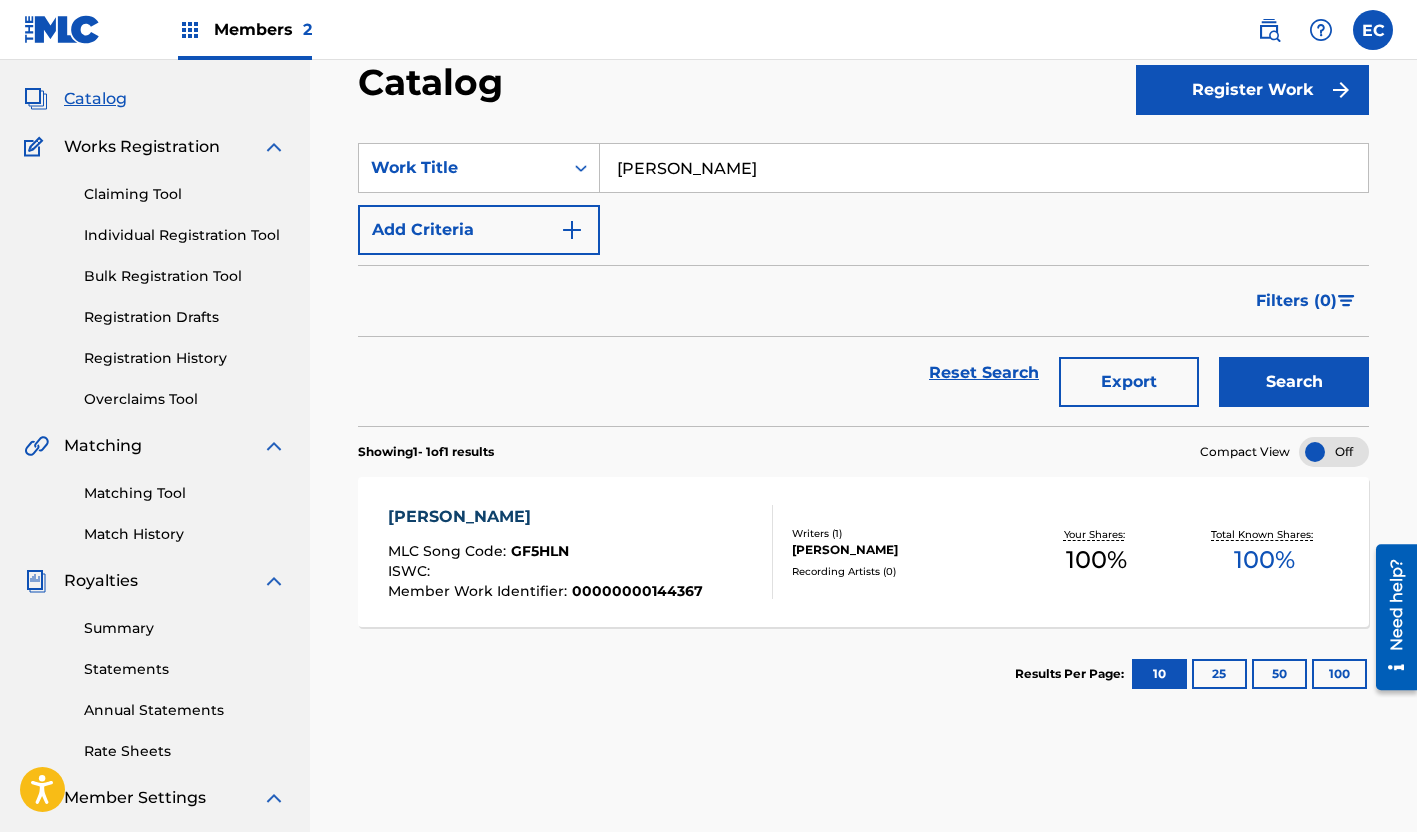click on "[PERSON_NAME]" at bounding box center (545, 517) 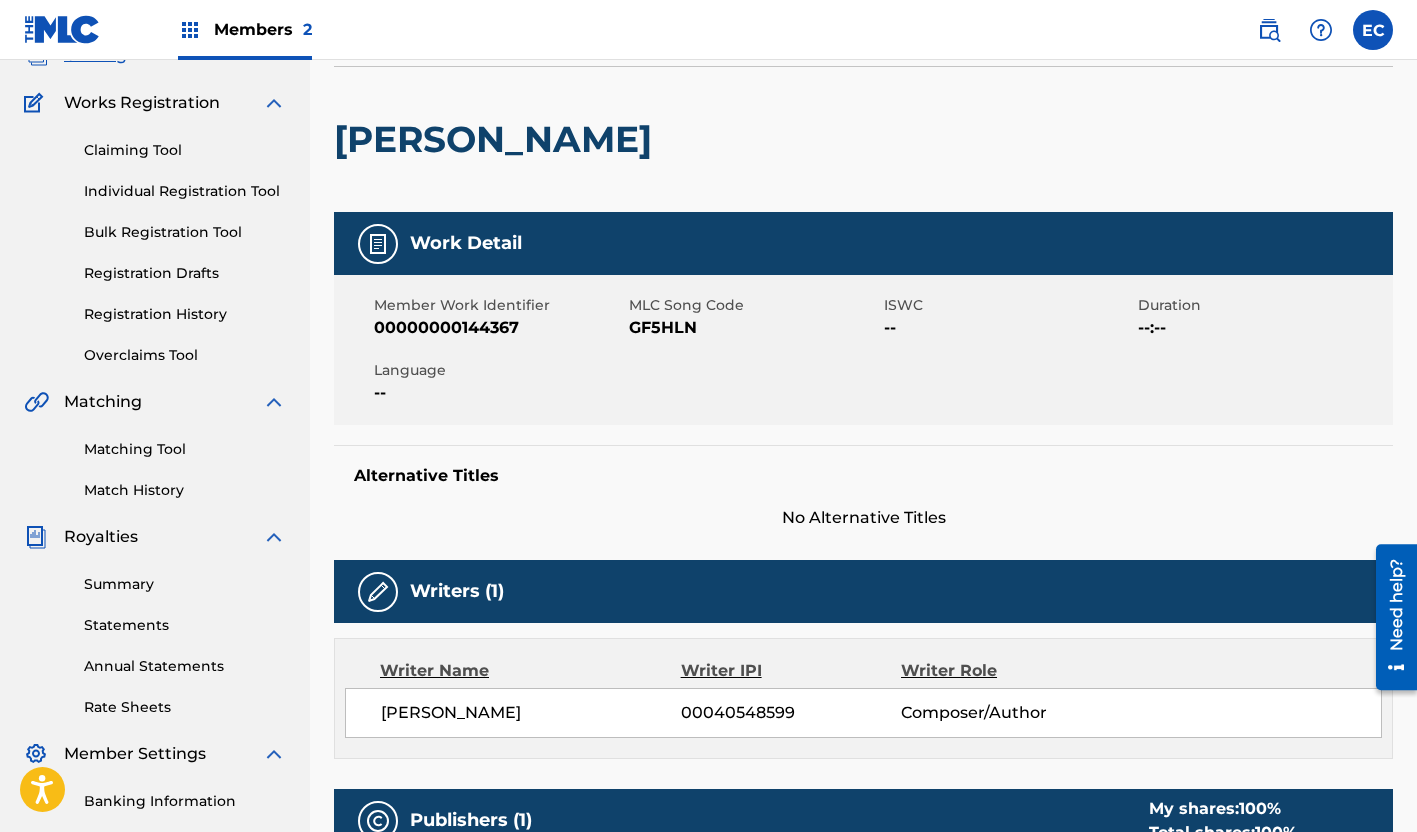 scroll, scrollTop: 0, scrollLeft: 0, axis: both 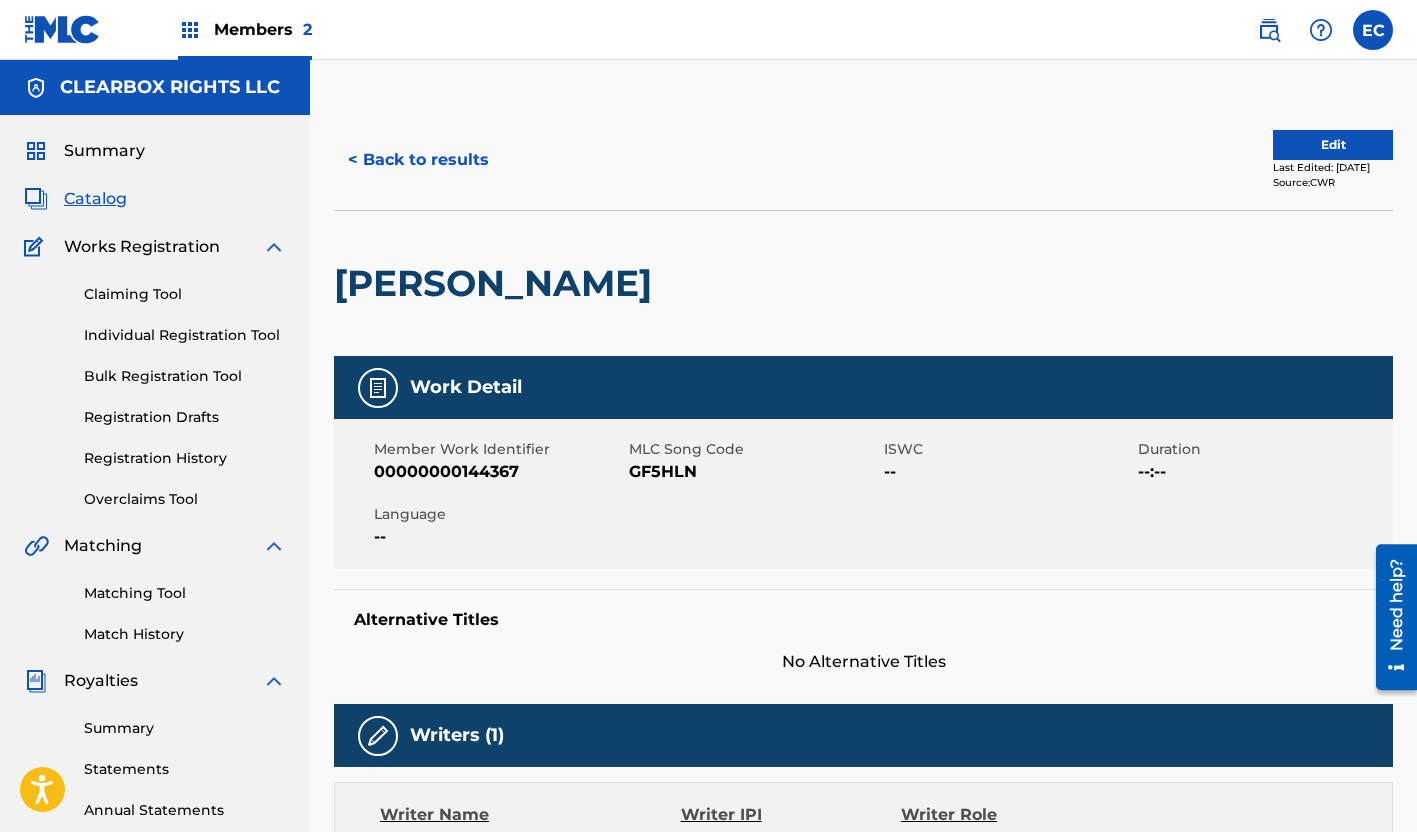click on "< Back to results" at bounding box center (418, 160) 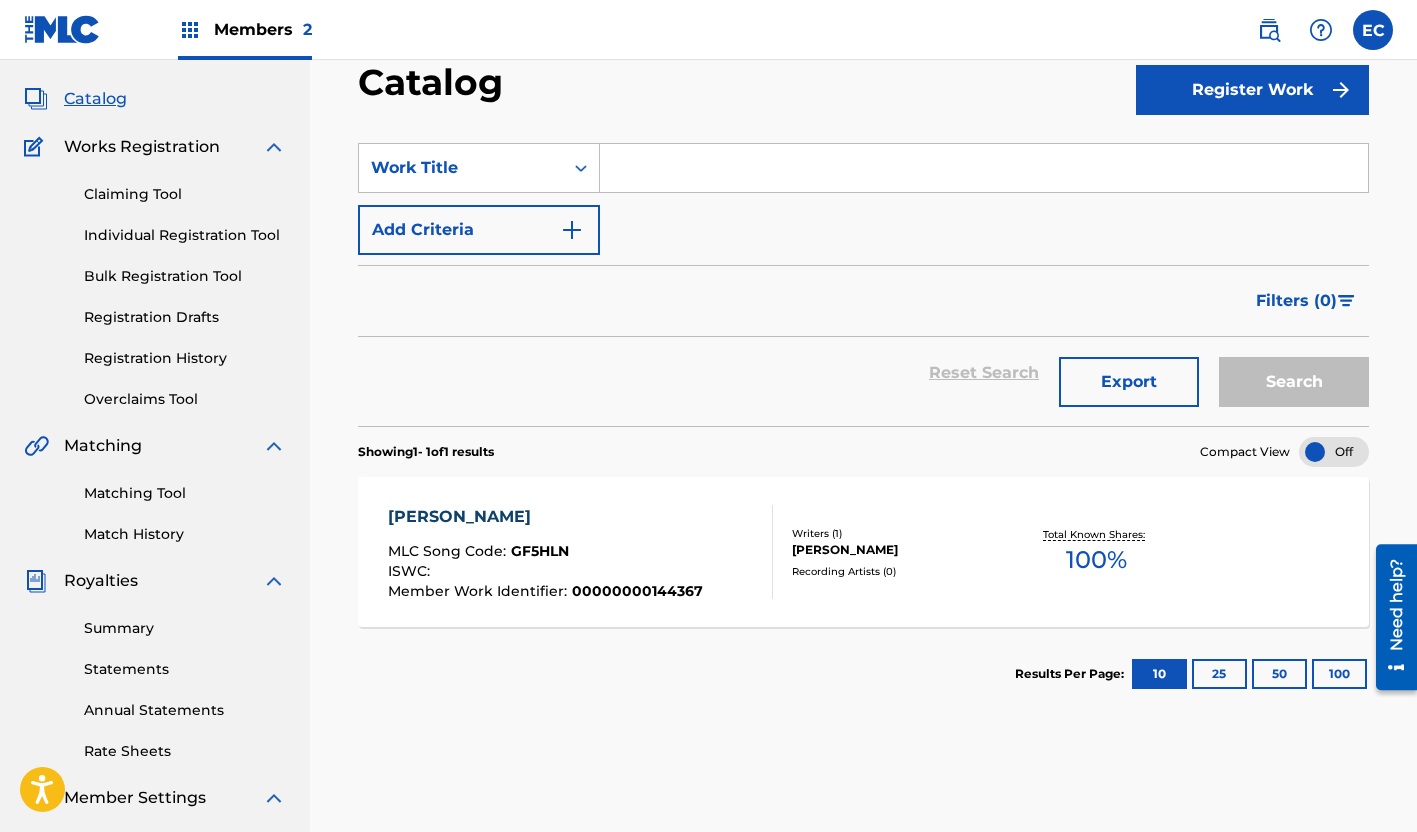 click at bounding box center [984, 168] 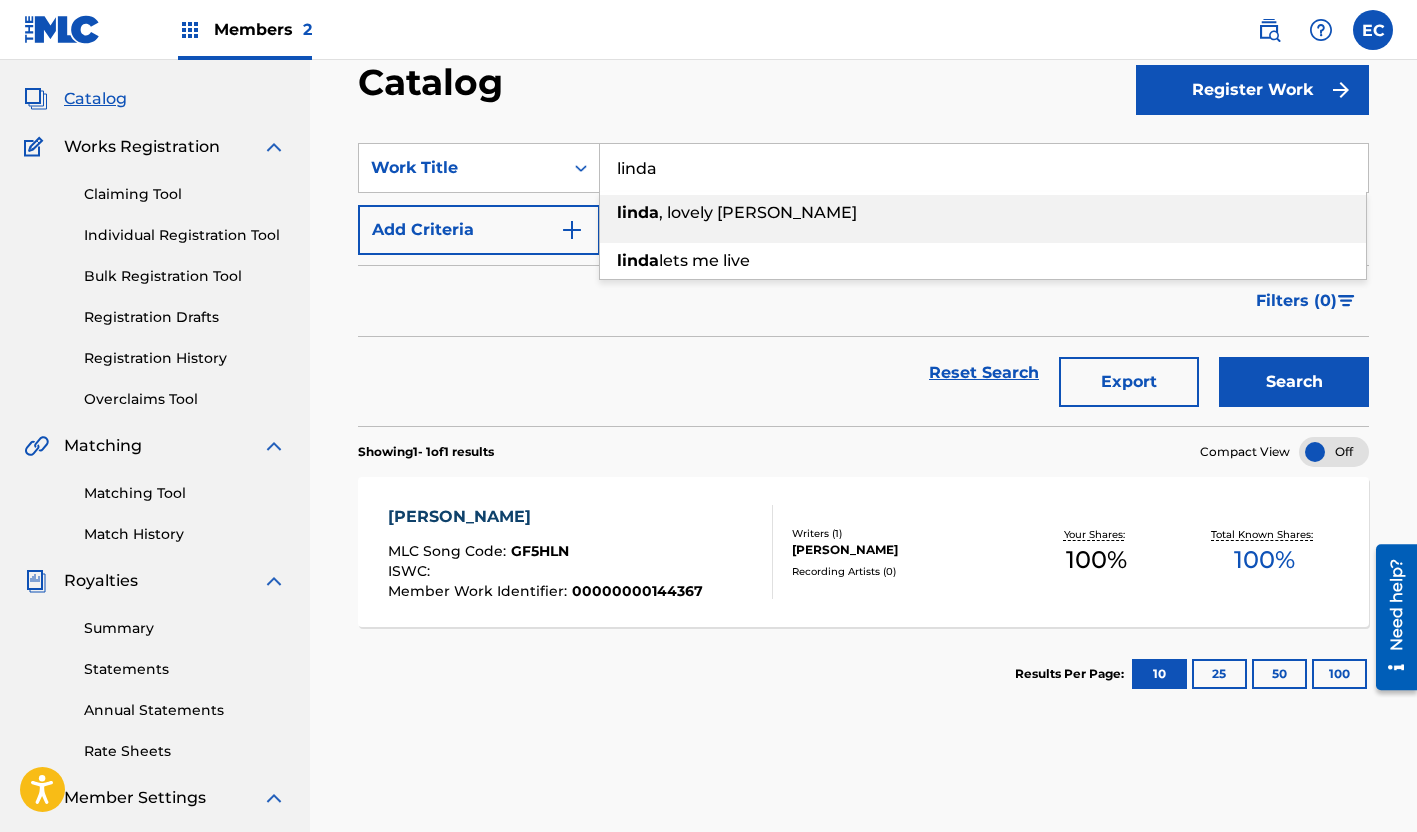 click on "[PERSON_NAME] , lovely [PERSON_NAME]" at bounding box center (983, 213) 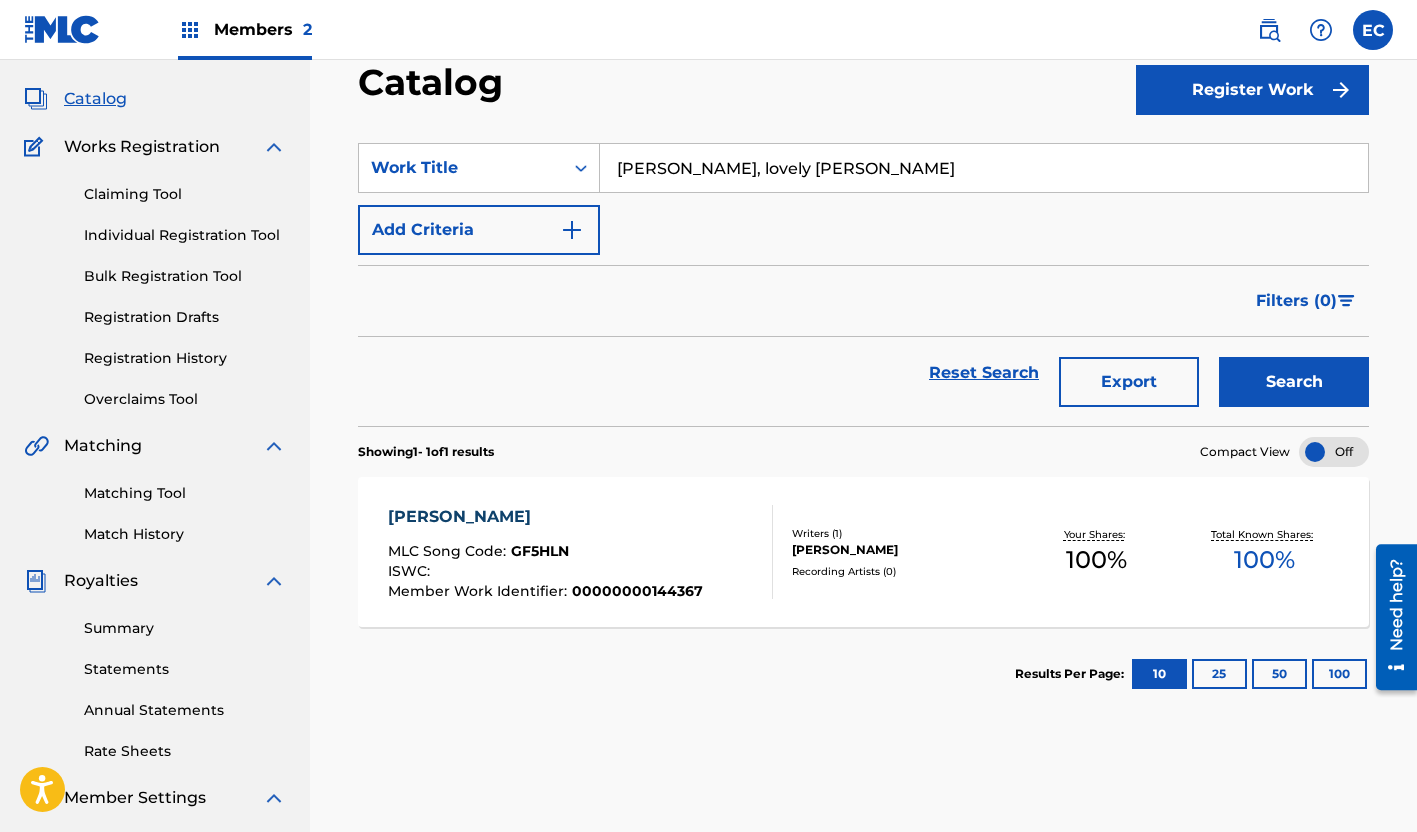 click on "Search" at bounding box center (1294, 382) 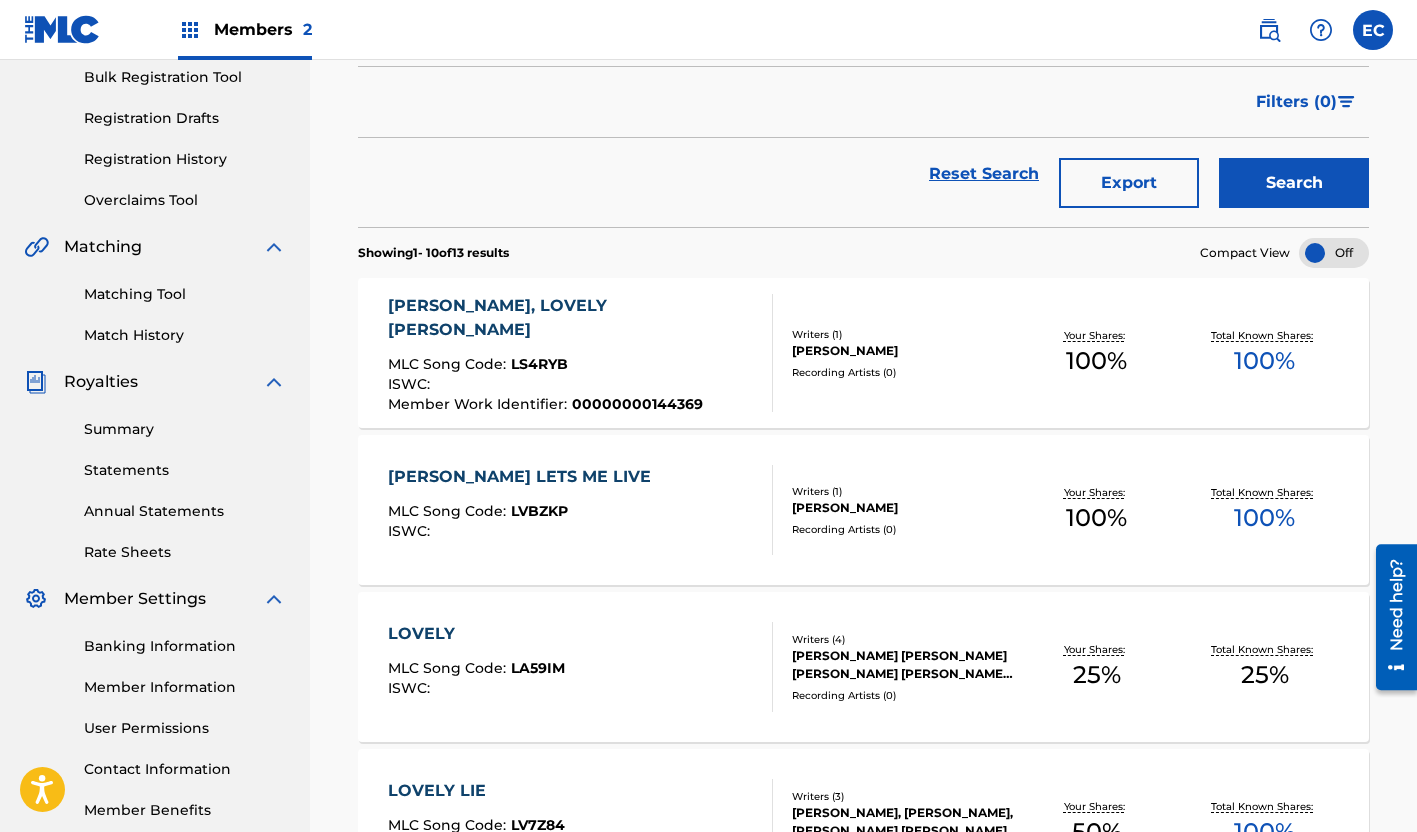 scroll, scrollTop: 300, scrollLeft: 0, axis: vertical 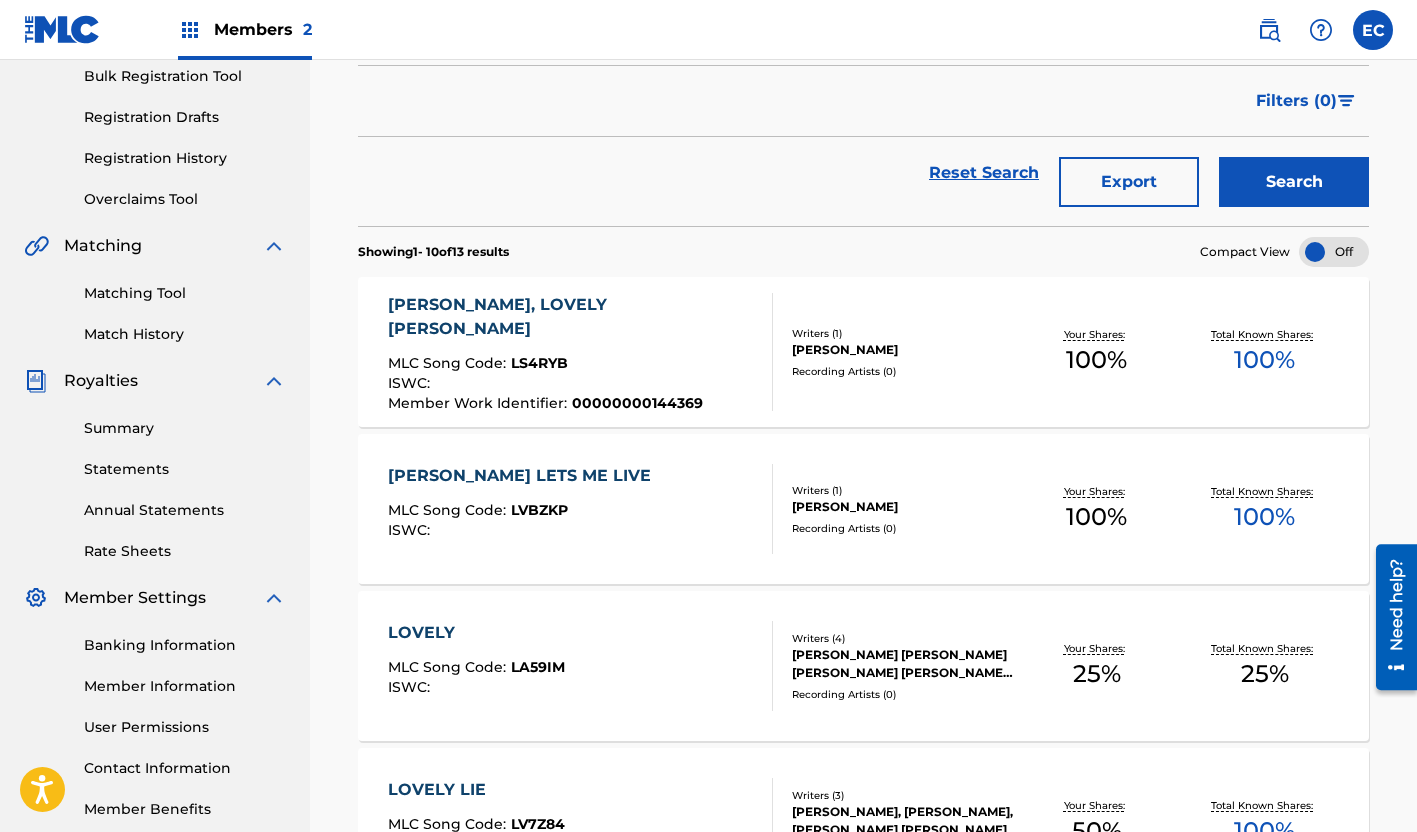 click on "[PERSON_NAME], LOVELY [PERSON_NAME]" at bounding box center [571, 317] 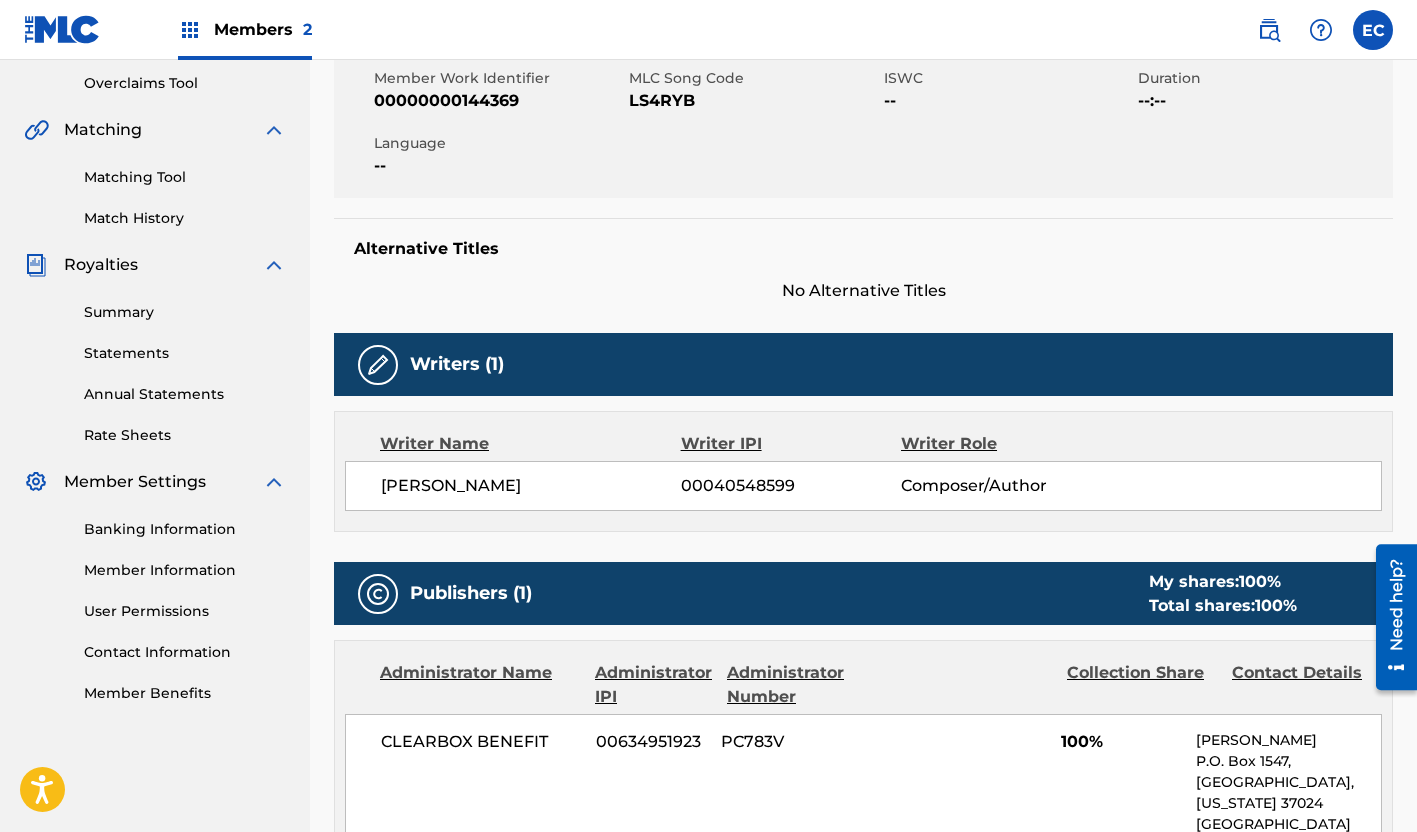 scroll, scrollTop: 0, scrollLeft: 0, axis: both 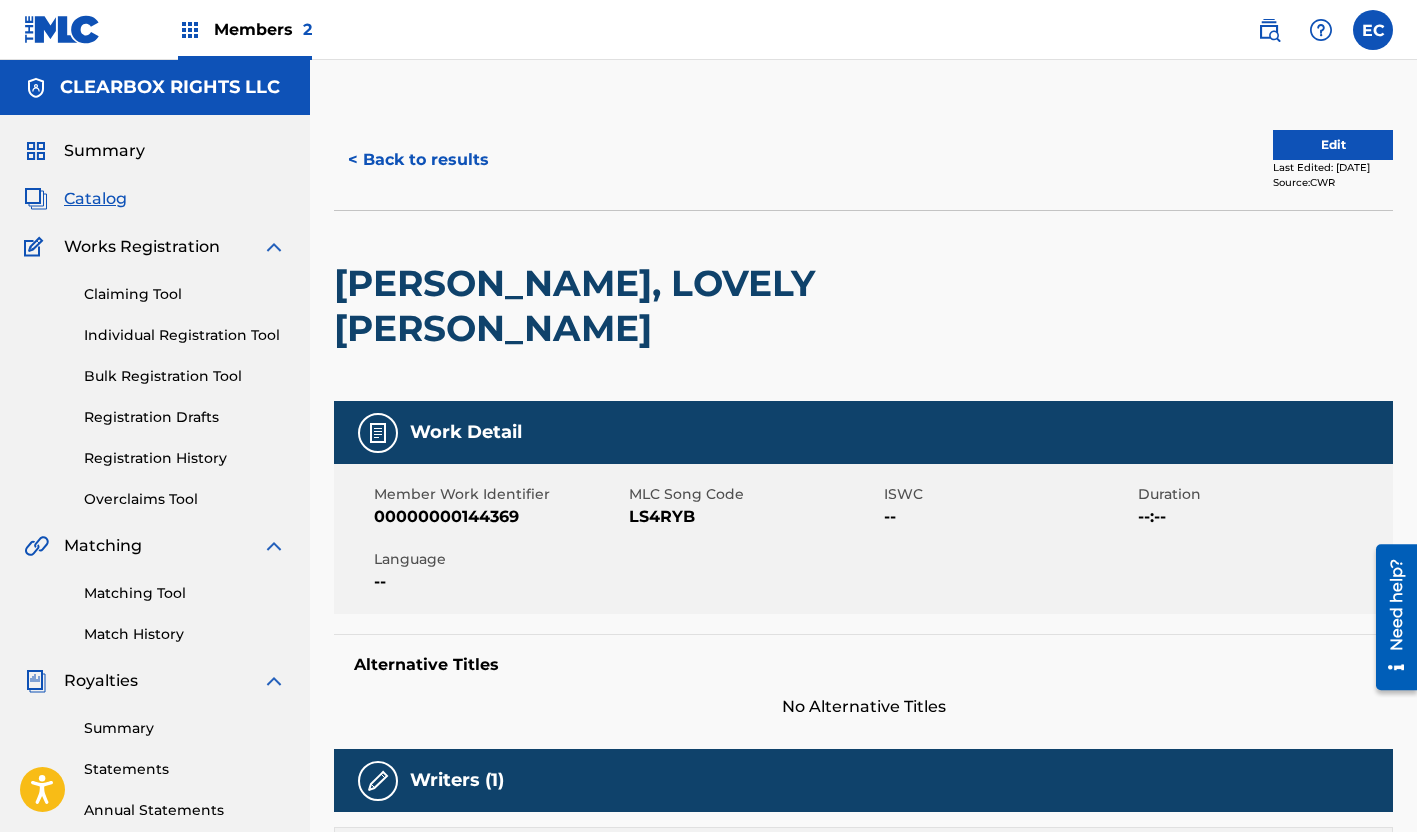 click on "< Back to results" at bounding box center [418, 160] 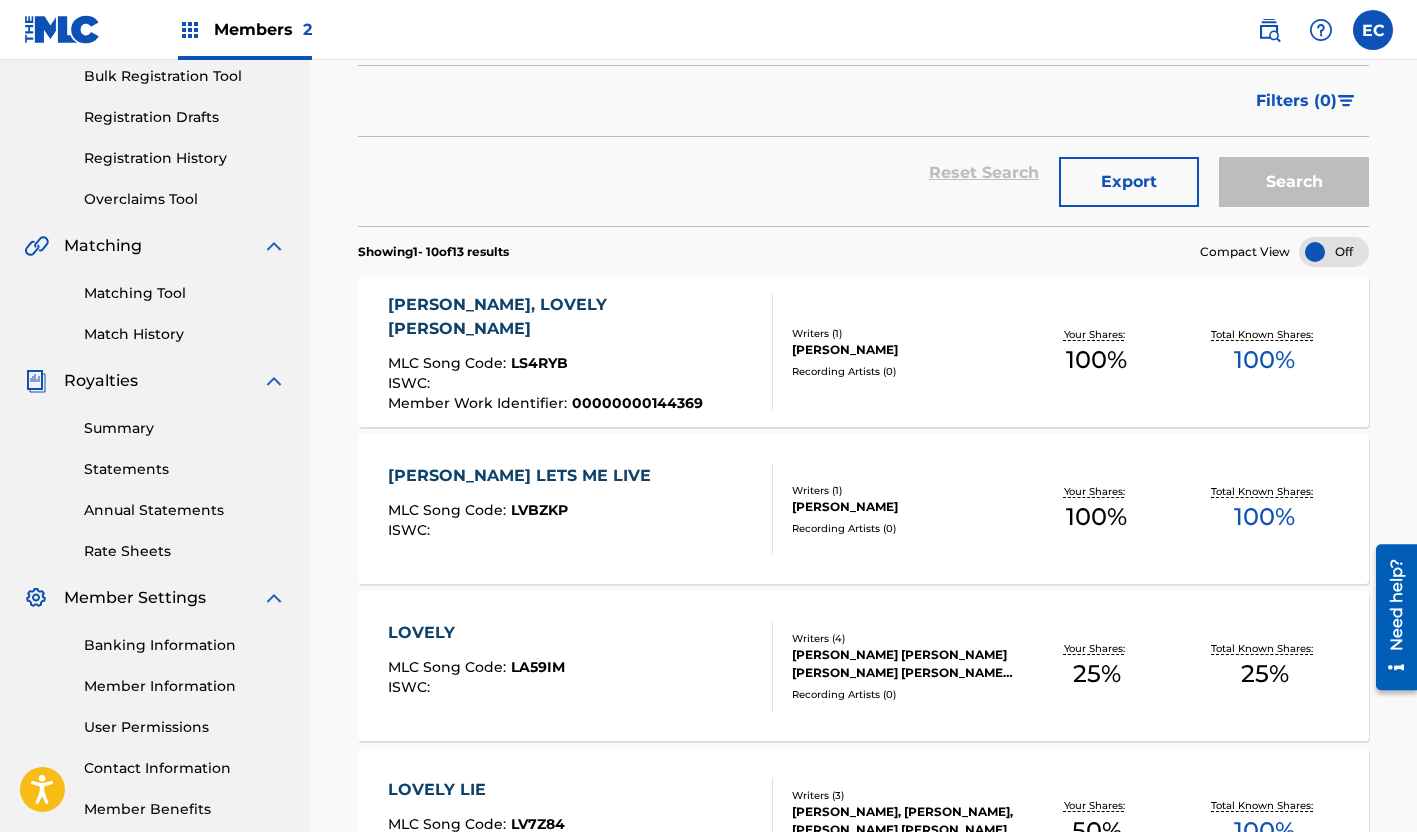 scroll, scrollTop: 0, scrollLeft: 0, axis: both 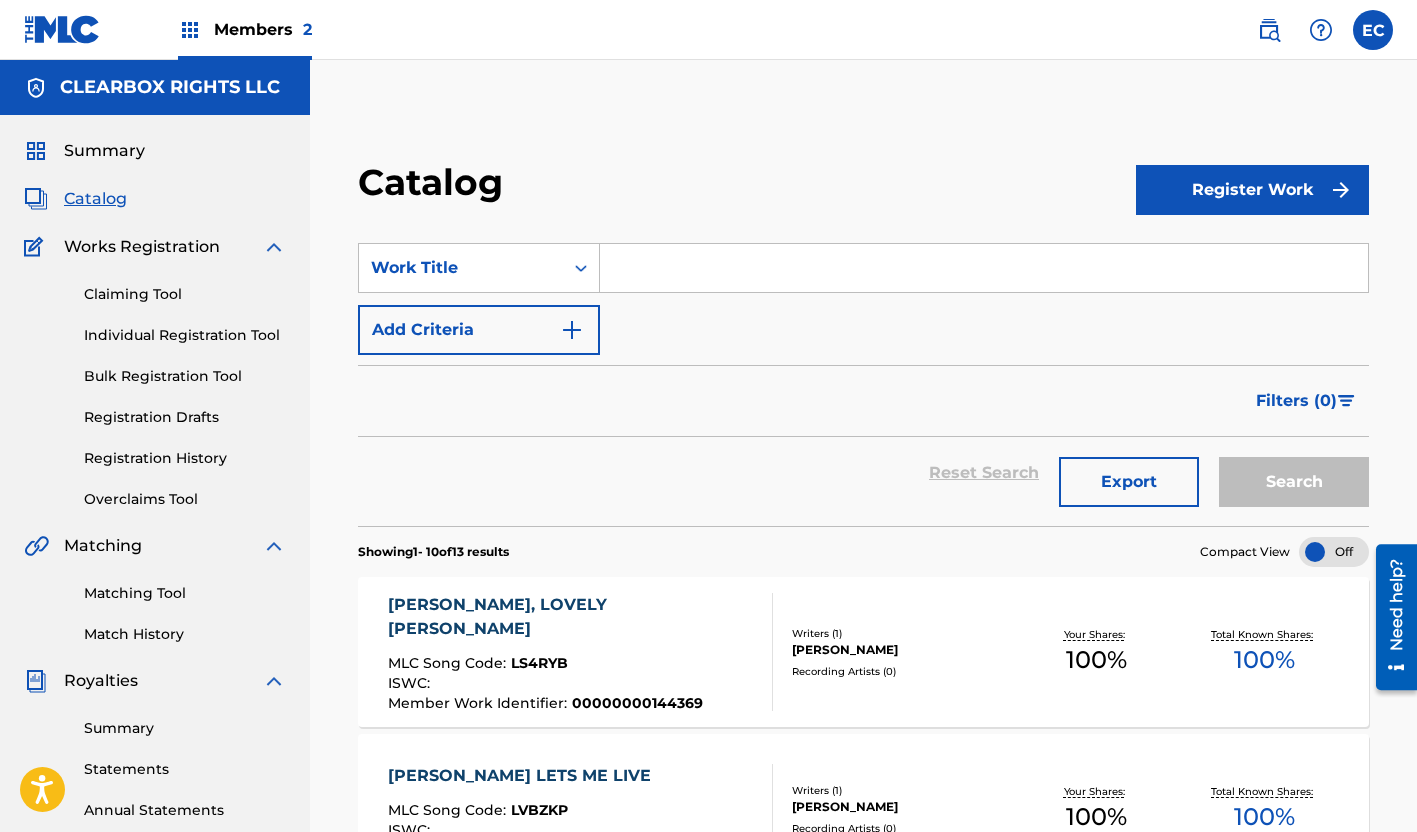 click at bounding box center (984, 268) 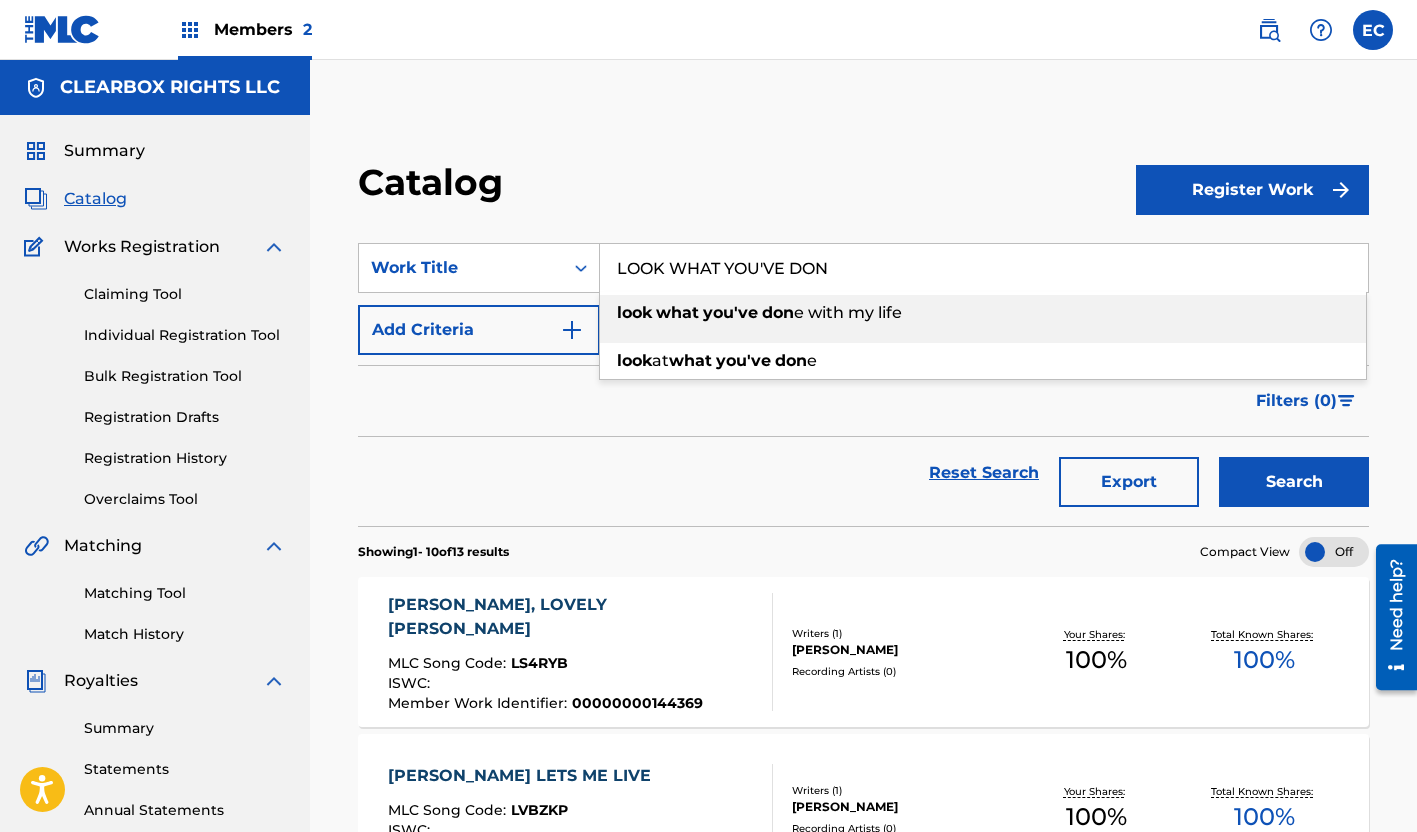 click at bounding box center [760, 312] 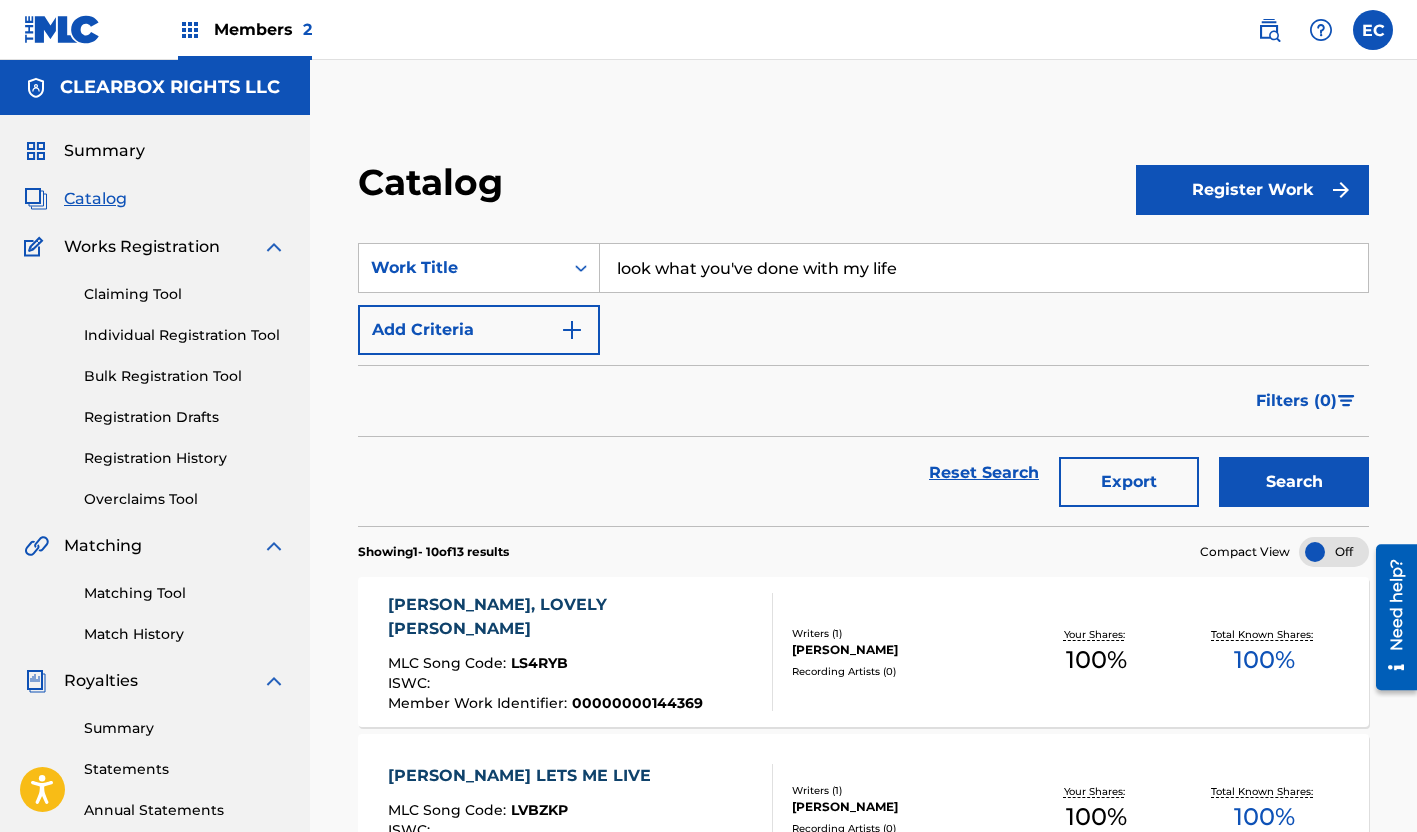 click on "Search" at bounding box center [1294, 482] 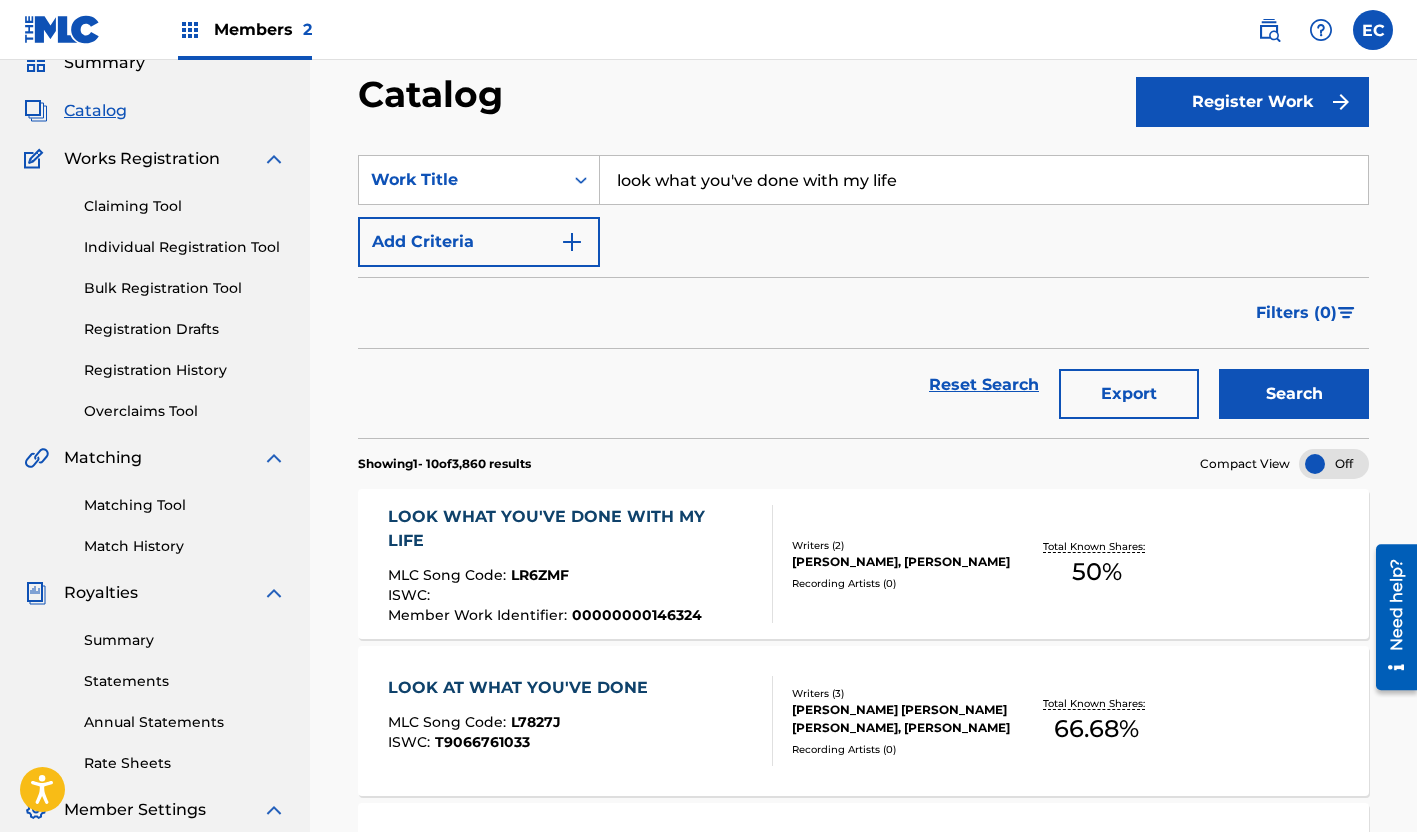 scroll, scrollTop: 200, scrollLeft: 0, axis: vertical 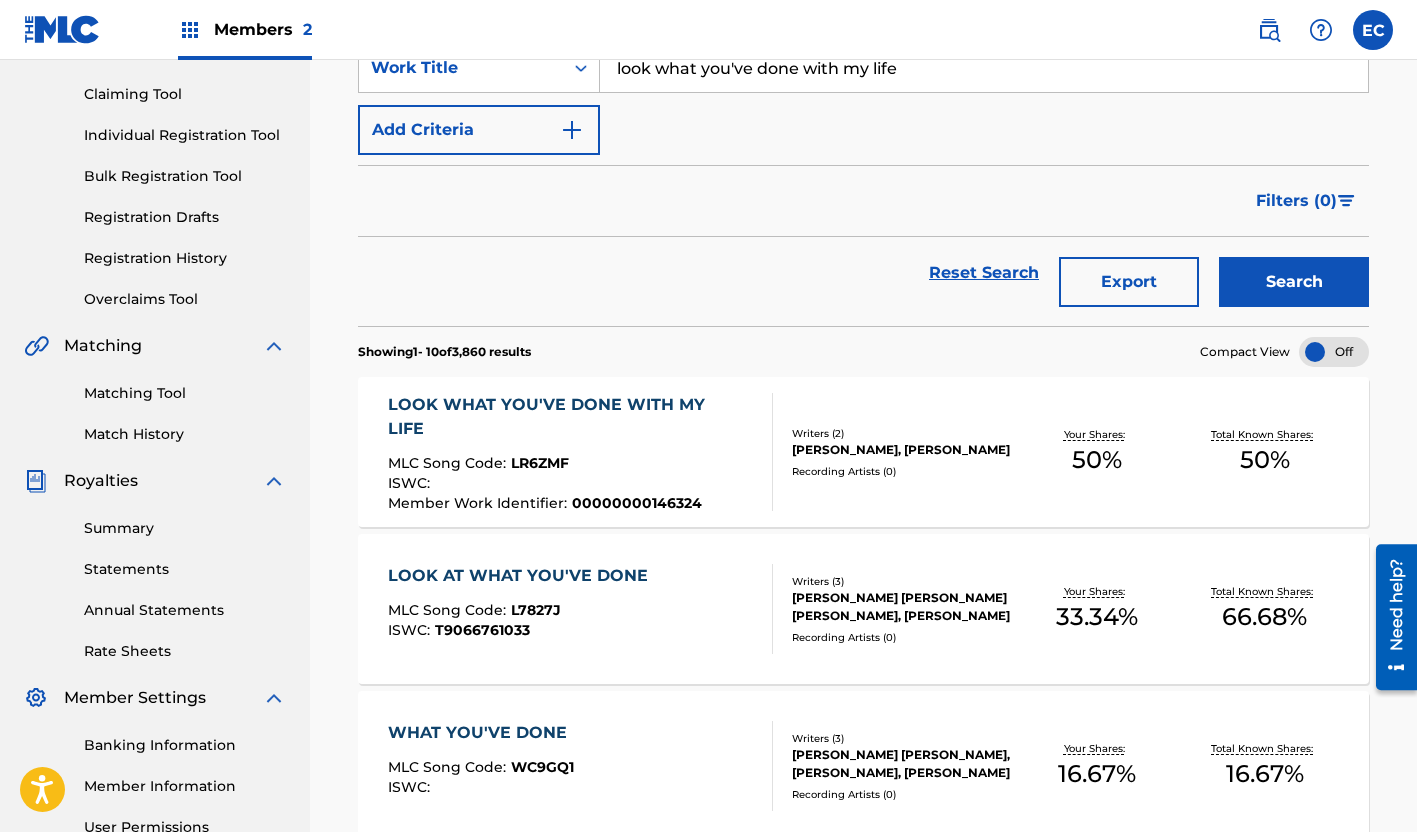 click on "LOOK WHAT YOU'VE DONE WITH MY LIFE" at bounding box center [571, 417] 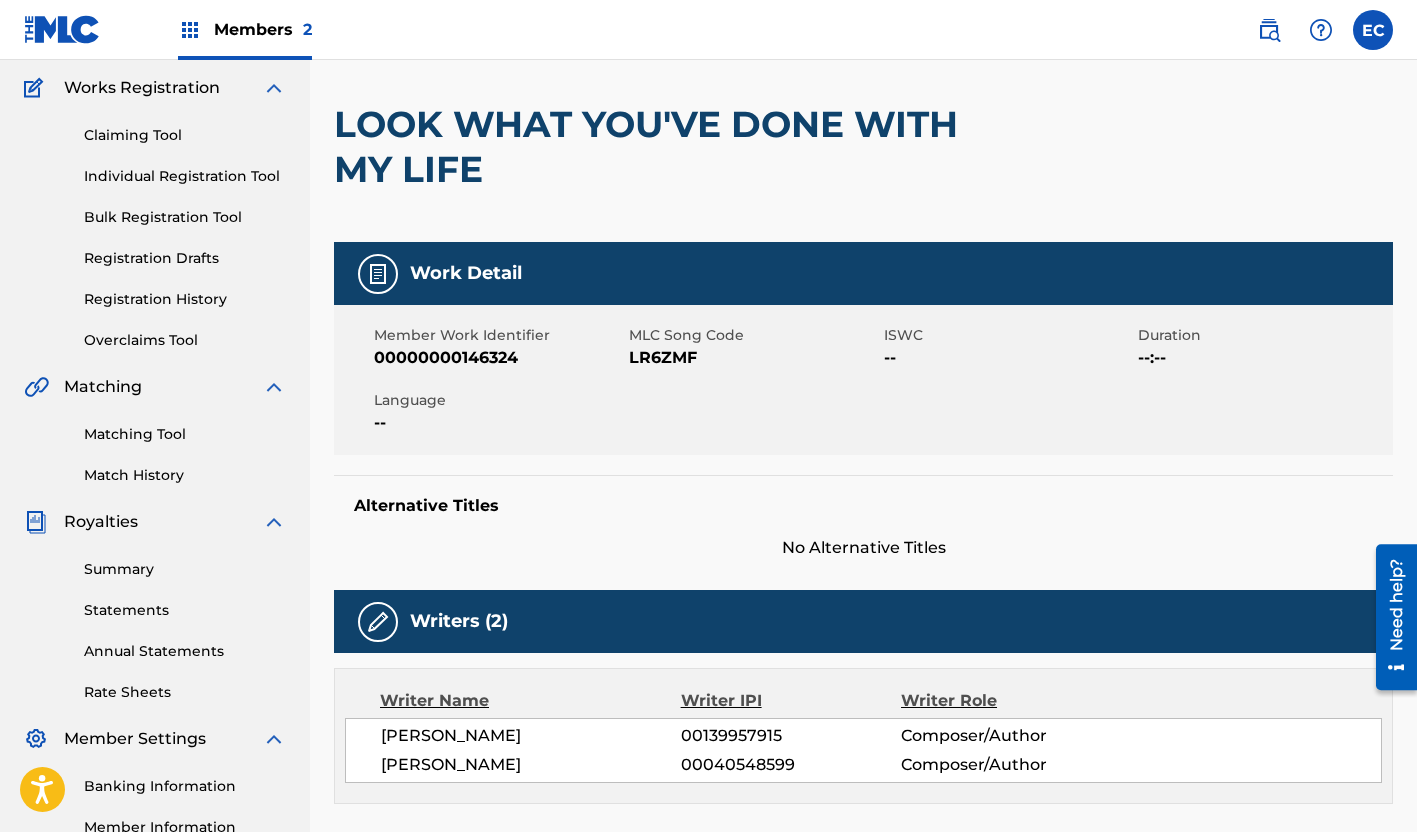 scroll, scrollTop: 0, scrollLeft: 0, axis: both 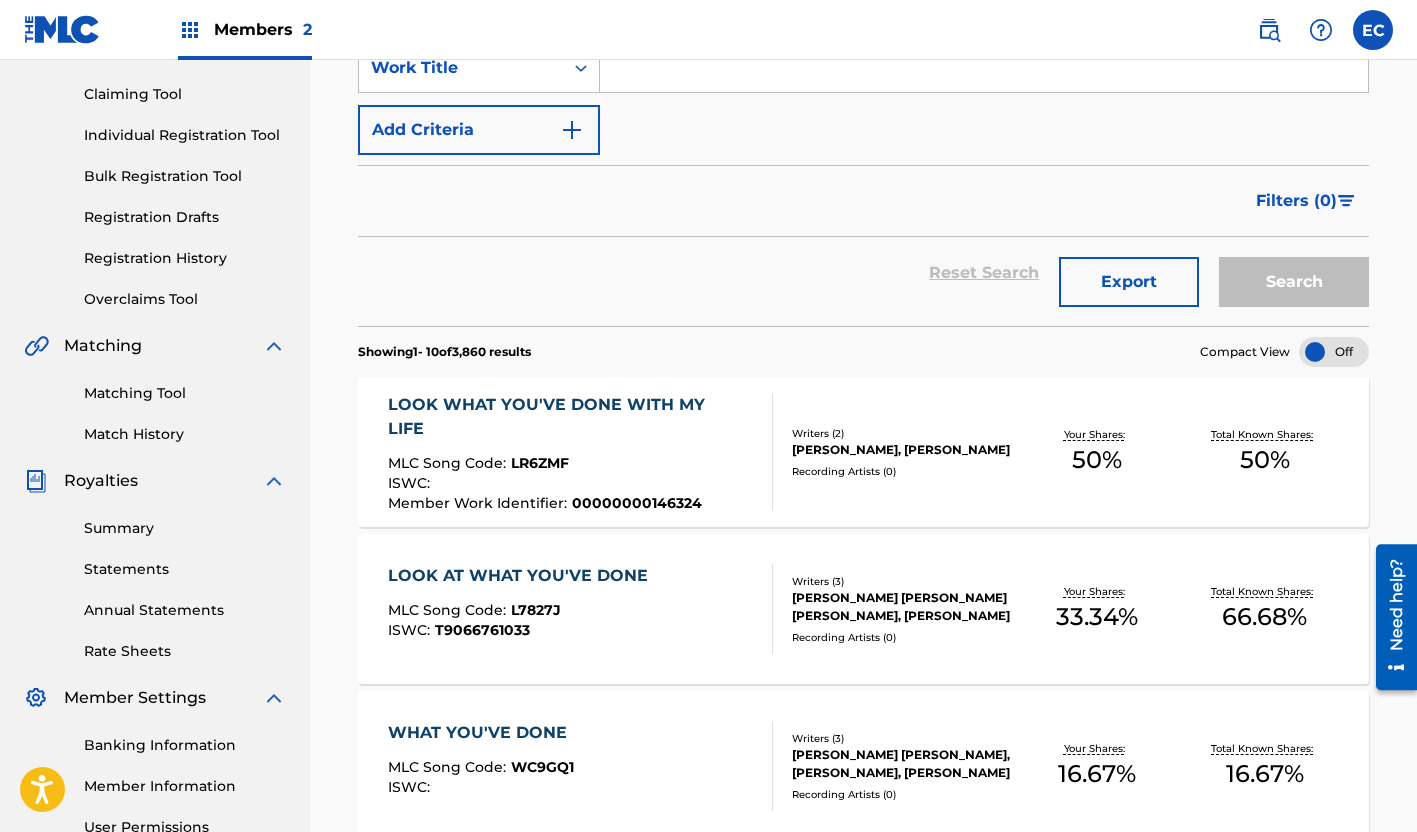 click on "LOOK WHAT YOU'VE DONE WITH MY LIFE MLC Song Code : LR6ZMF ISWC : Member Work Identifier : 00000000146324 Writers ( 2 ) [PERSON_NAME], [PERSON_NAME] Recording Artists ( 0 ) Your Shares: 50 % Total Known Shares: 50 %" at bounding box center [863, 452] 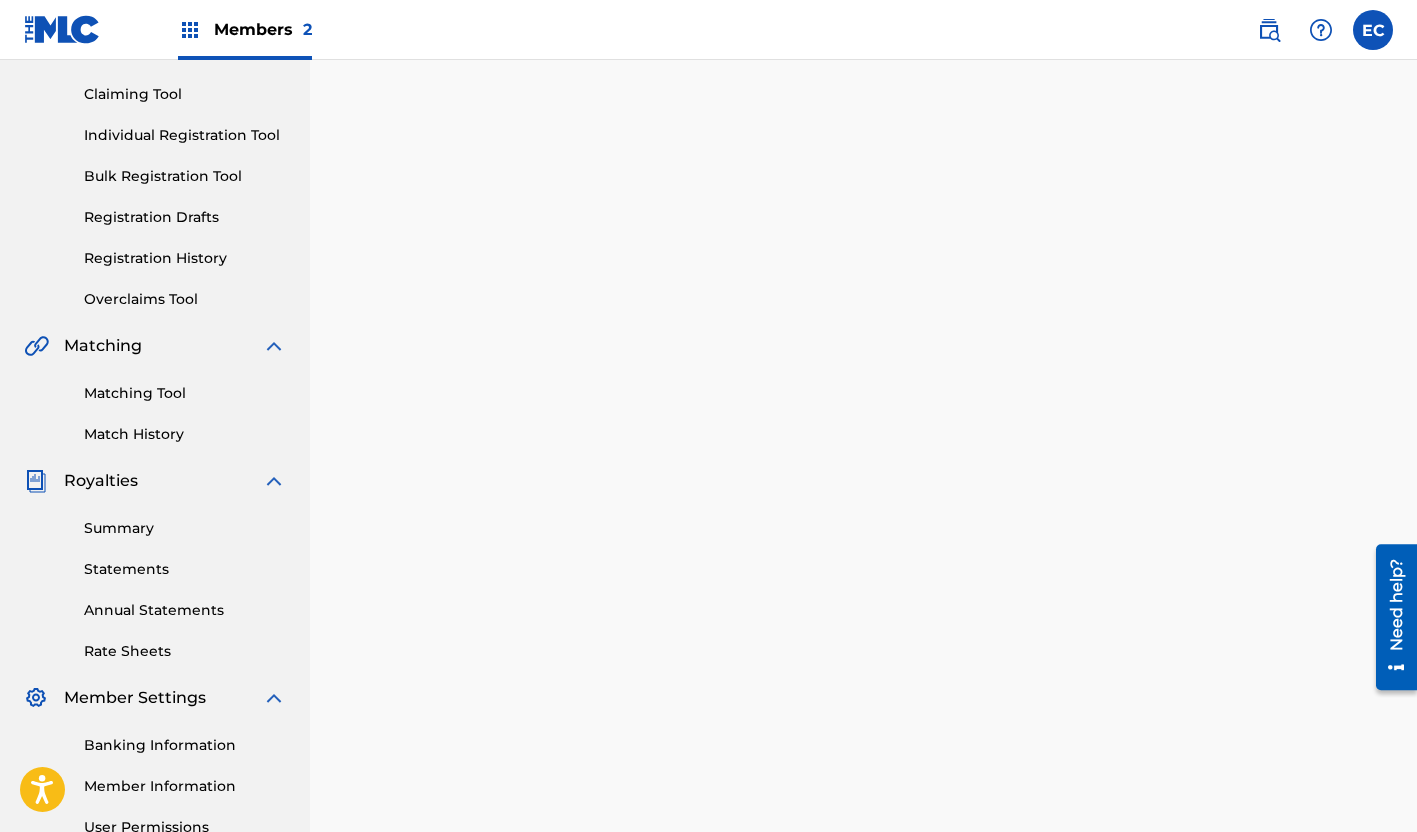 scroll, scrollTop: 0, scrollLeft: 0, axis: both 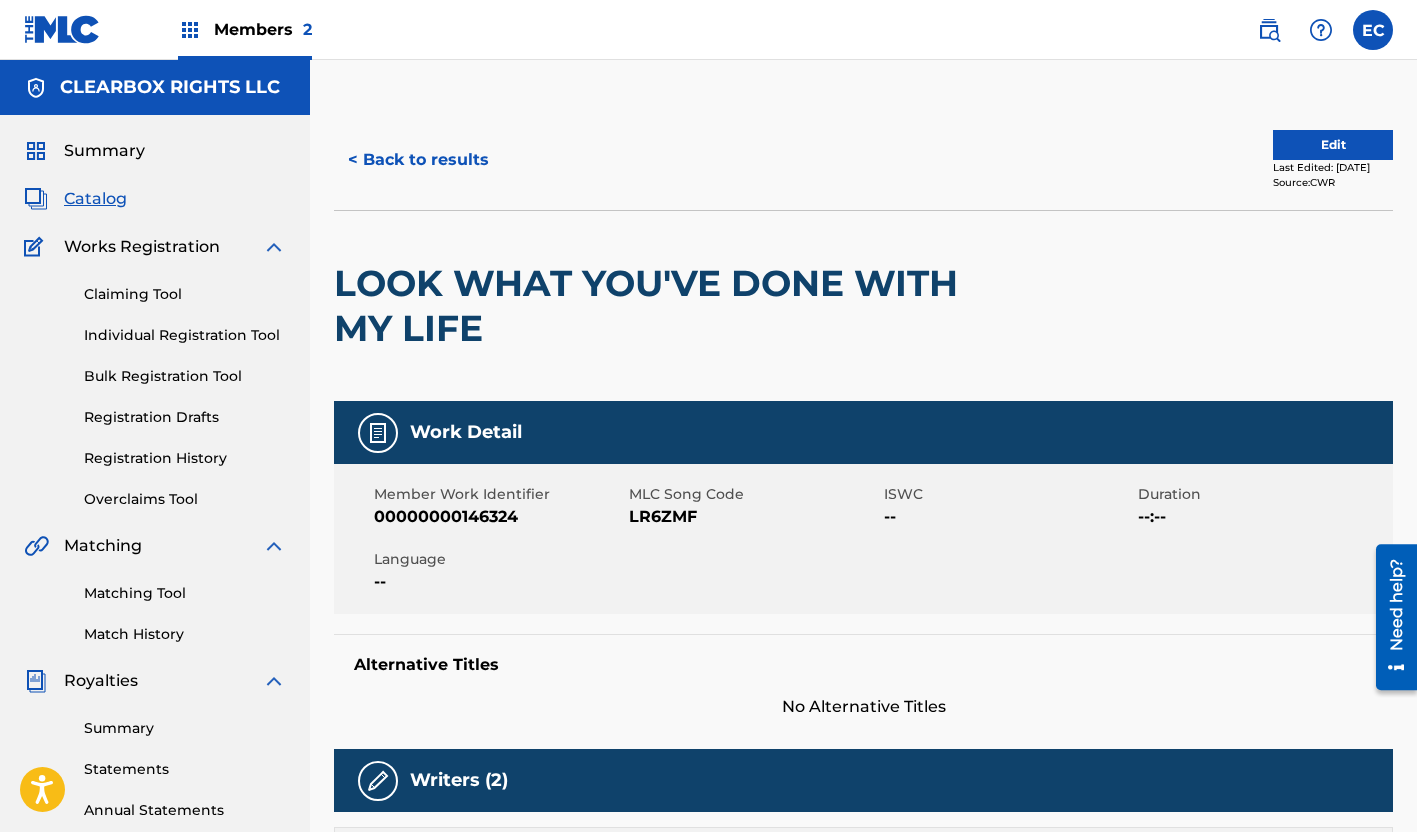 click on "Registration History" at bounding box center [185, 458] 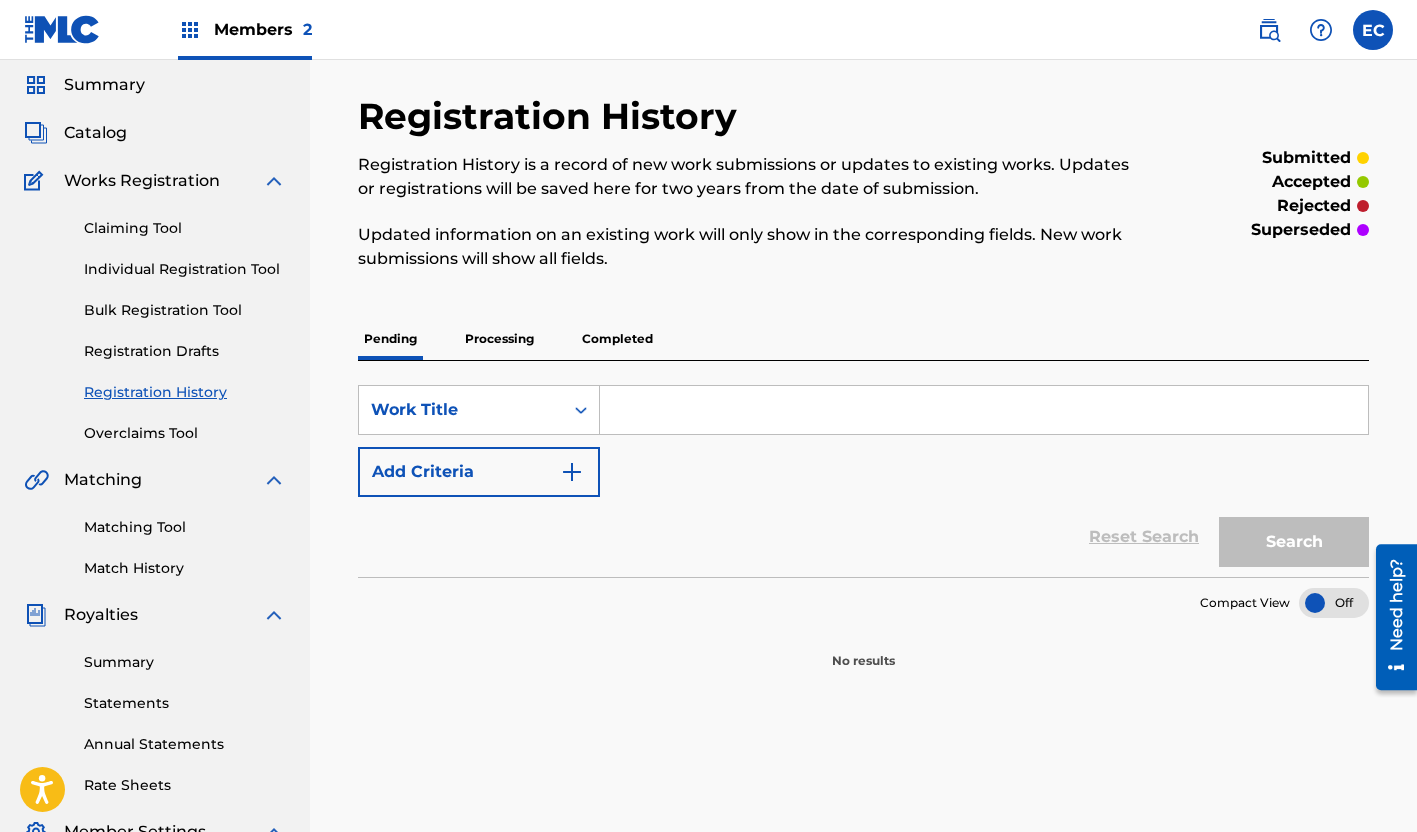 scroll, scrollTop: 100, scrollLeft: 0, axis: vertical 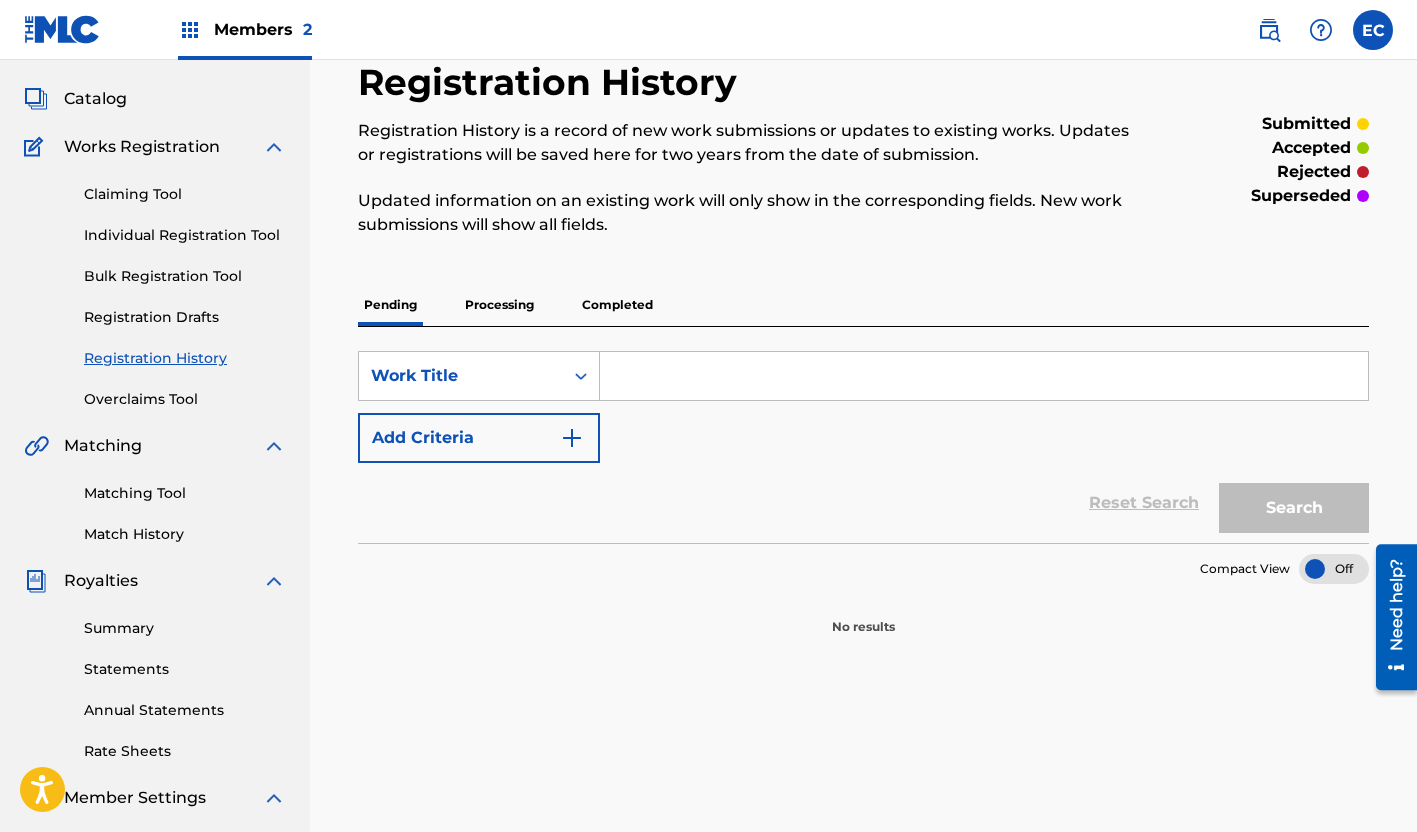 click on "Processing" at bounding box center (499, 305) 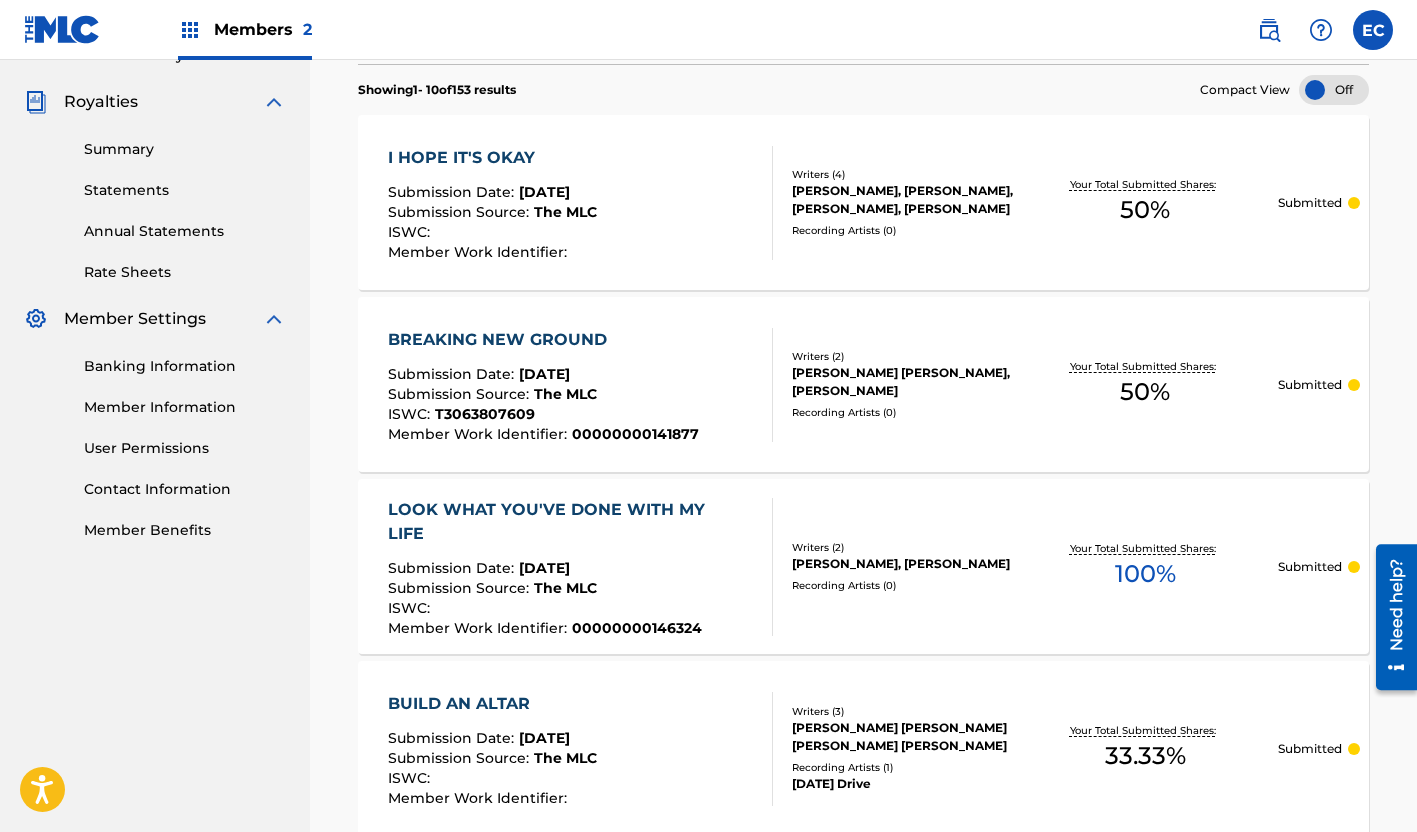 scroll, scrollTop: 800, scrollLeft: 0, axis: vertical 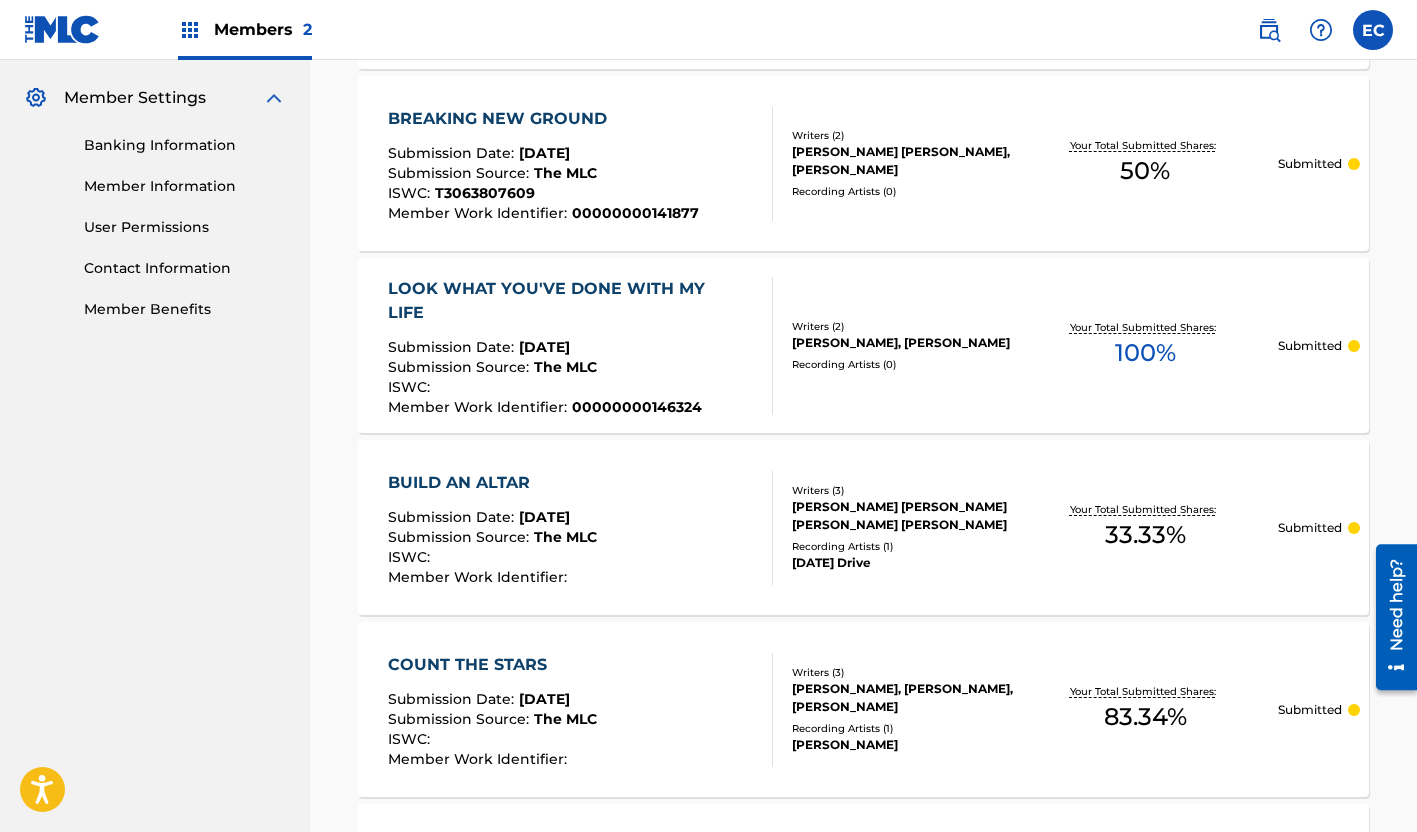 click on "LOOK WHAT YOU'VE DONE WITH MY LIFE" at bounding box center (571, 301) 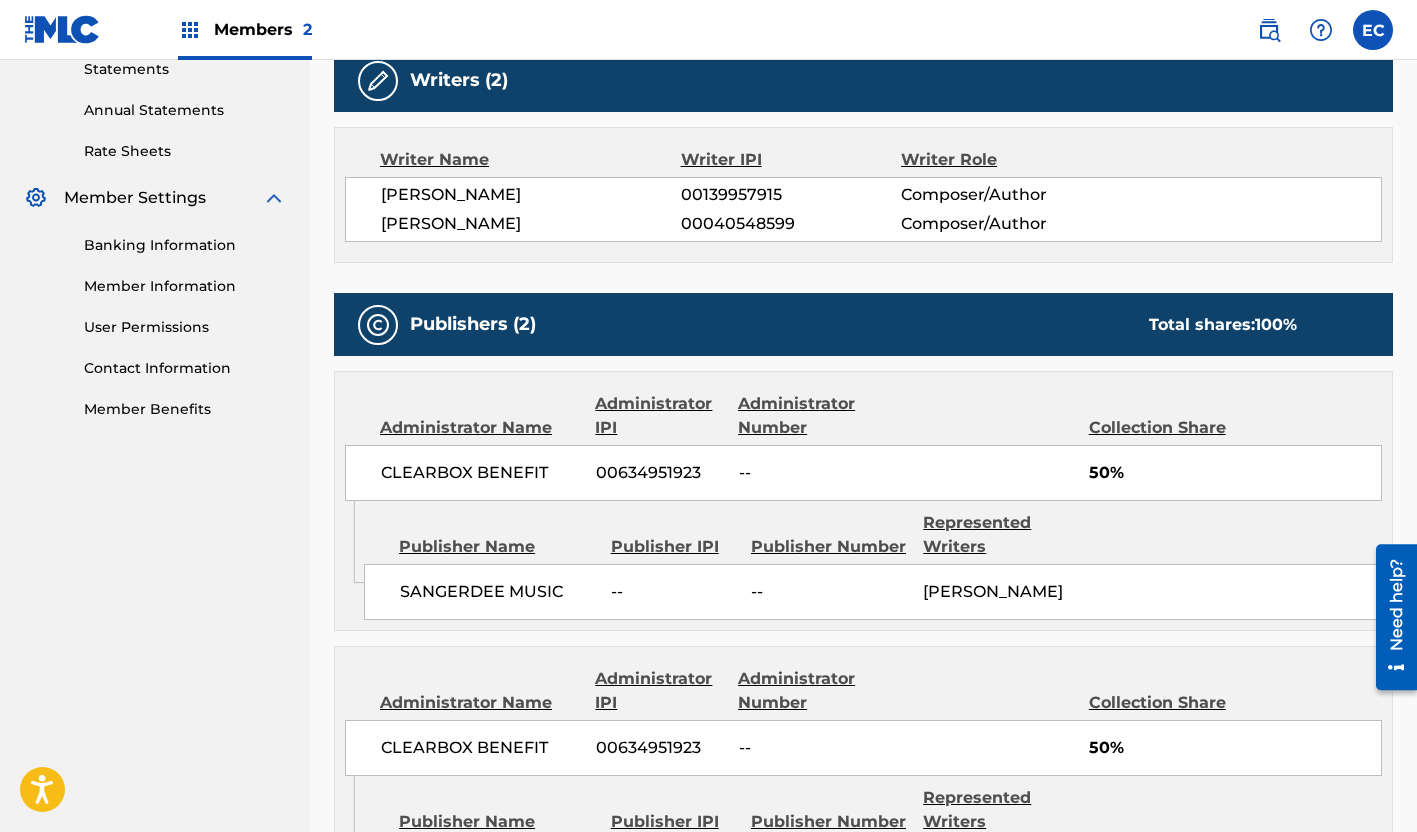 scroll, scrollTop: 0, scrollLeft: 0, axis: both 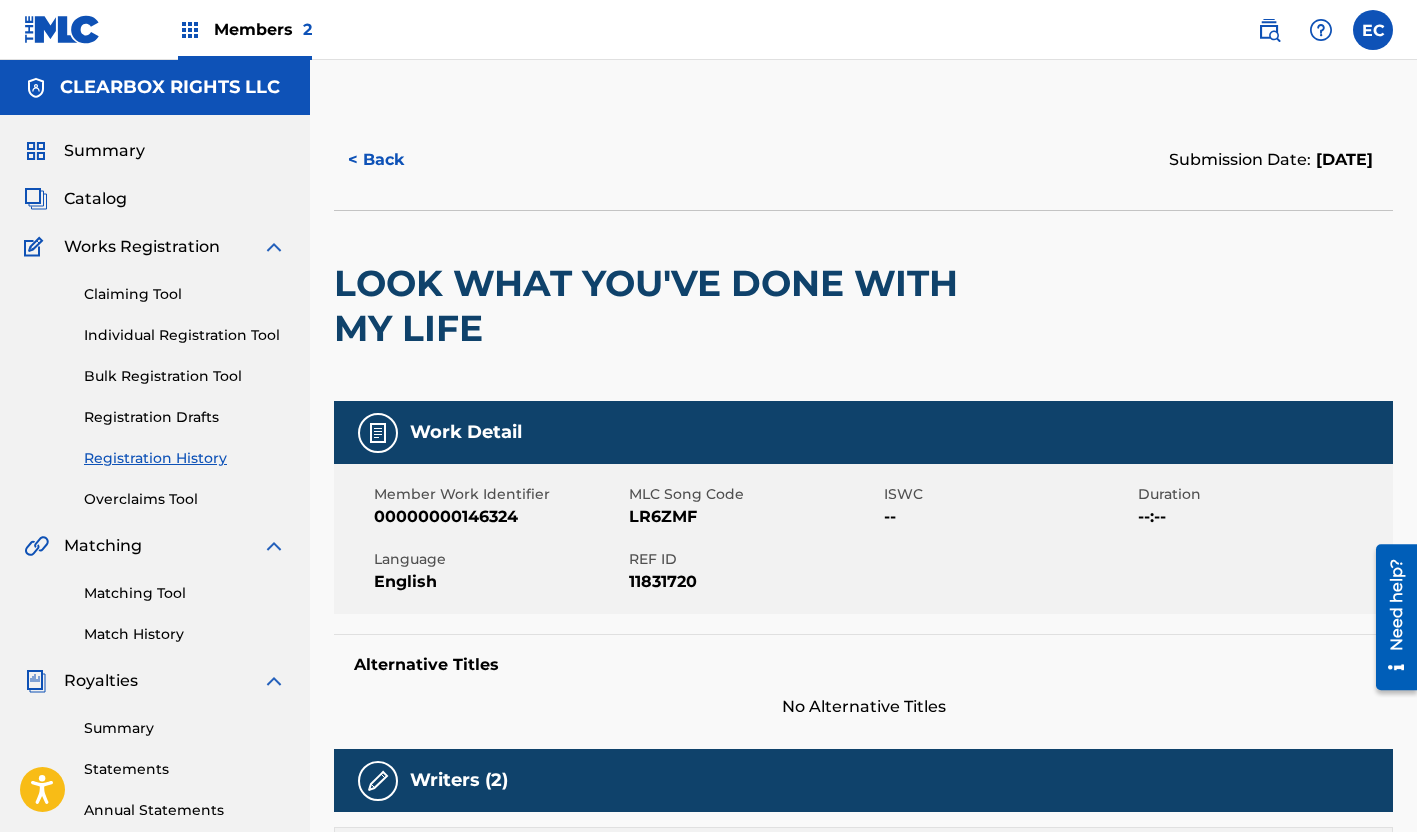 click on "< Back" at bounding box center [394, 160] 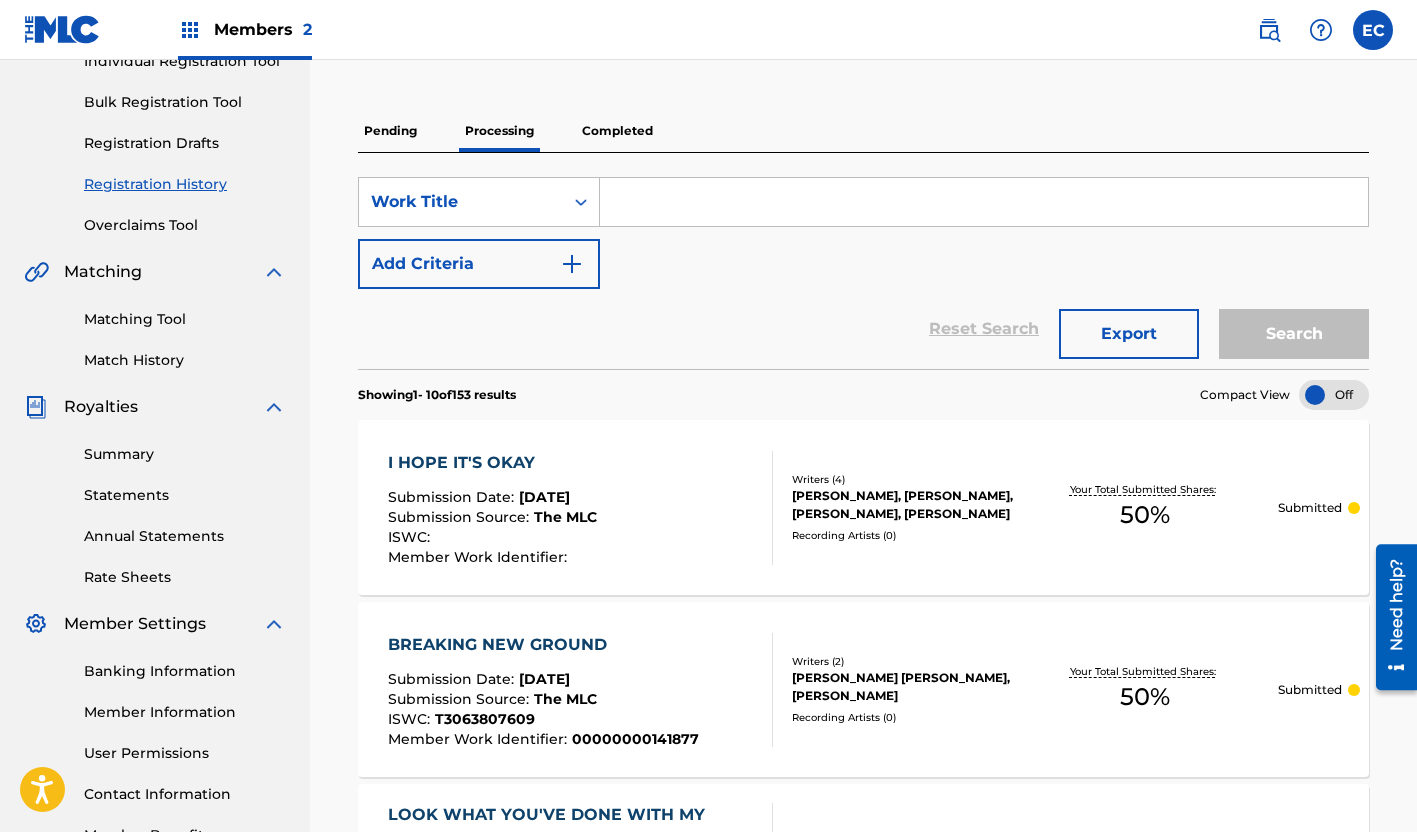 scroll, scrollTop: 0, scrollLeft: 0, axis: both 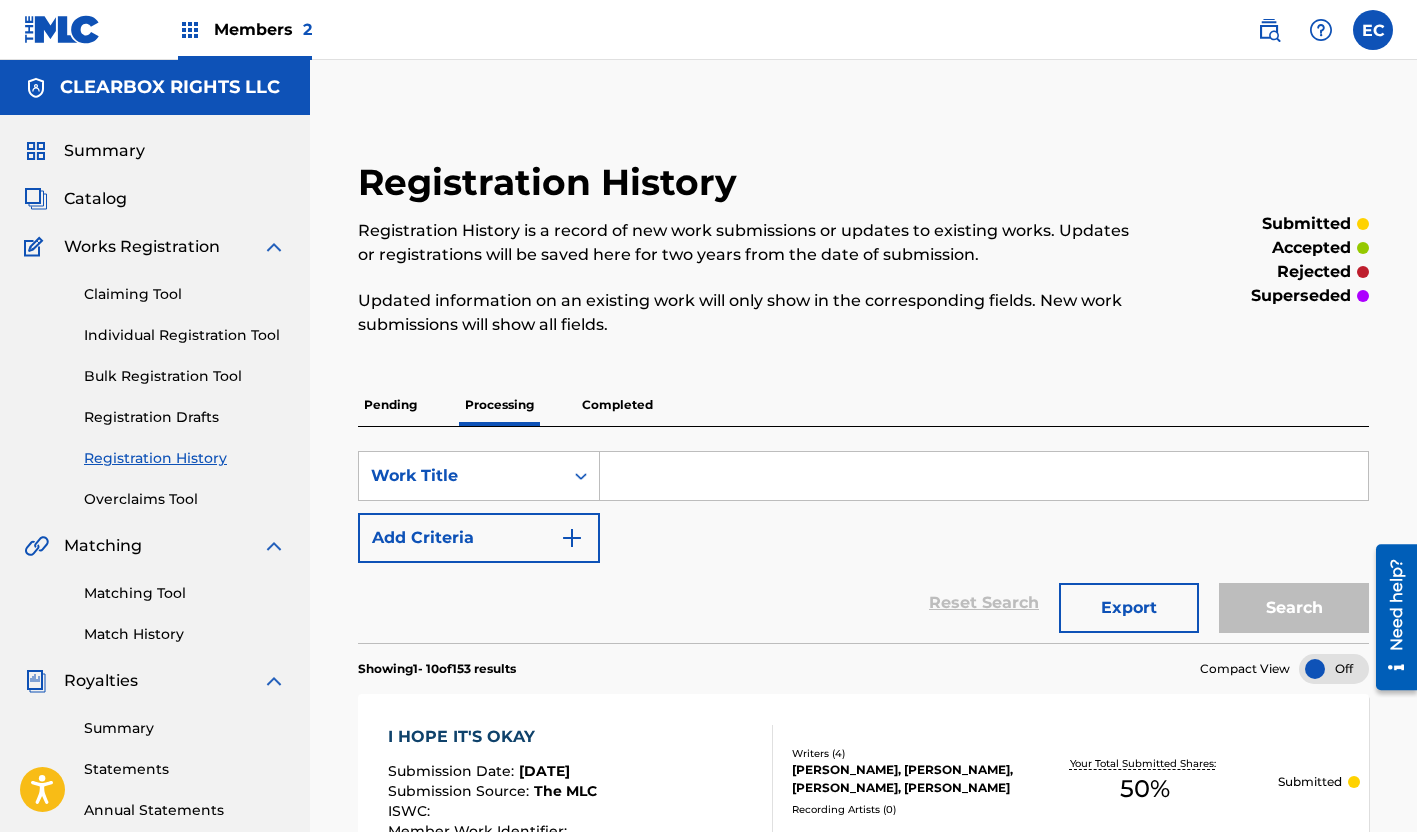 click on "Catalog" at bounding box center [95, 199] 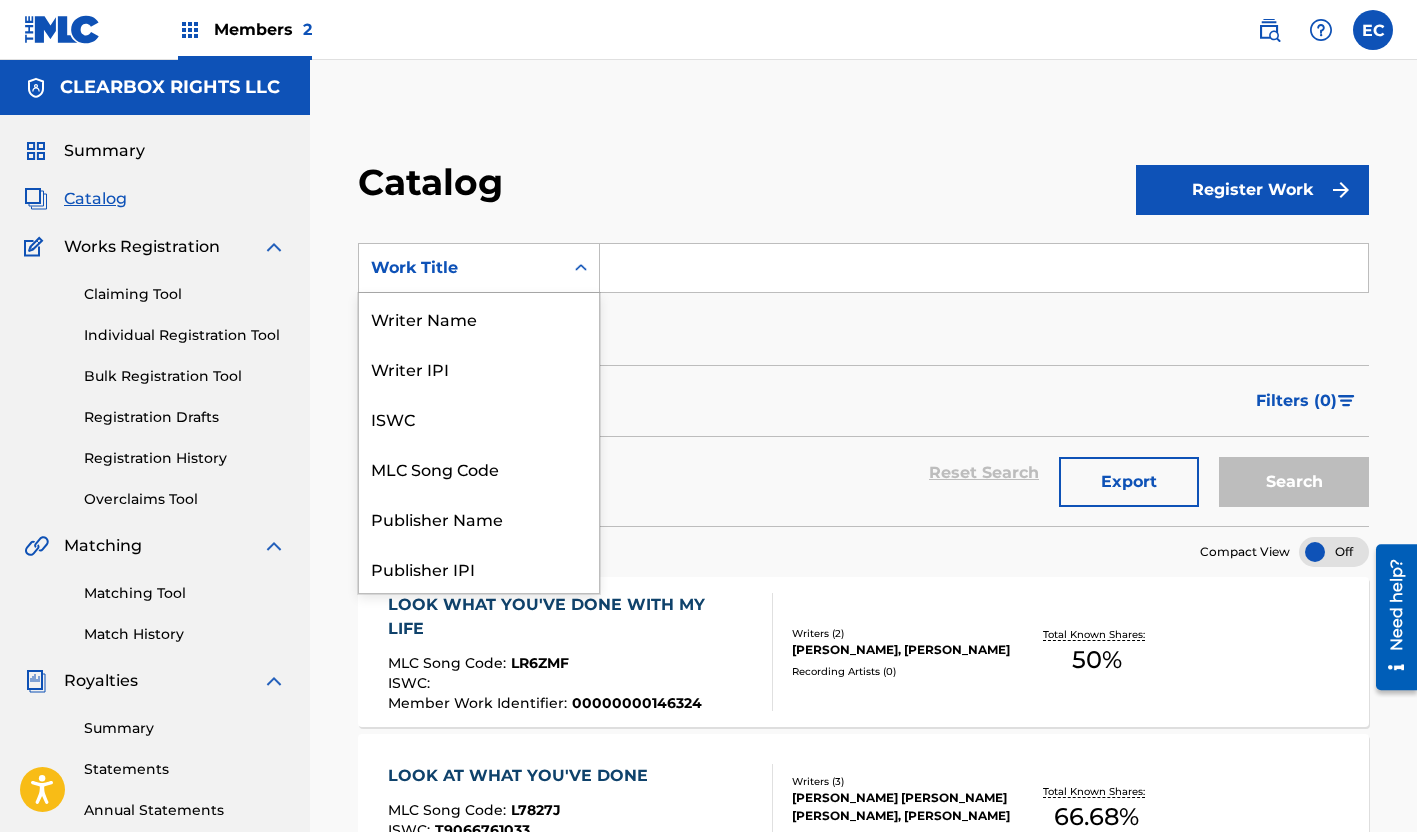 click on "Work Title" at bounding box center [461, 268] 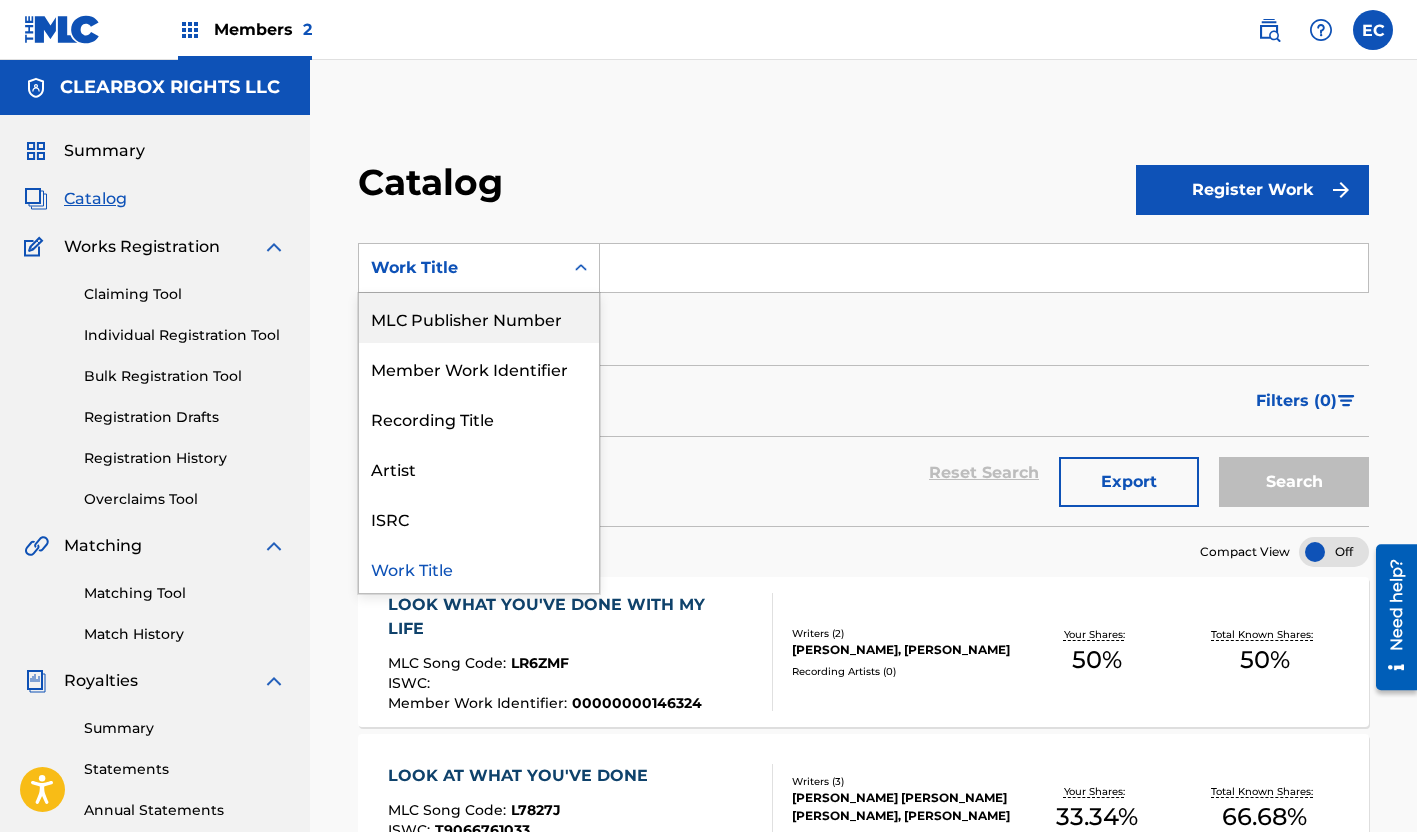 scroll, scrollTop: 0, scrollLeft: 0, axis: both 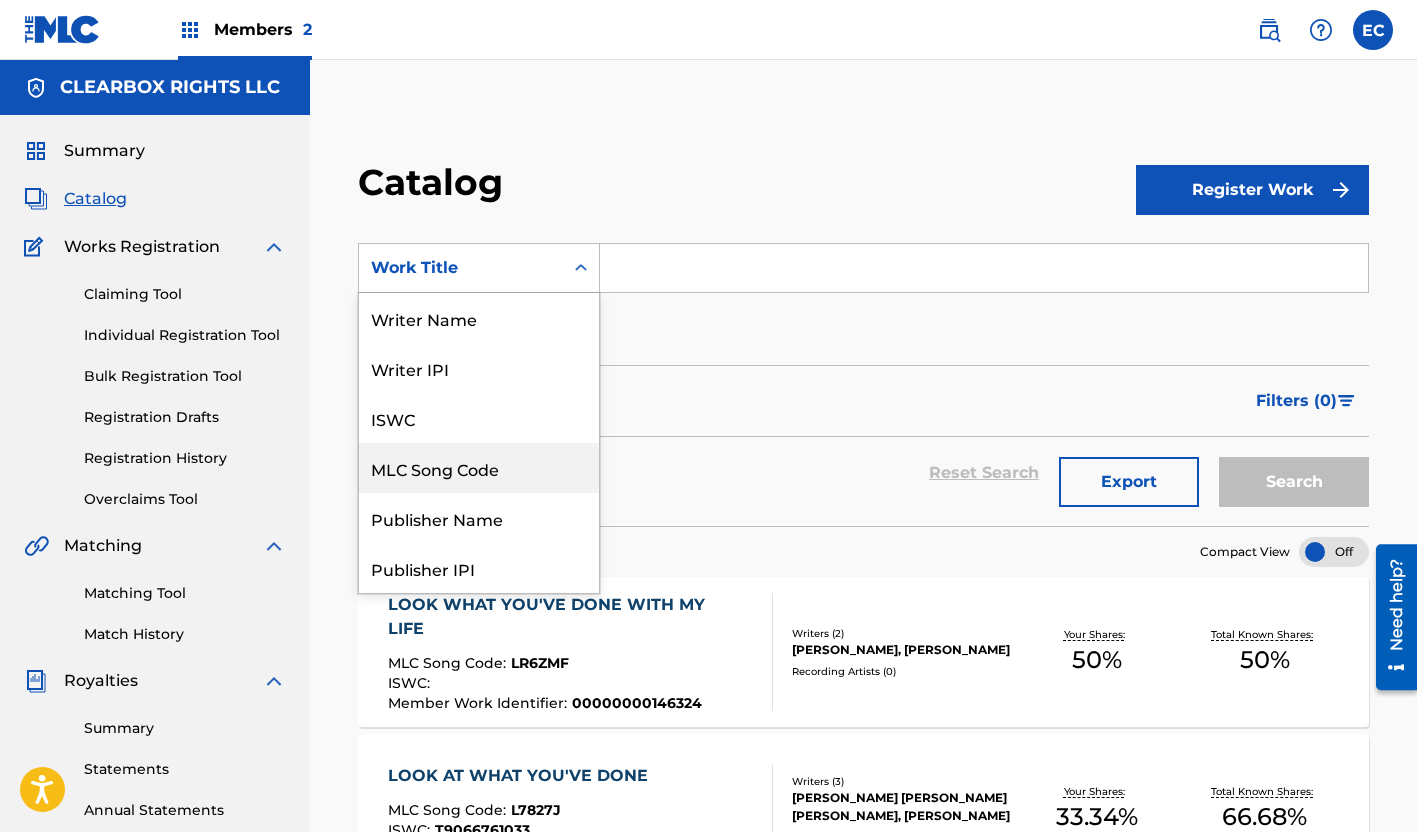 click on "MLC Song Code" at bounding box center (479, 468) 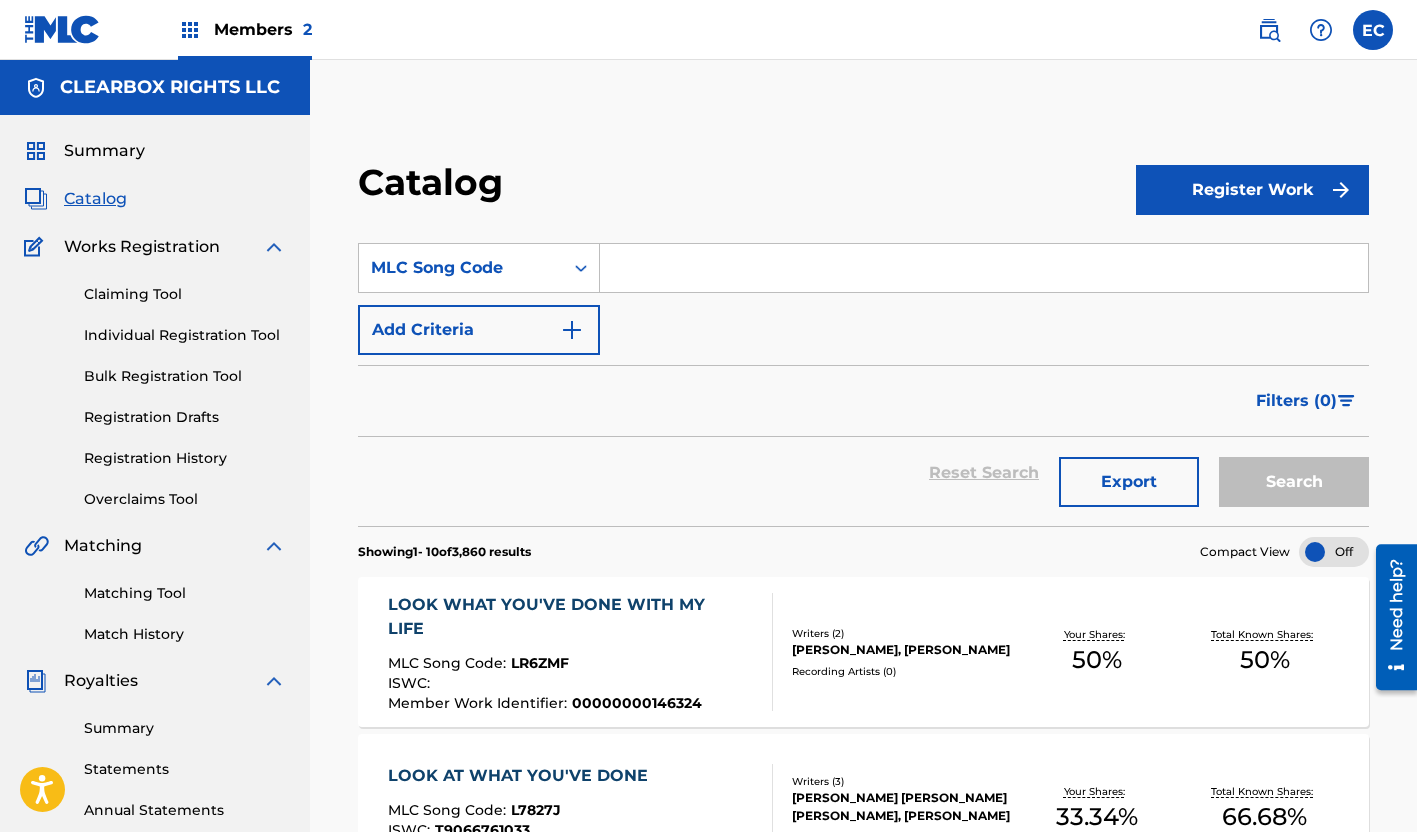 click at bounding box center [984, 268] 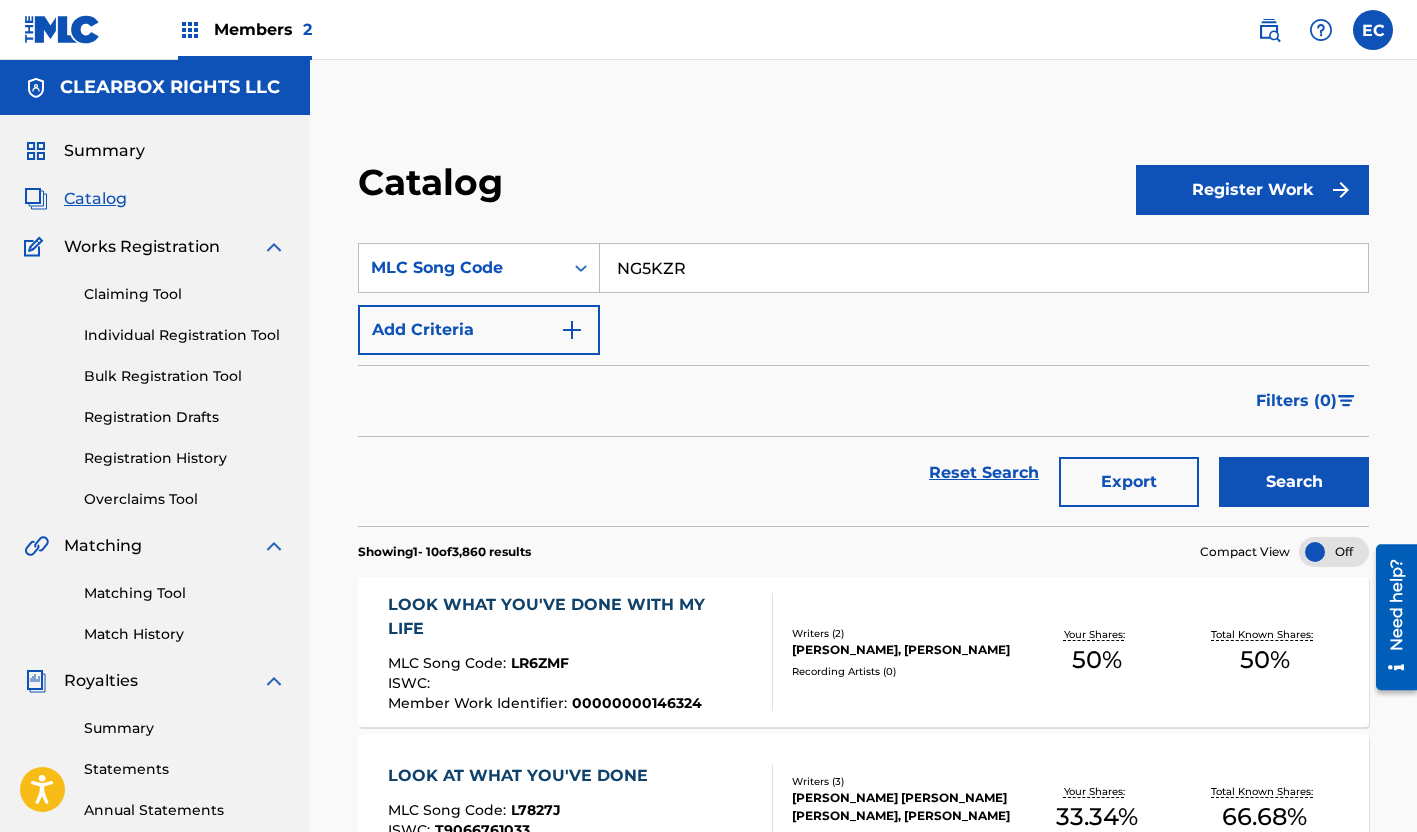 type on "NG5KZR" 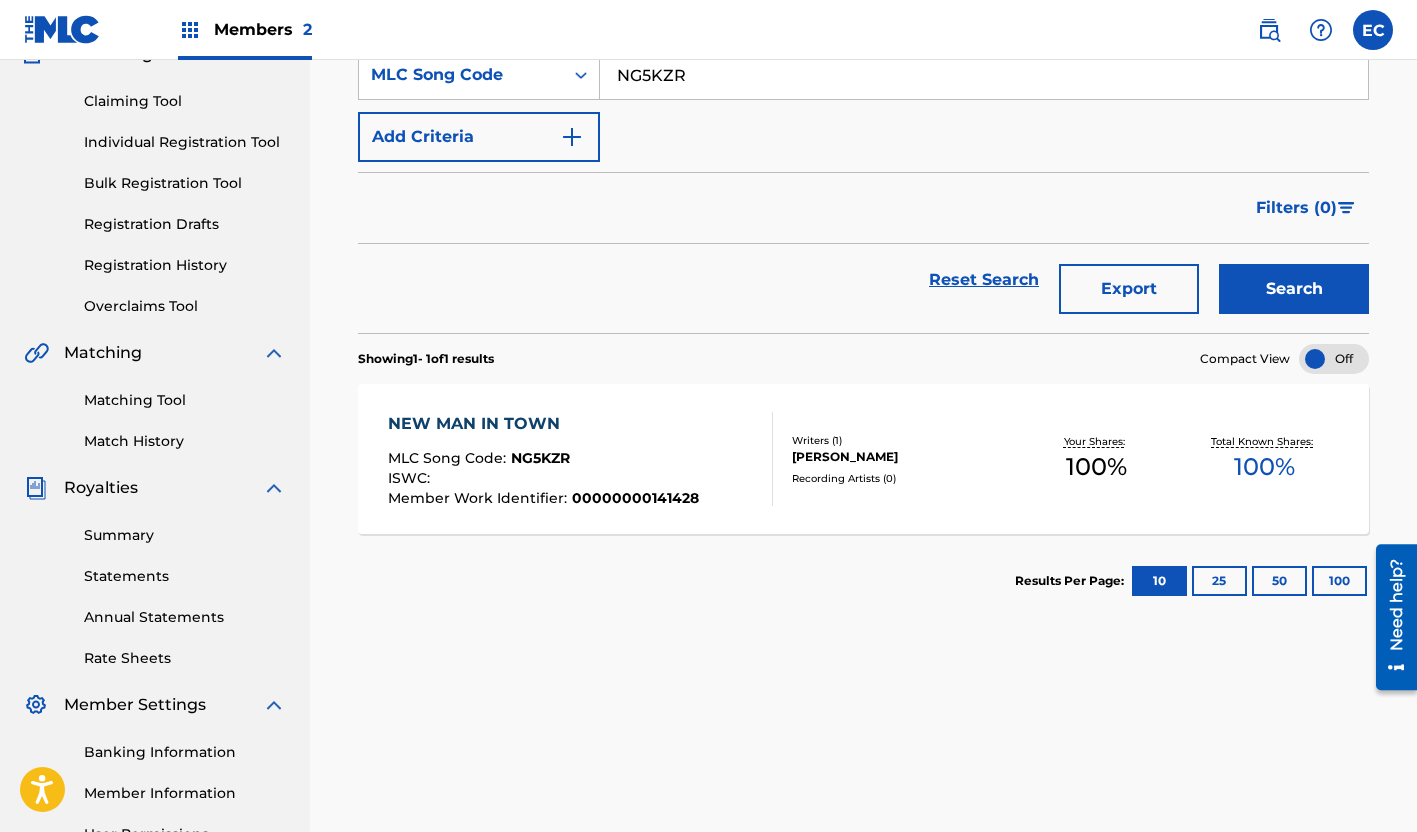 scroll, scrollTop: 200, scrollLeft: 0, axis: vertical 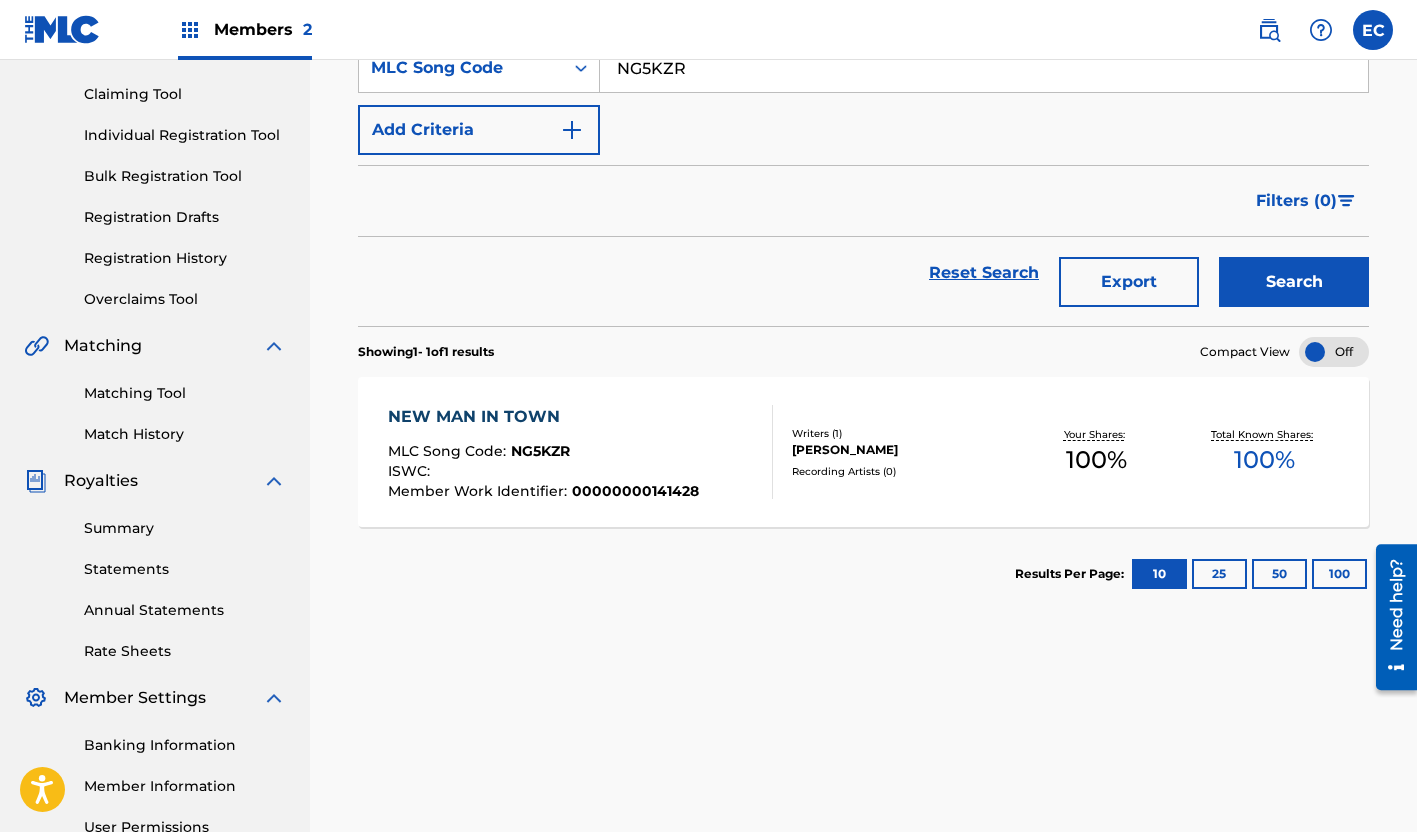 click on "NEW MAN IN TOWN MLC Song Code : NG5KZR ISWC : Member Work Identifier : 00000000141428 Writers ( 1 ) [PERSON_NAME] Recording Artists ( 0 ) Your Shares: 100 % Total Known Shares: 100 %" at bounding box center (863, 452) 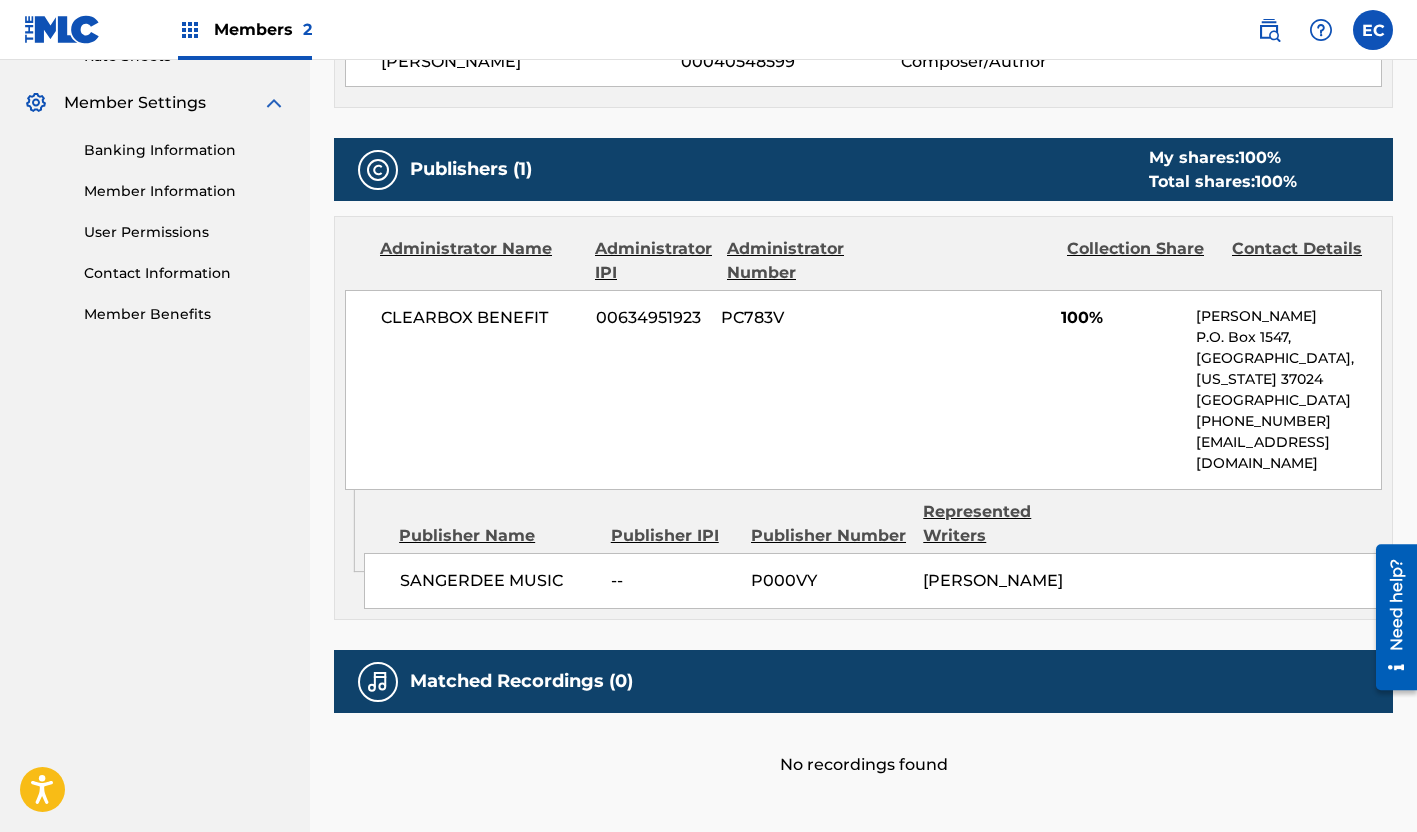 scroll, scrollTop: 800, scrollLeft: 0, axis: vertical 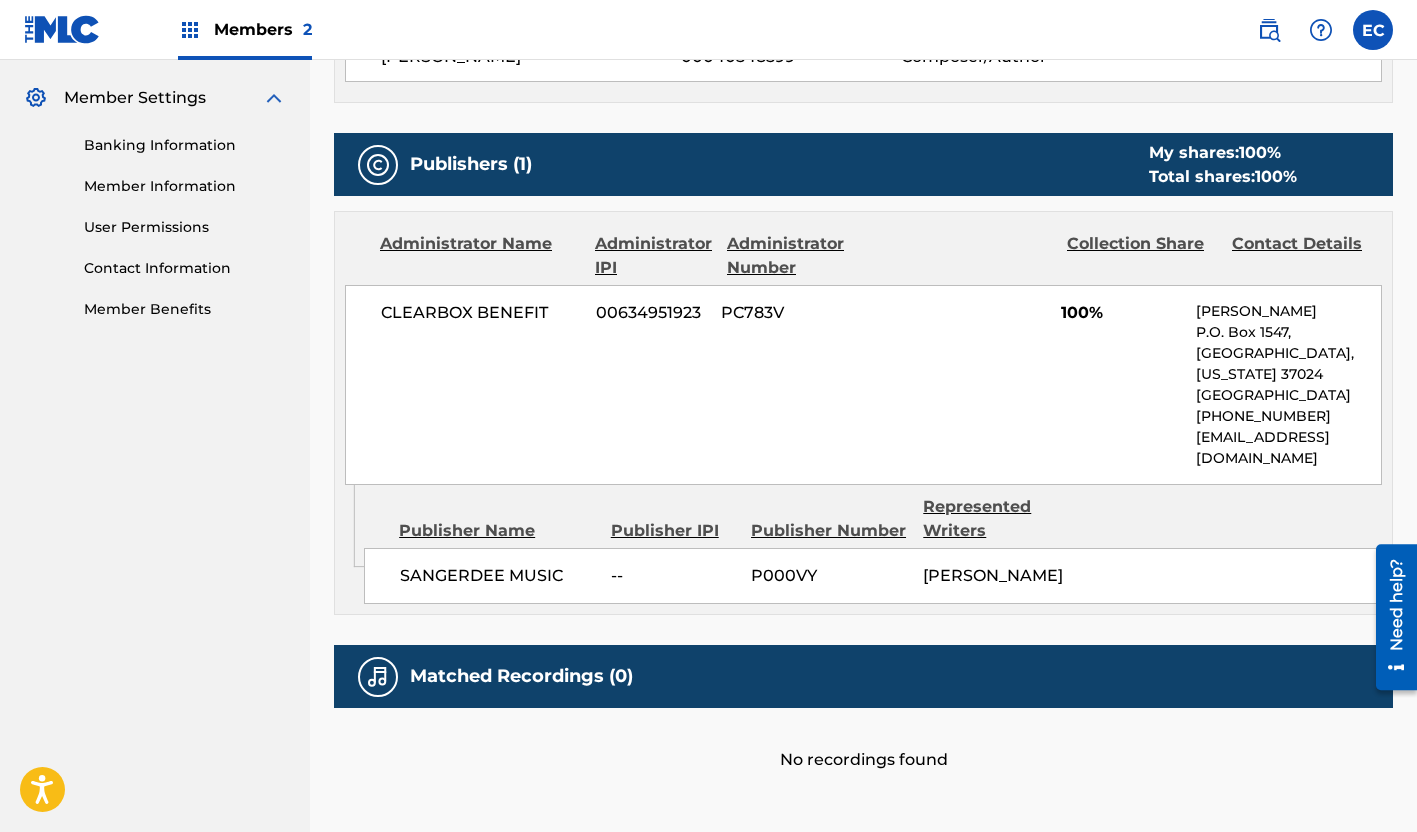 drag, startPoint x: 564, startPoint y: 817, endPoint x: 575, endPoint y: 712, distance: 105.574615 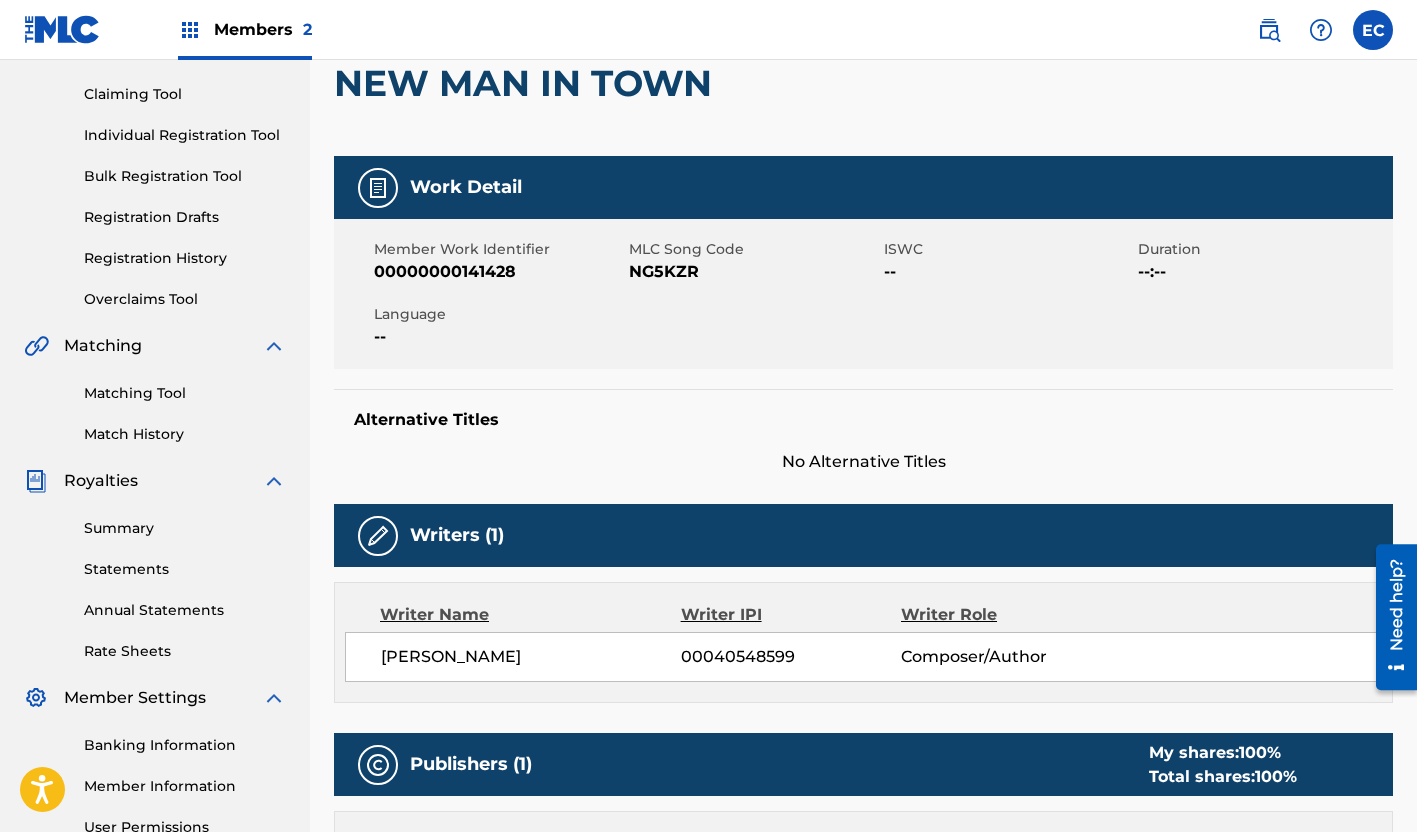 scroll, scrollTop: 0, scrollLeft: 0, axis: both 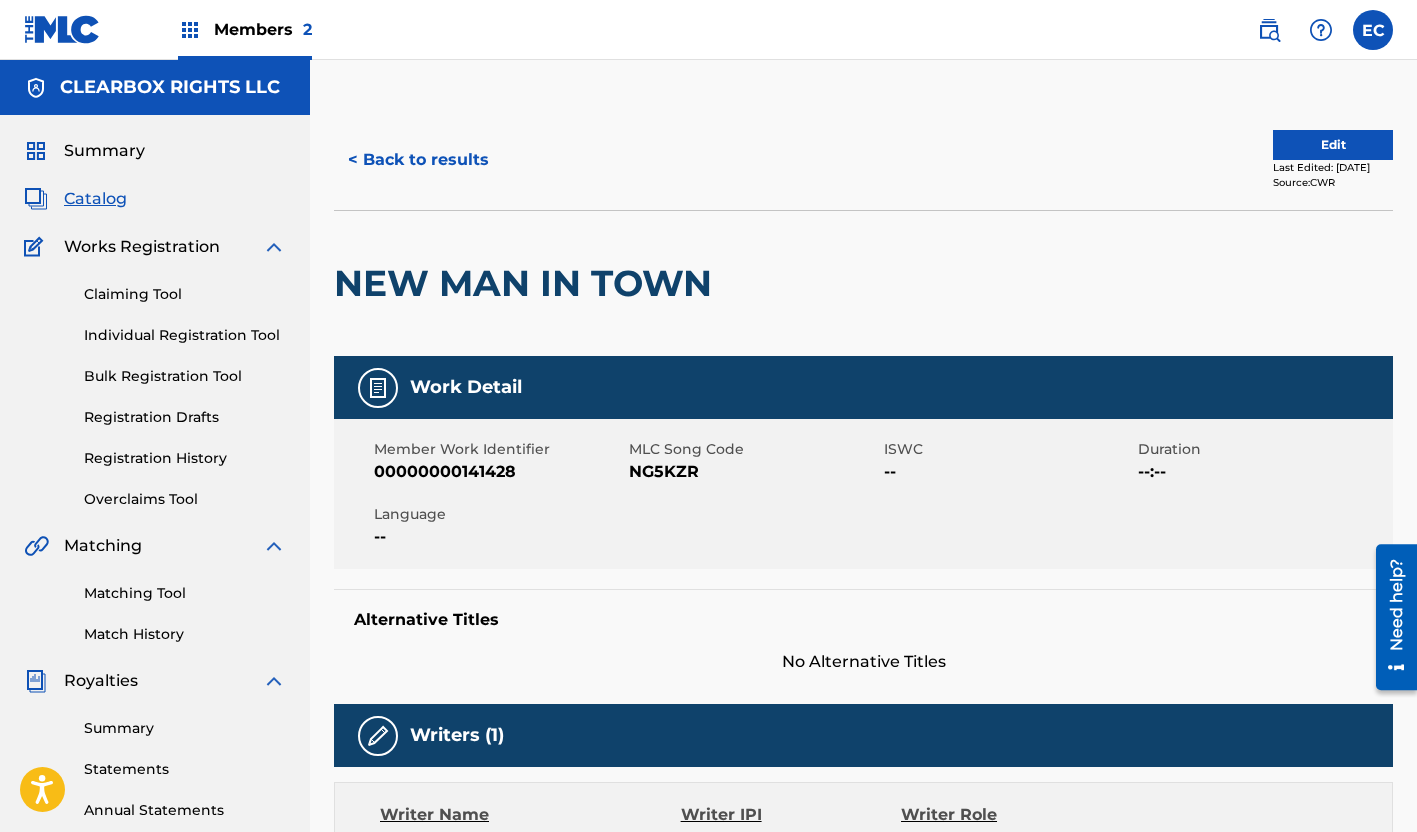 click on "< Back to results" at bounding box center [418, 160] 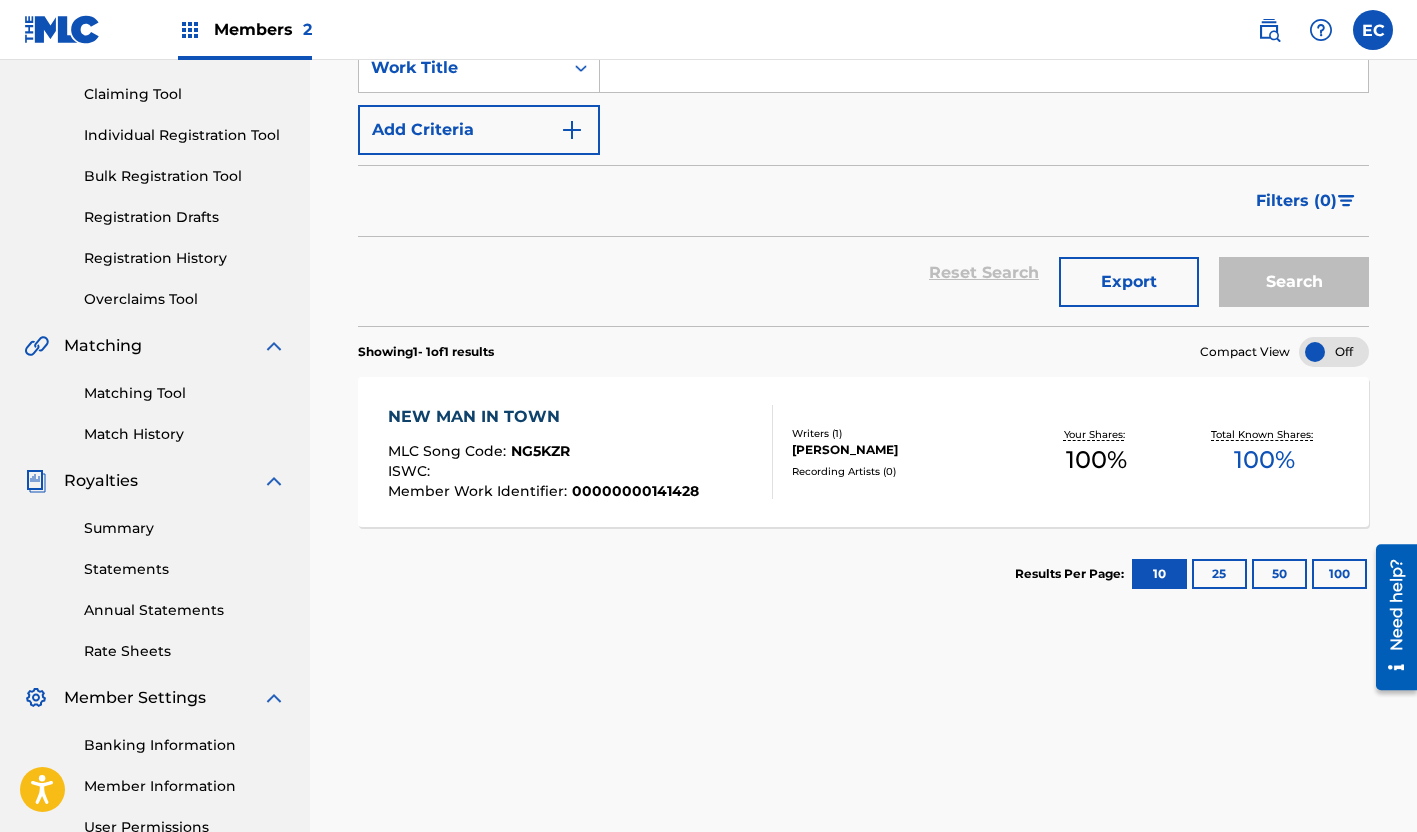 scroll, scrollTop: 0, scrollLeft: 0, axis: both 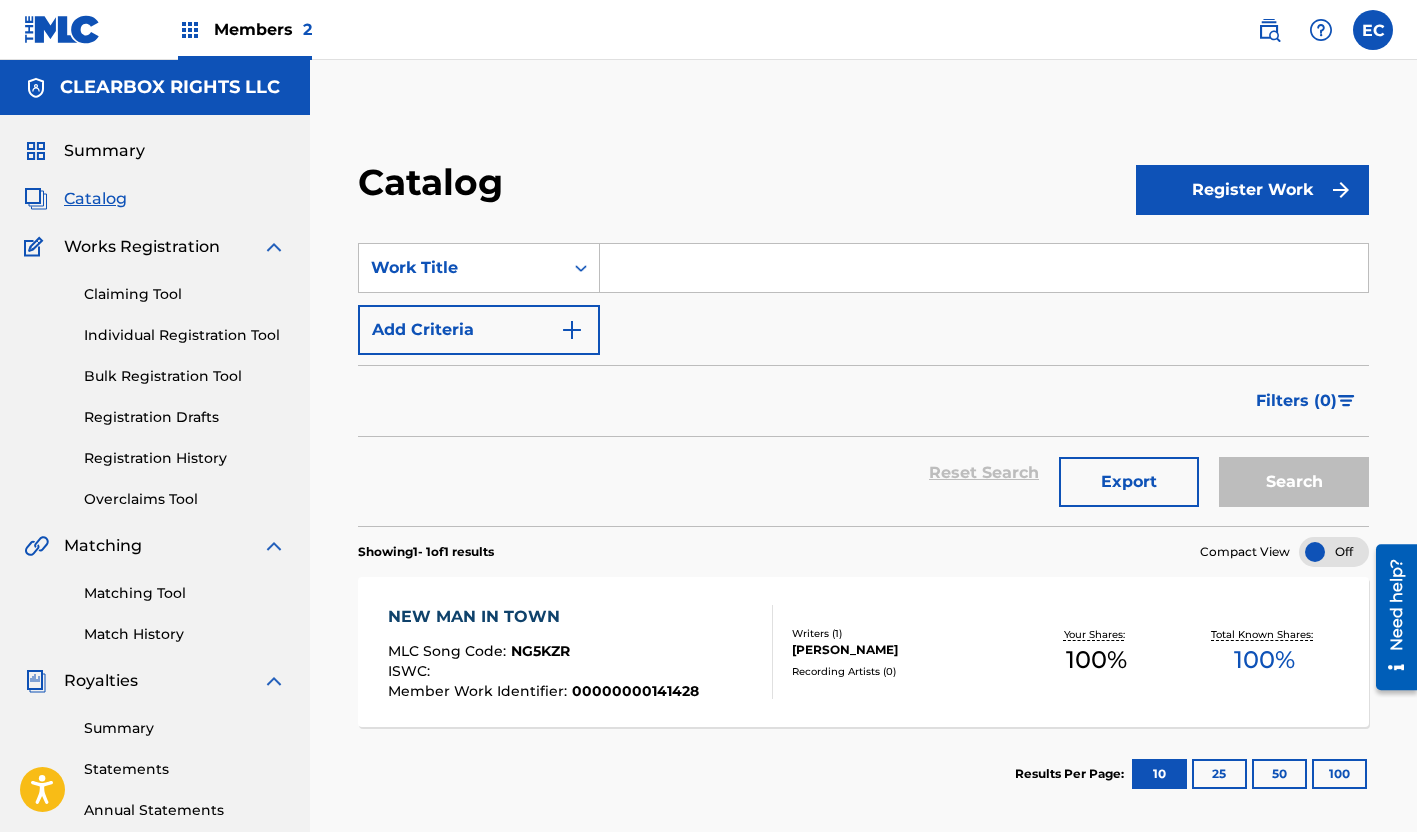 click at bounding box center (984, 268) 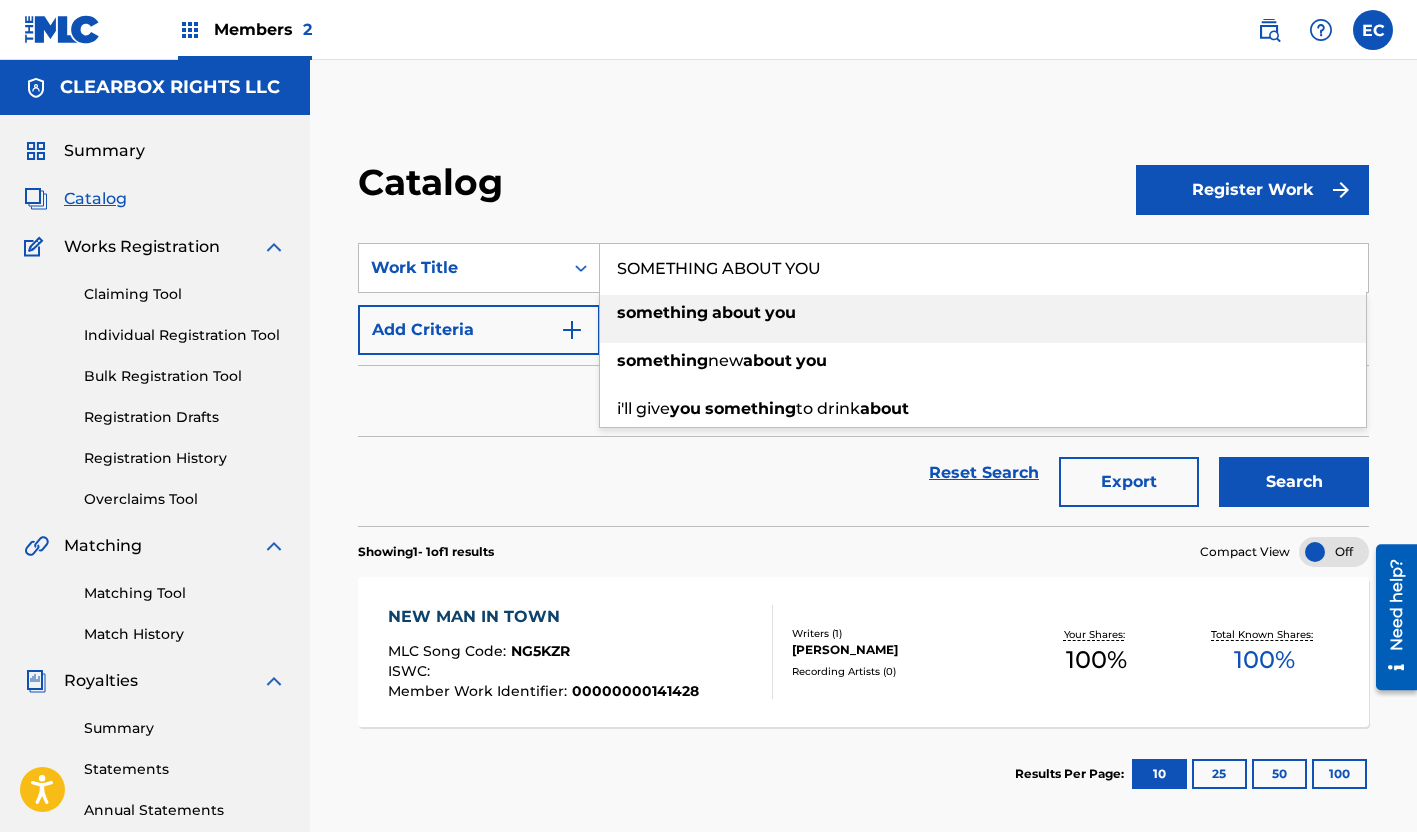 click at bounding box center (763, 312) 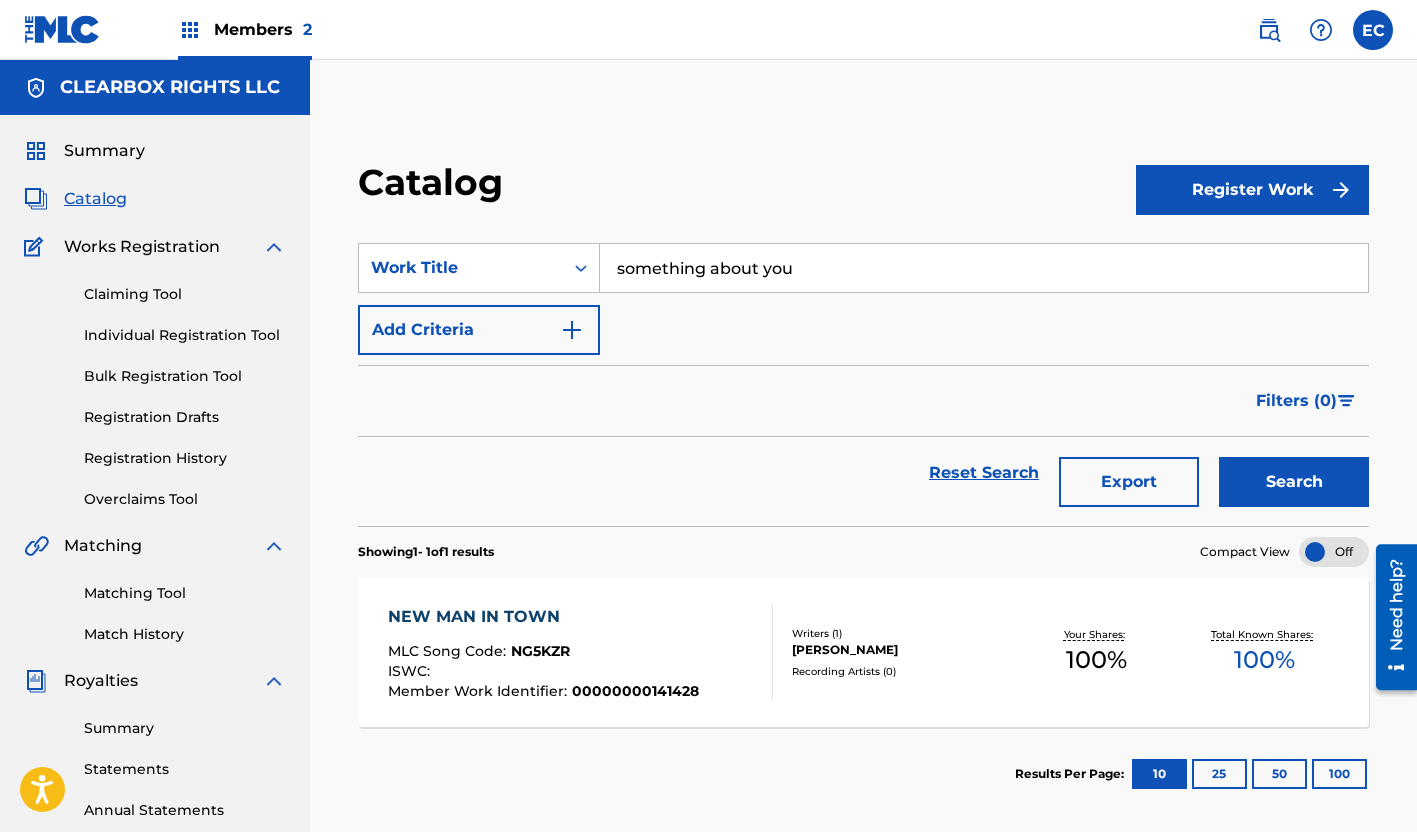 click on "Search" at bounding box center (1294, 482) 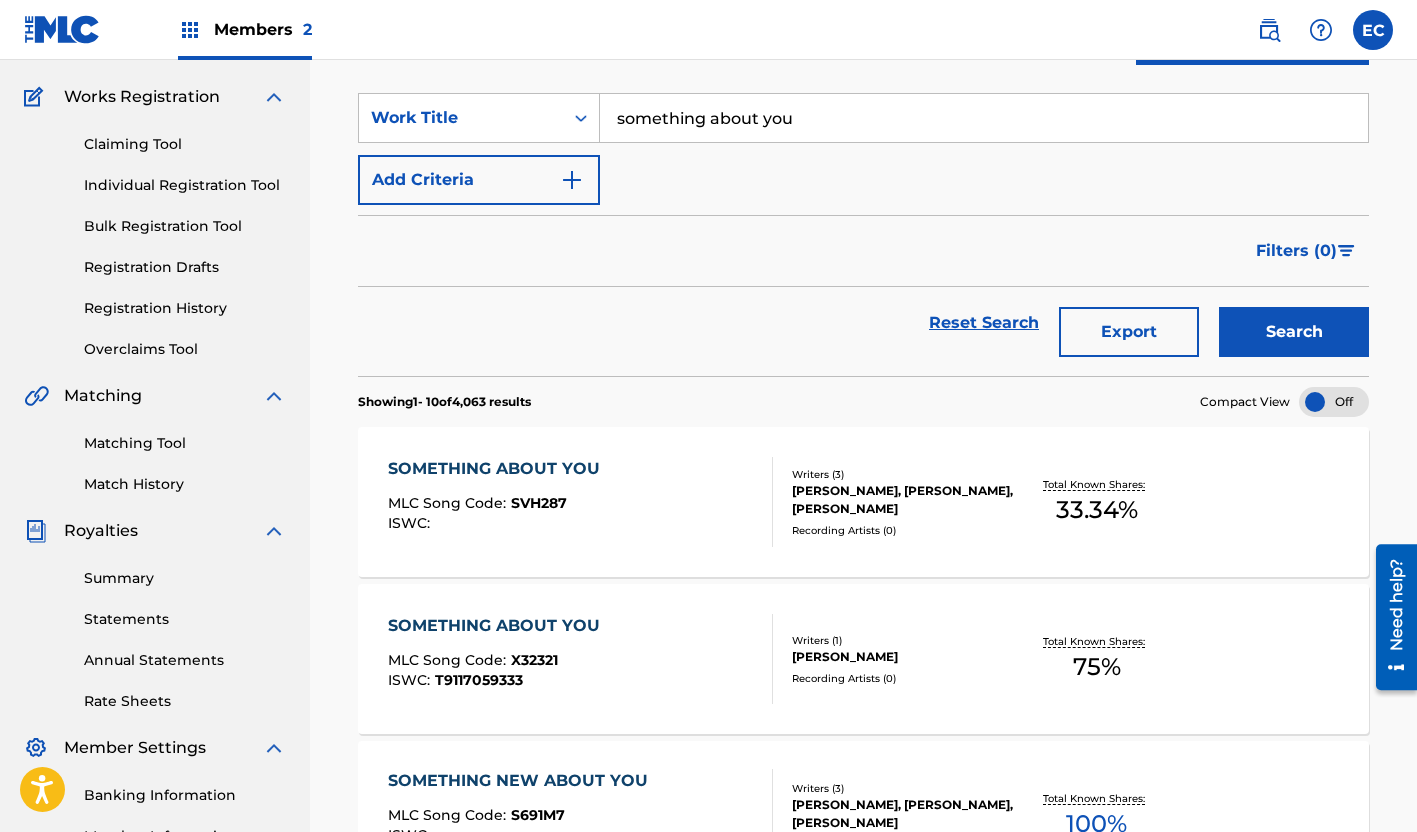 scroll, scrollTop: 200, scrollLeft: 0, axis: vertical 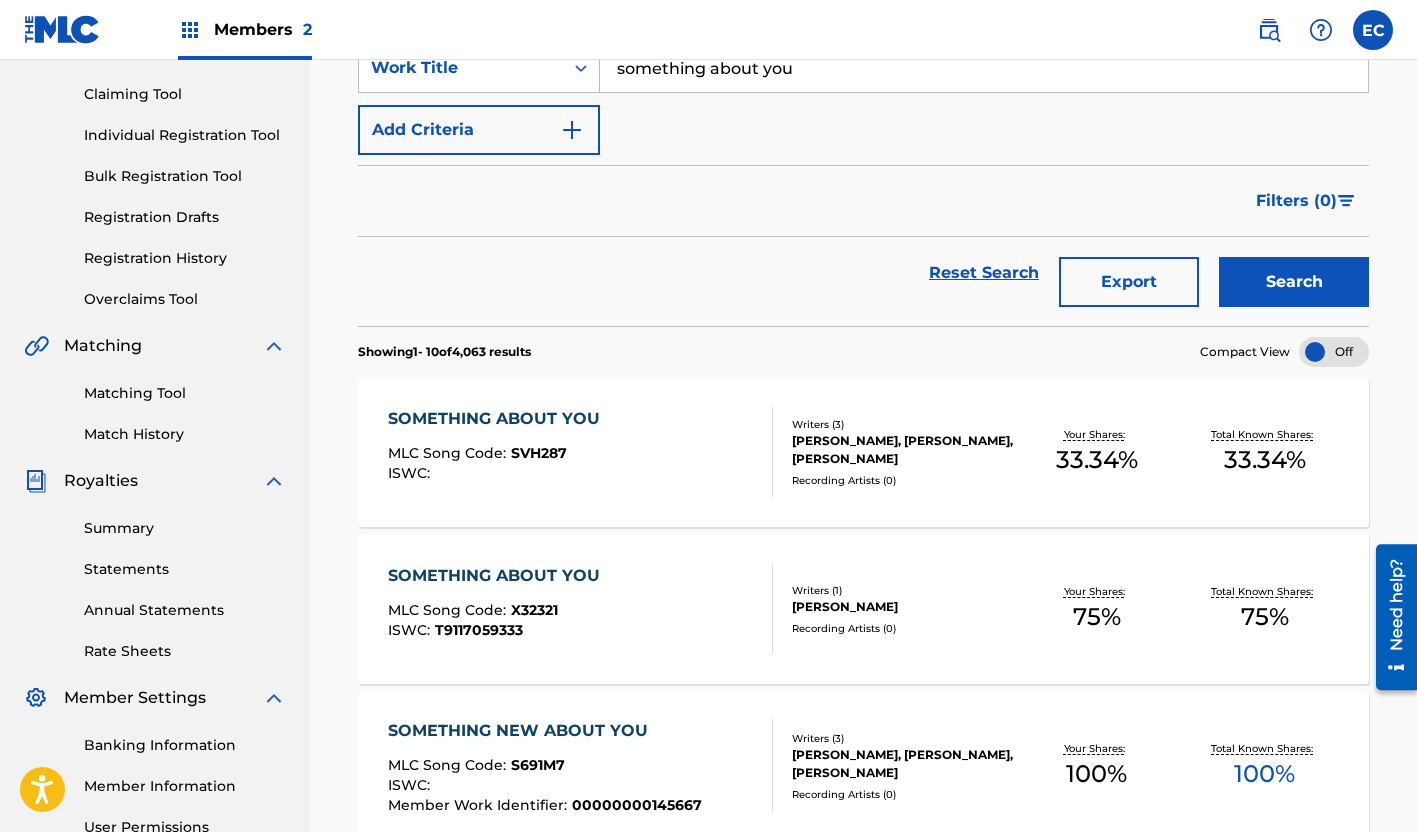 click on "SOMETHING ABOUT YOU" at bounding box center [499, 419] 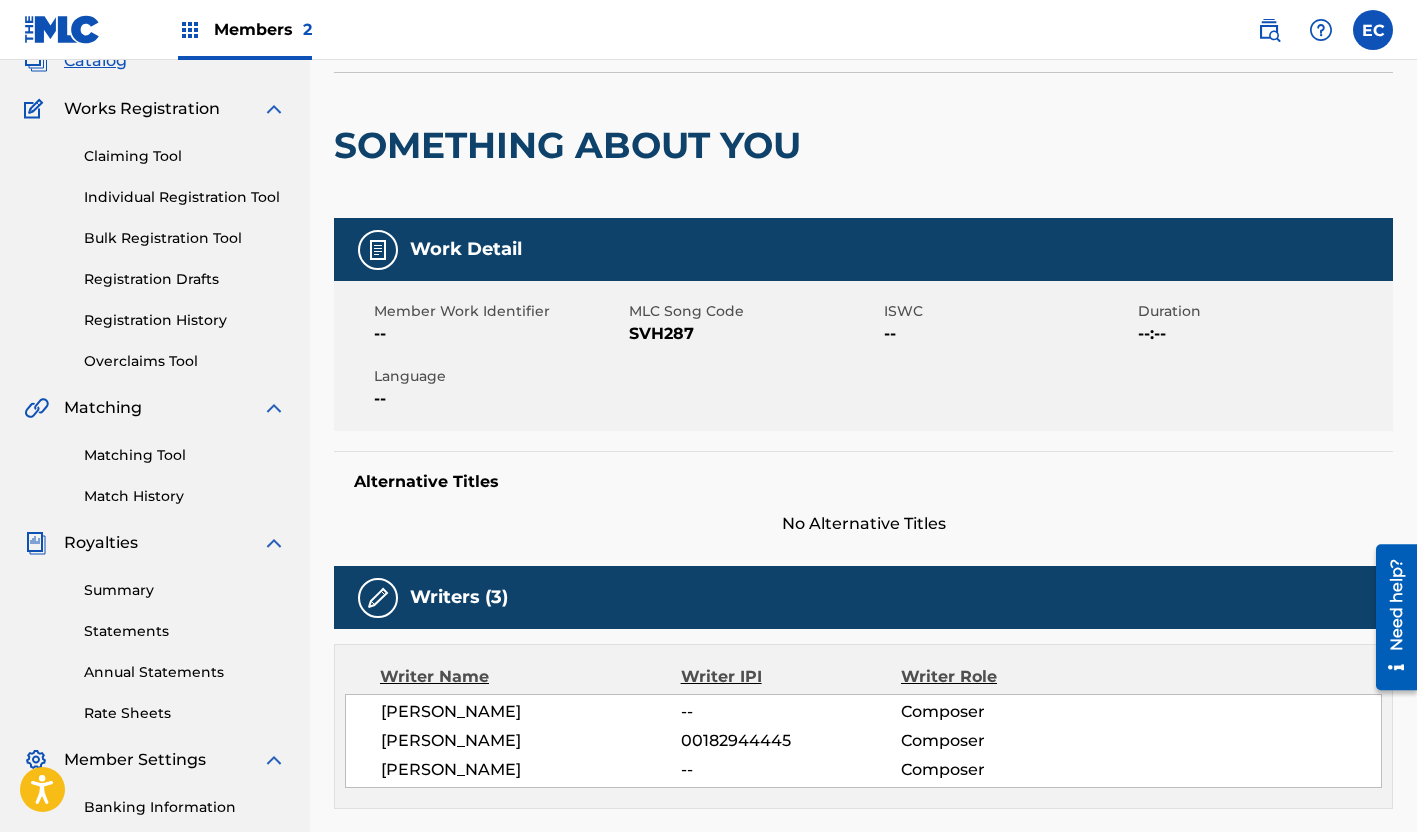scroll, scrollTop: 0, scrollLeft: 0, axis: both 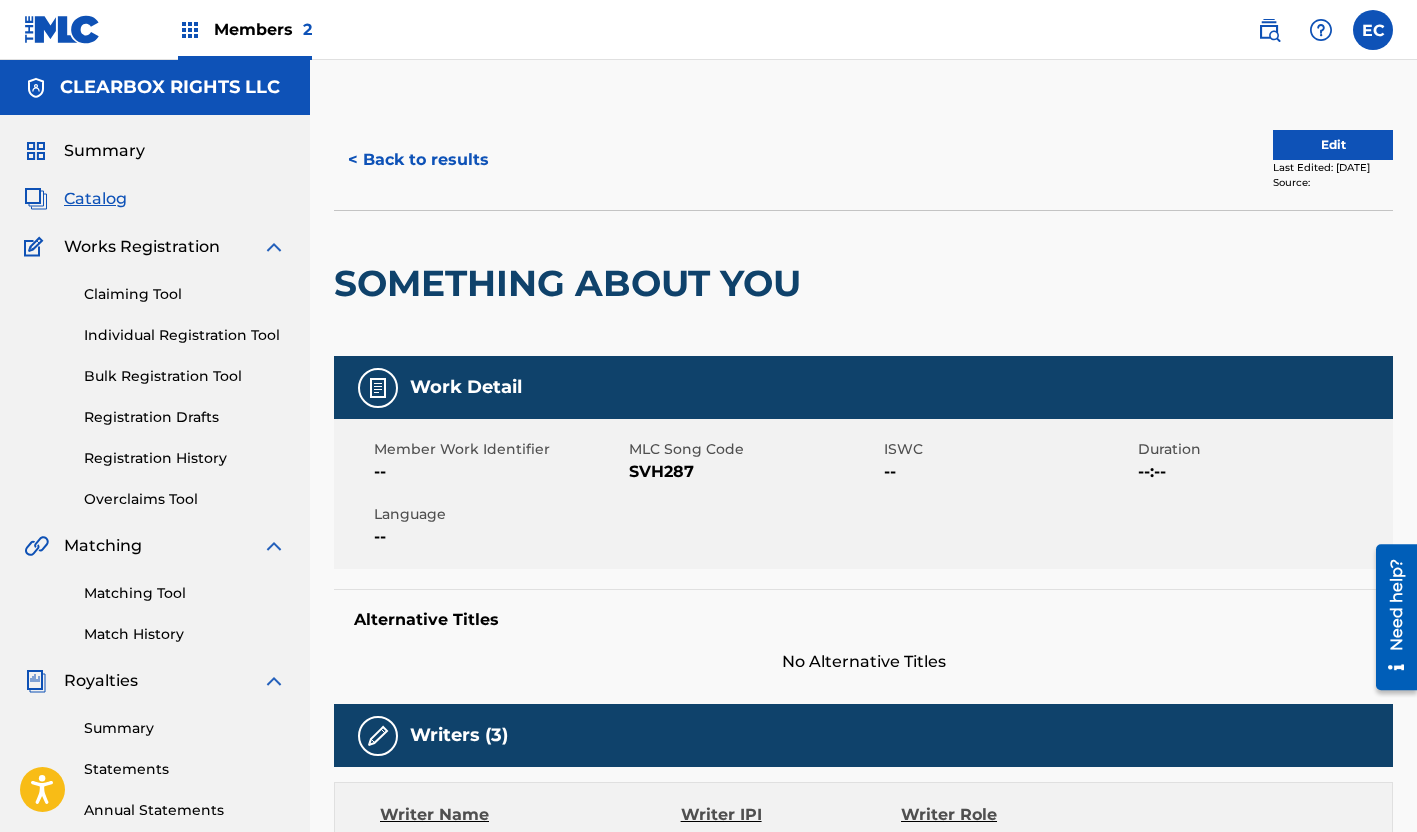 click on "< Back to results" at bounding box center [418, 160] 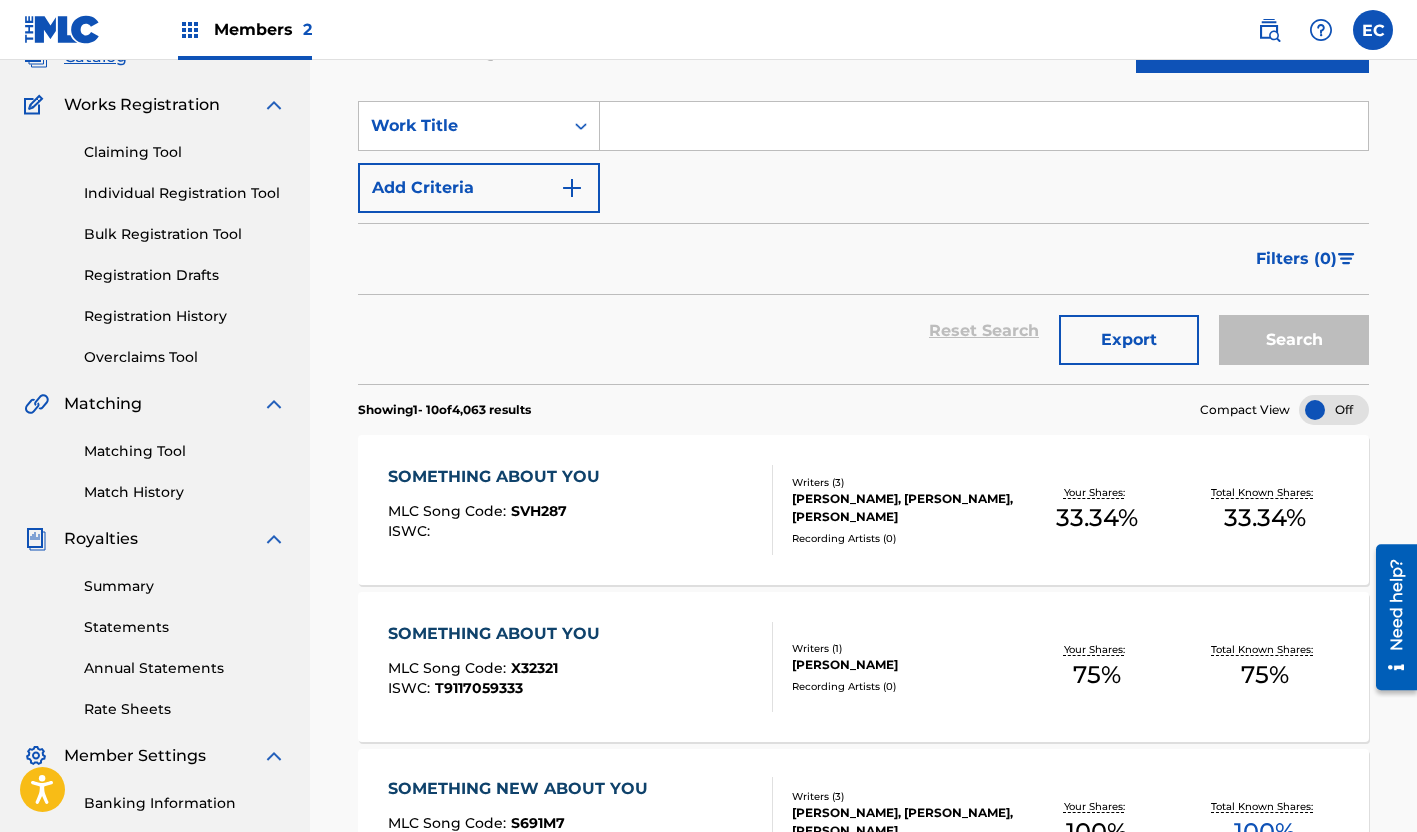 scroll, scrollTop: 0, scrollLeft: 0, axis: both 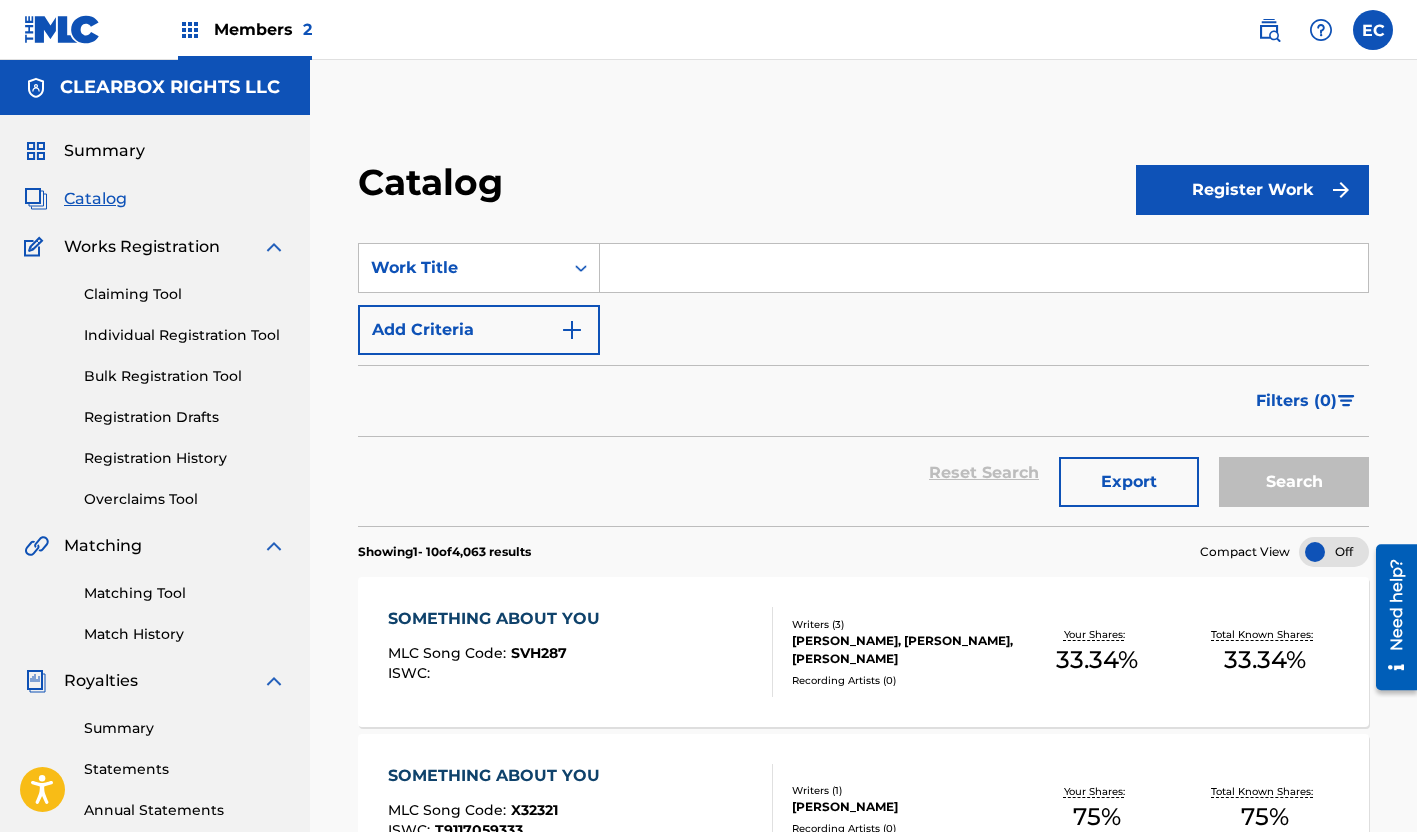 click at bounding box center (984, 268) 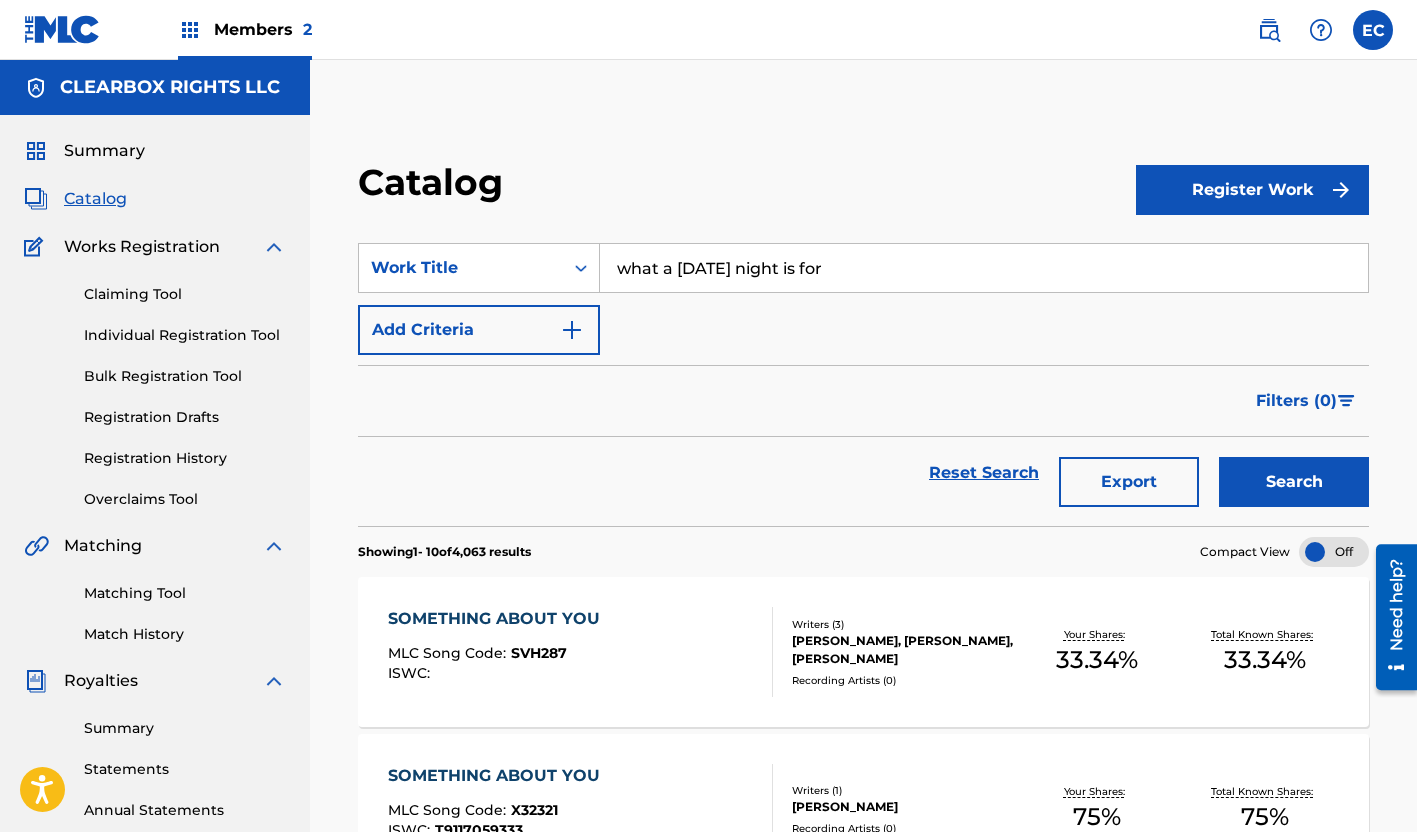 type on "what a [DATE] night is for" 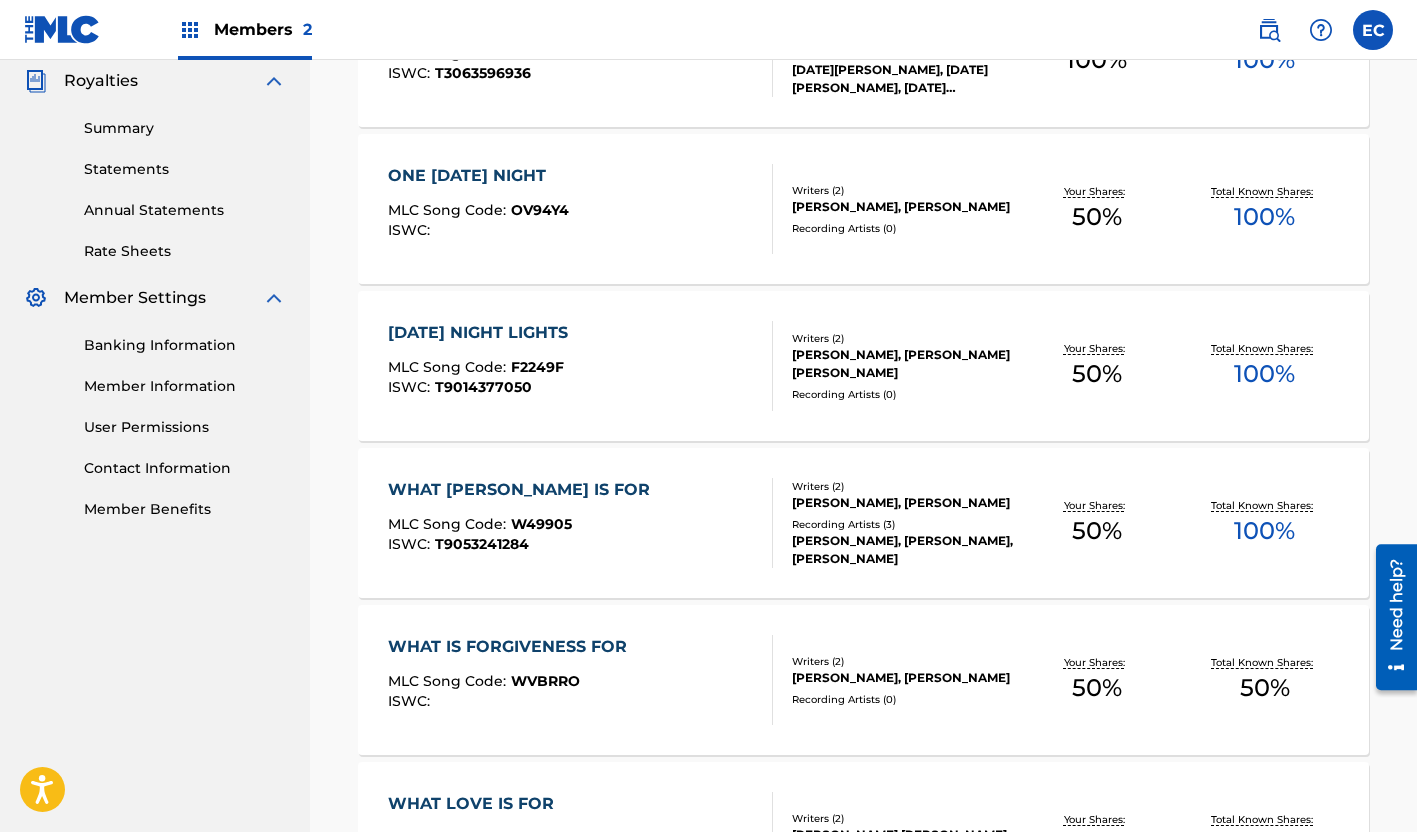 scroll, scrollTop: 0, scrollLeft: 0, axis: both 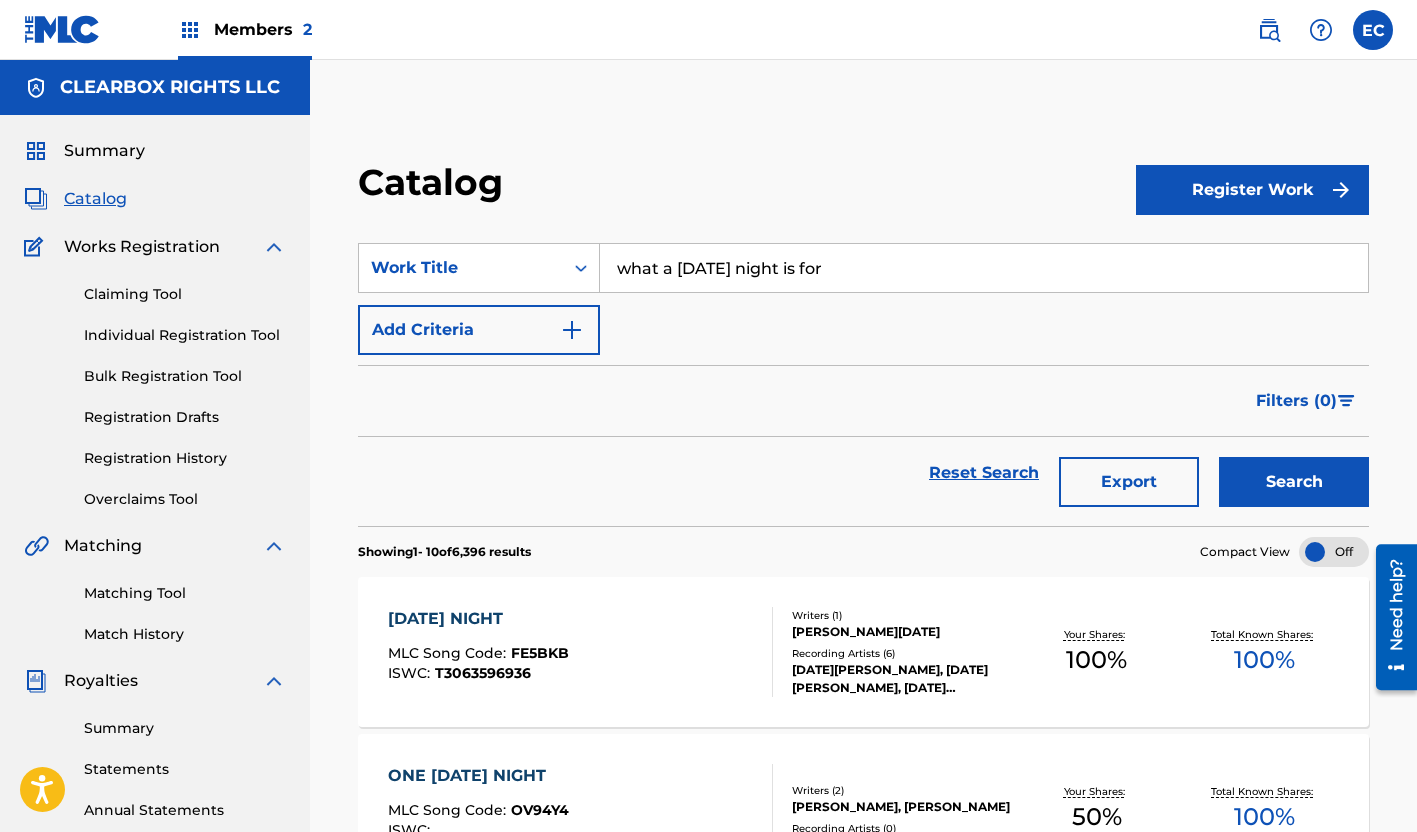 click at bounding box center (1269, 30) 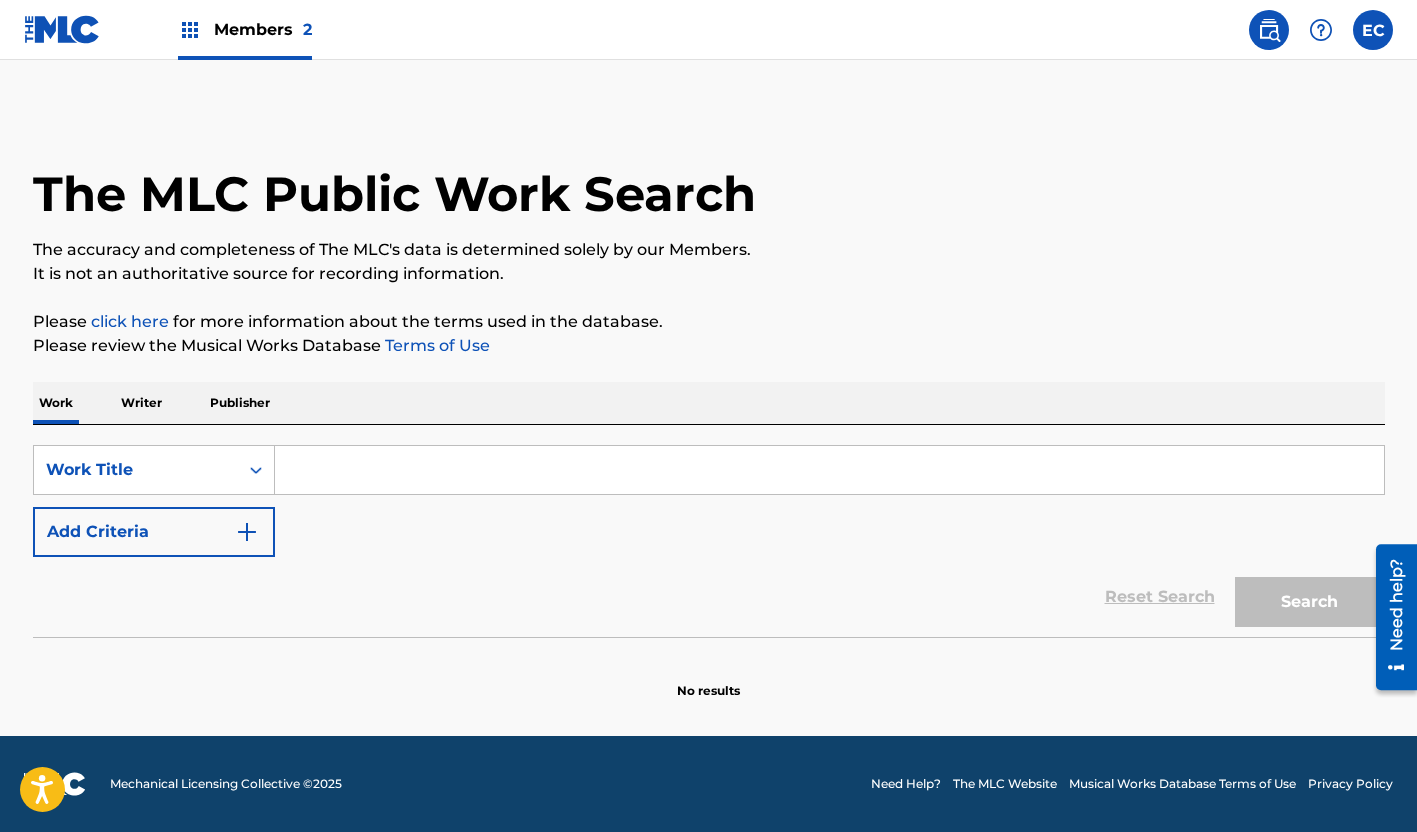 click at bounding box center (829, 470) 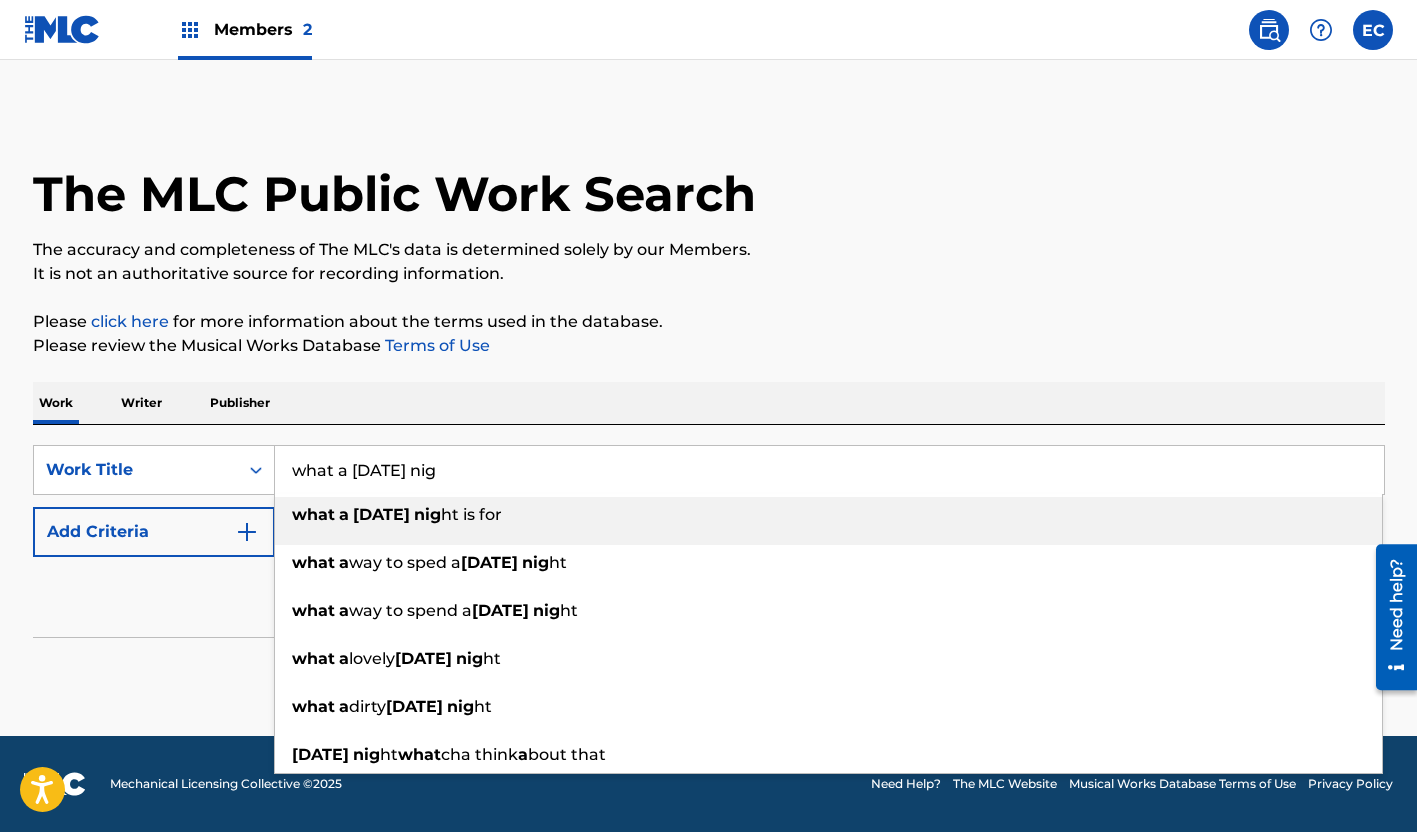 click on "what   a   [DATE]   nig ht is for" at bounding box center (828, 515) 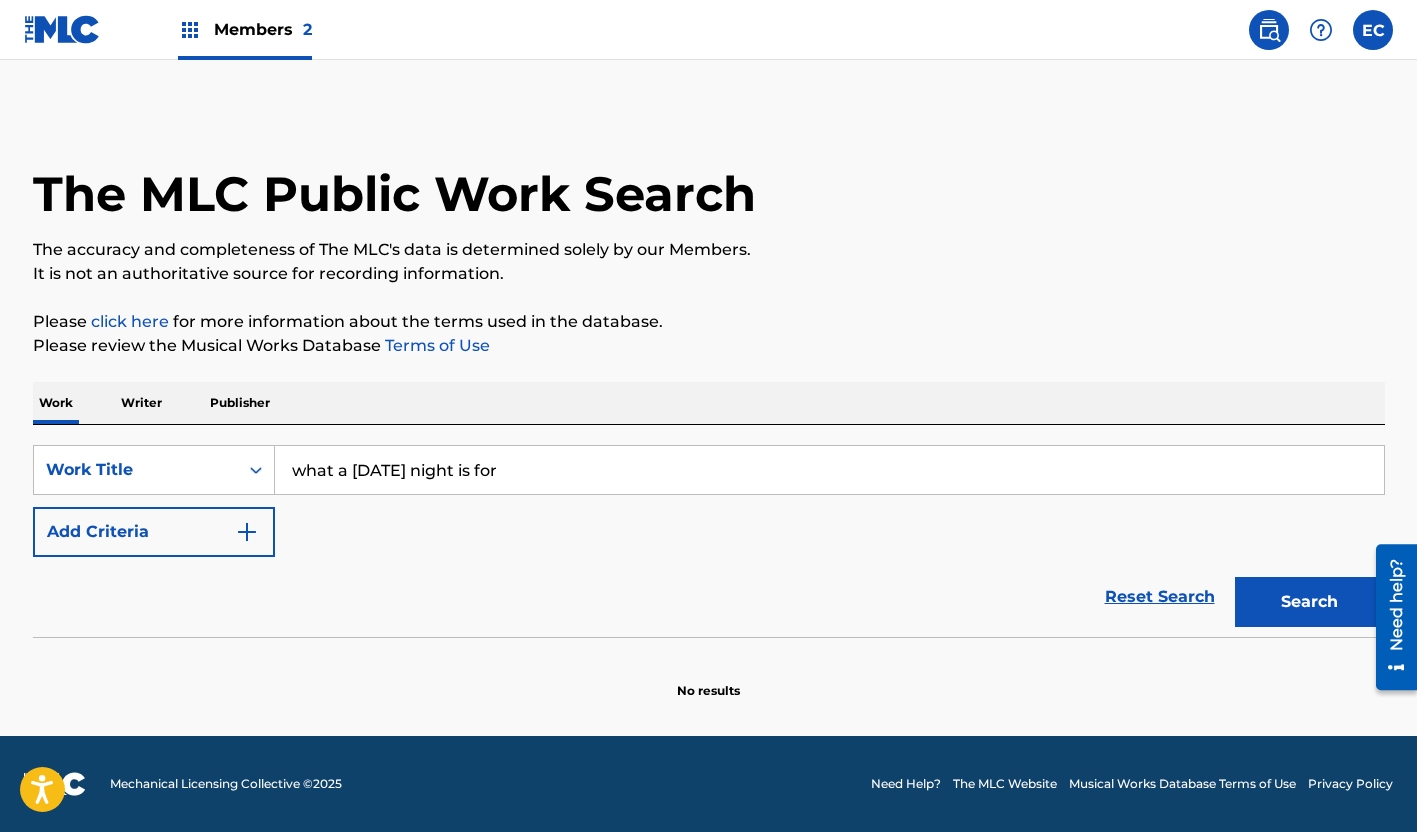click at bounding box center (247, 532) 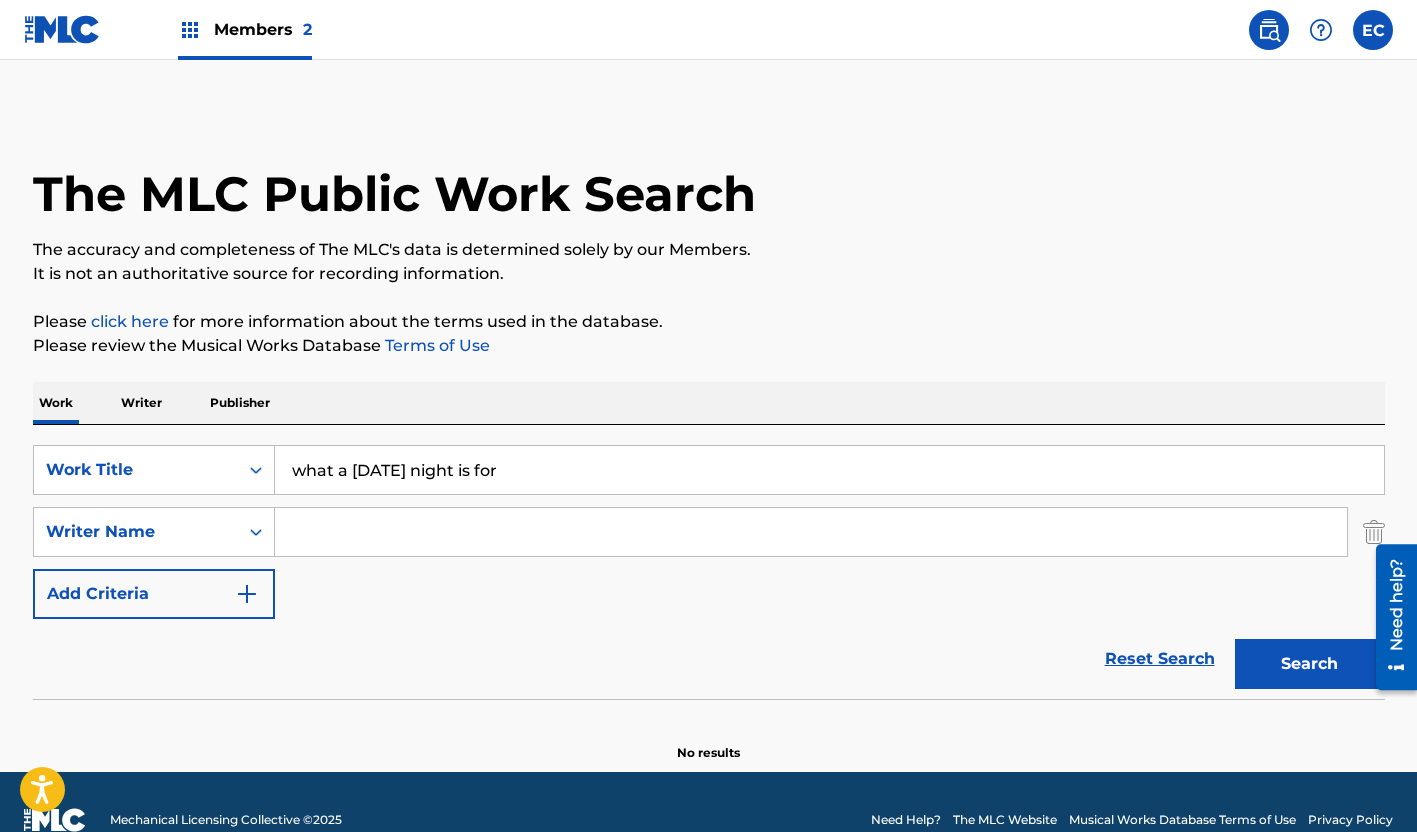 click at bounding box center [811, 532] 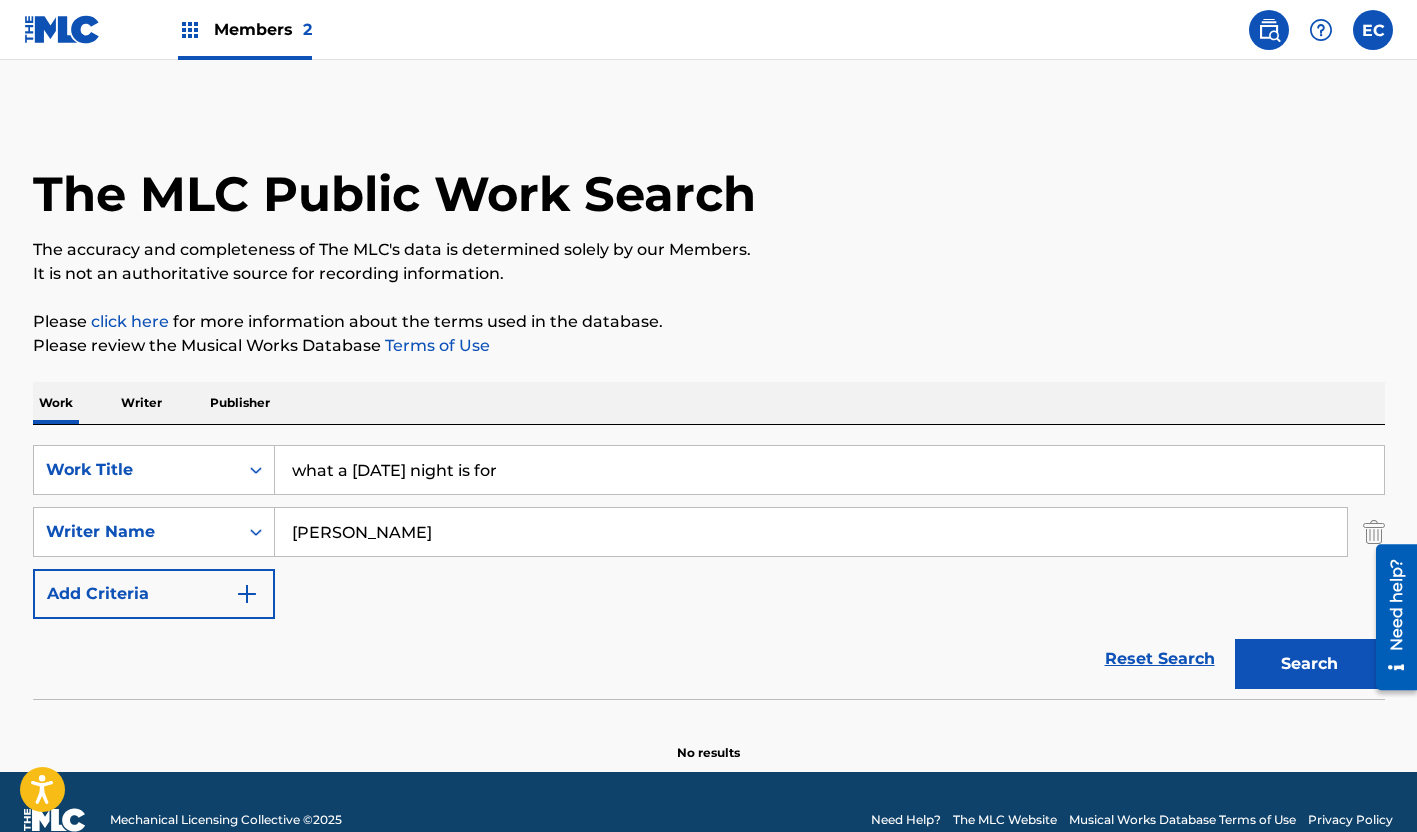 type on "[PERSON_NAME]" 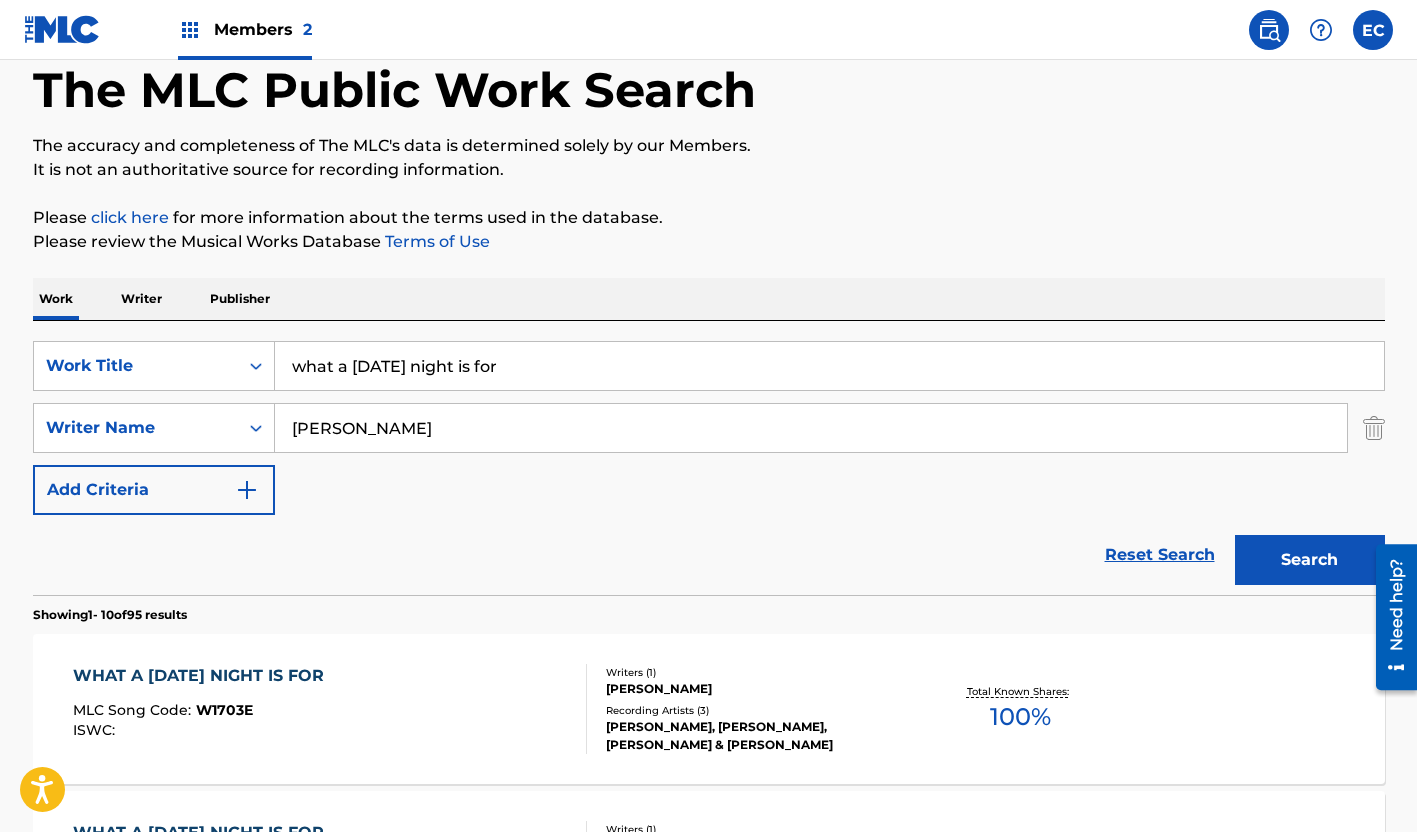 scroll, scrollTop: 300, scrollLeft: 0, axis: vertical 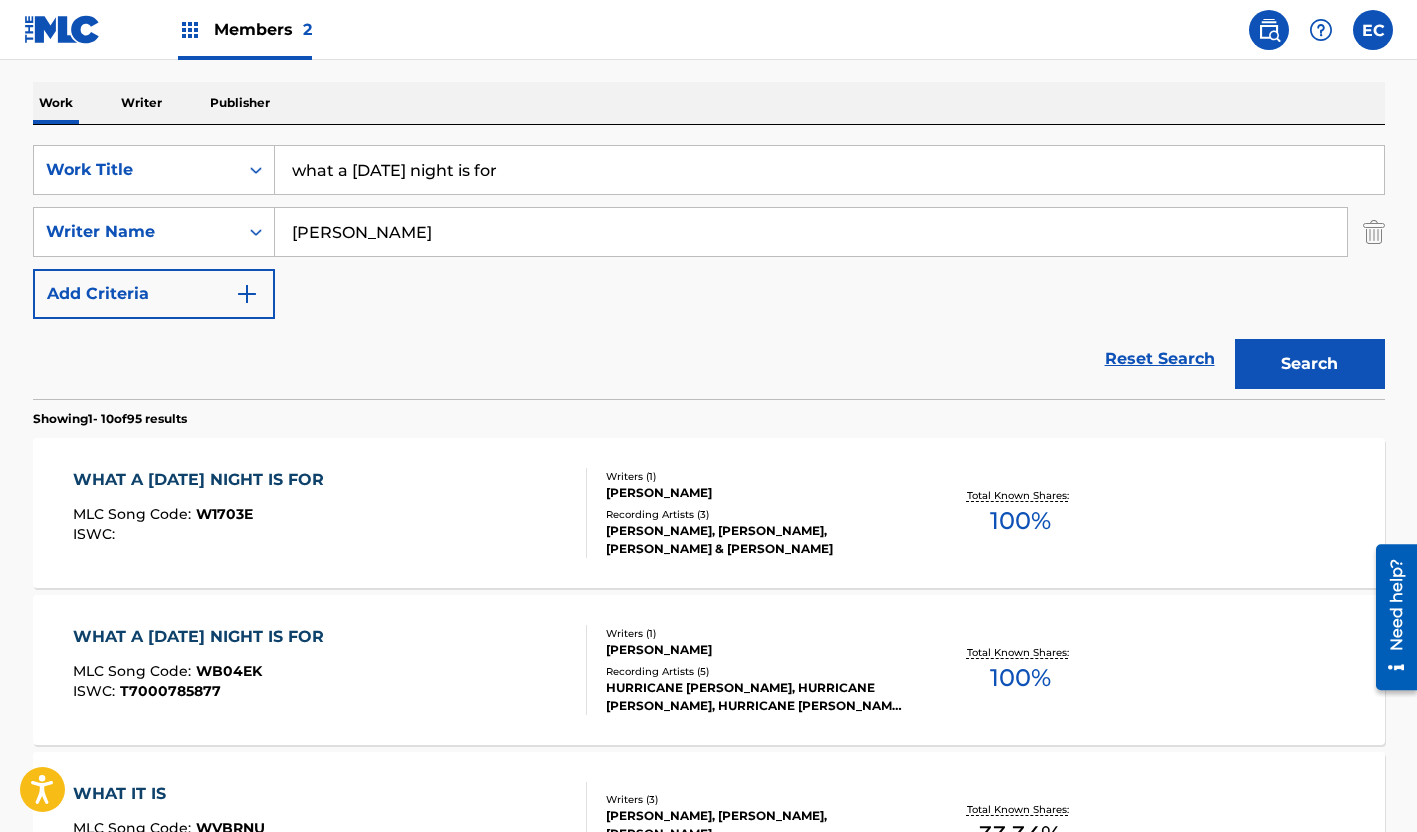 click on "WHAT A [DATE] NIGHT IS FOR" at bounding box center [203, 480] 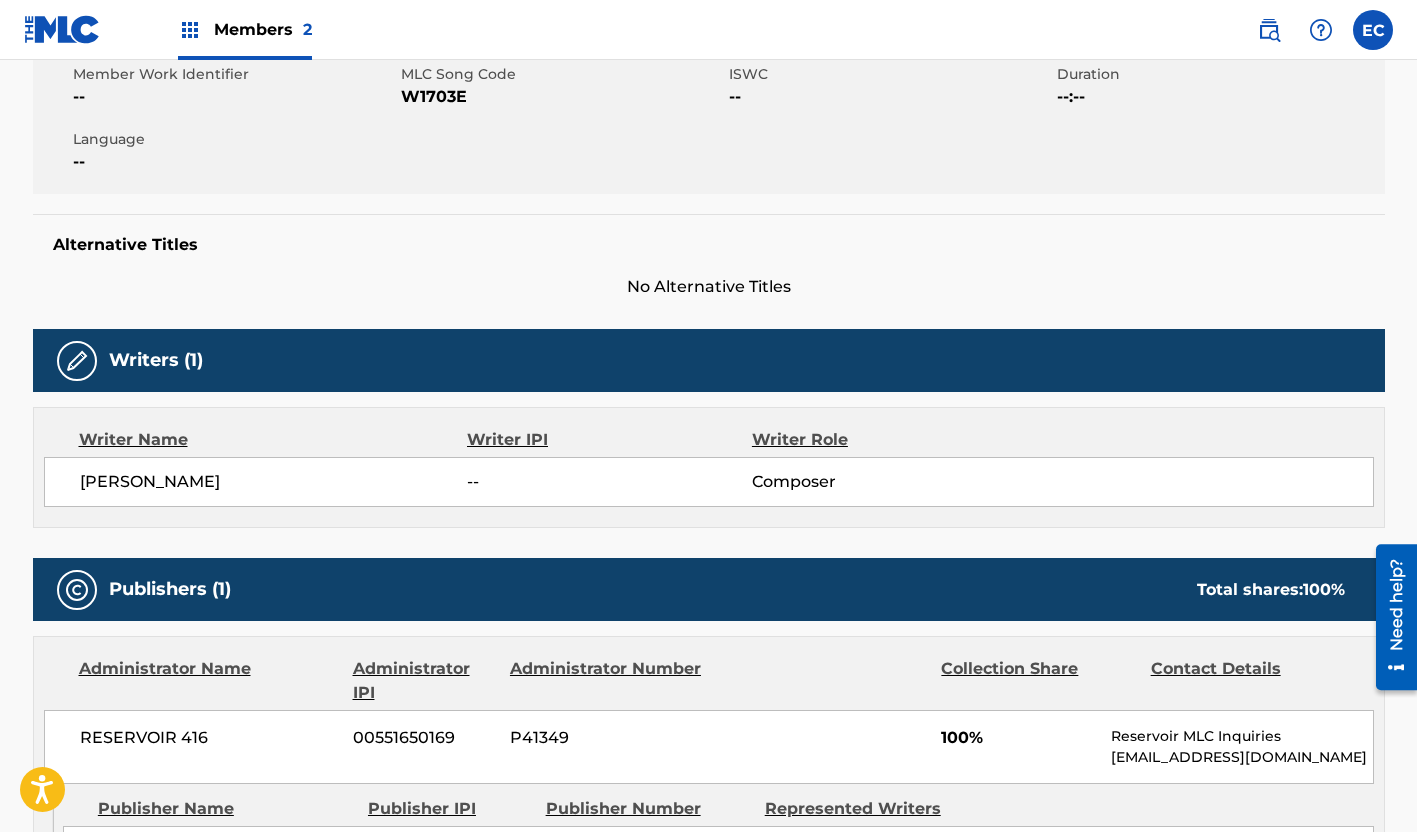 scroll, scrollTop: 0, scrollLeft: 0, axis: both 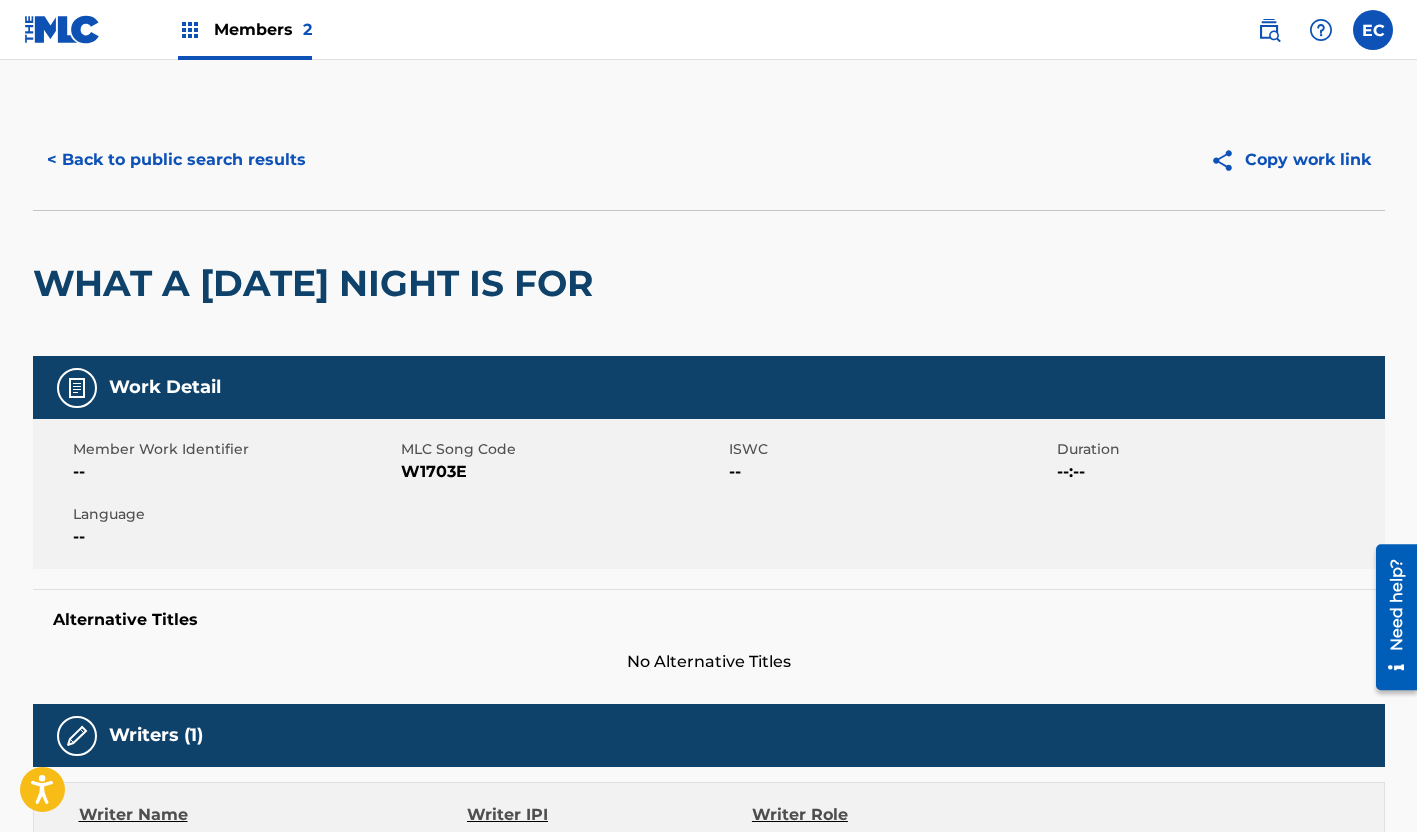 click on "< Back to public search results" at bounding box center (176, 160) 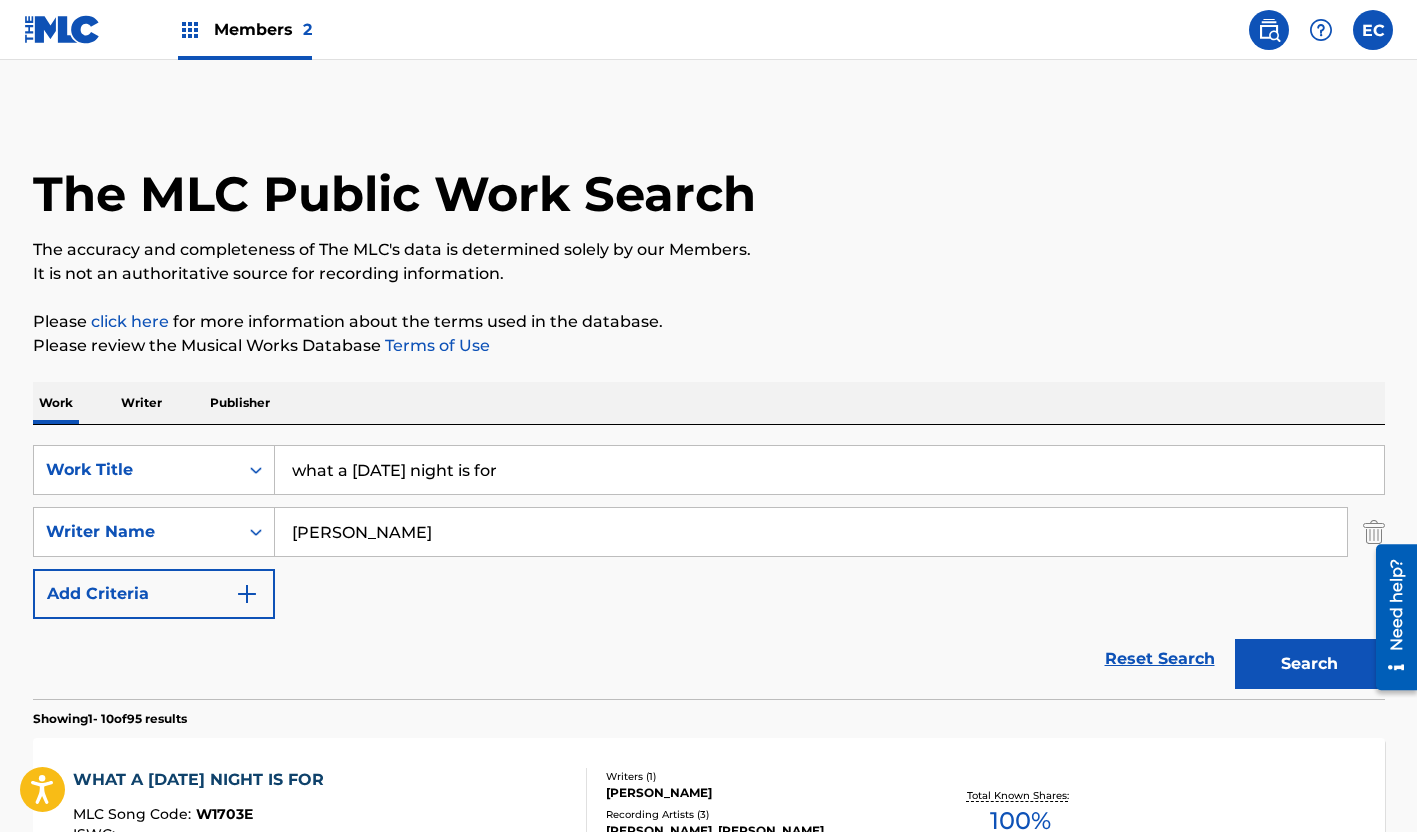 scroll, scrollTop: 300, scrollLeft: 0, axis: vertical 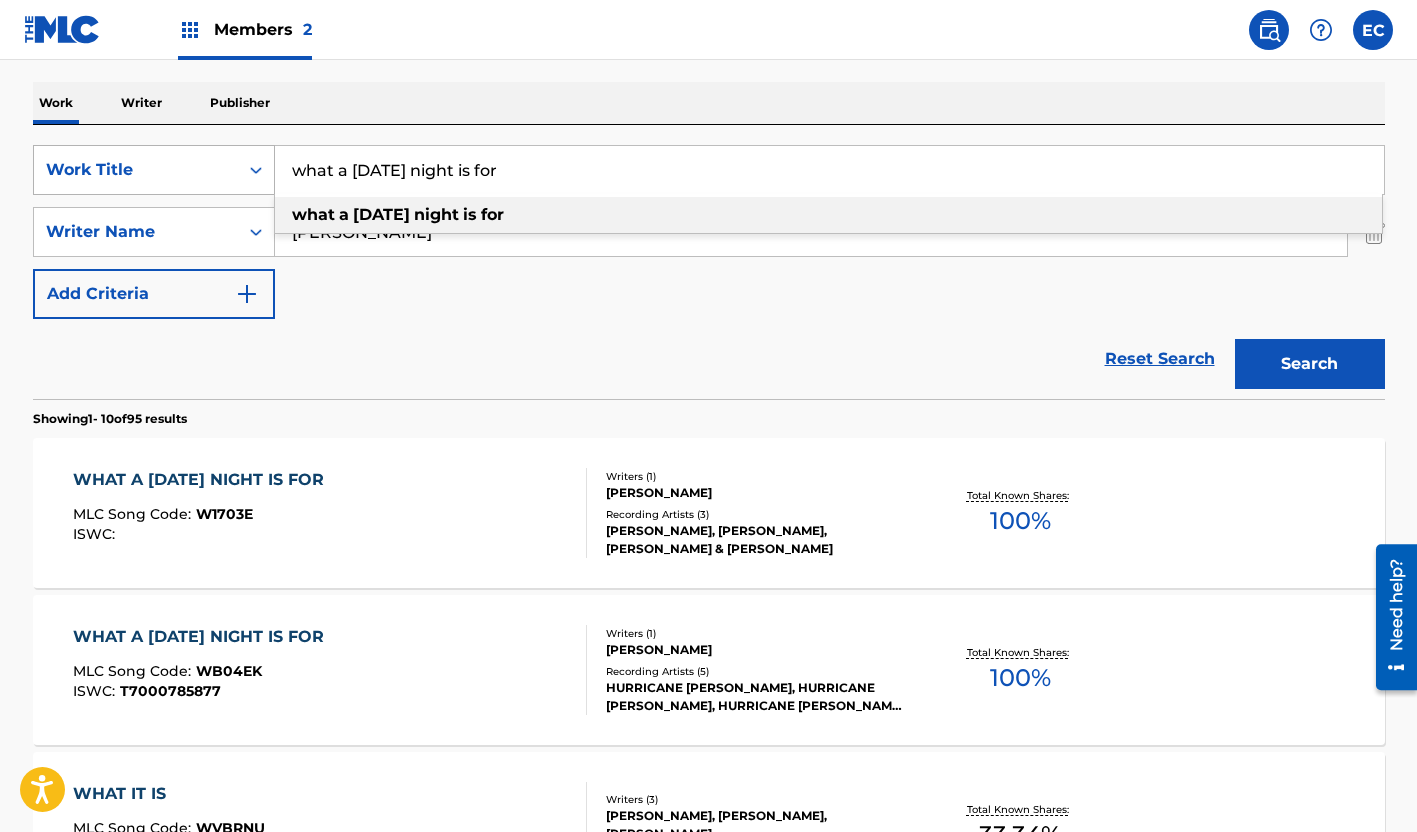 drag, startPoint x: 550, startPoint y: 183, endPoint x: 238, endPoint y: 177, distance: 312.05768 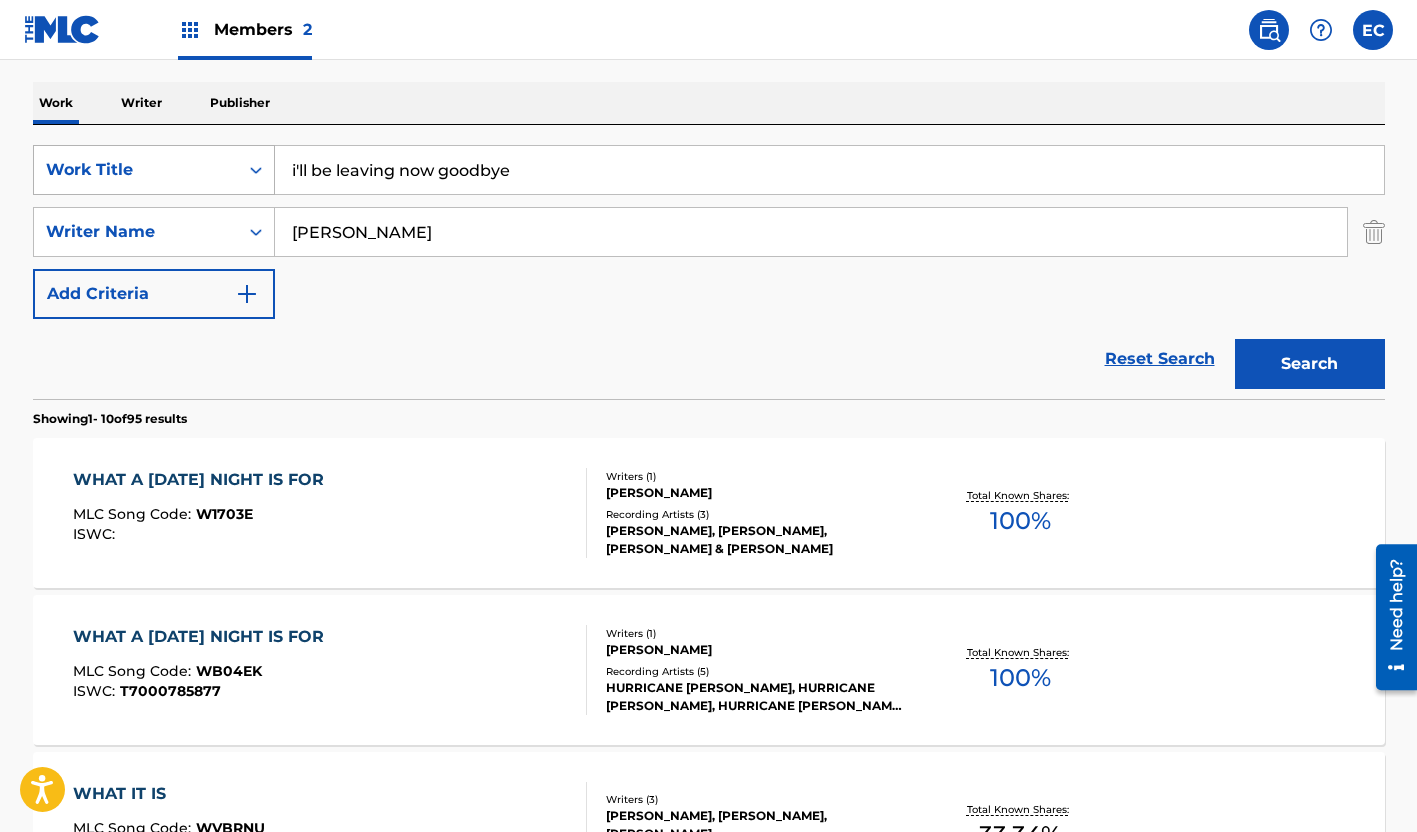 type on "i'll be leaving now goodbye" 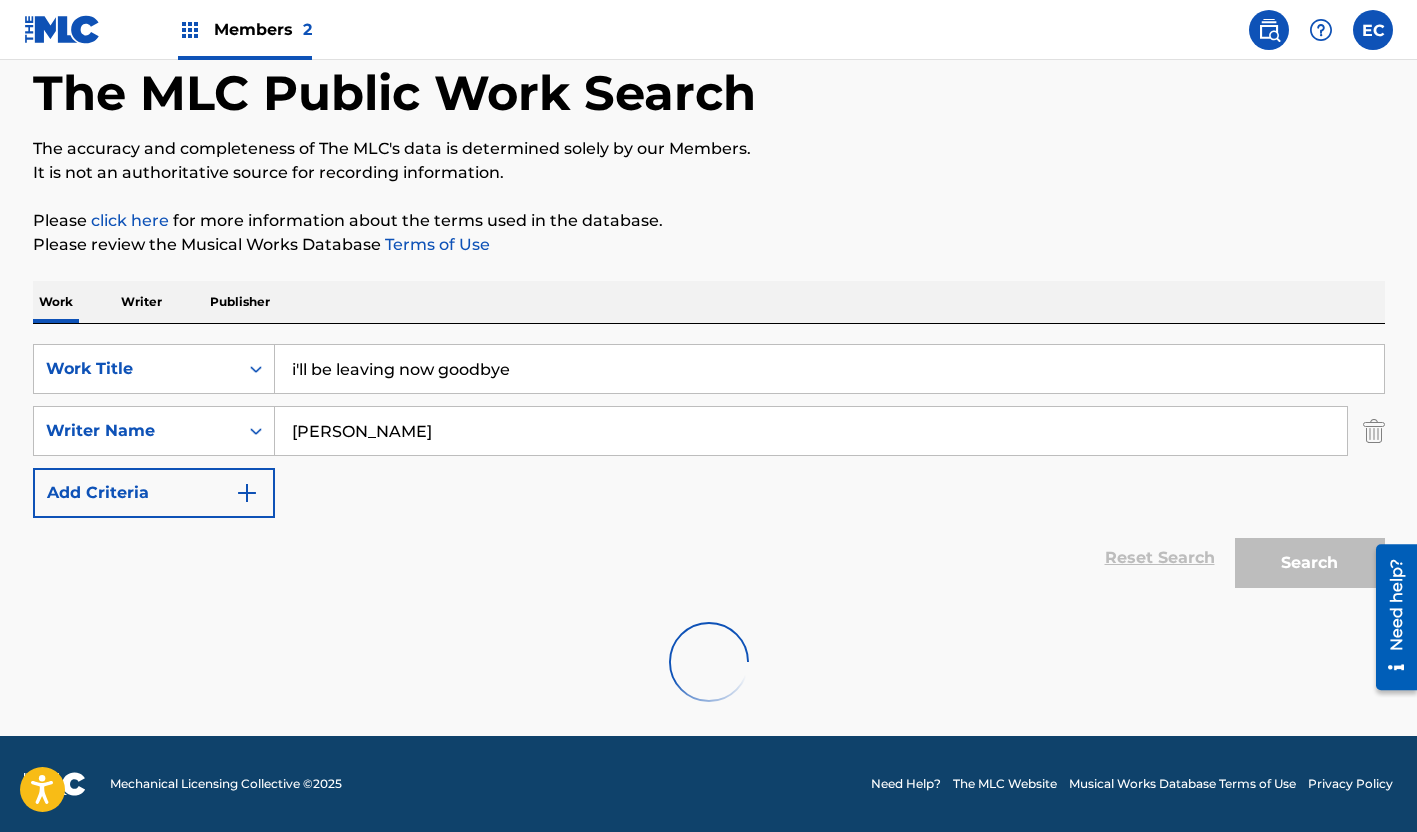 scroll, scrollTop: 300, scrollLeft: 0, axis: vertical 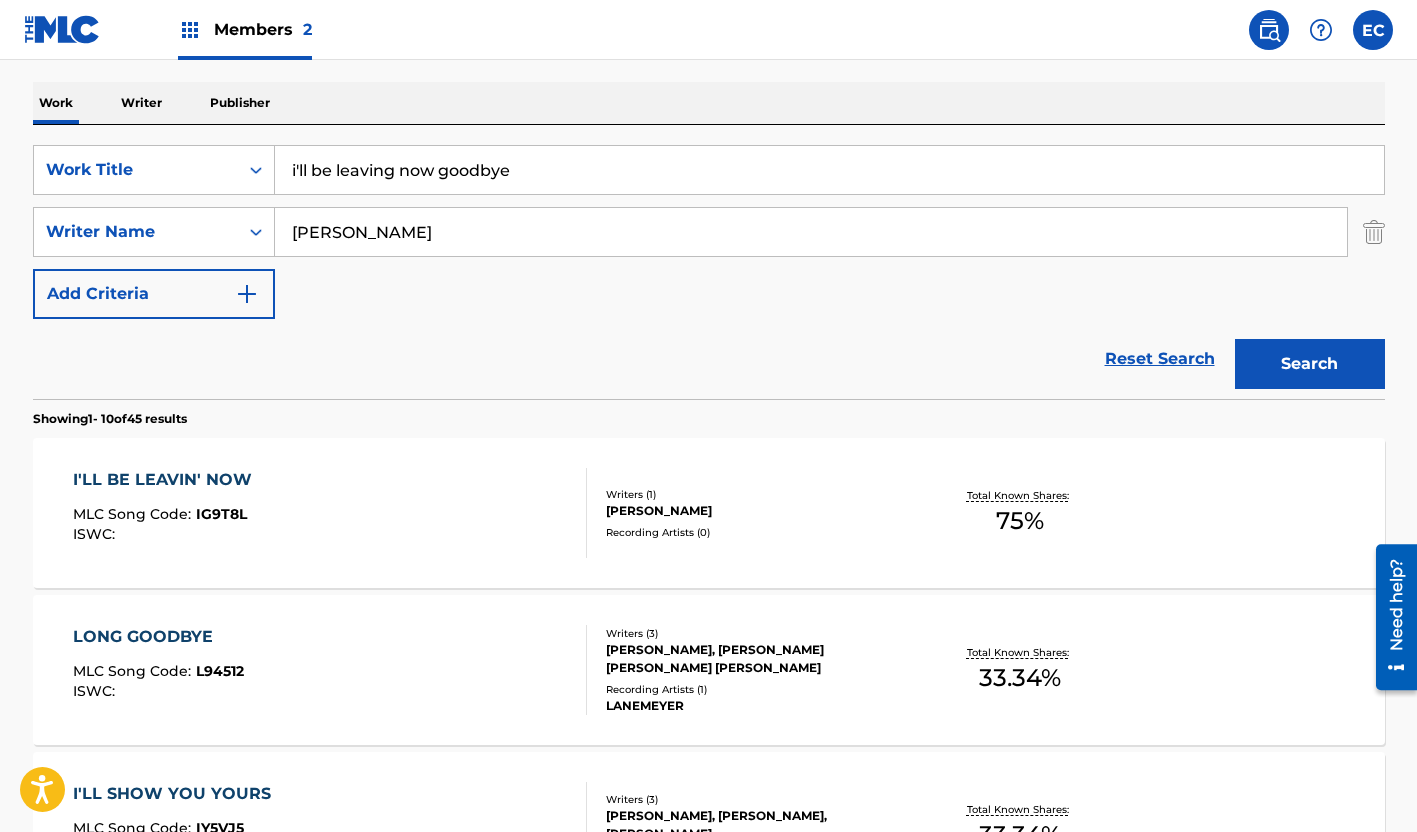 click on "I'LL BE LEAVIN' NOW" at bounding box center [167, 480] 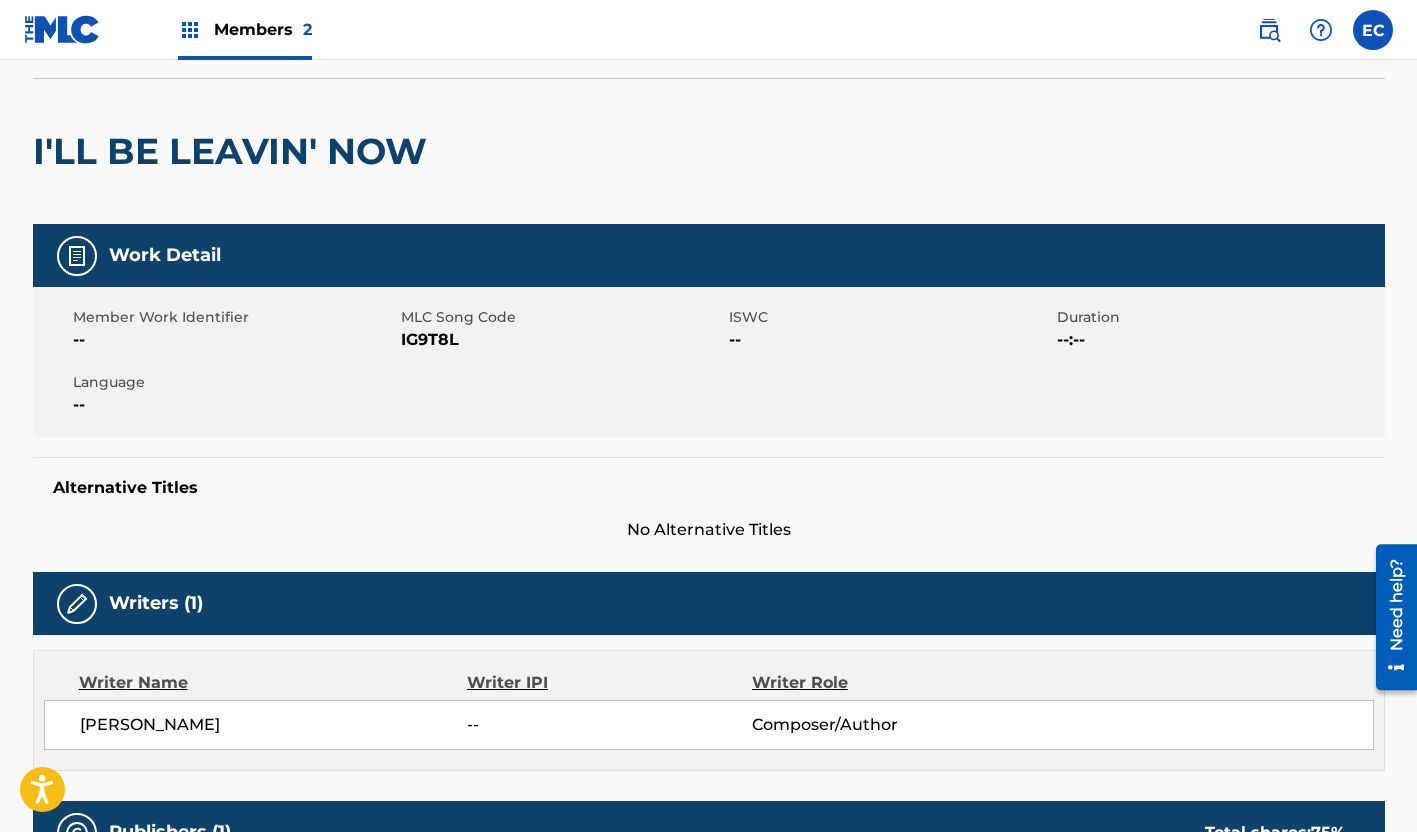 scroll, scrollTop: 0, scrollLeft: 0, axis: both 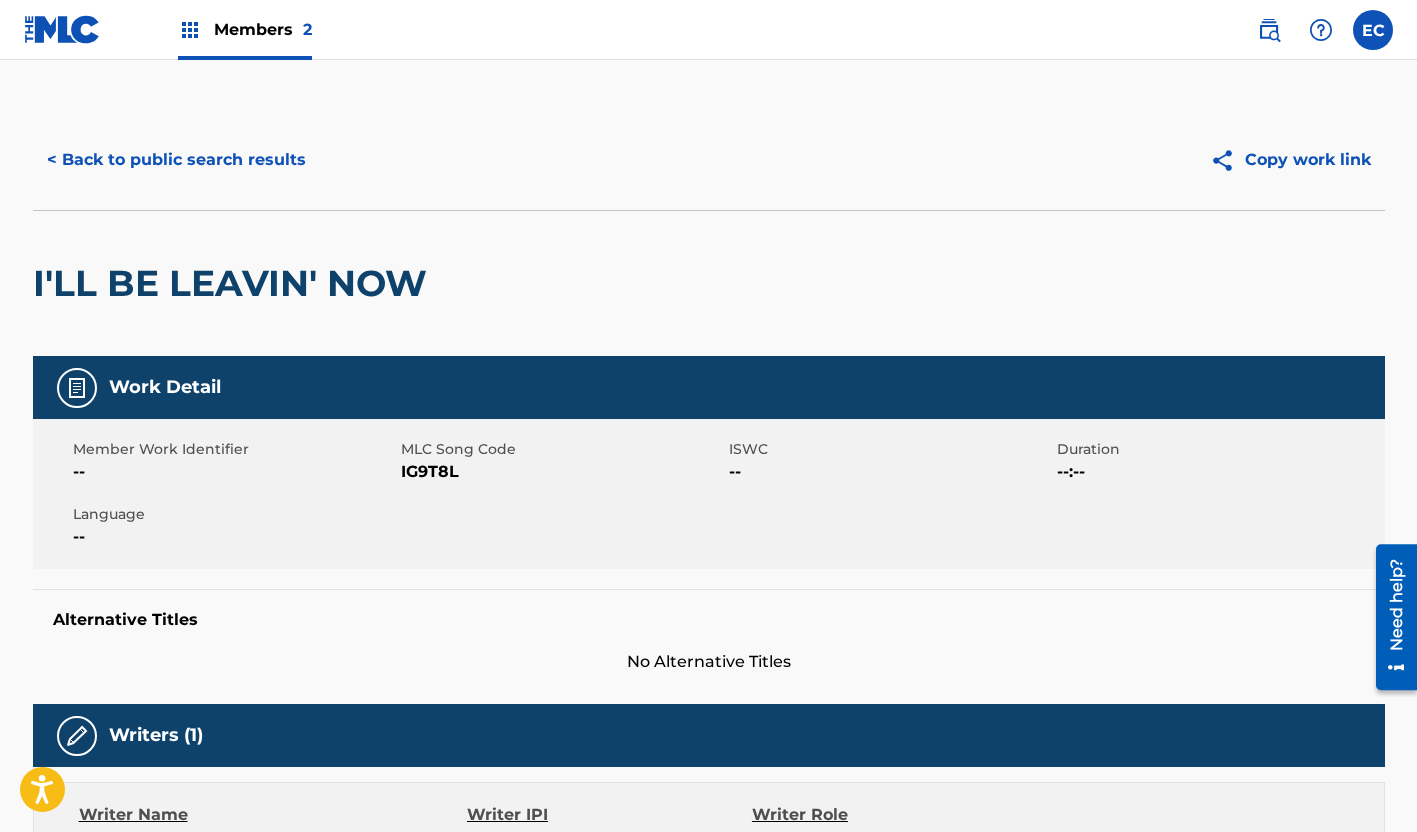 click on "< Back to public search results" at bounding box center (176, 160) 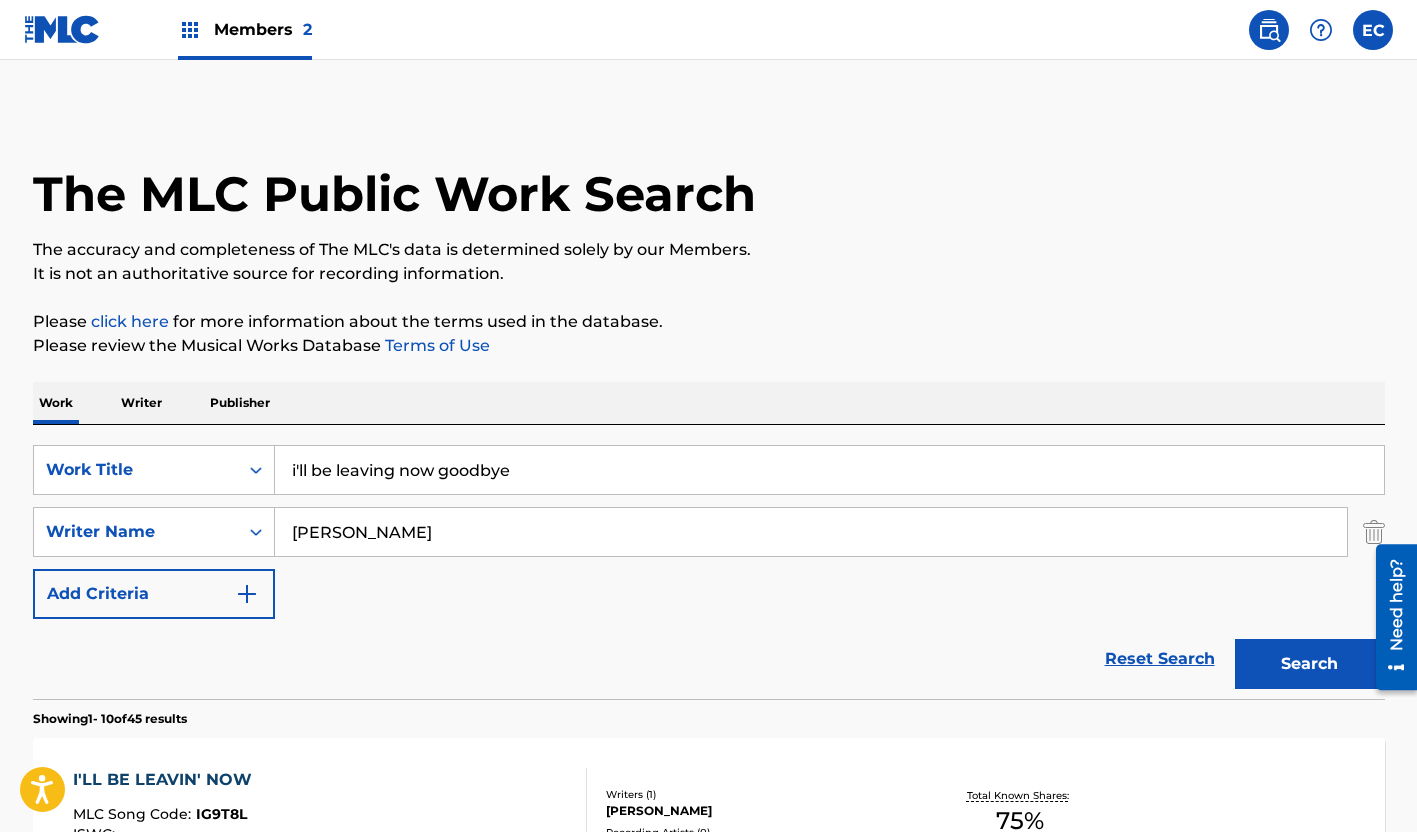 scroll, scrollTop: 300, scrollLeft: 0, axis: vertical 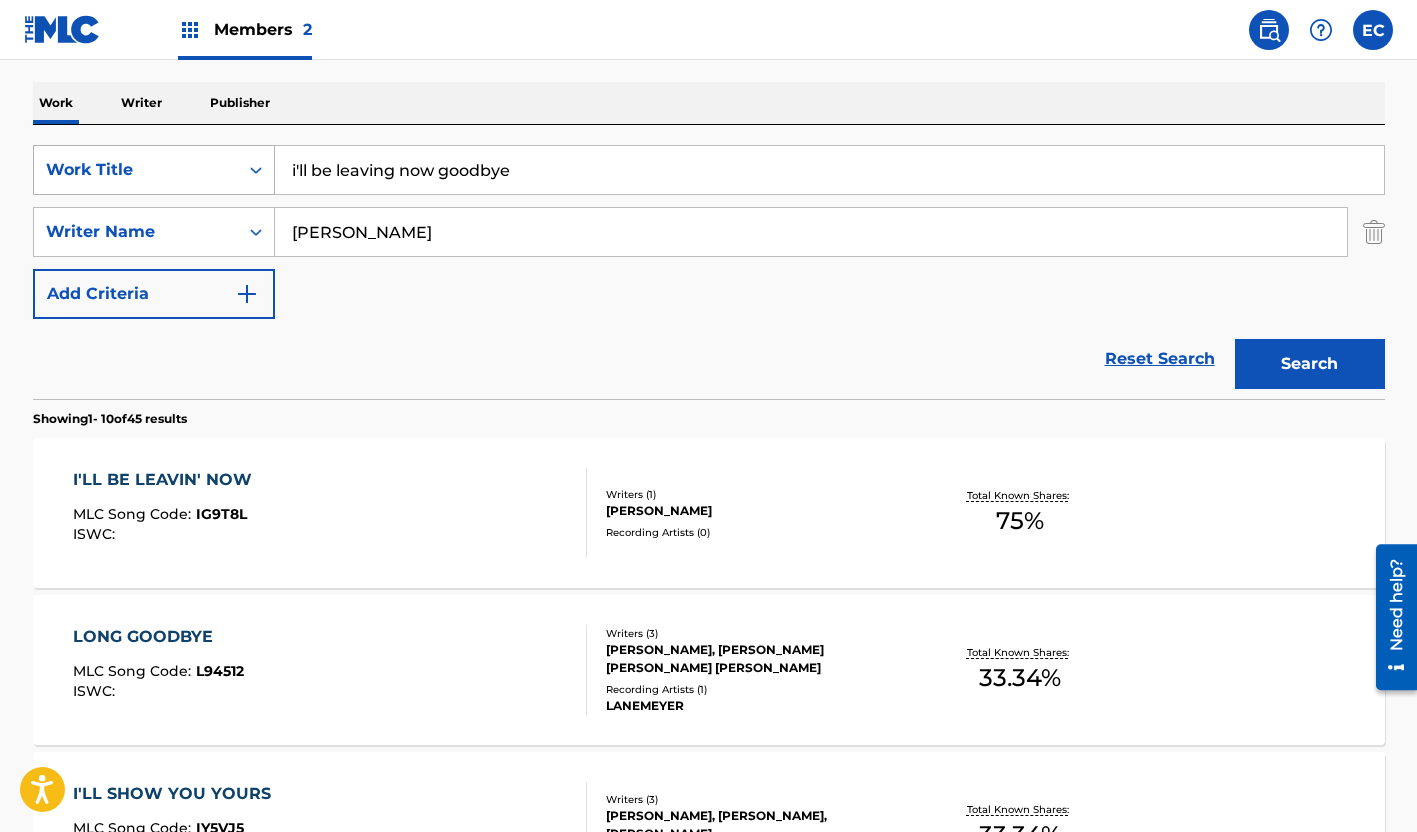 drag, startPoint x: 541, startPoint y: 178, endPoint x: 162, endPoint y: 147, distance: 380.2657 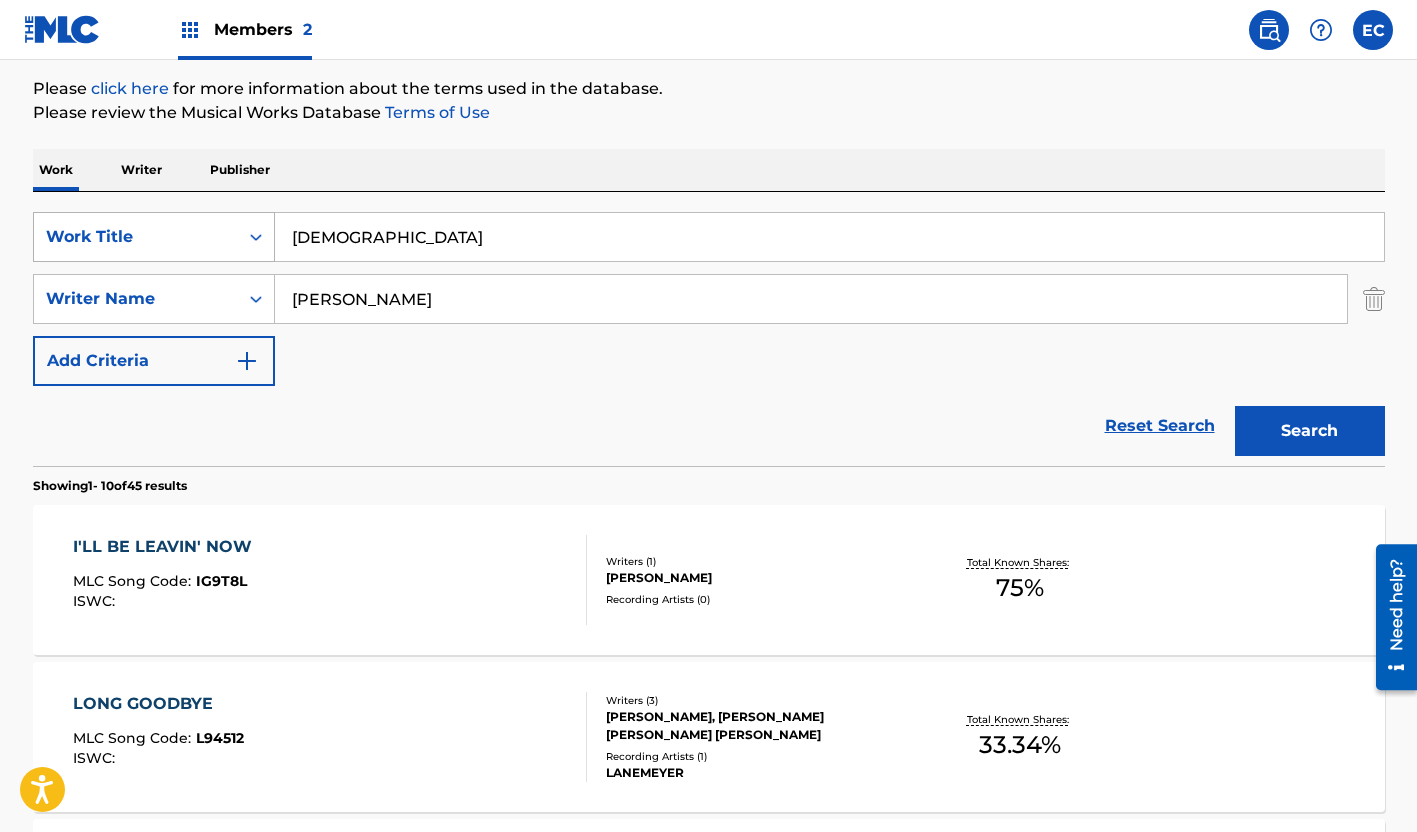 scroll, scrollTop: 200, scrollLeft: 0, axis: vertical 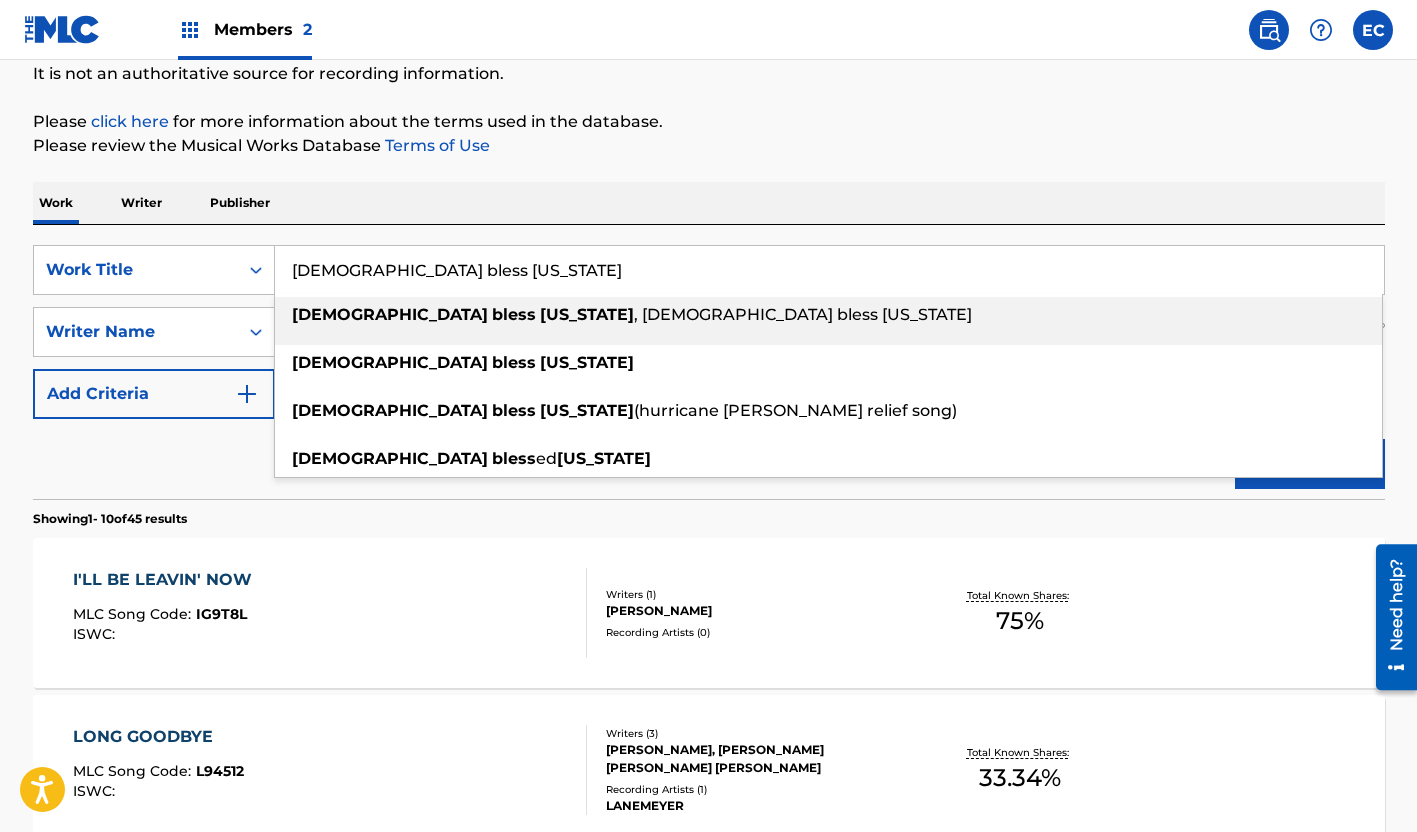 click on "[DEMOGRAPHIC_DATA]   bless   [US_STATE] , god bless [US_STATE]" at bounding box center (828, 315) 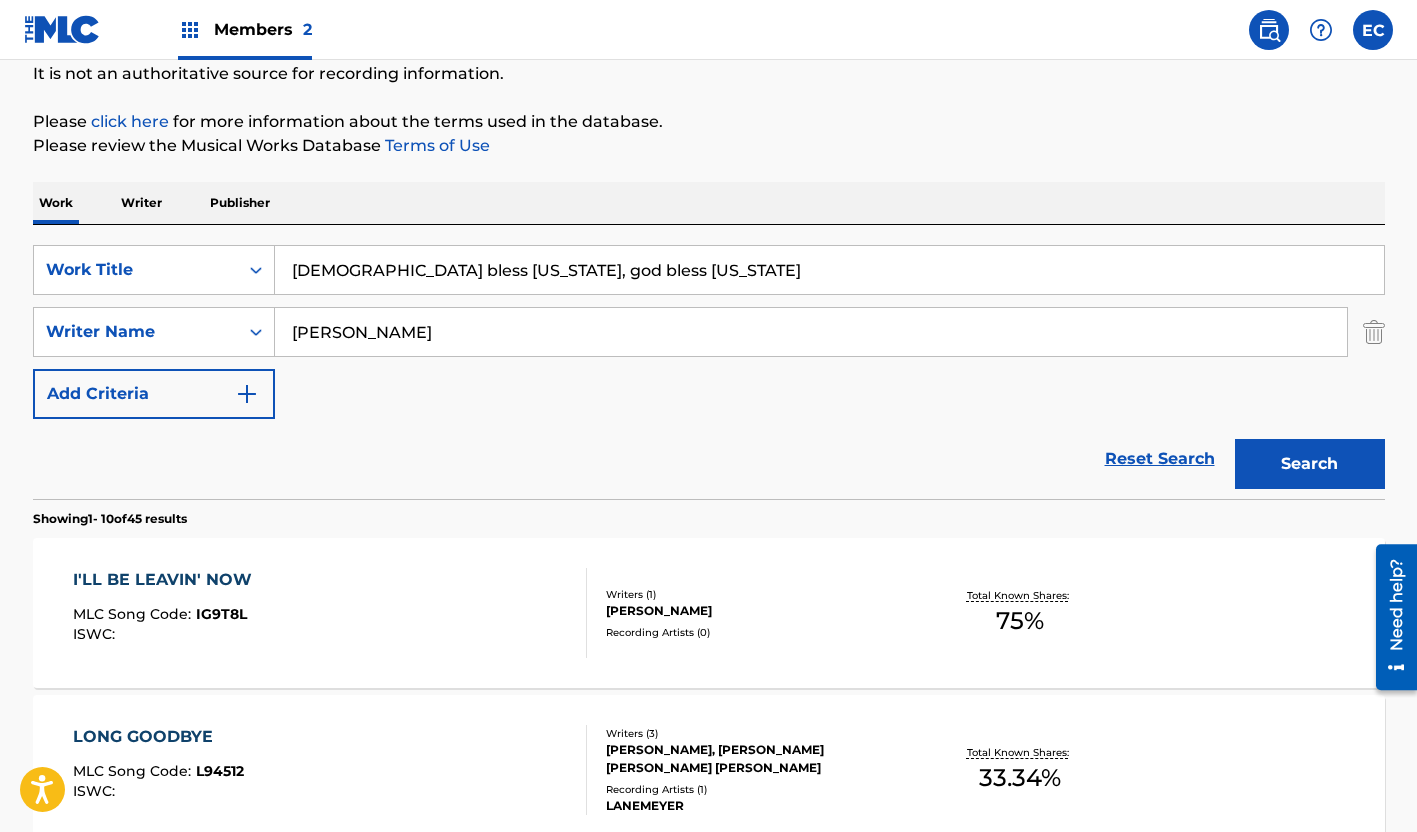 click on "Search" at bounding box center [1310, 464] 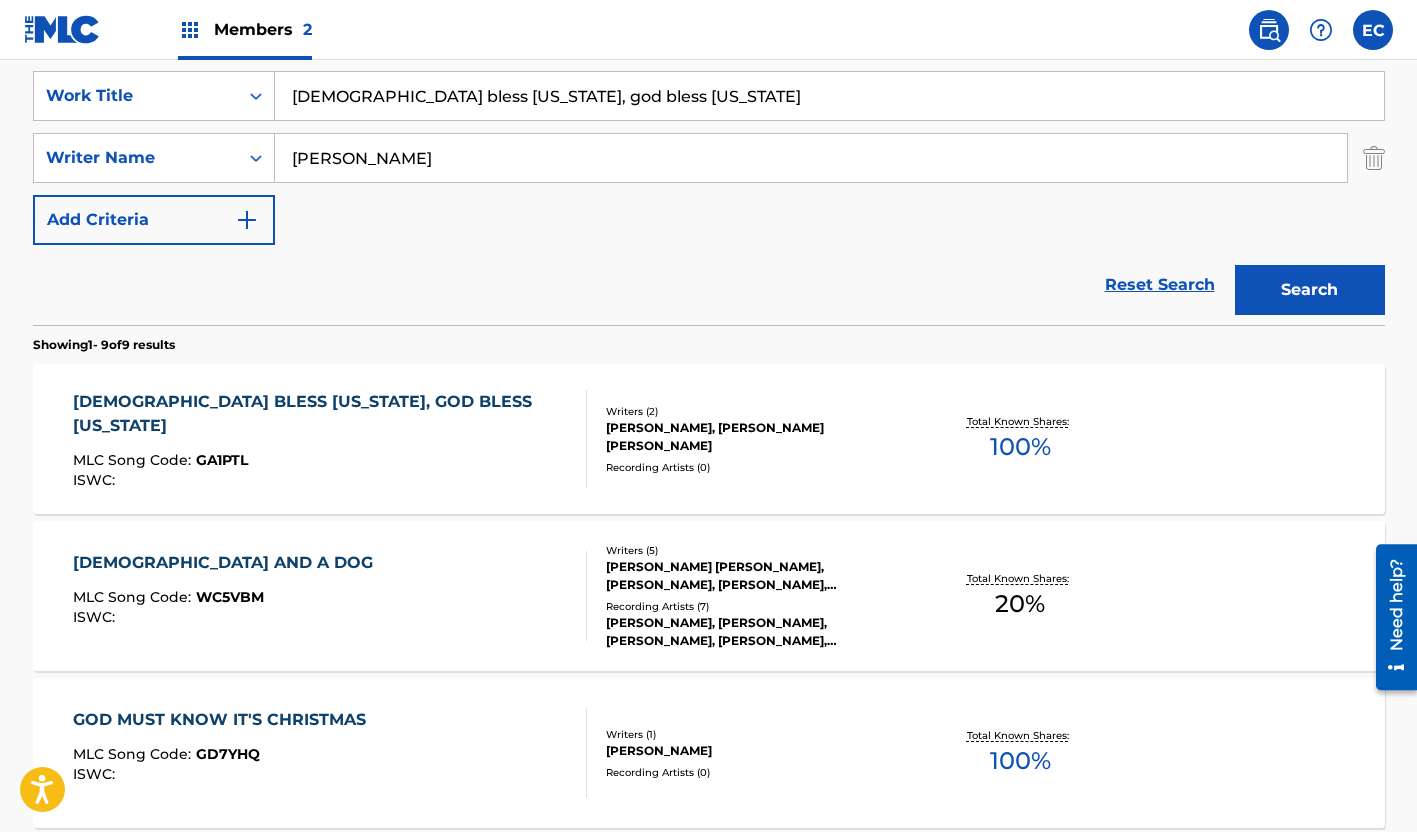 scroll, scrollTop: 400, scrollLeft: 0, axis: vertical 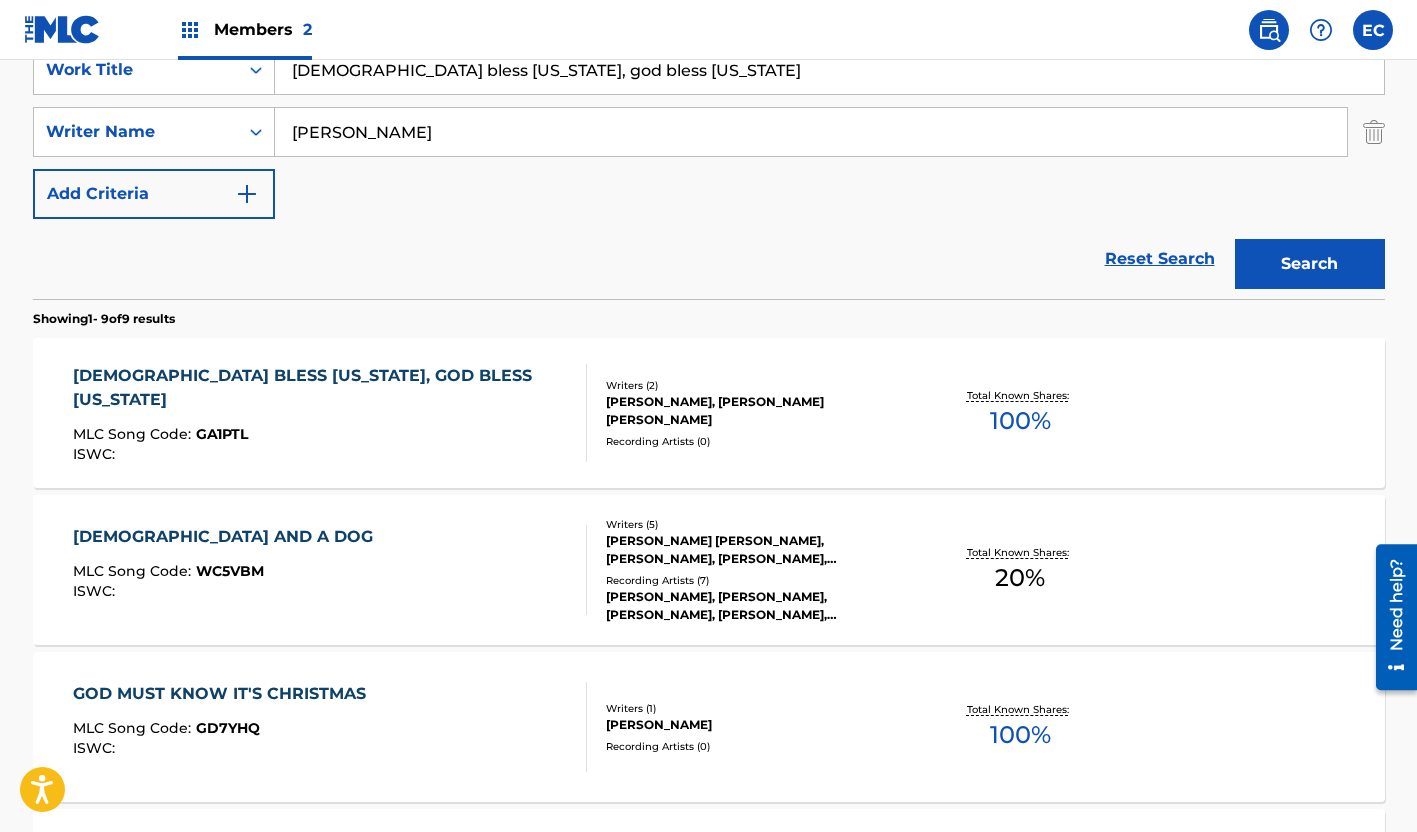 click on "[DEMOGRAPHIC_DATA] BLESS [US_STATE], GOD BLESS [US_STATE]" at bounding box center (321, 388) 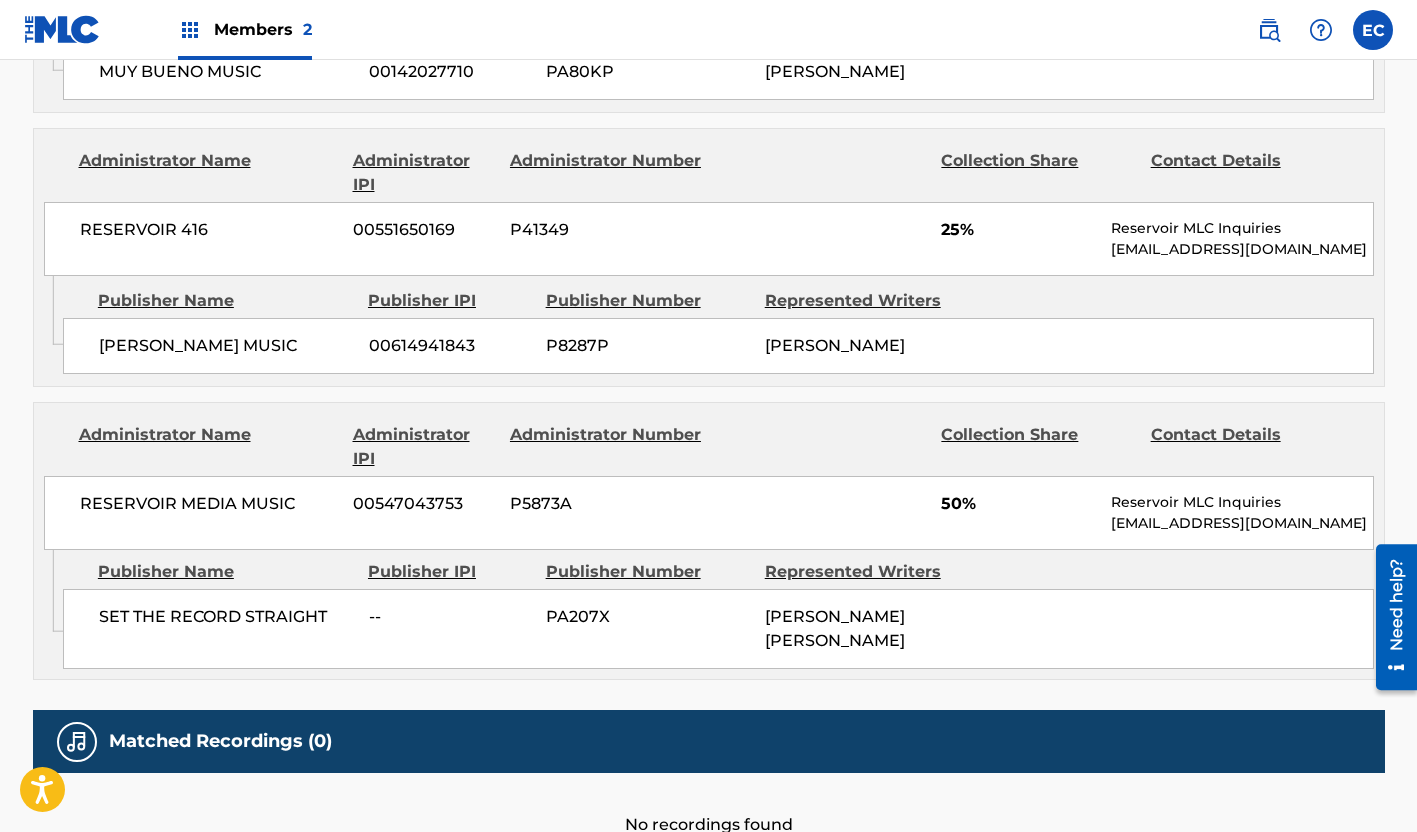 scroll, scrollTop: 1248, scrollLeft: 0, axis: vertical 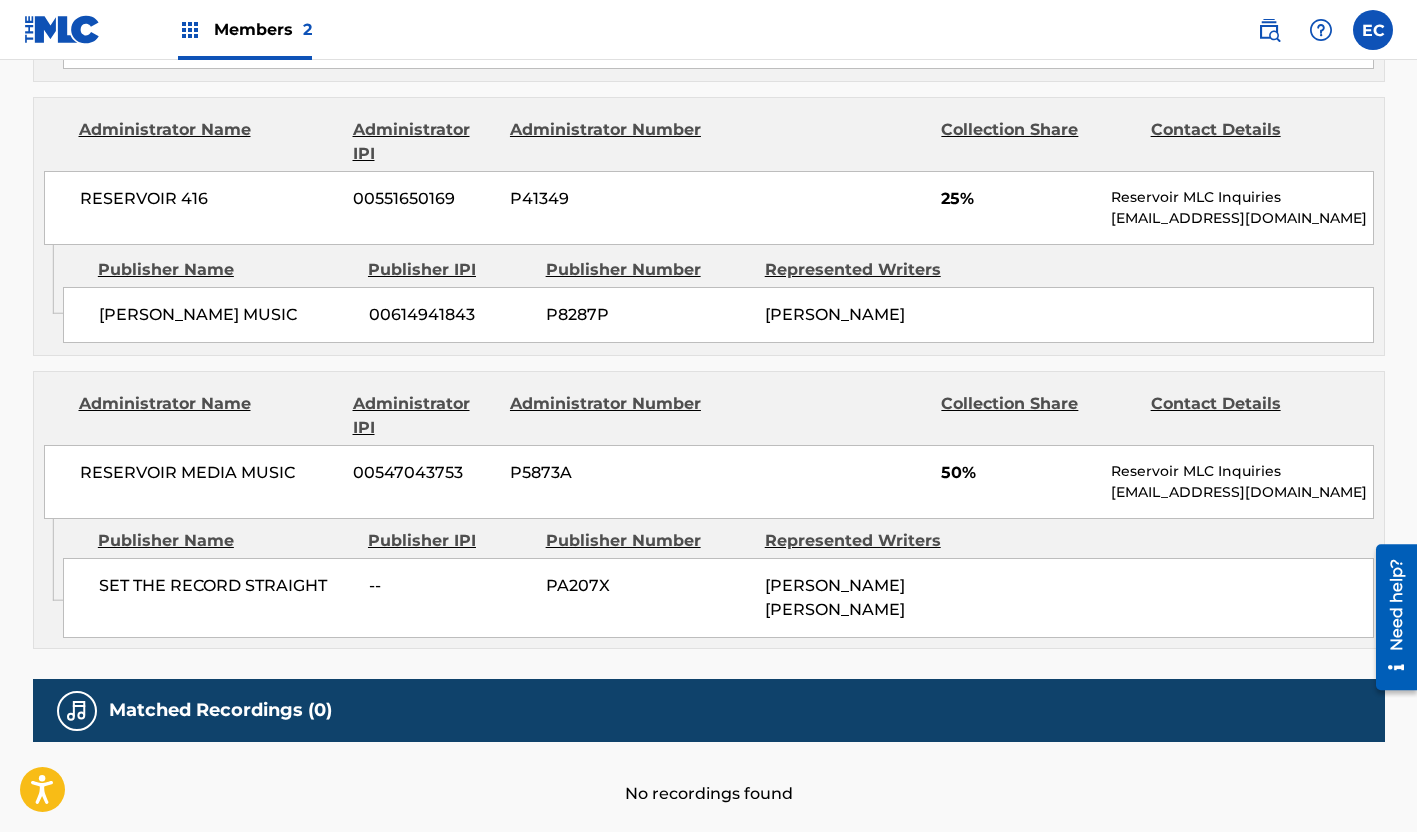drag, startPoint x: 115, startPoint y: 136, endPoint x: 83, endPoint y: 80, distance: 64.49806 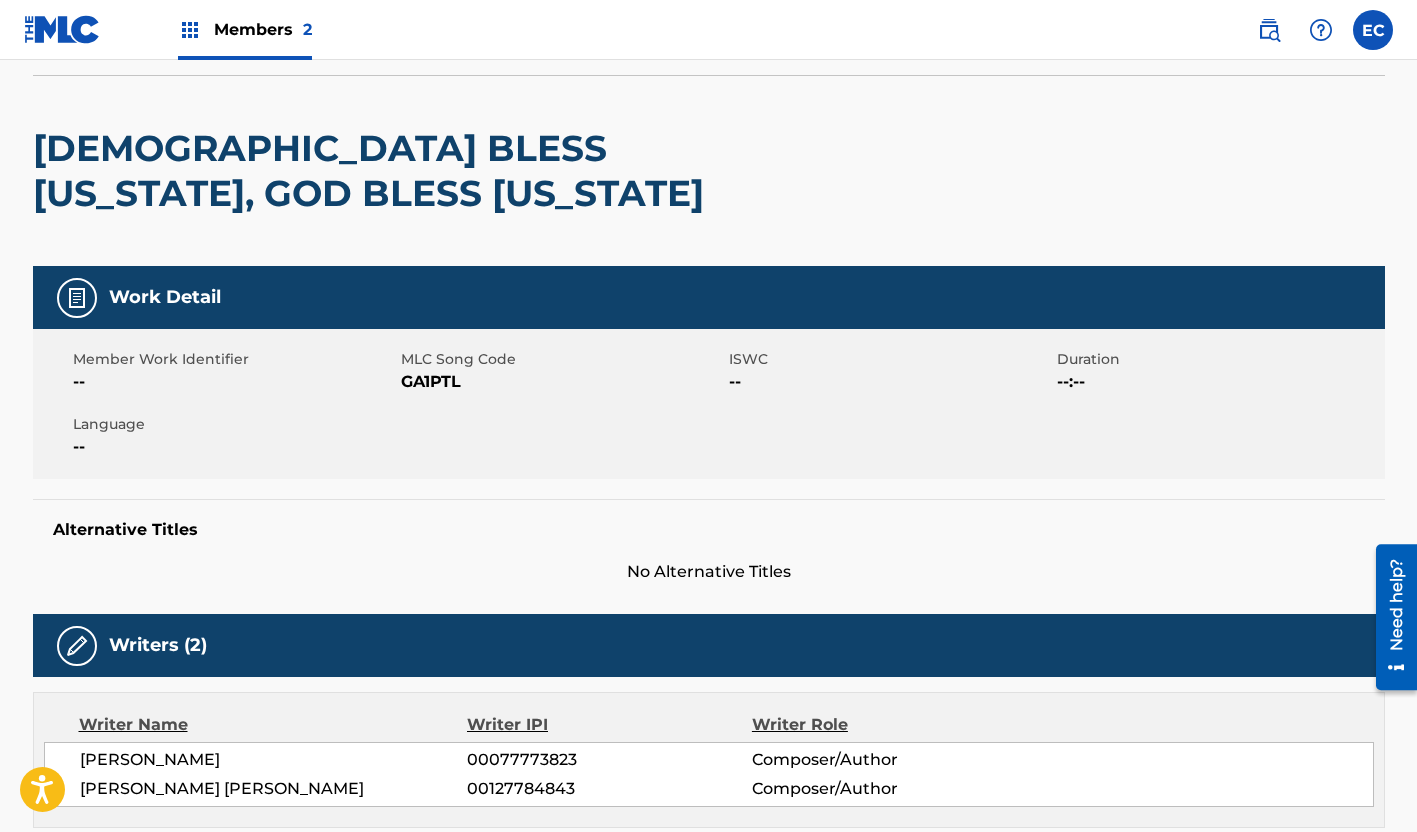 scroll, scrollTop: 0, scrollLeft: 0, axis: both 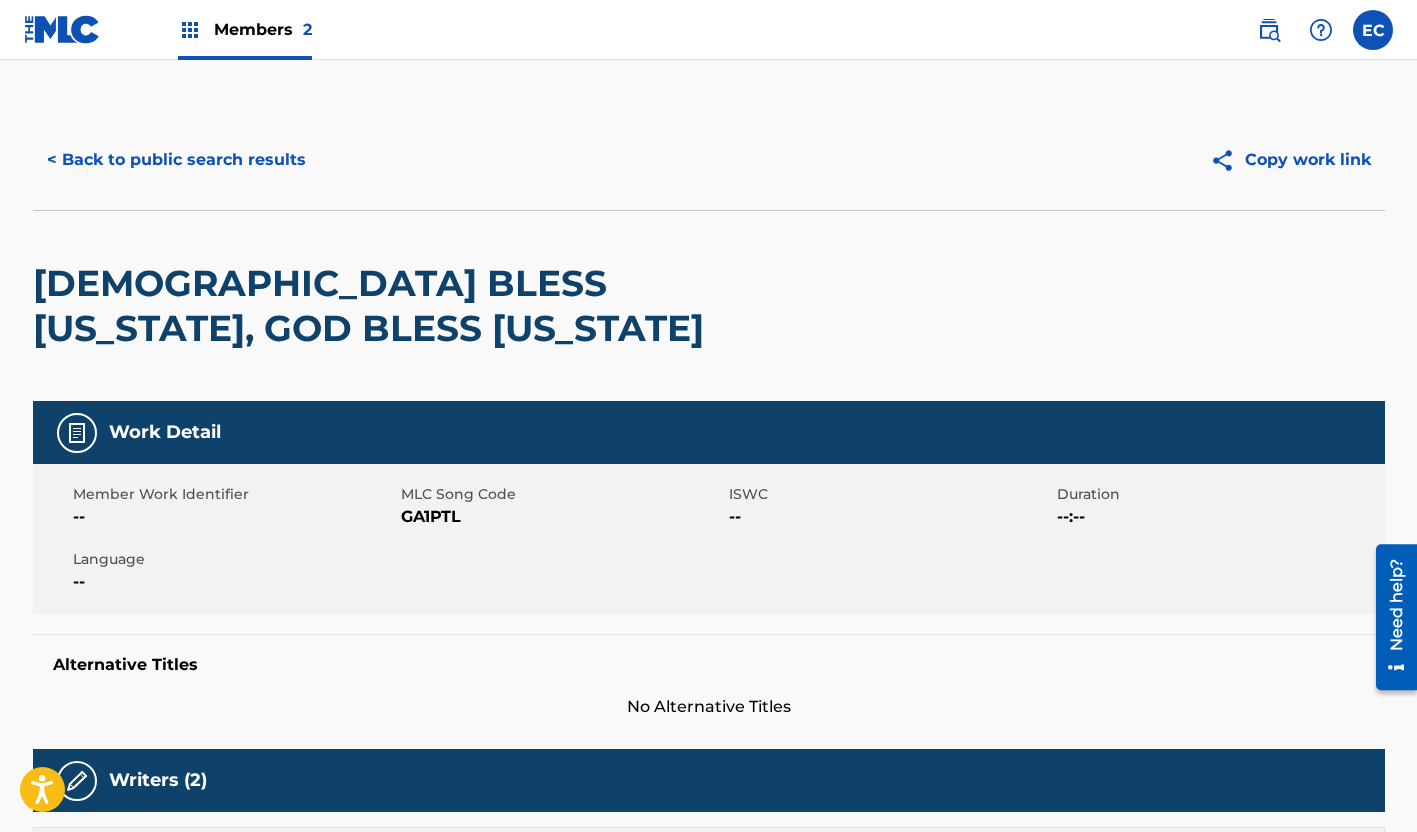 click on "< Back to public search results" at bounding box center (176, 160) 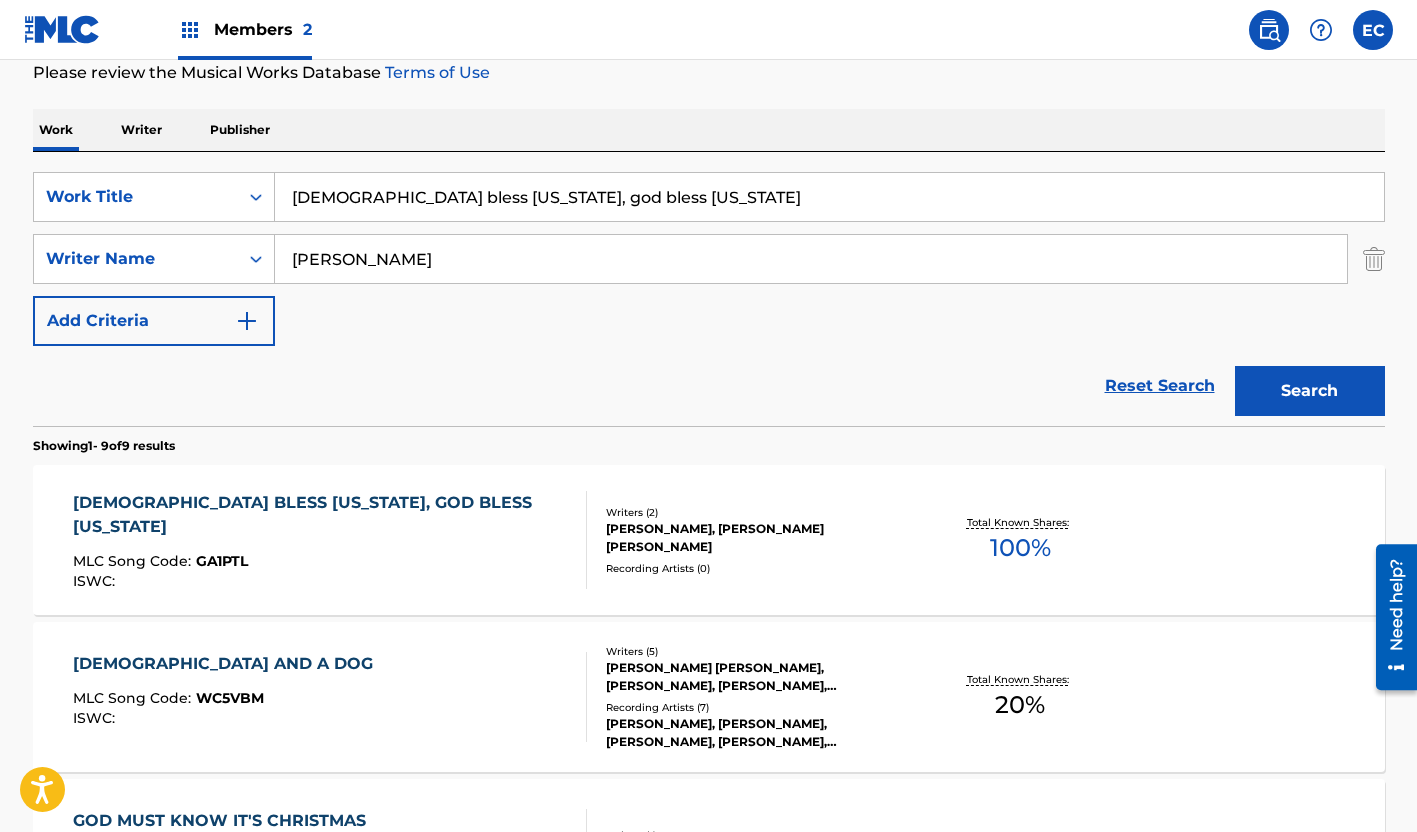scroll, scrollTop: 0, scrollLeft: 0, axis: both 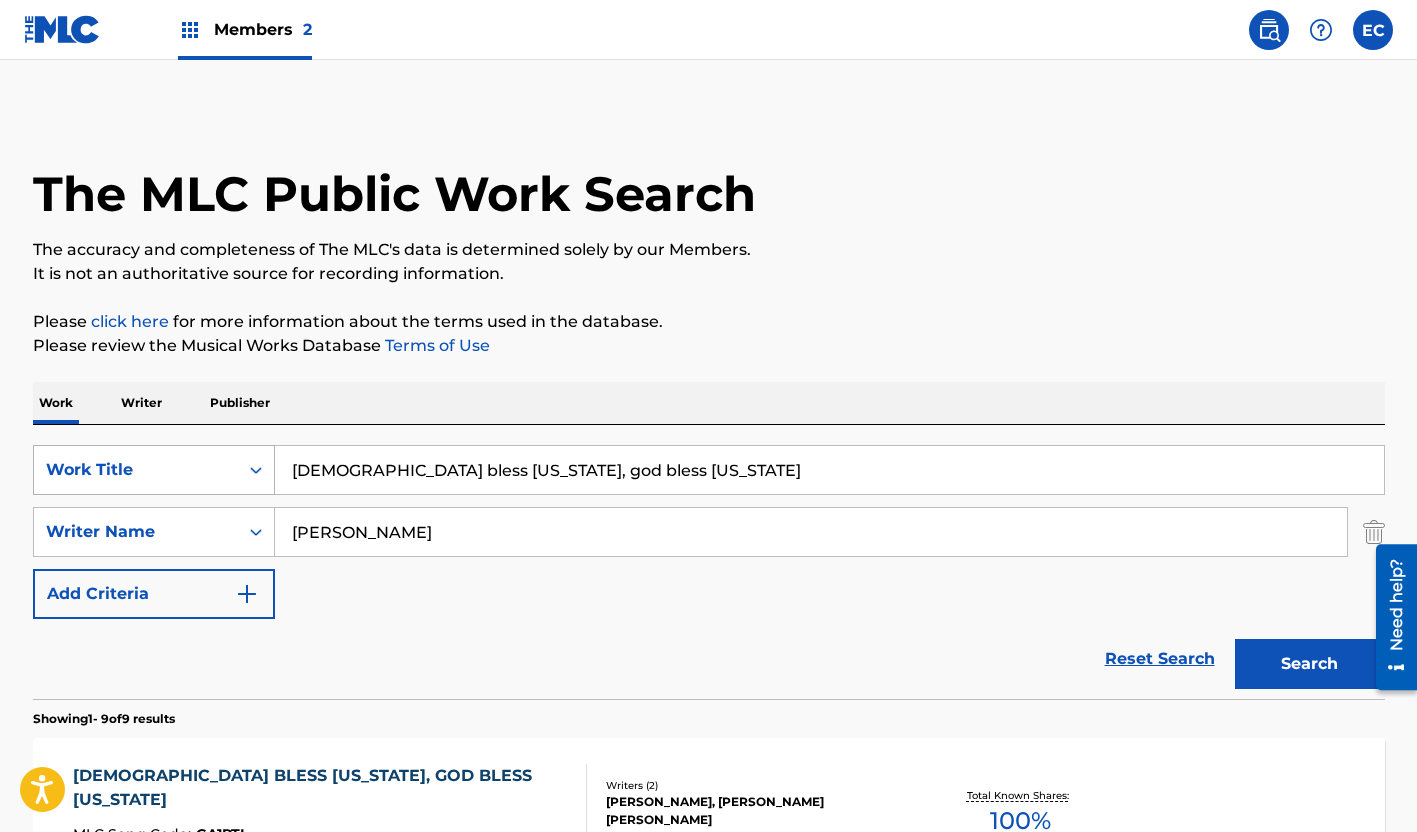 drag, startPoint x: 625, startPoint y: 465, endPoint x: 102, endPoint y: 460, distance: 523.0239 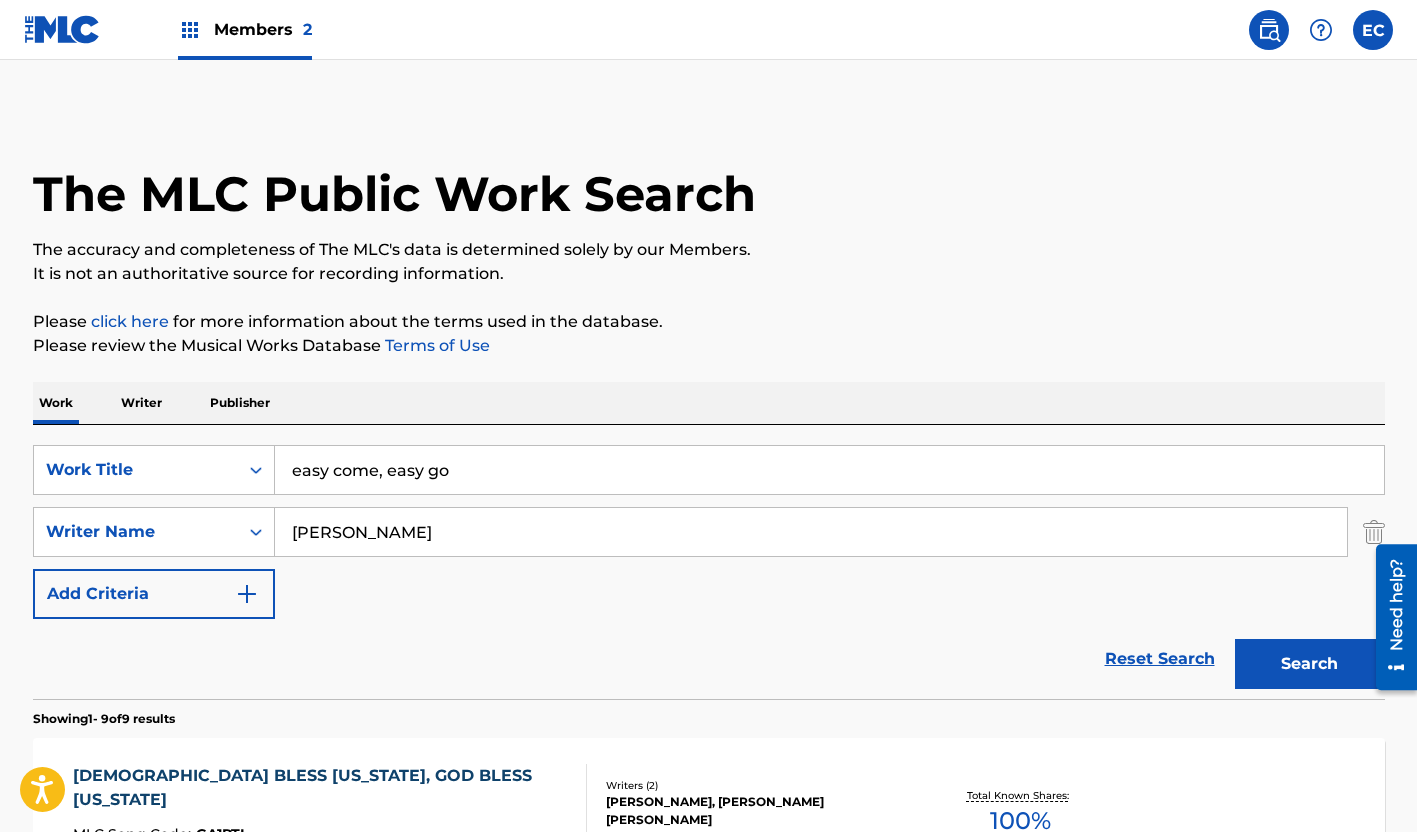 type on "easy come, easy go" 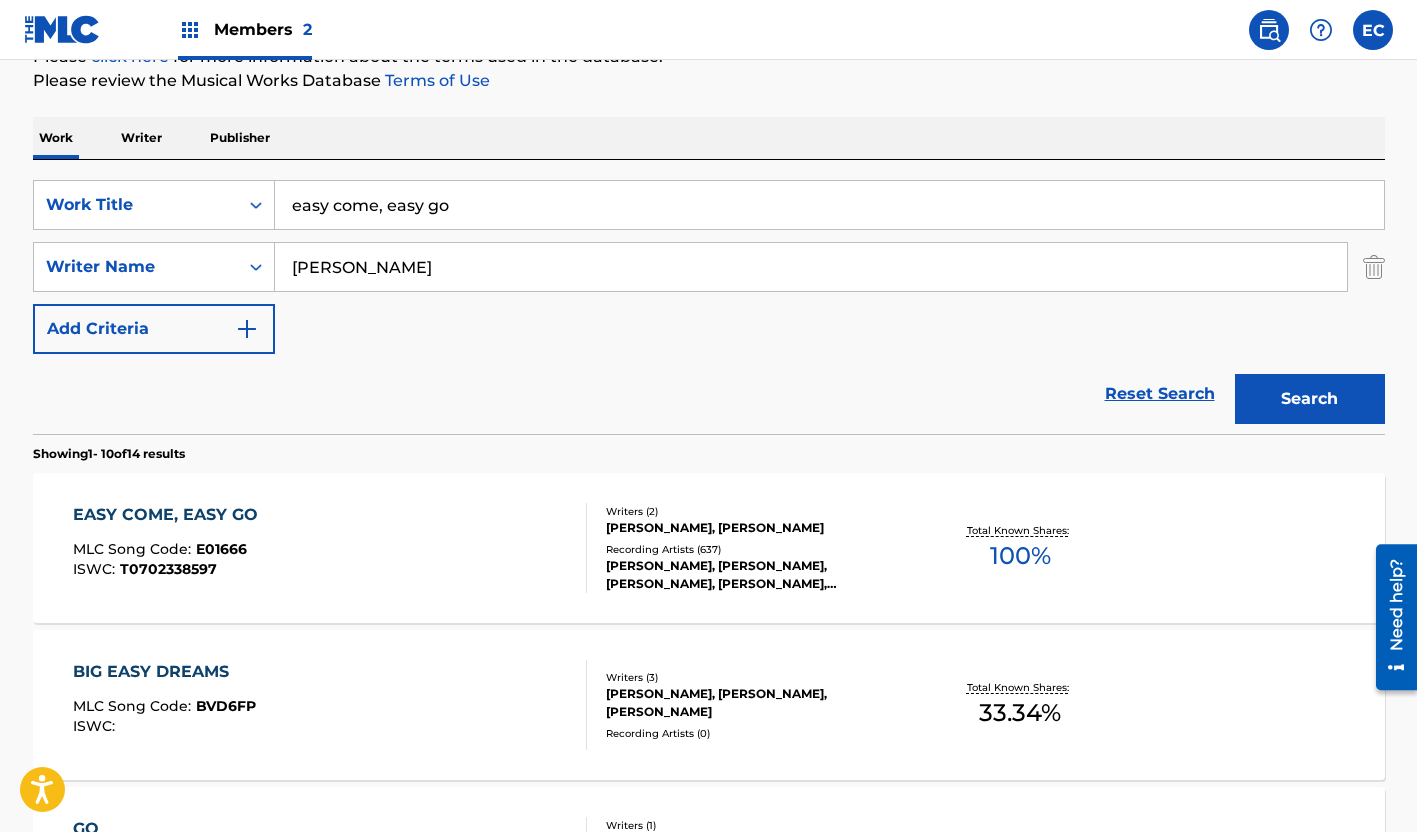 scroll, scrollTop: 300, scrollLeft: 0, axis: vertical 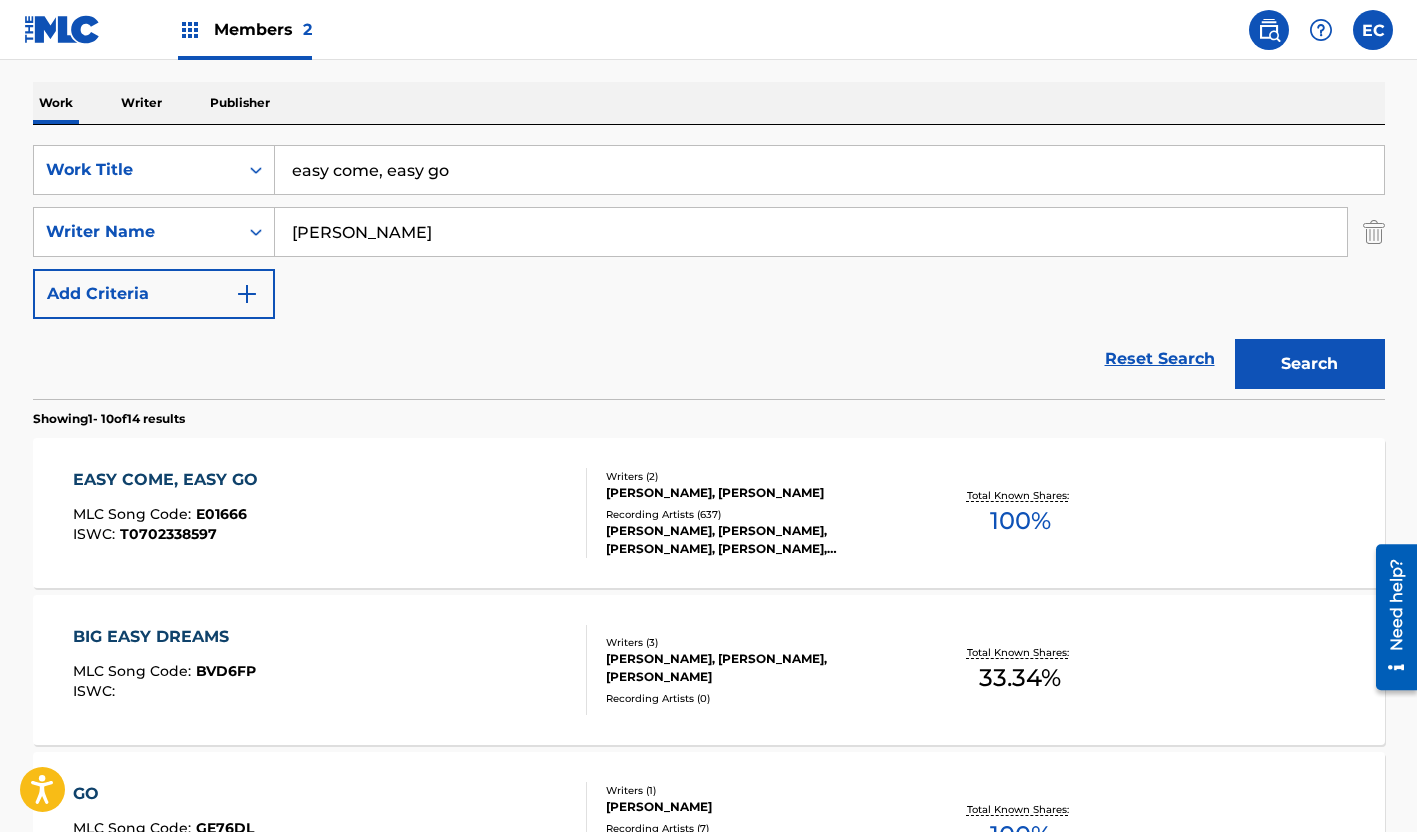 click on "EASY COME, EASY GO" at bounding box center [170, 480] 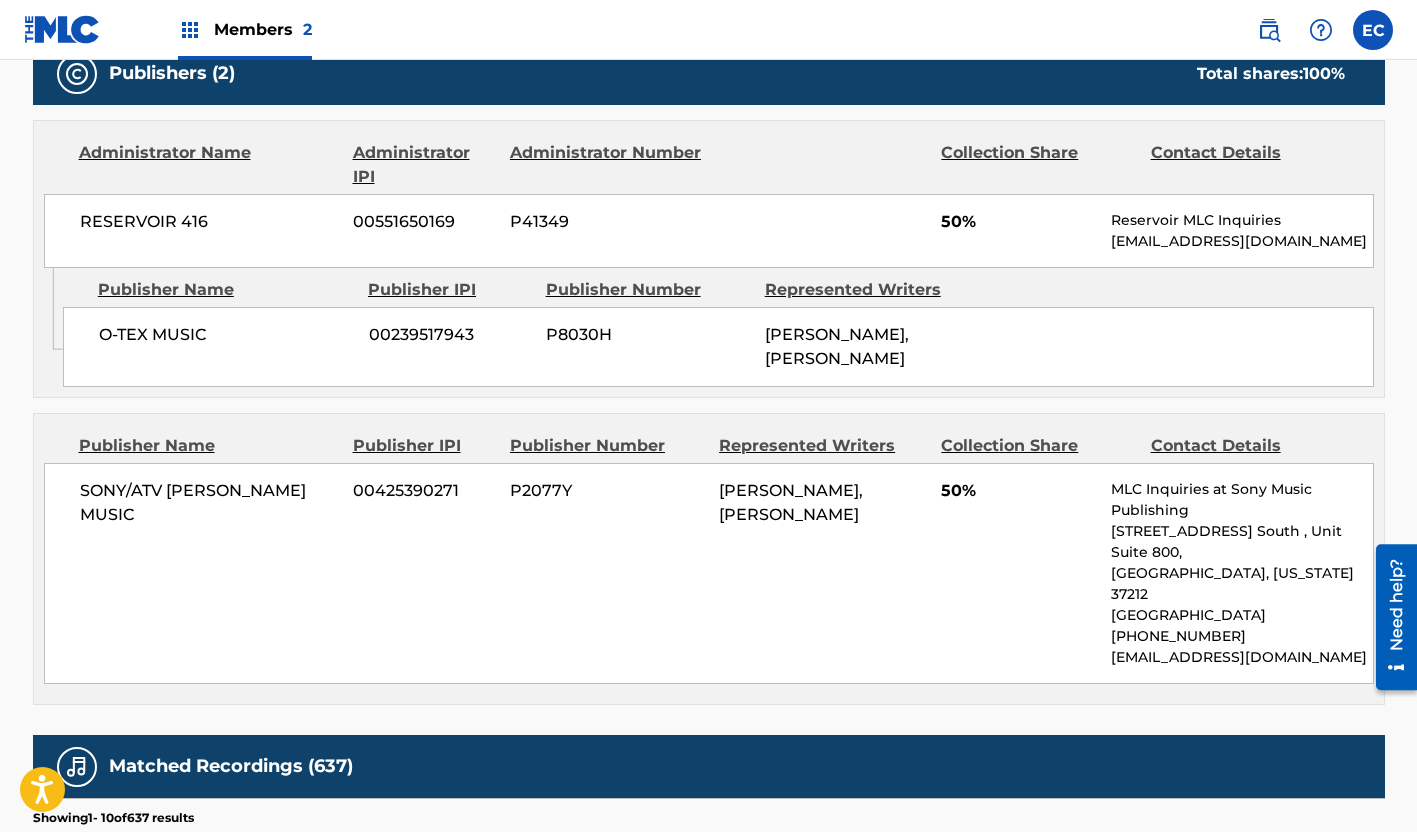 scroll, scrollTop: 1200, scrollLeft: 0, axis: vertical 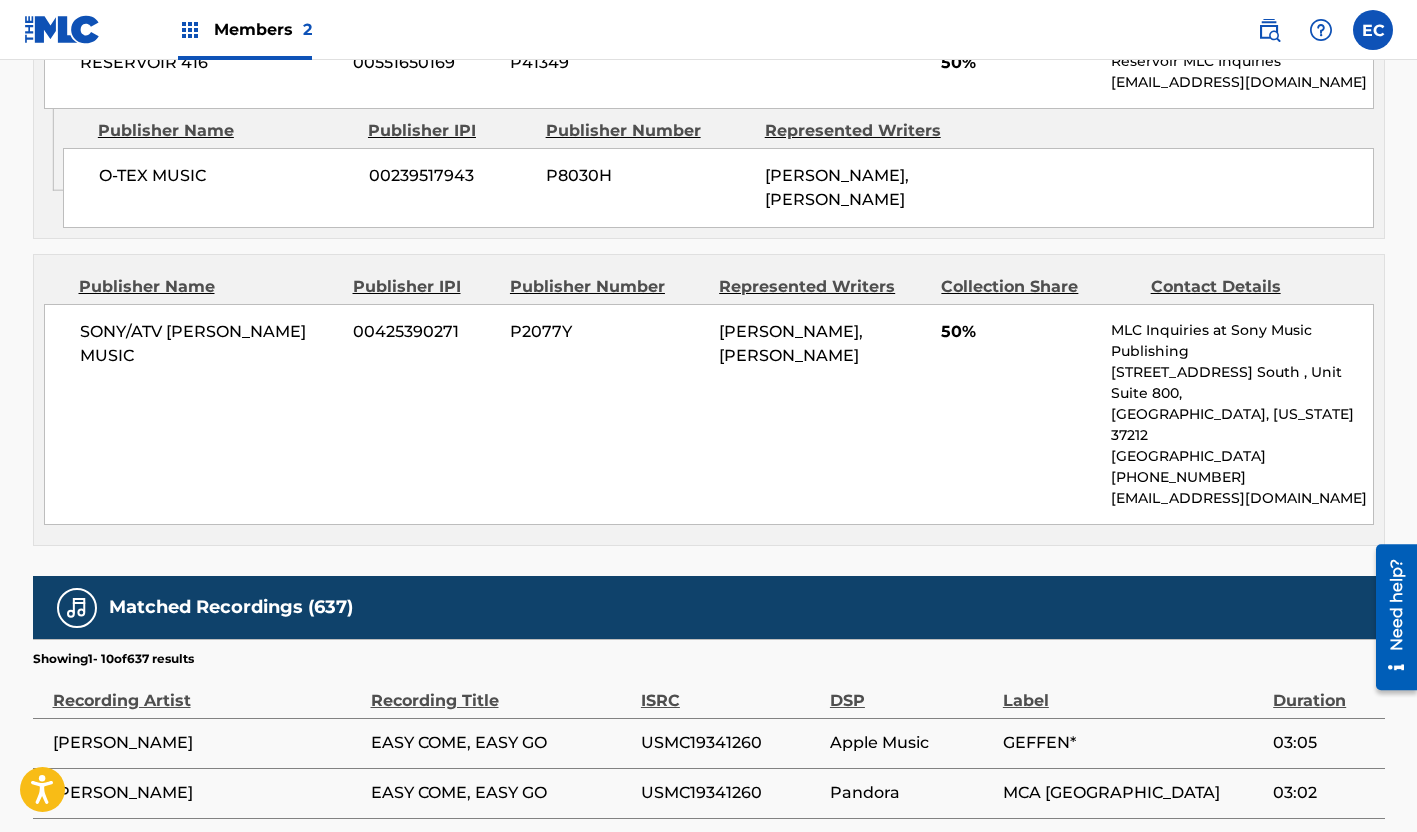 click on "SONY/ATV [PERSON_NAME] MUSIC 00425390271 P2077Y [PERSON_NAME], [PERSON_NAME] 50% MLC Inquiries at Sony Music Publishing [STREET_ADDRESS] [GEOGRAPHIC_DATA][US_STATE] [PHONE_NUMBER] [EMAIL_ADDRESS][DOMAIN_NAME]" at bounding box center [709, 414] 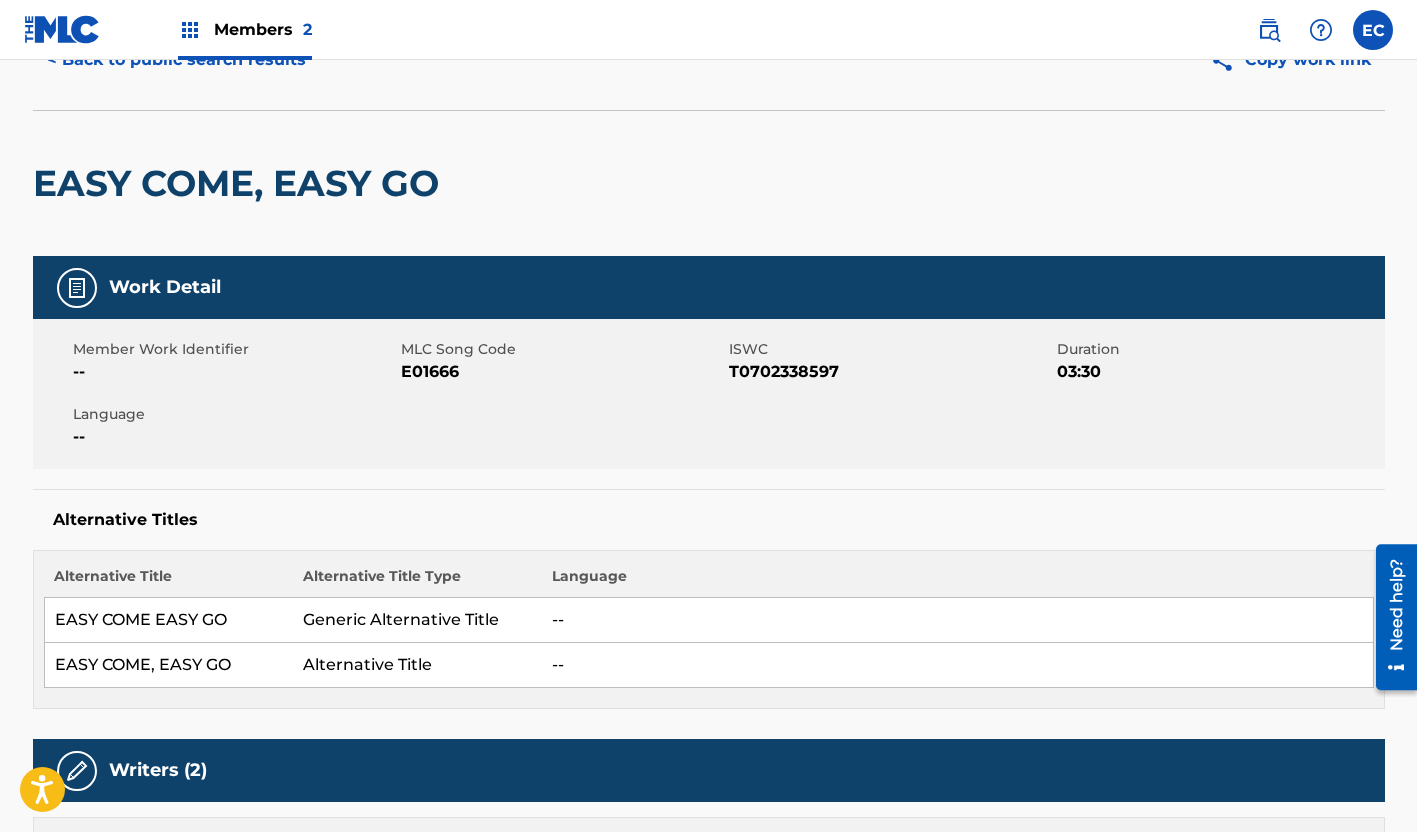 scroll, scrollTop: 0, scrollLeft: 0, axis: both 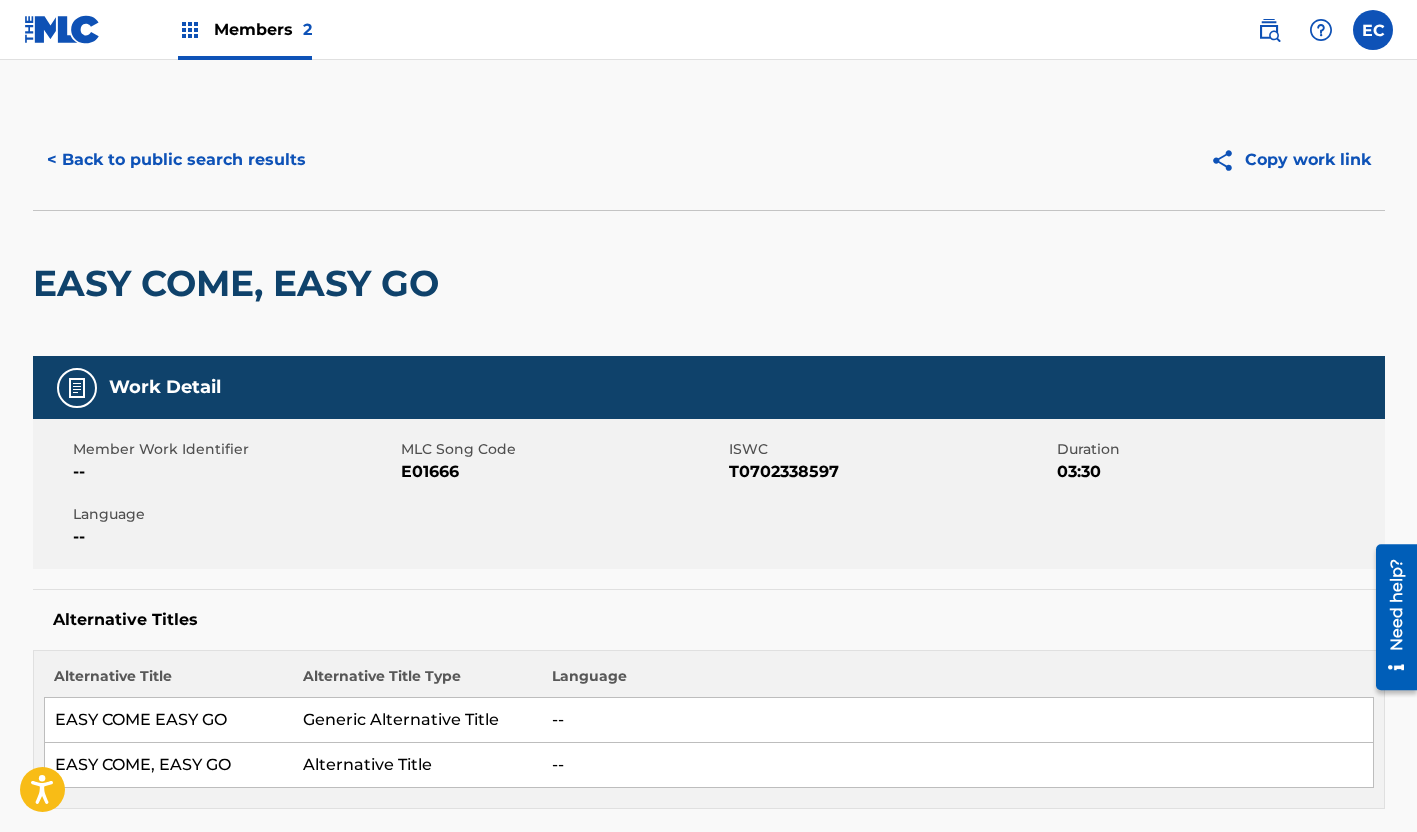 click on "< Back to public search results" at bounding box center (176, 160) 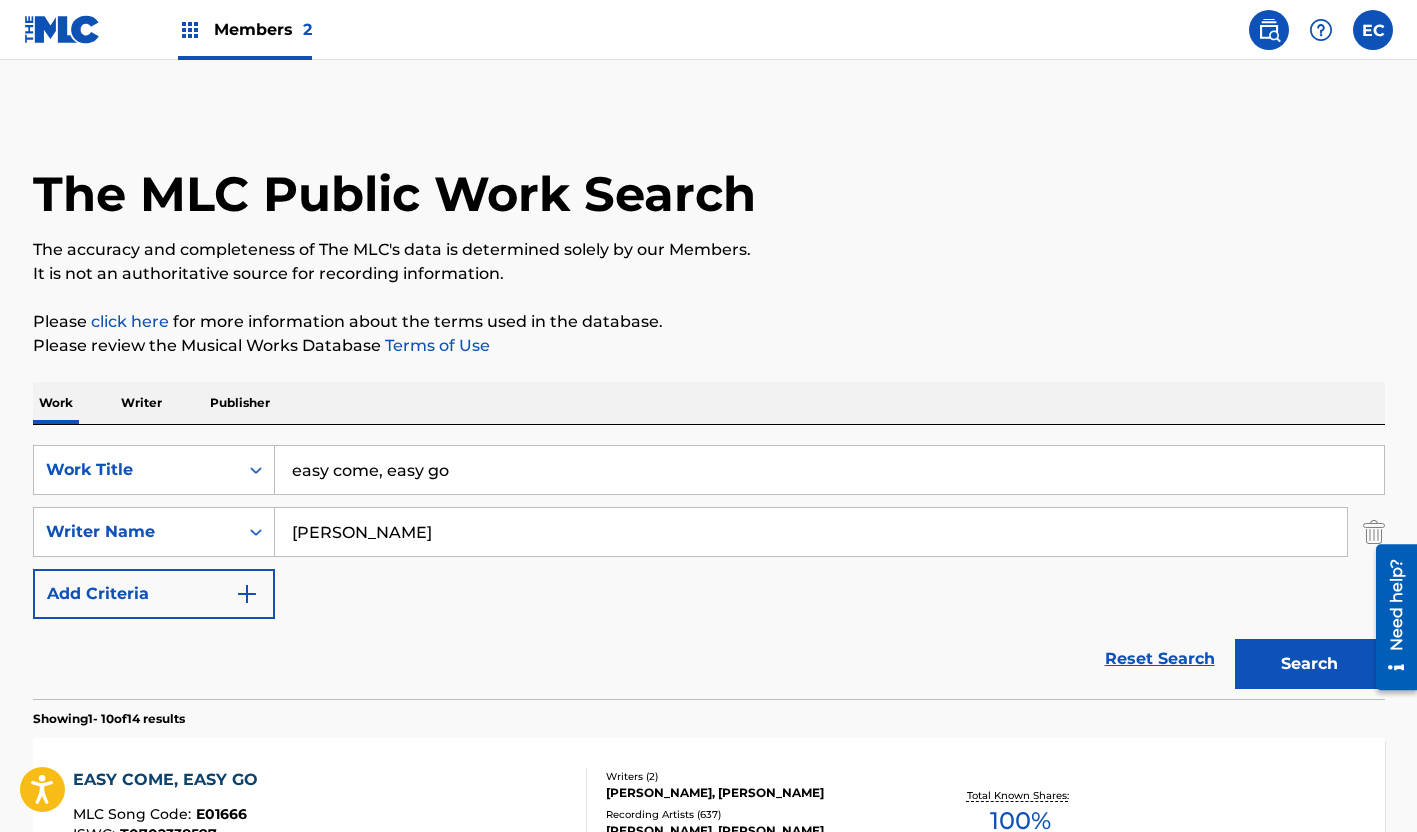 scroll, scrollTop: 300, scrollLeft: 0, axis: vertical 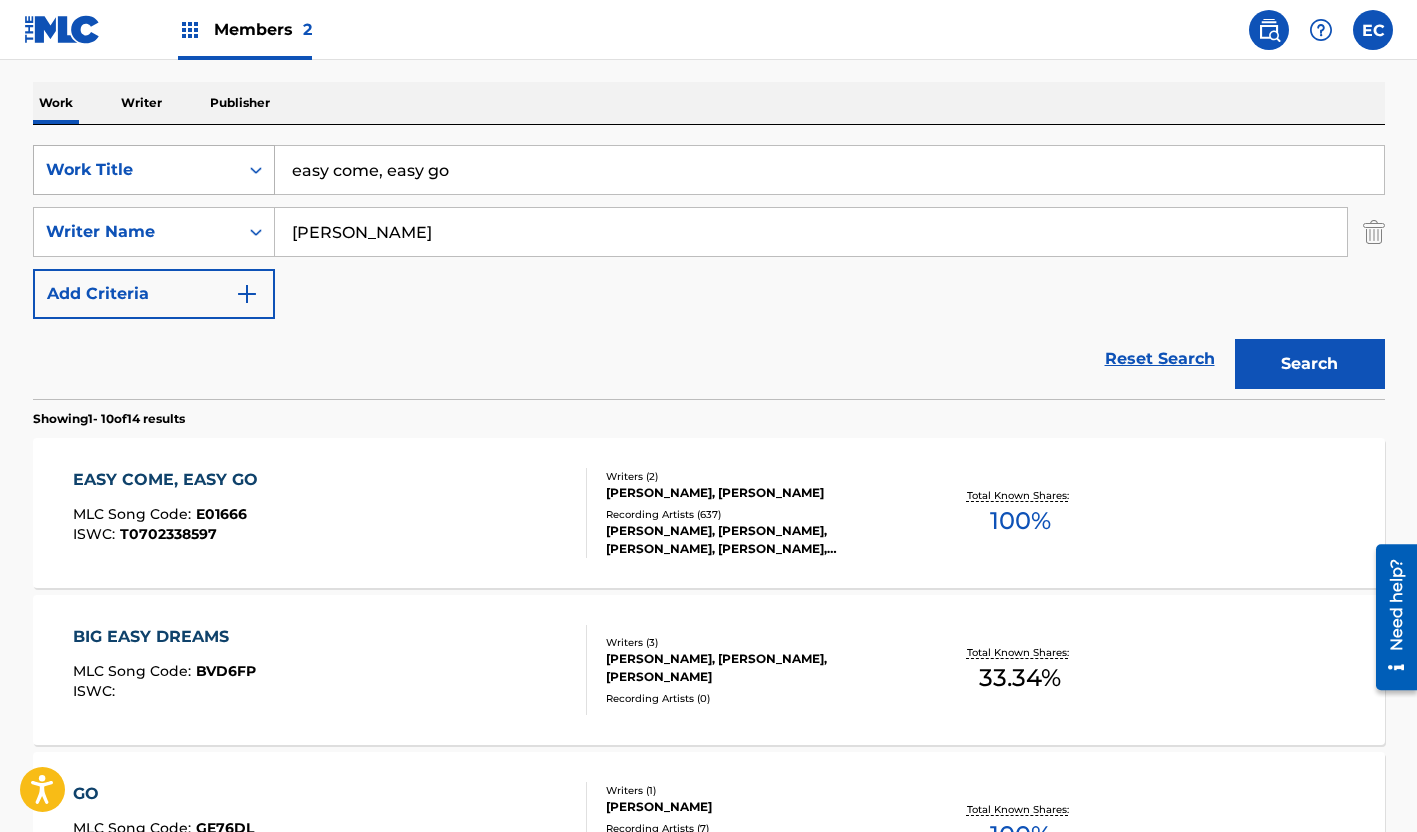 drag, startPoint x: 525, startPoint y: 179, endPoint x: 174, endPoint y: 171, distance: 351.09116 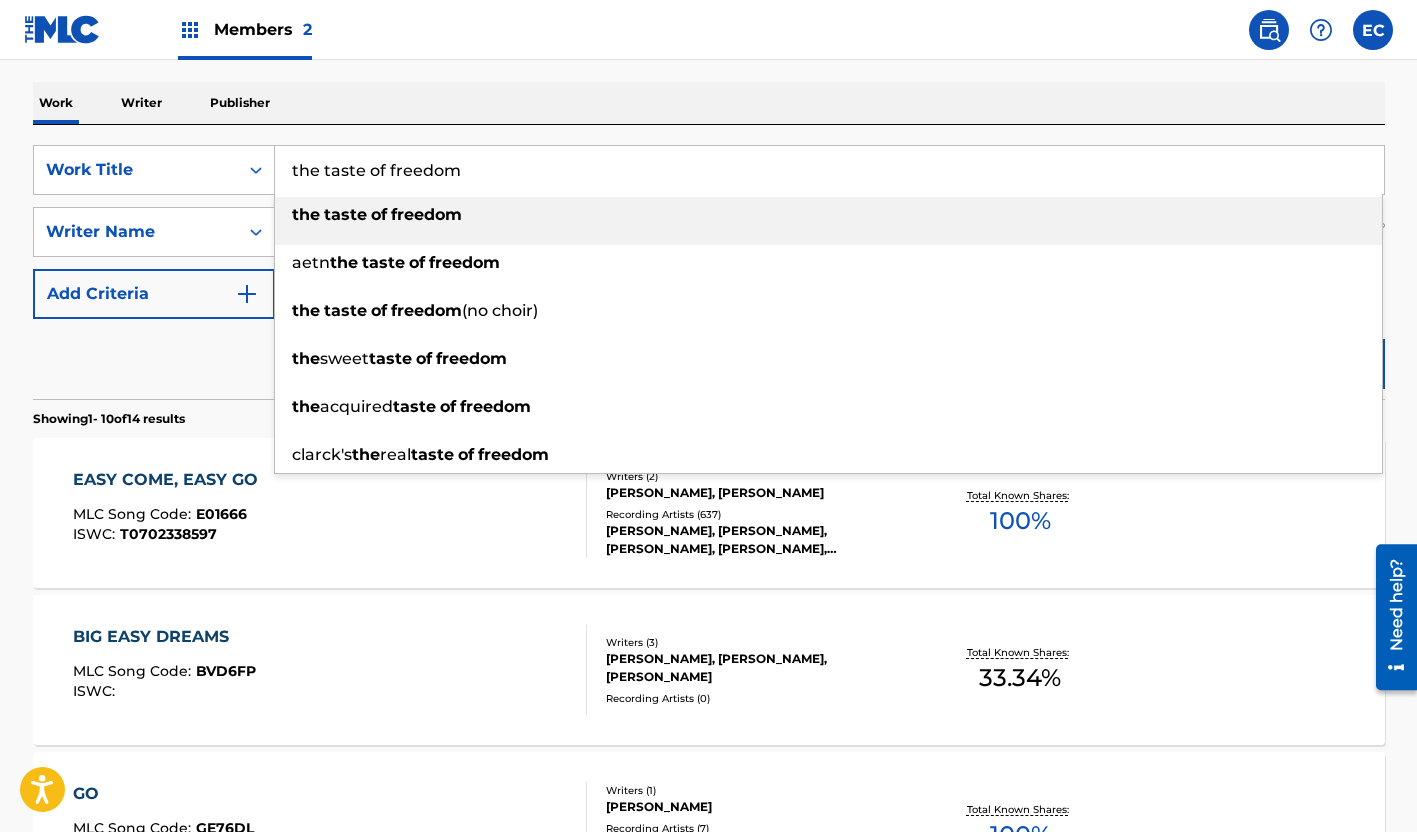 type on "the taste of freedom" 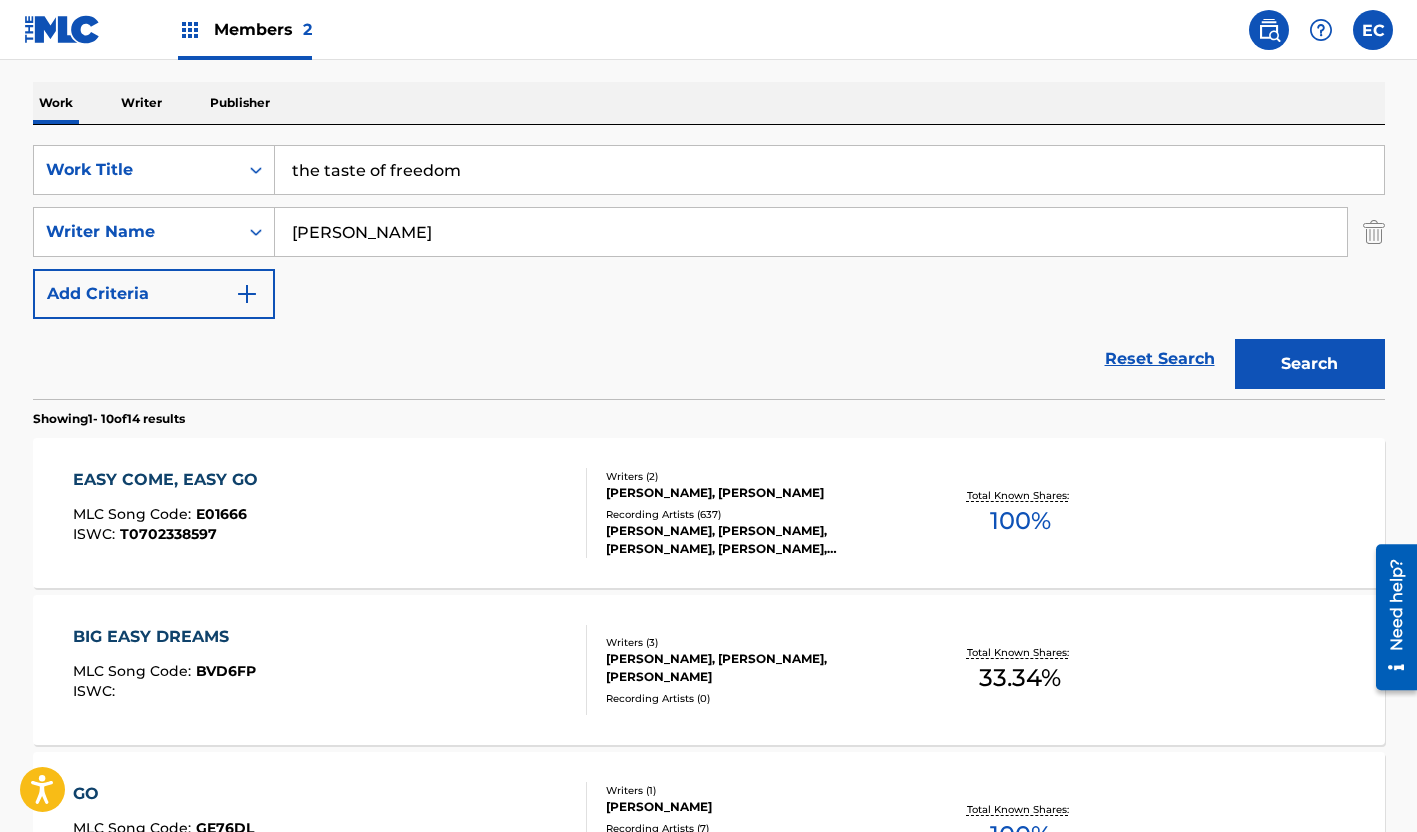 click on "Search" at bounding box center (1310, 364) 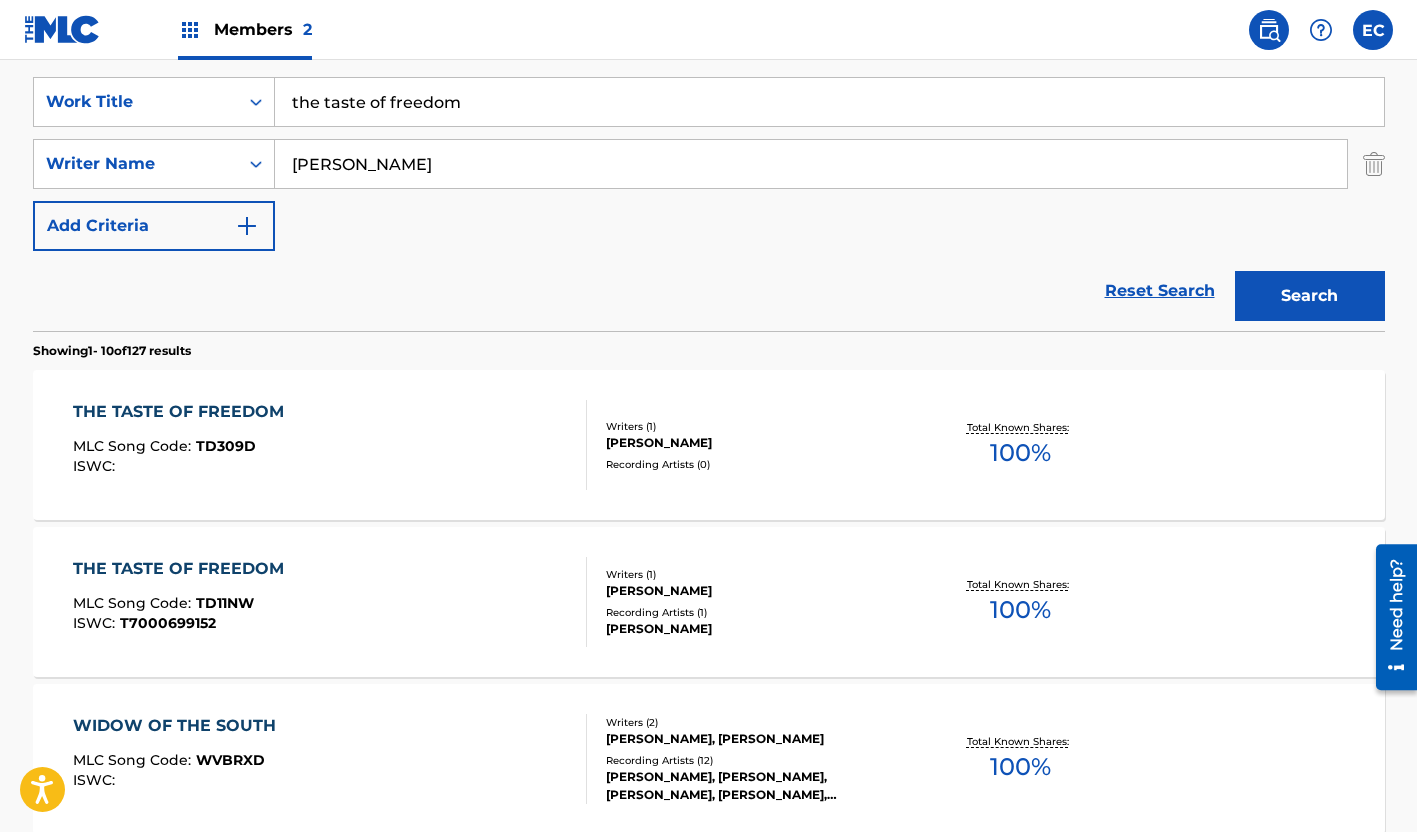 scroll, scrollTop: 400, scrollLeft: 0, axis: vertical 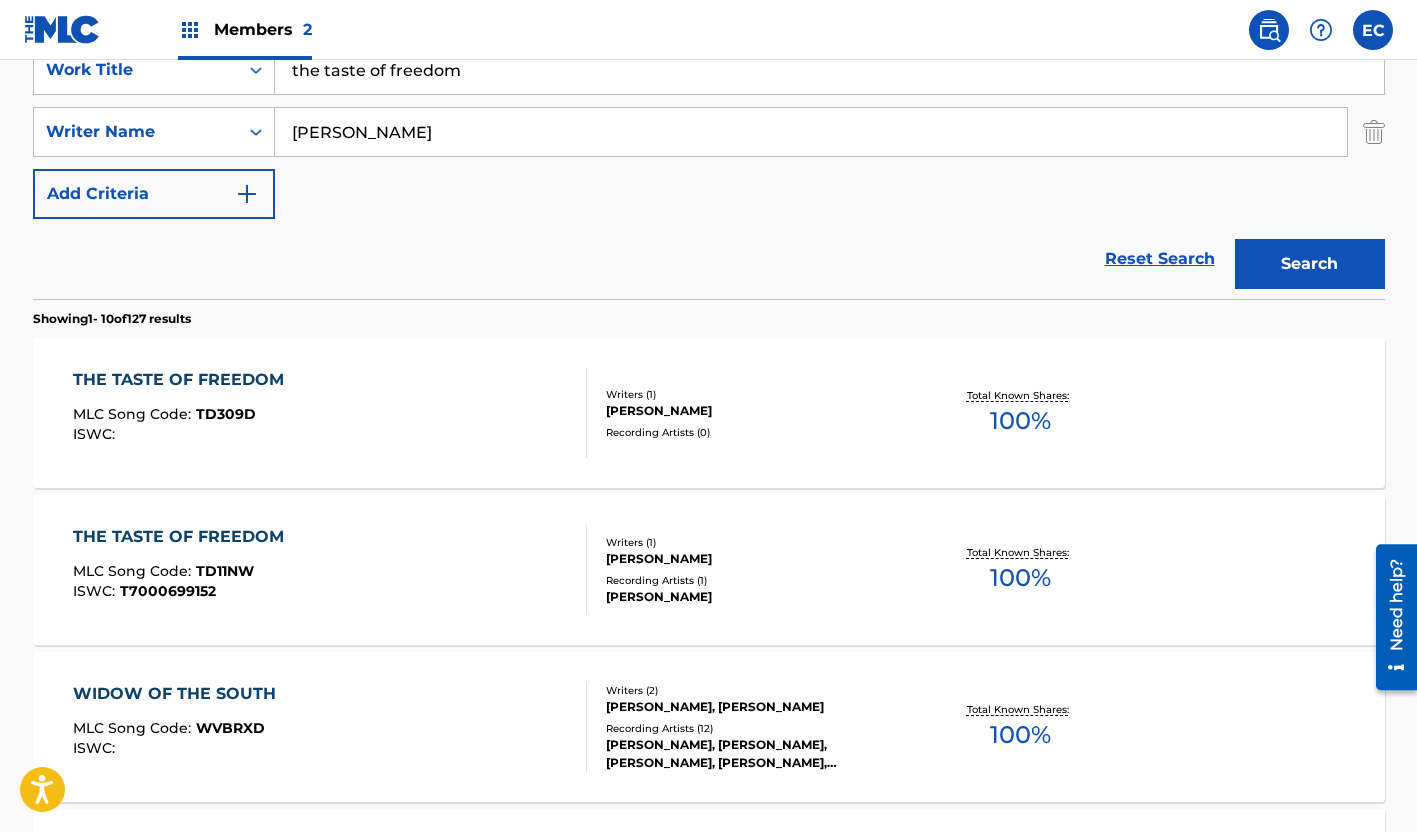 click on "THE TASTE OF FREEDOM" at bounding box center [183, 380] 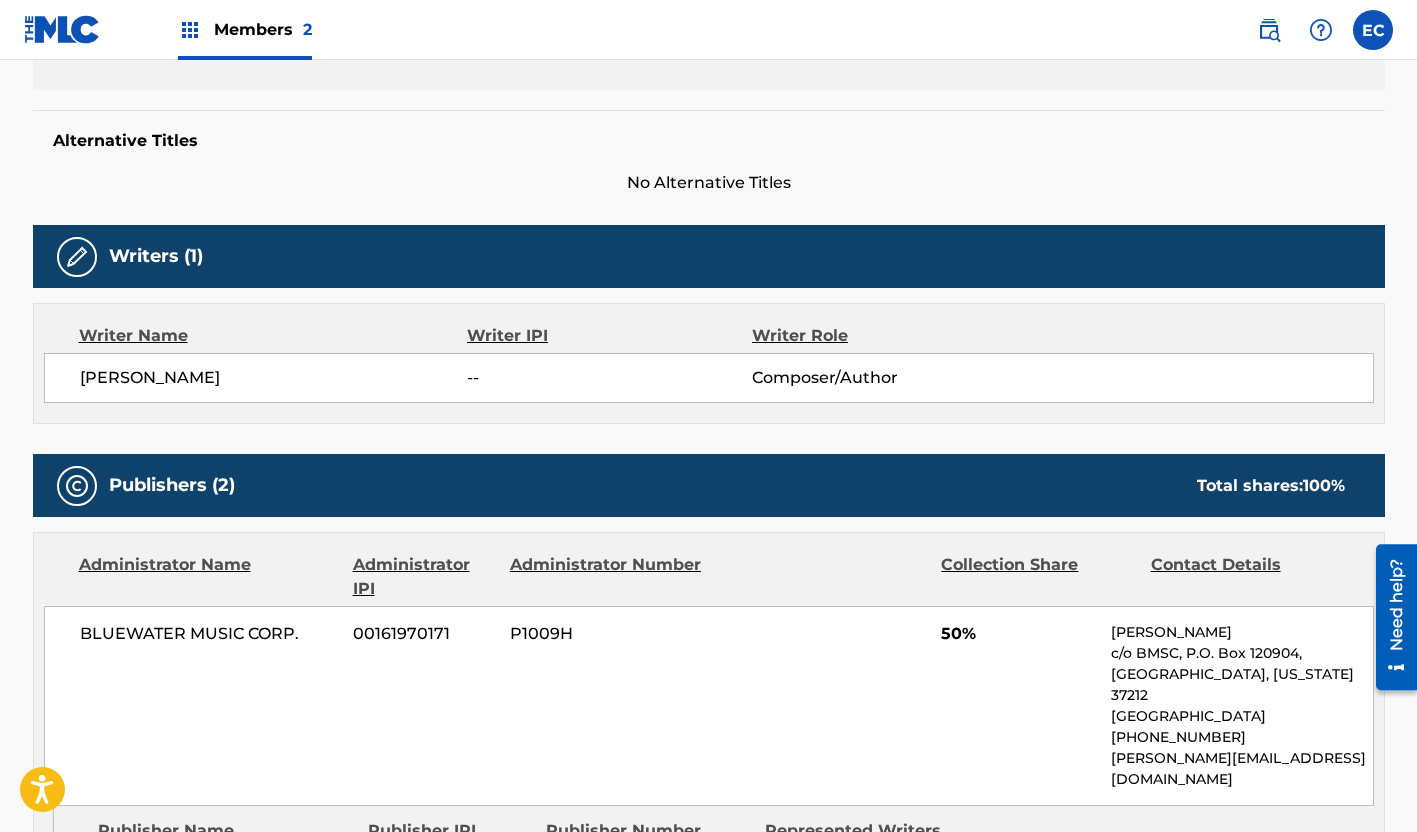 scroll, scrollTop: 0, scrollLeft: 0, axis: both 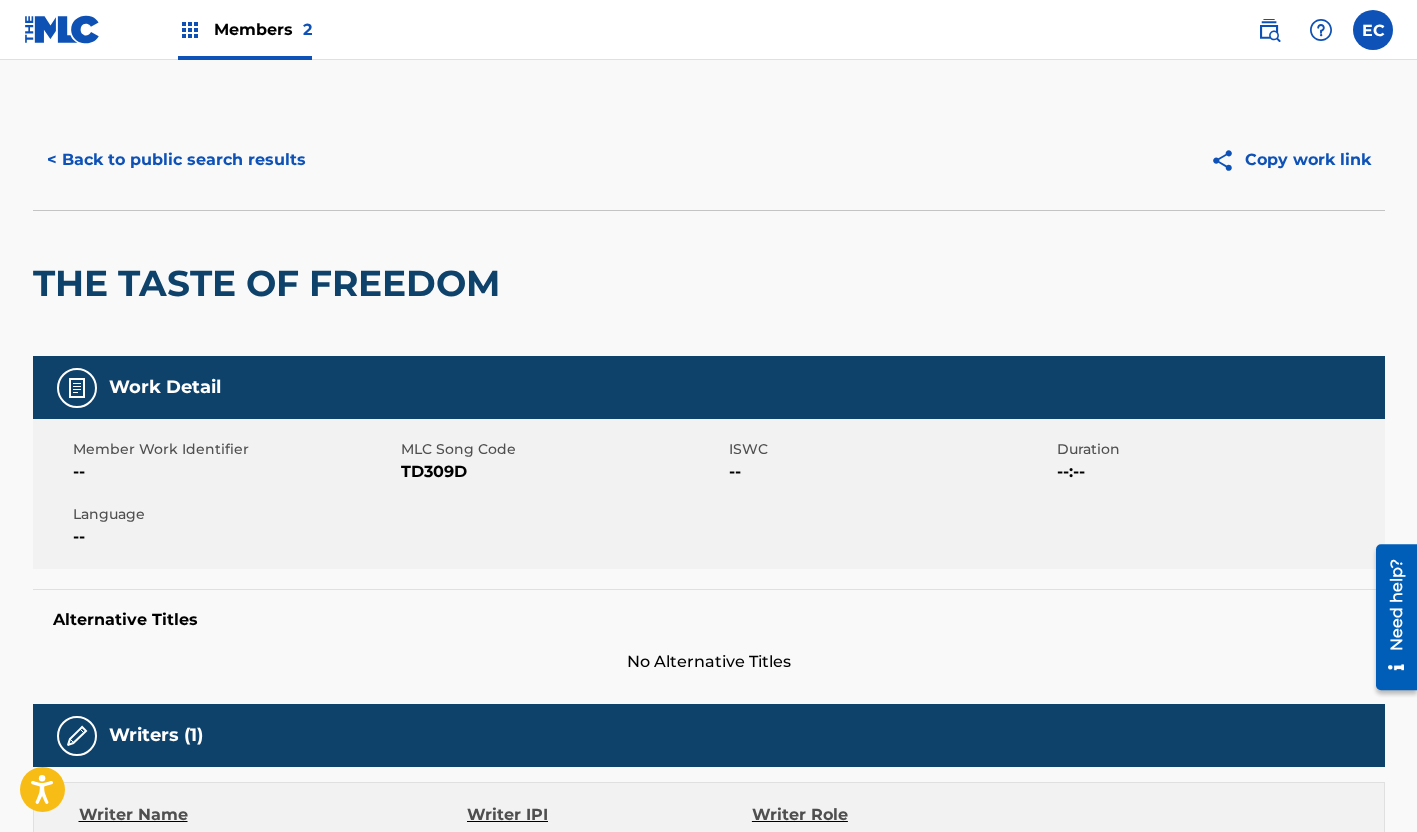 click on "< Back to public search results" at bounding box center [176, 160] 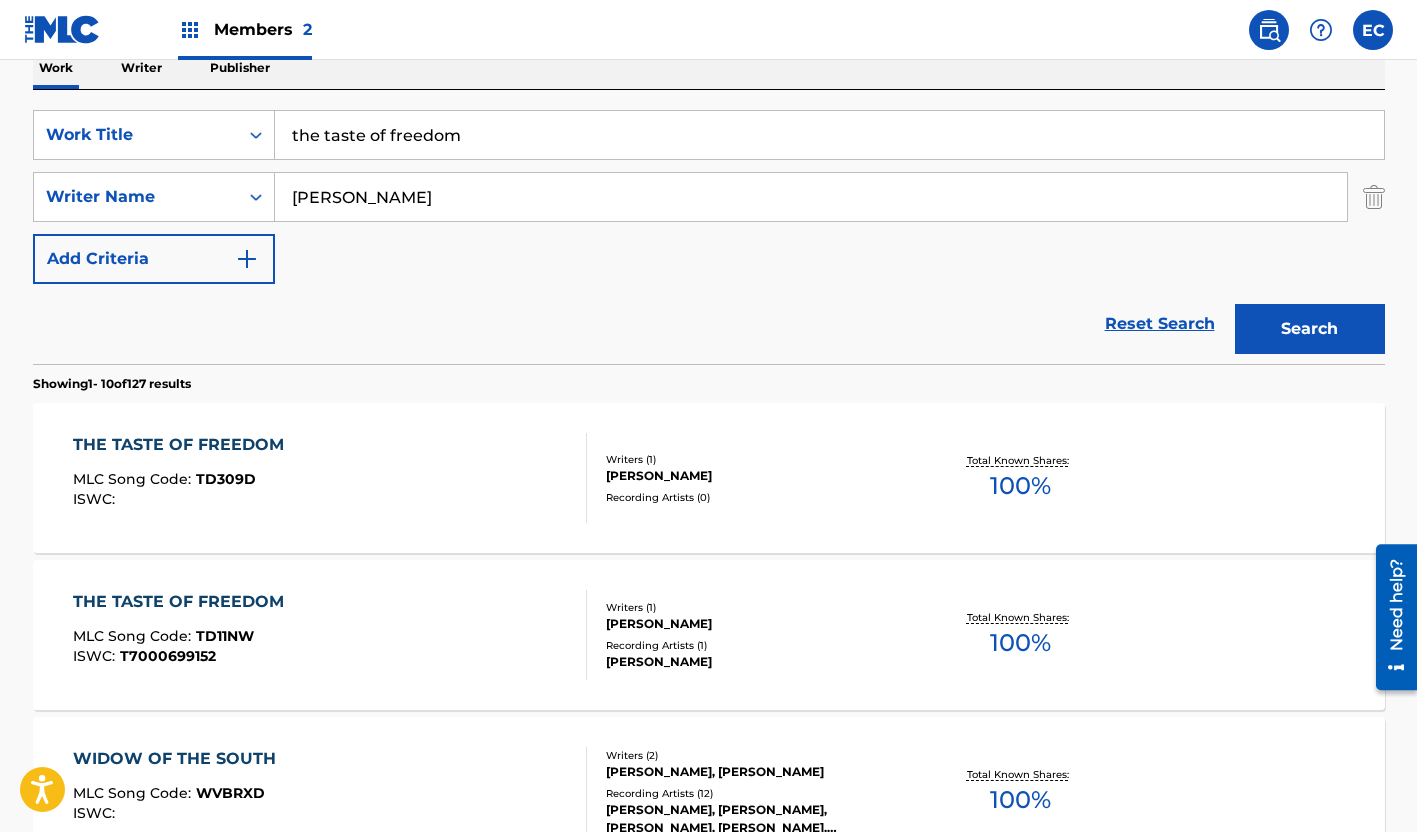scroll, scrollTop: 300, scrollLeft: 0, axis: vertical 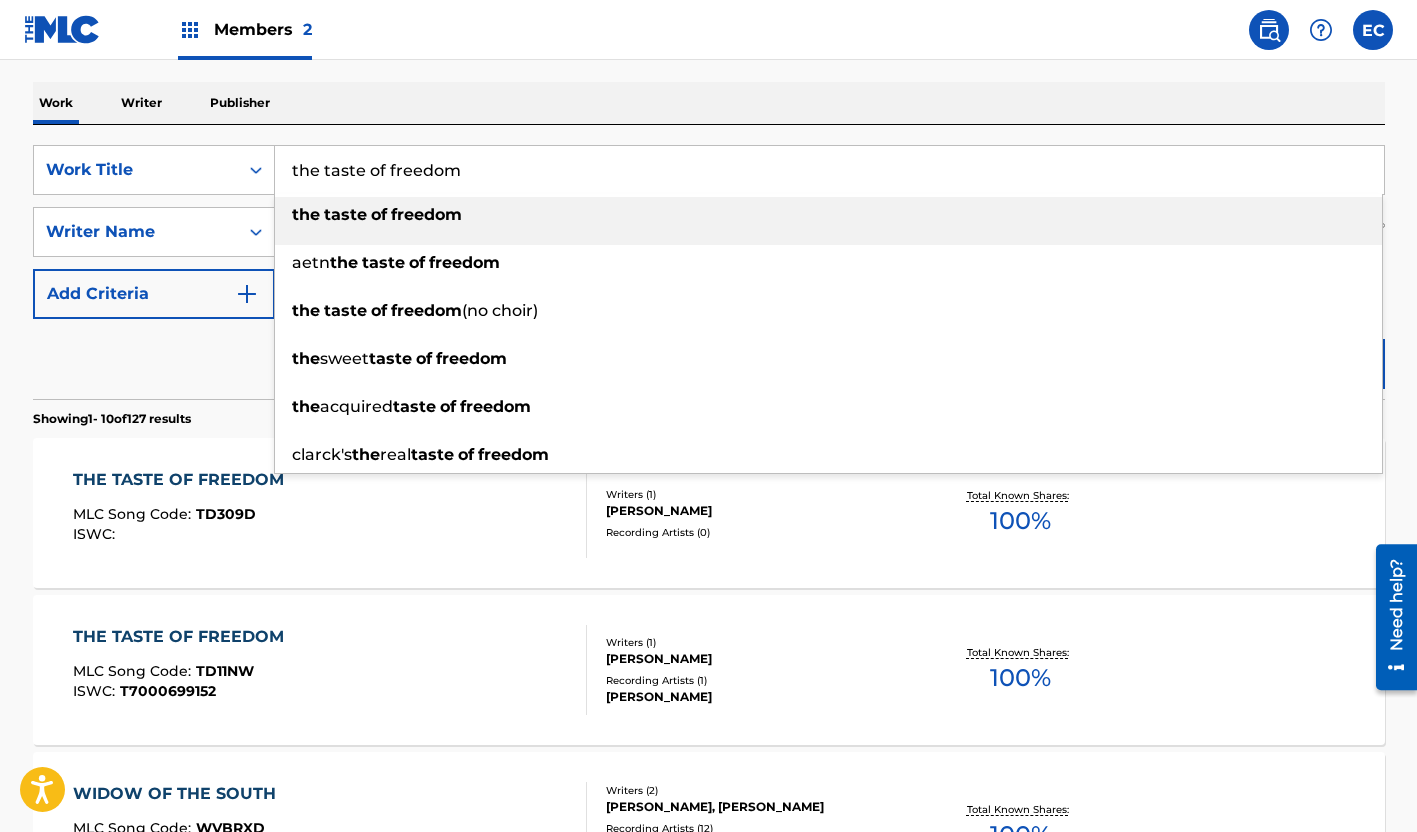 drag, startPoint x: 500, startPoint y: 176, endPoint x: 131, endPoint y: 140, distance: 370.75195 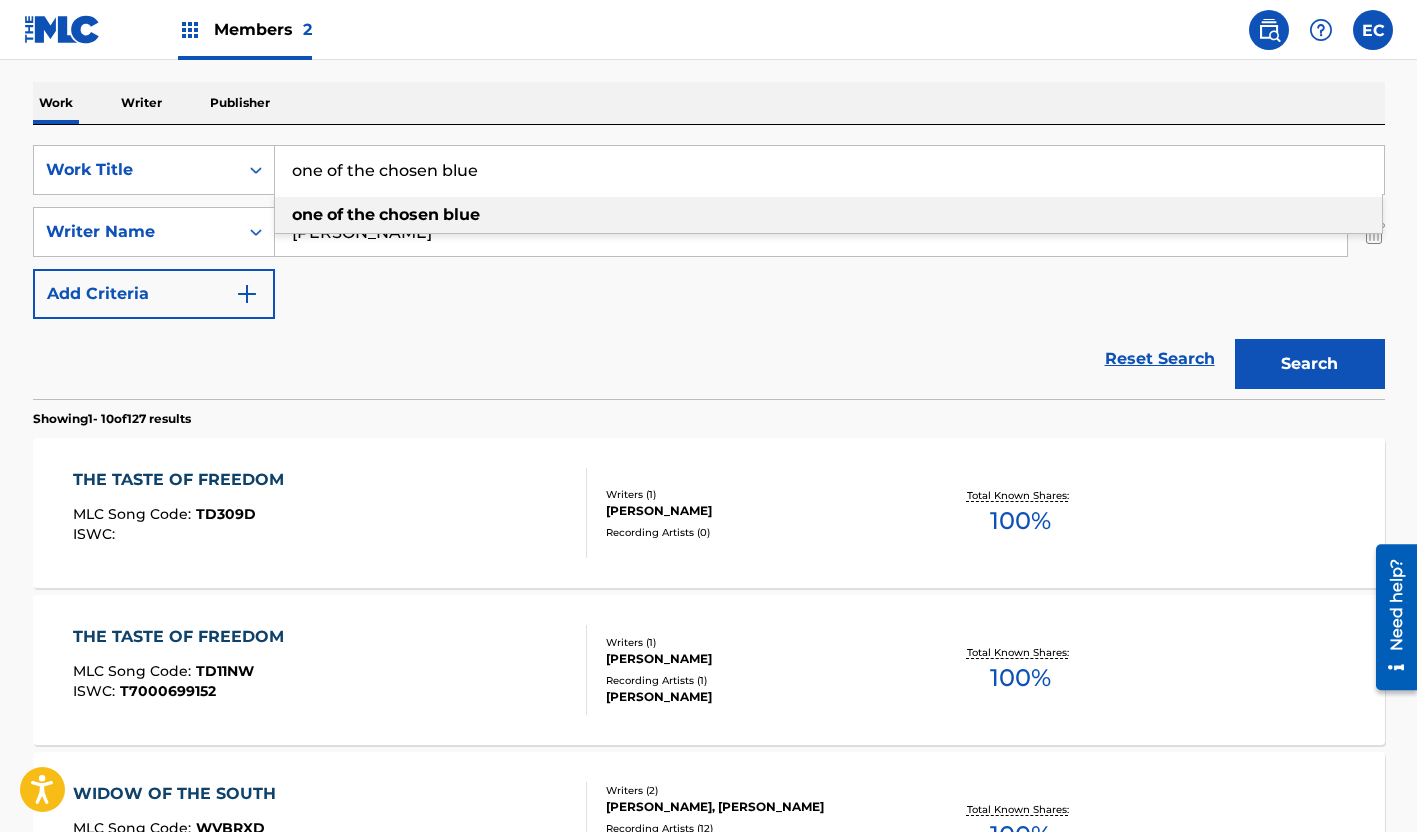 type on "one of the chosen blue" 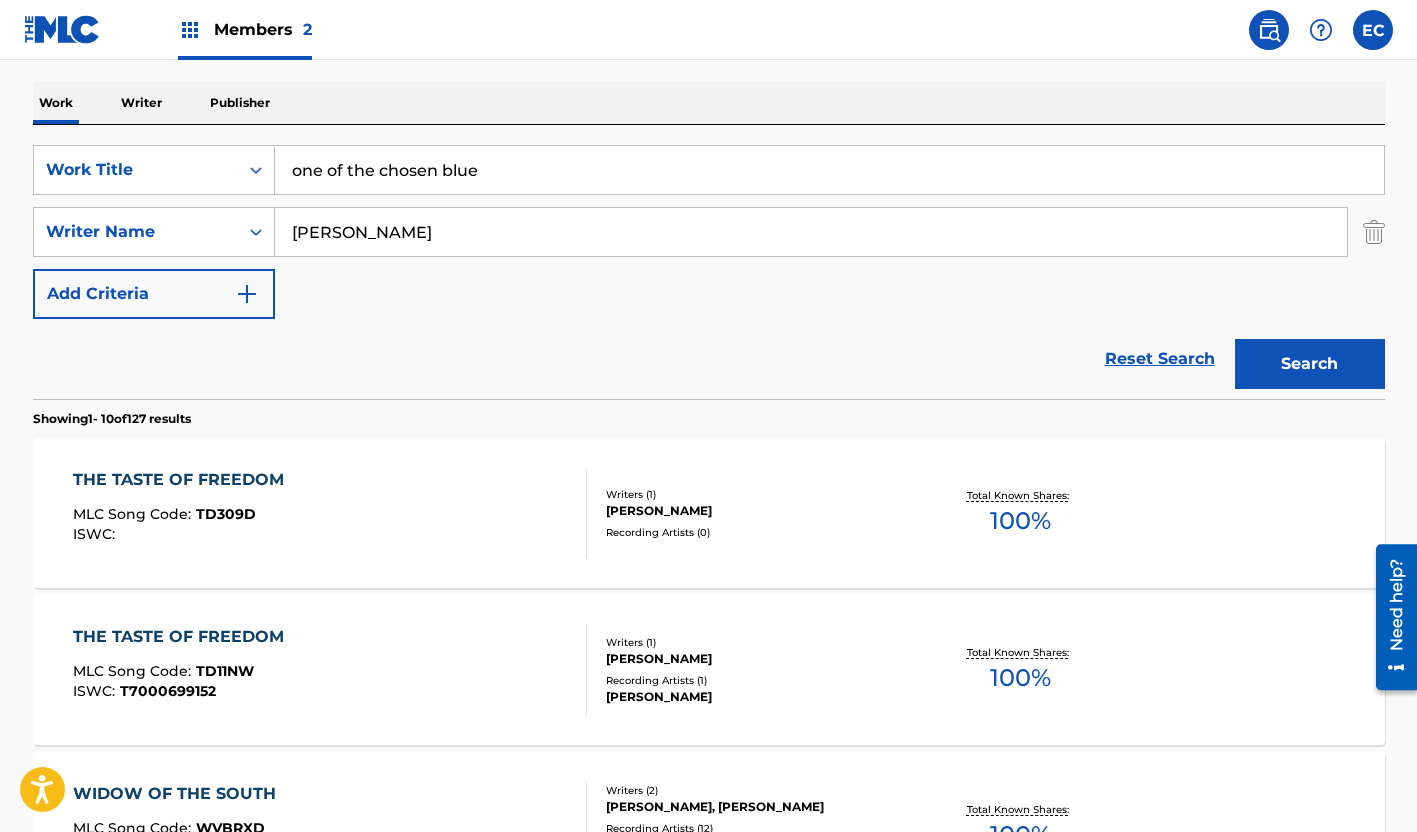 click on "Search" at bounding box center (1310, 364) 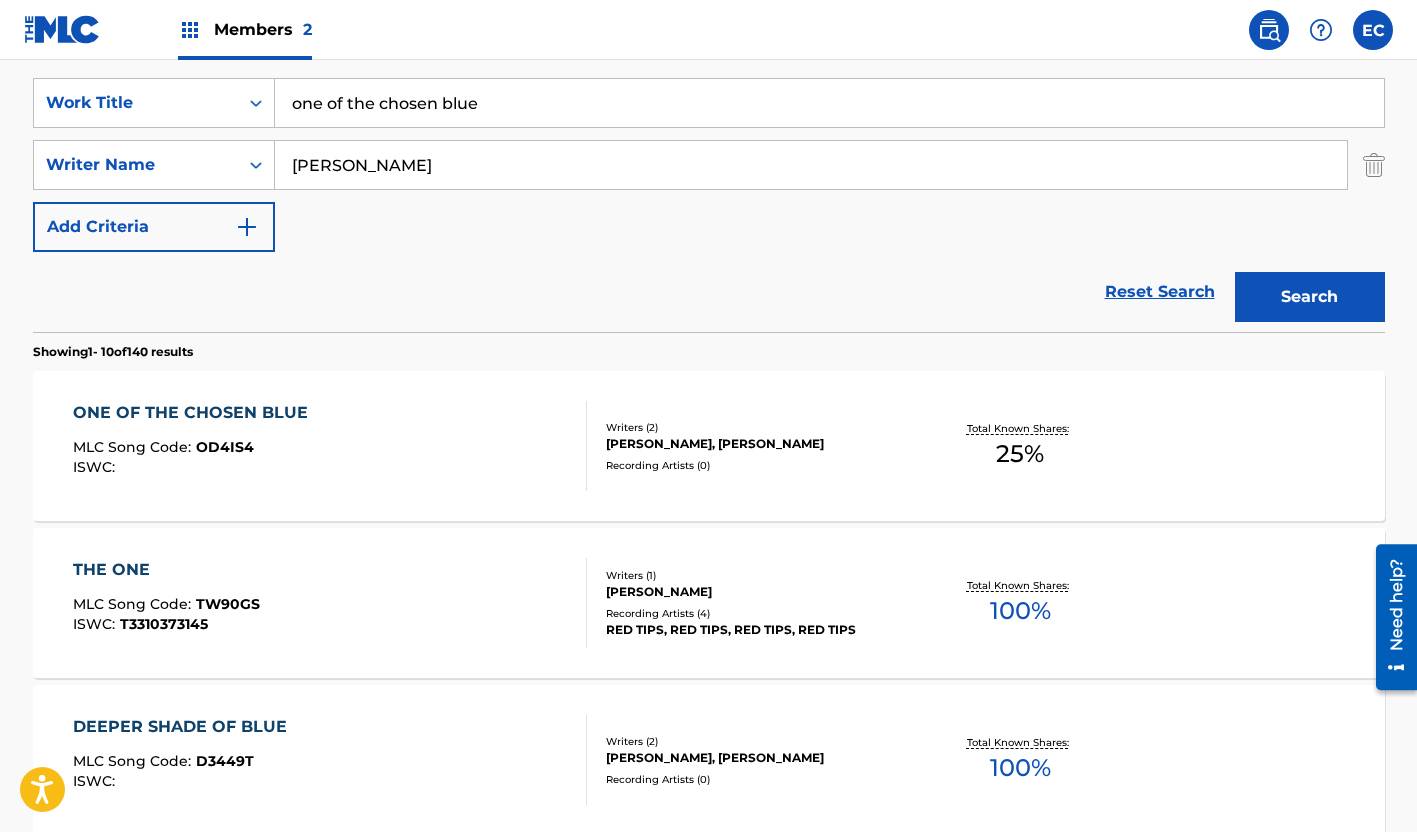 scroll, scrollTop: 400, scrollLeft: 0, axis: vertical 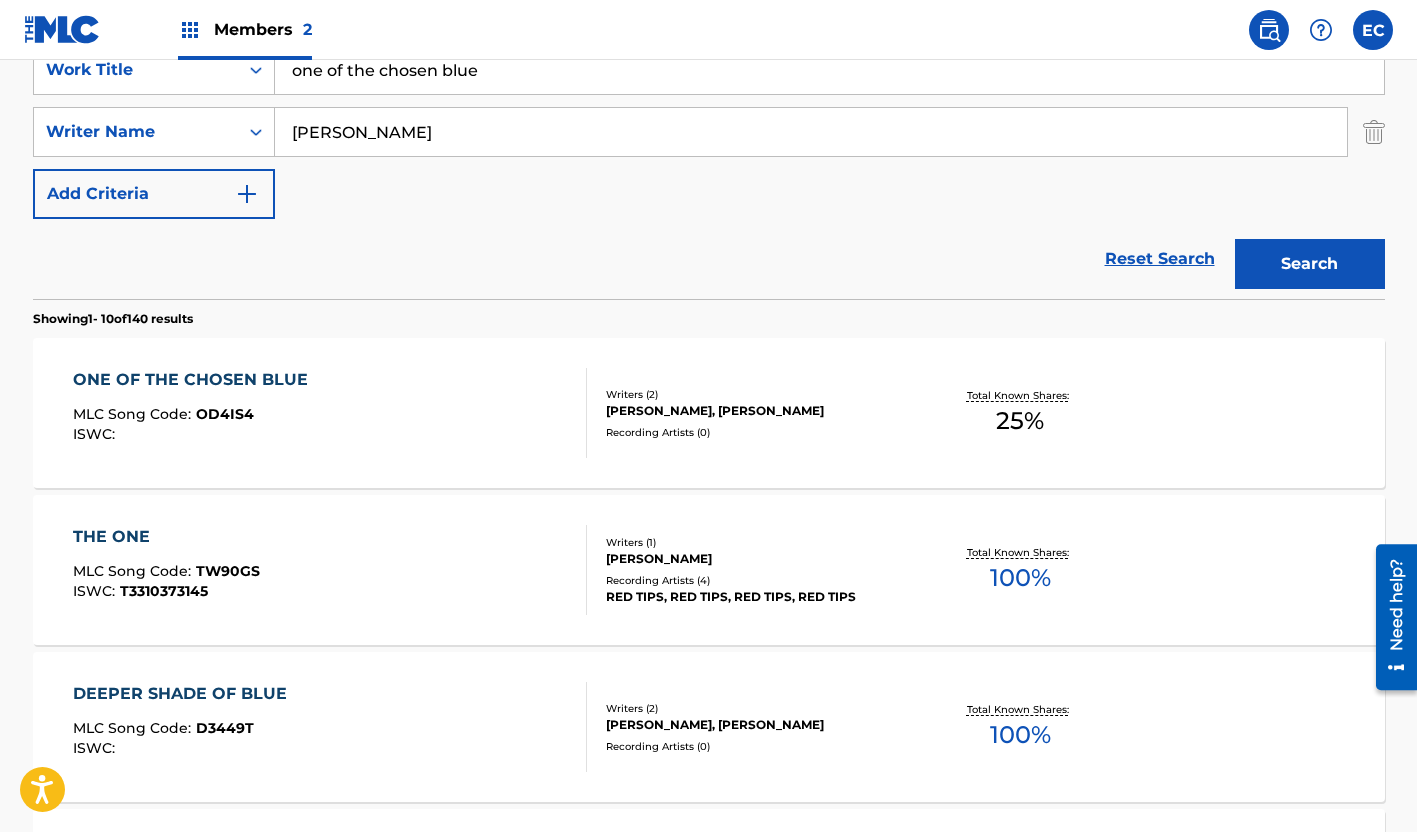 click on "ONE OF THE CHOSEN BLUE" at bounding box center (195, 380) 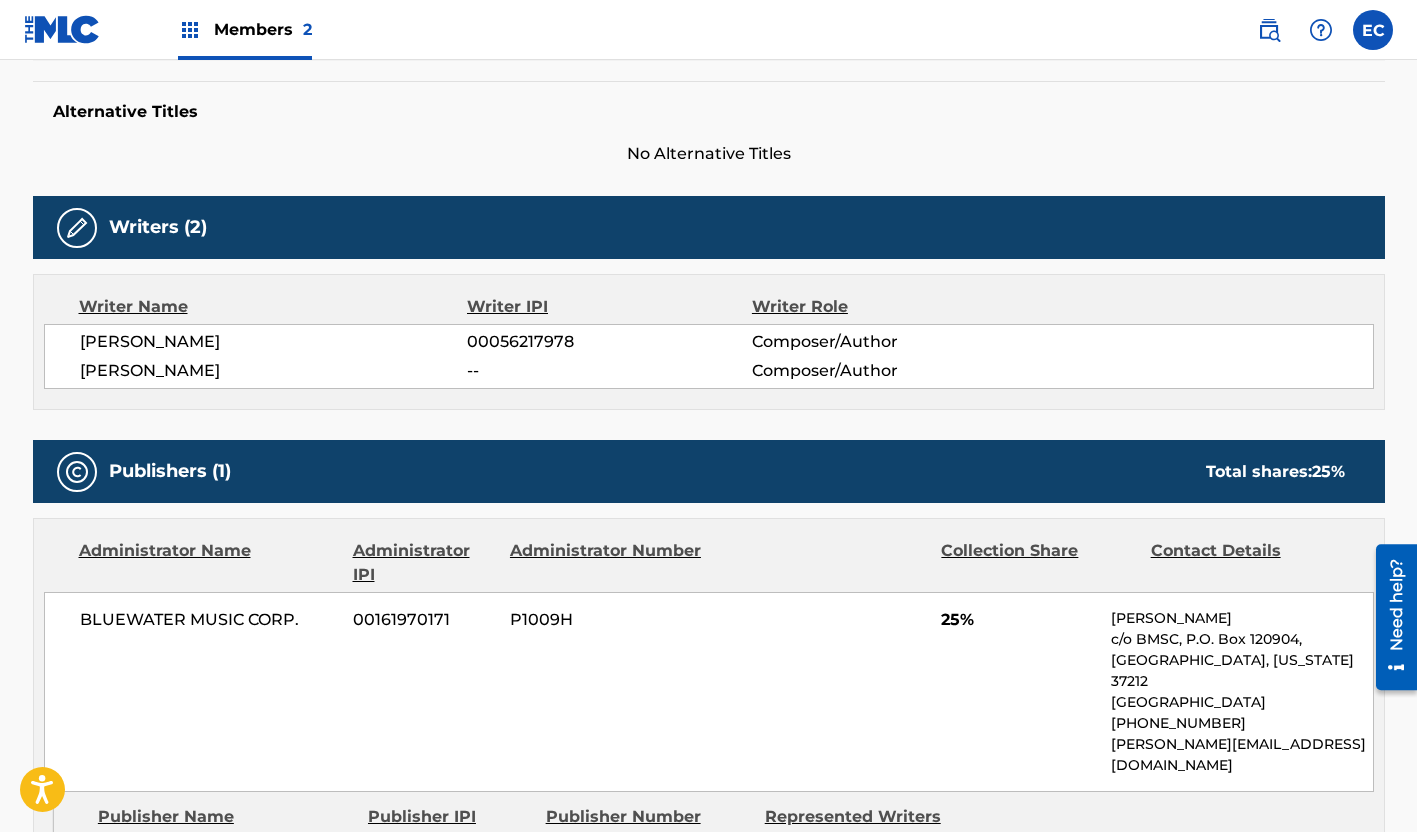 scroll, scrollTop: 0, scrollLeft: 0, axis: both 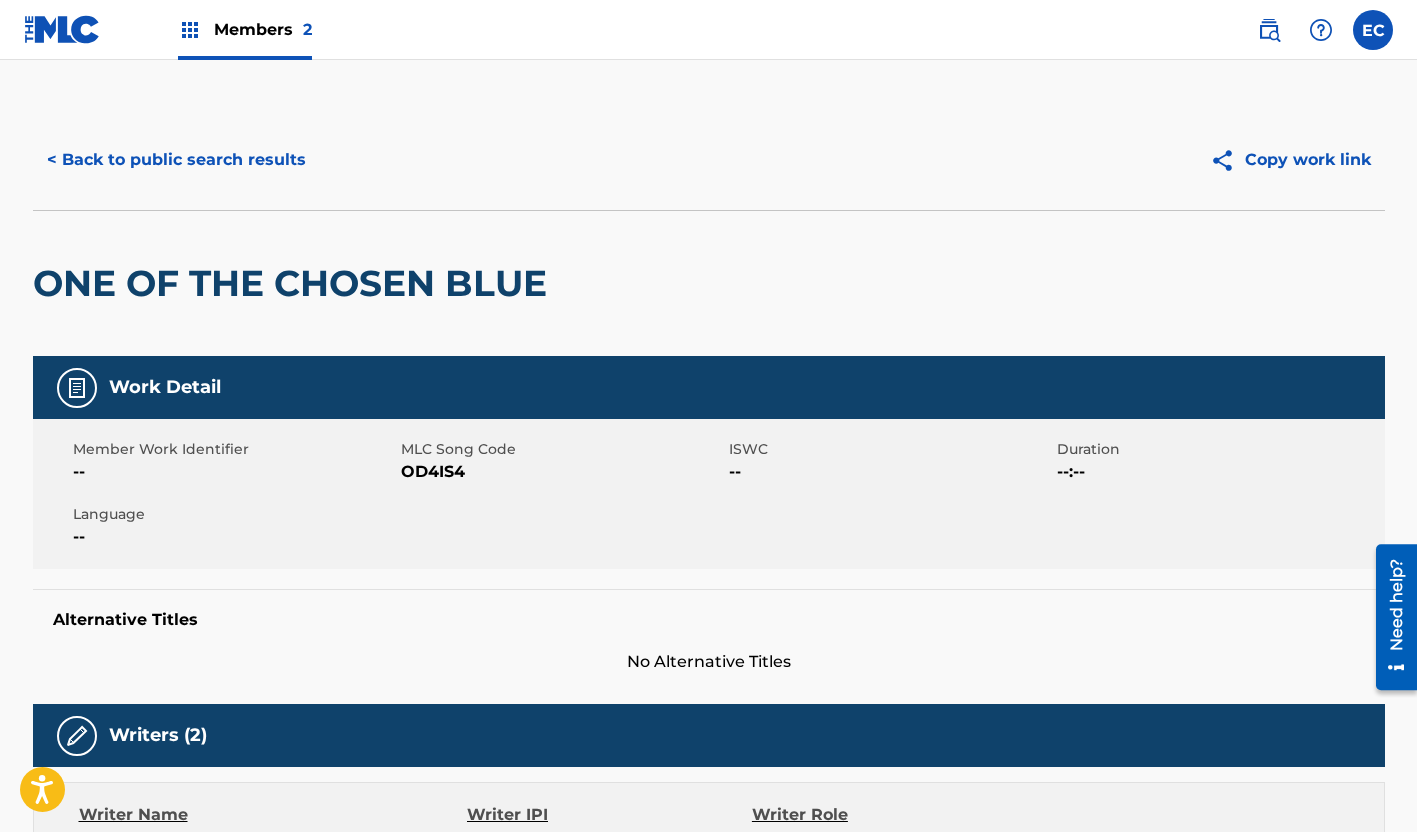 click on "< Back to public search results" at bounding box center (176, 160) 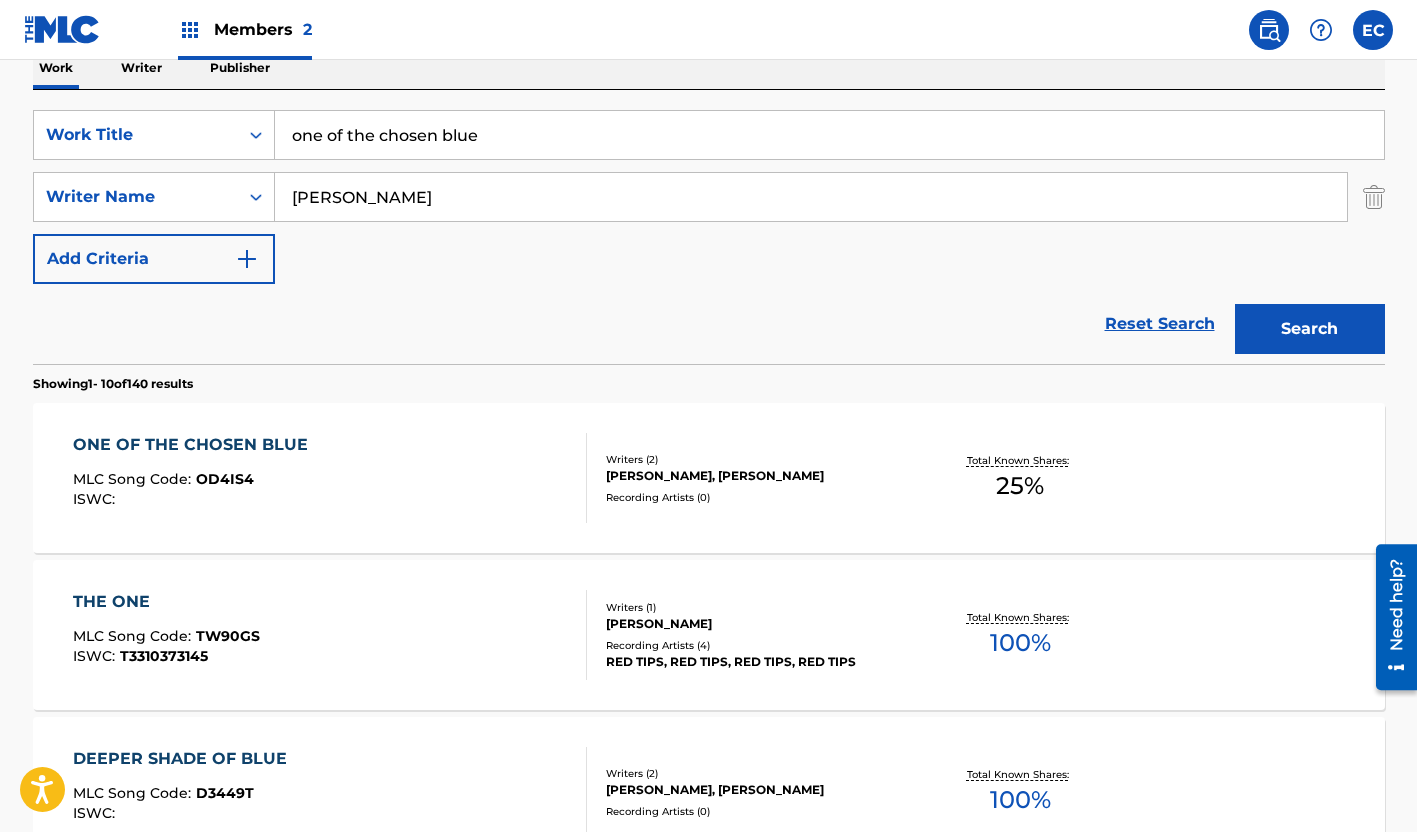 scroll, scrollTop: 300, scrollLeft: 0, axis: vertical 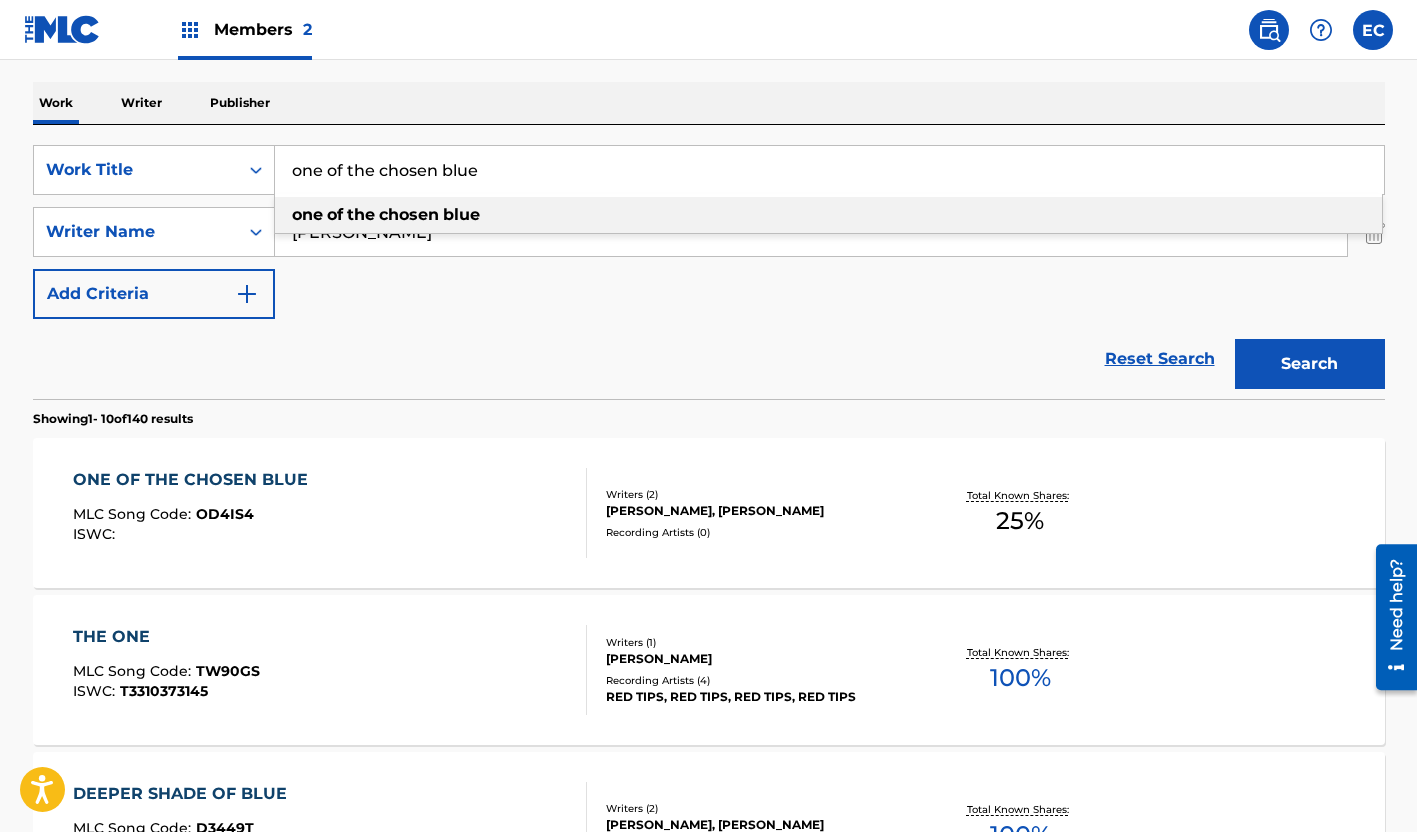 drag, startPoint x: 517, startPoint y: 178, endPoint x: -250, endPoint y: 32, distance: 780.77203 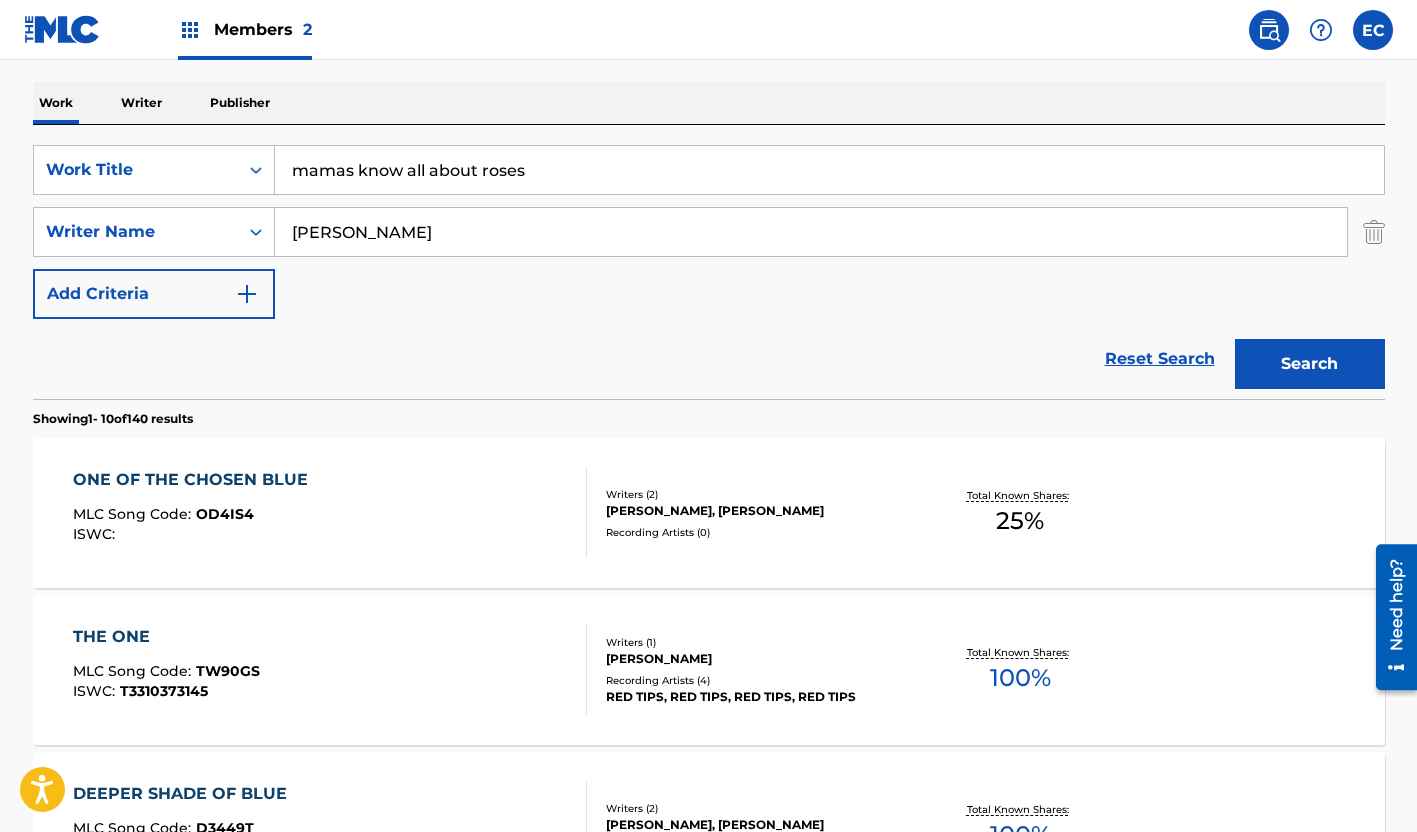 type on "mamas know all about roses" 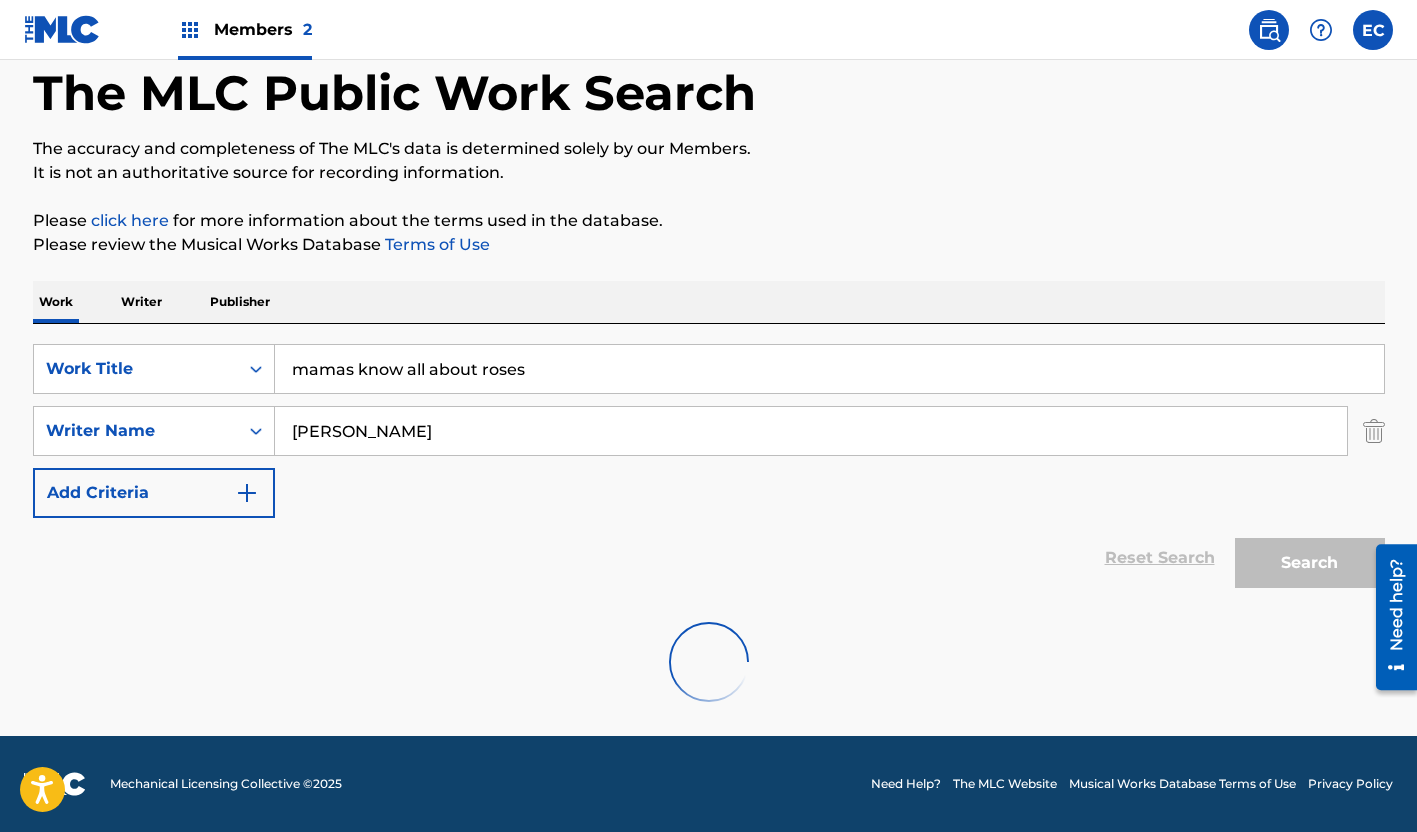 scroll, scrollTop: 300, scrollLeft: 0, axis: vertical 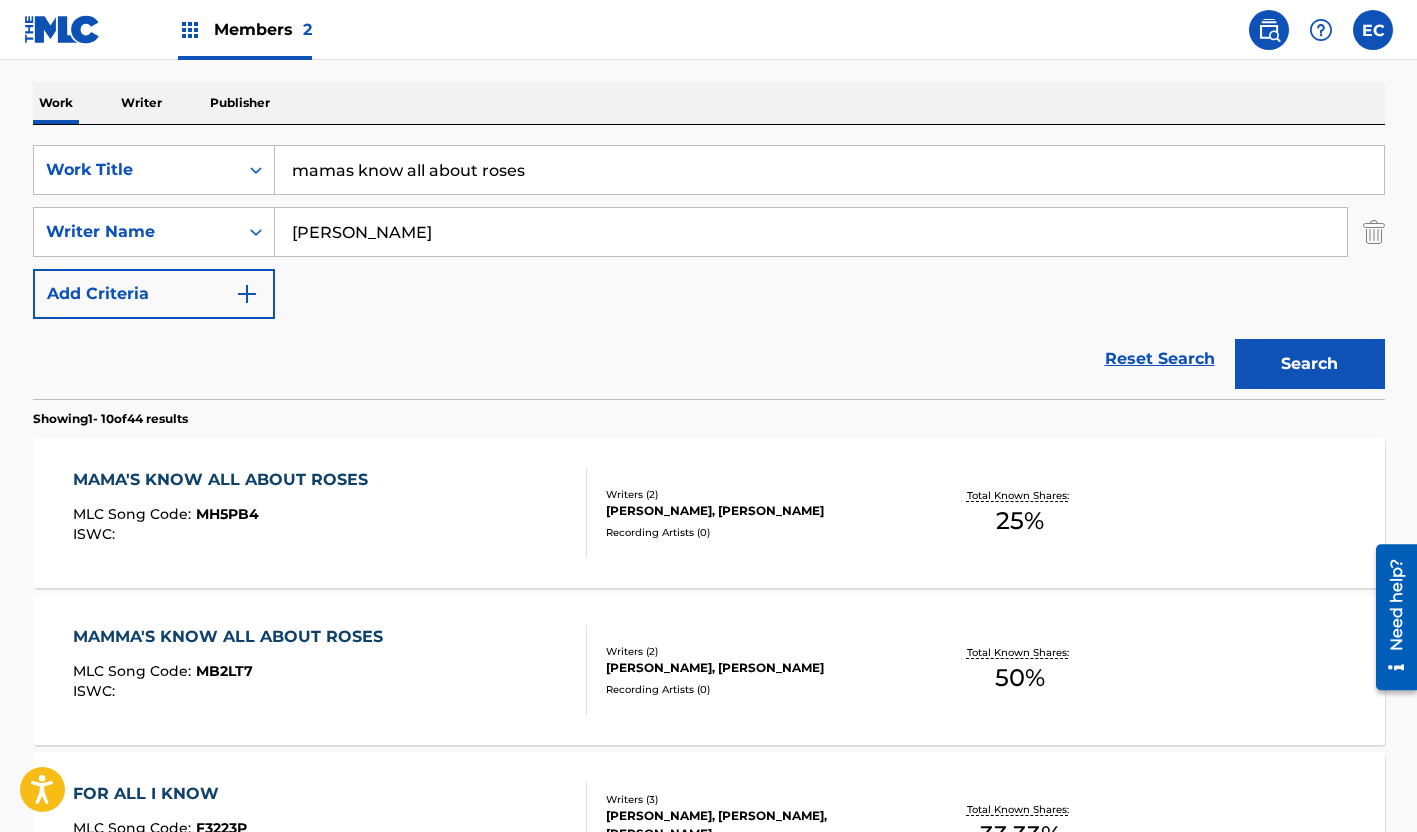 click on "MAMA'S KNOW ALL ABOUT ROSES" at bounding box center (225, 480) 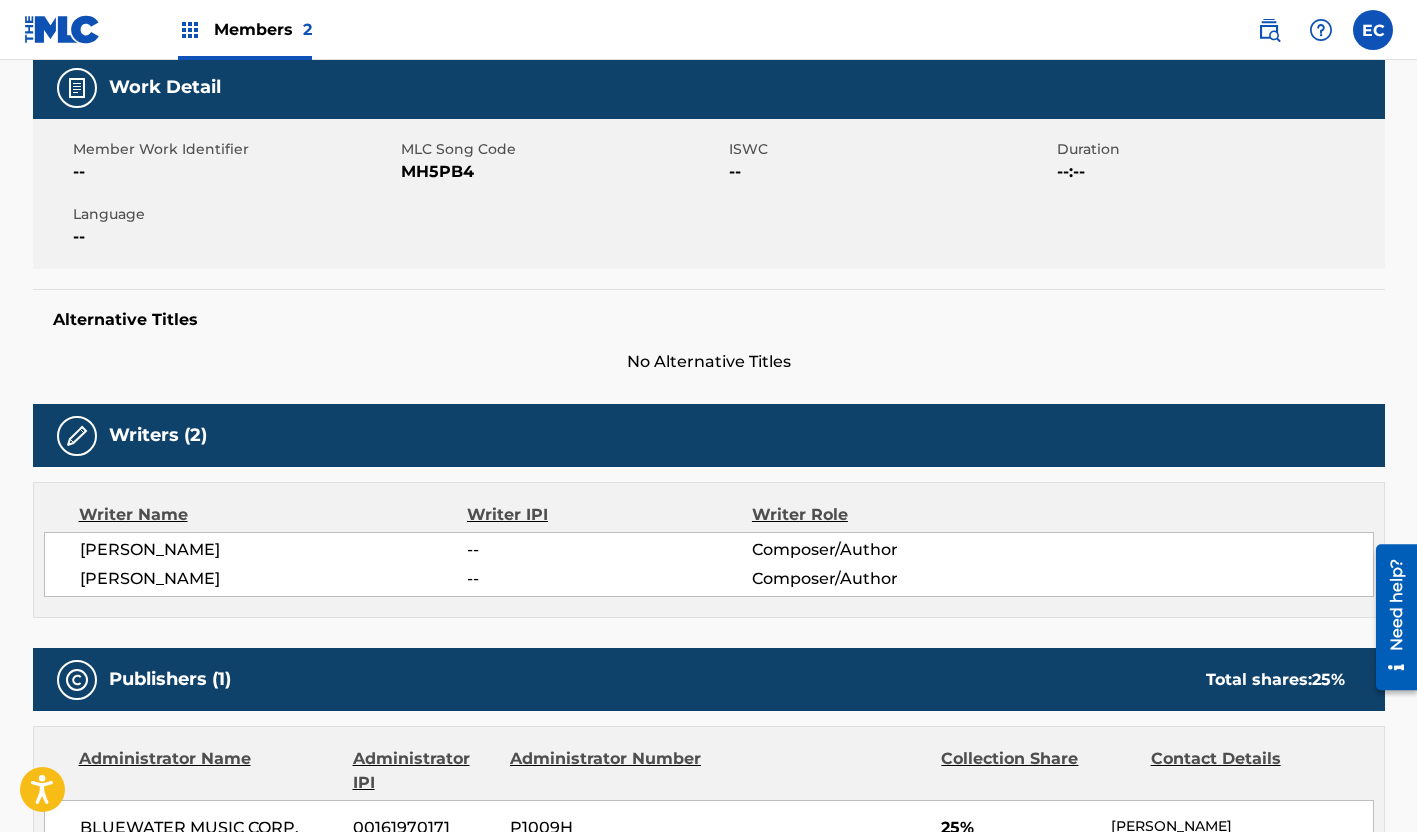 scroll, scrollTop: 0, scrollLeft: 0, axis: both 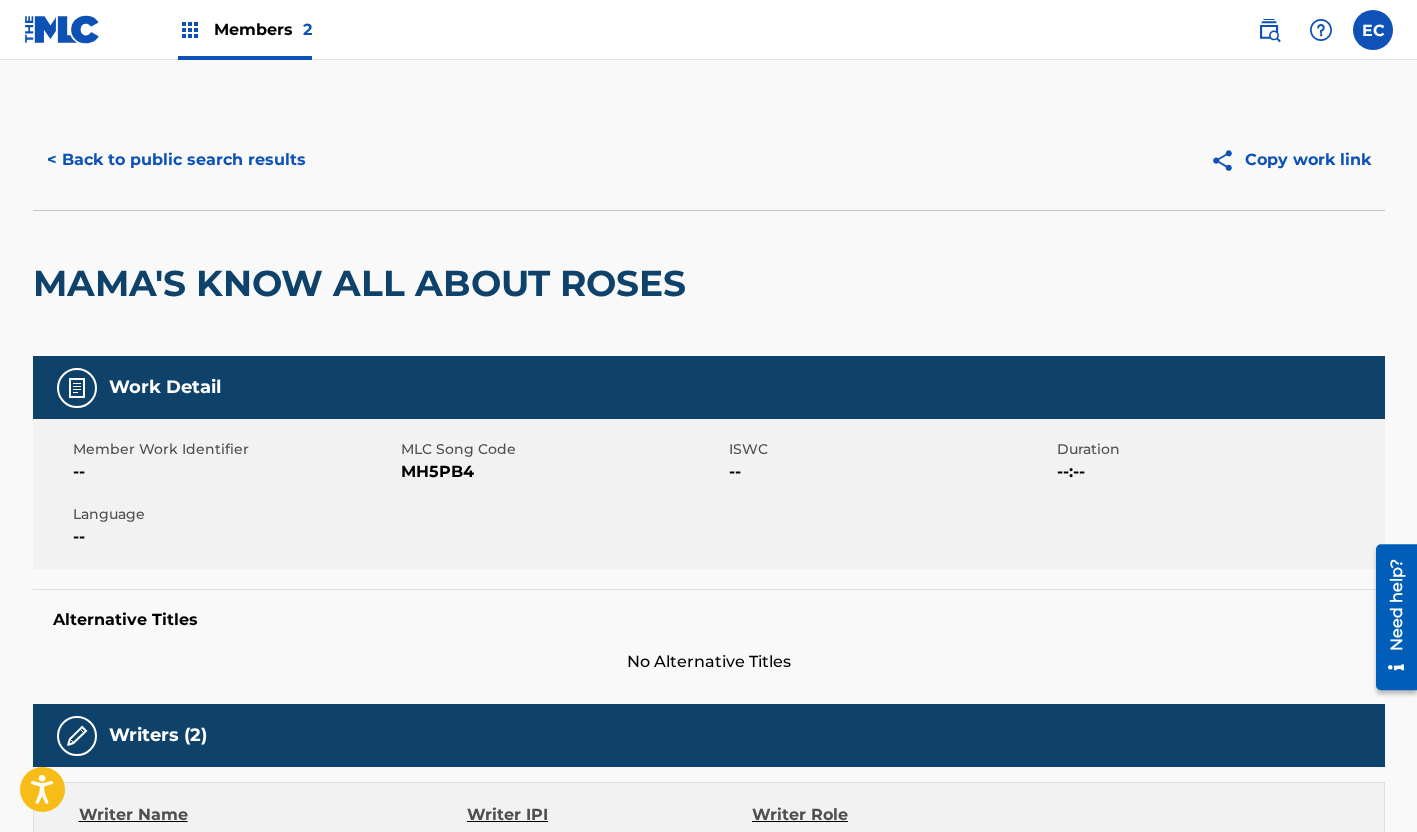 click on "< Back to public search results" at bounding box center [176, 160] 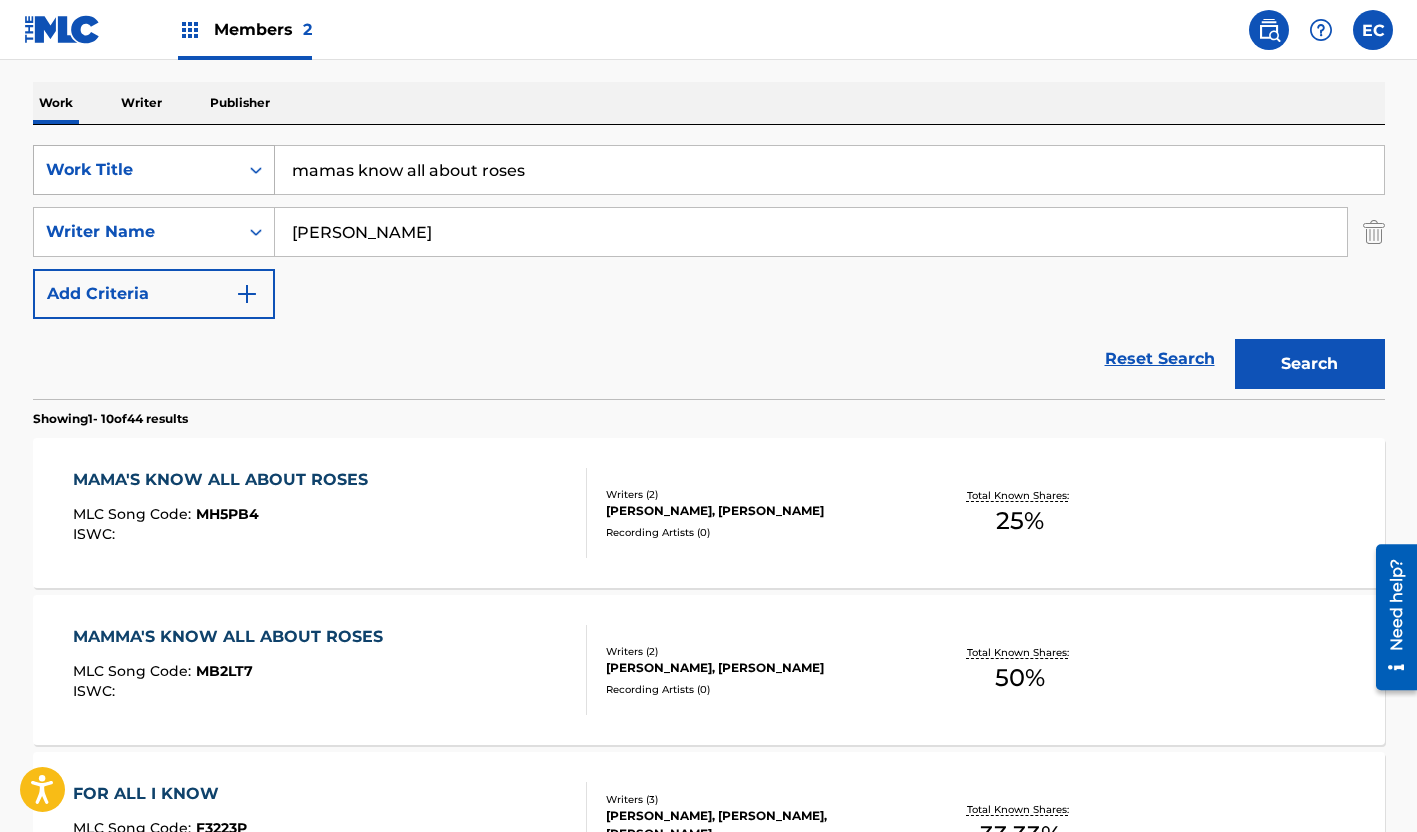 drag, startPoint x: 611, startPoint y: 173, endPoint x: 73, endPoint y: 171, distance: 538.0037 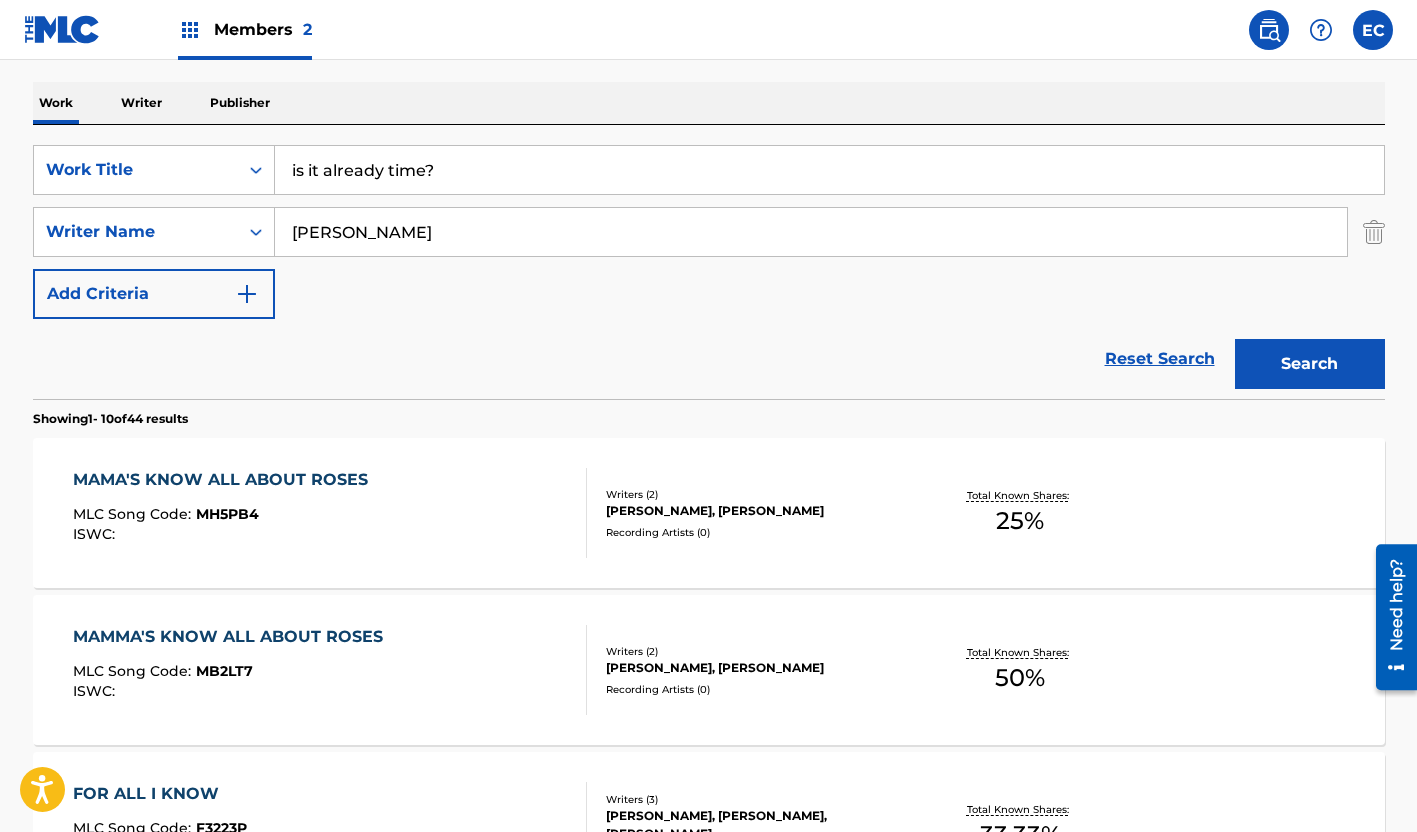 type on "is it already time?" 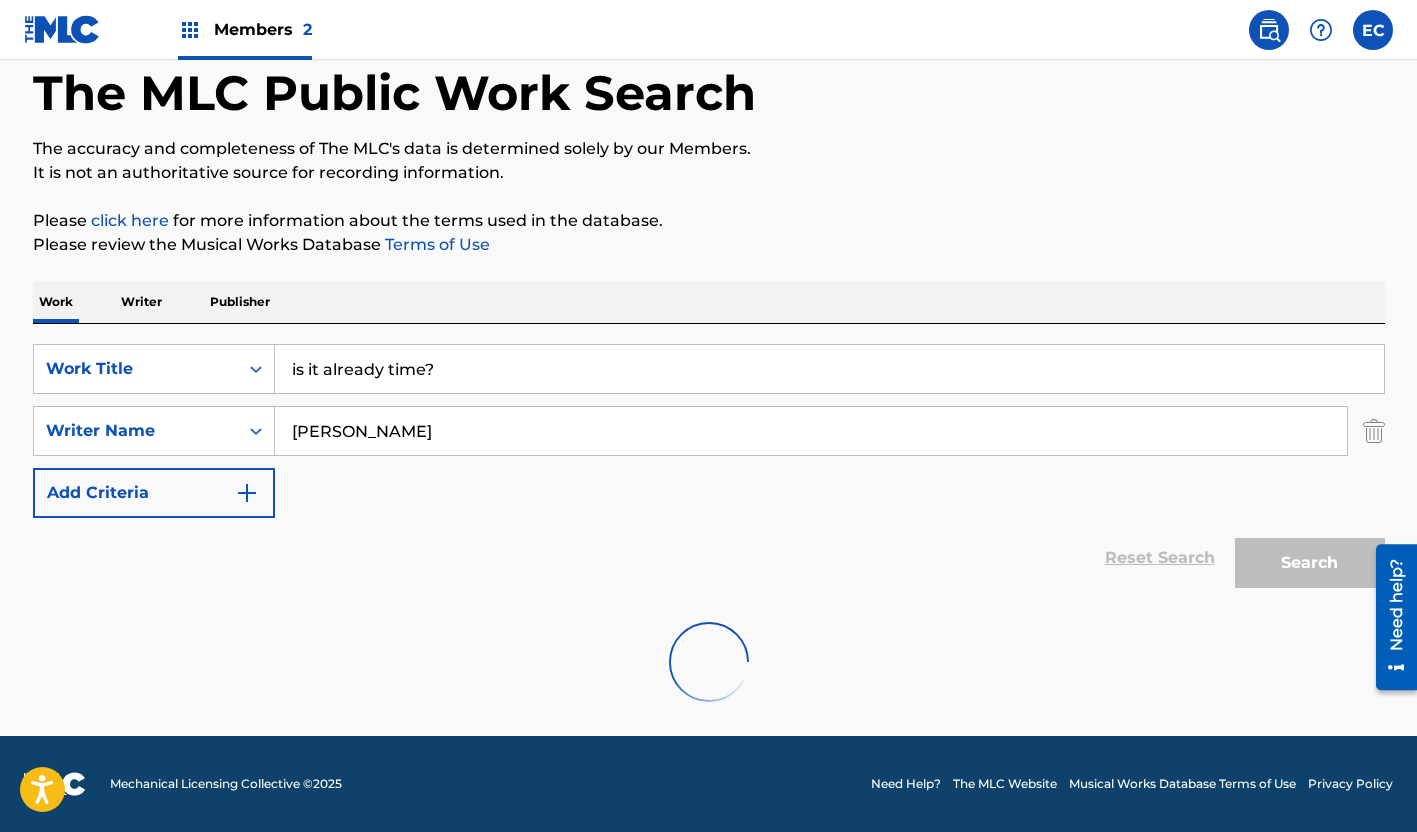 scroll, scrollTop: 300, scrollLeft: 0, axis: vertical 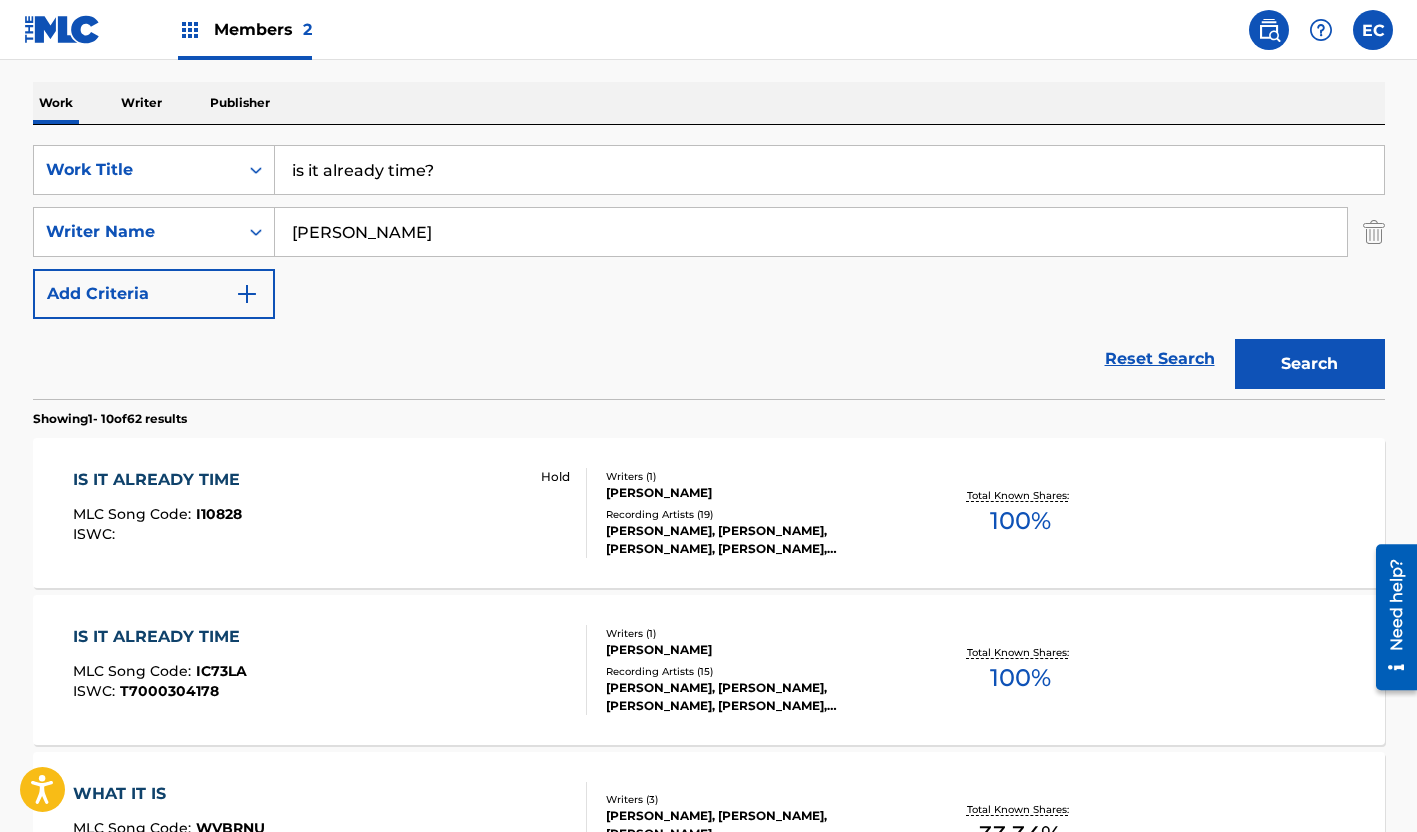 click on "IS IT ALREADY TIME" at bounding box center [161, 480] 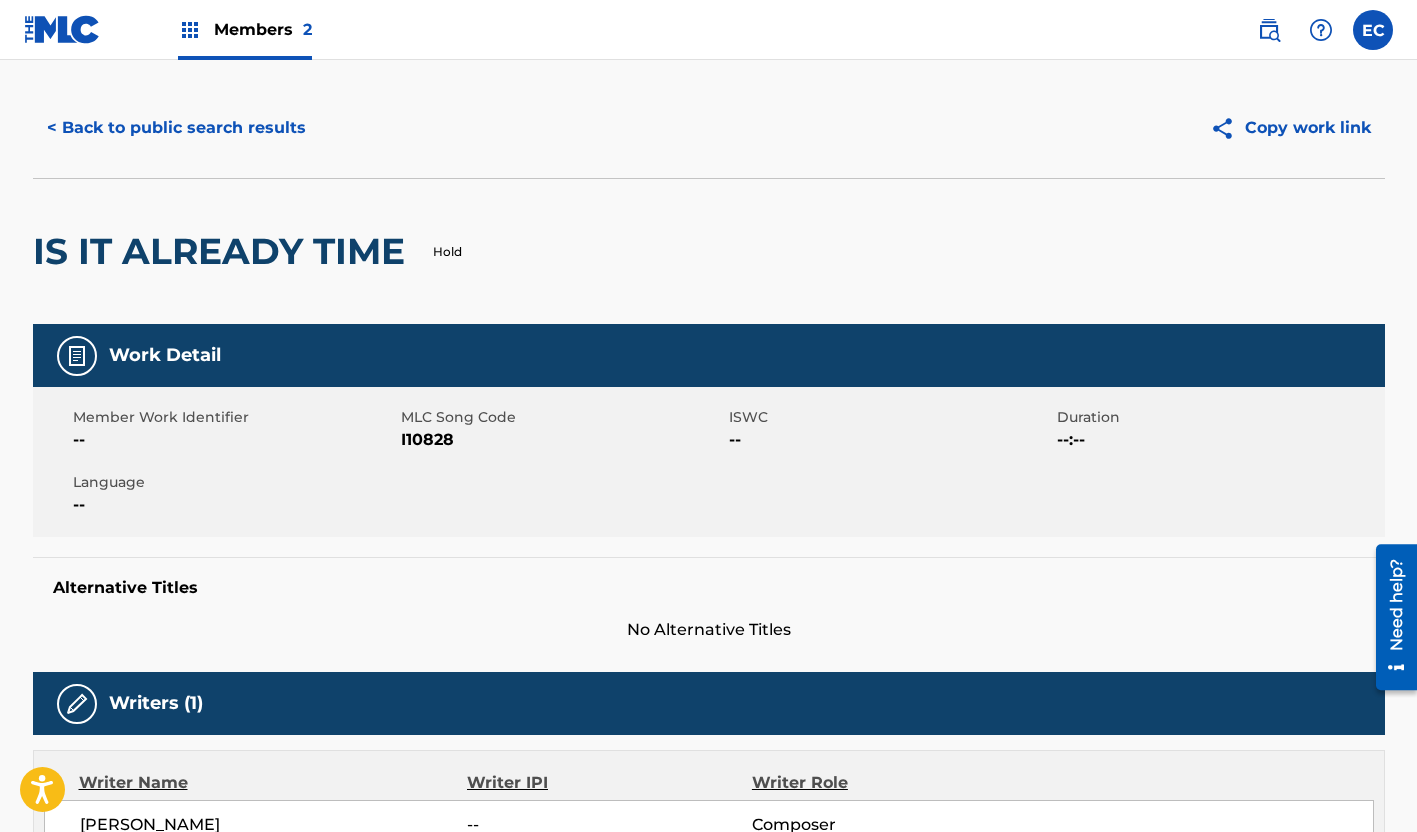 scroll, scrollTop: 0, scrollLeft: 0, axis: both 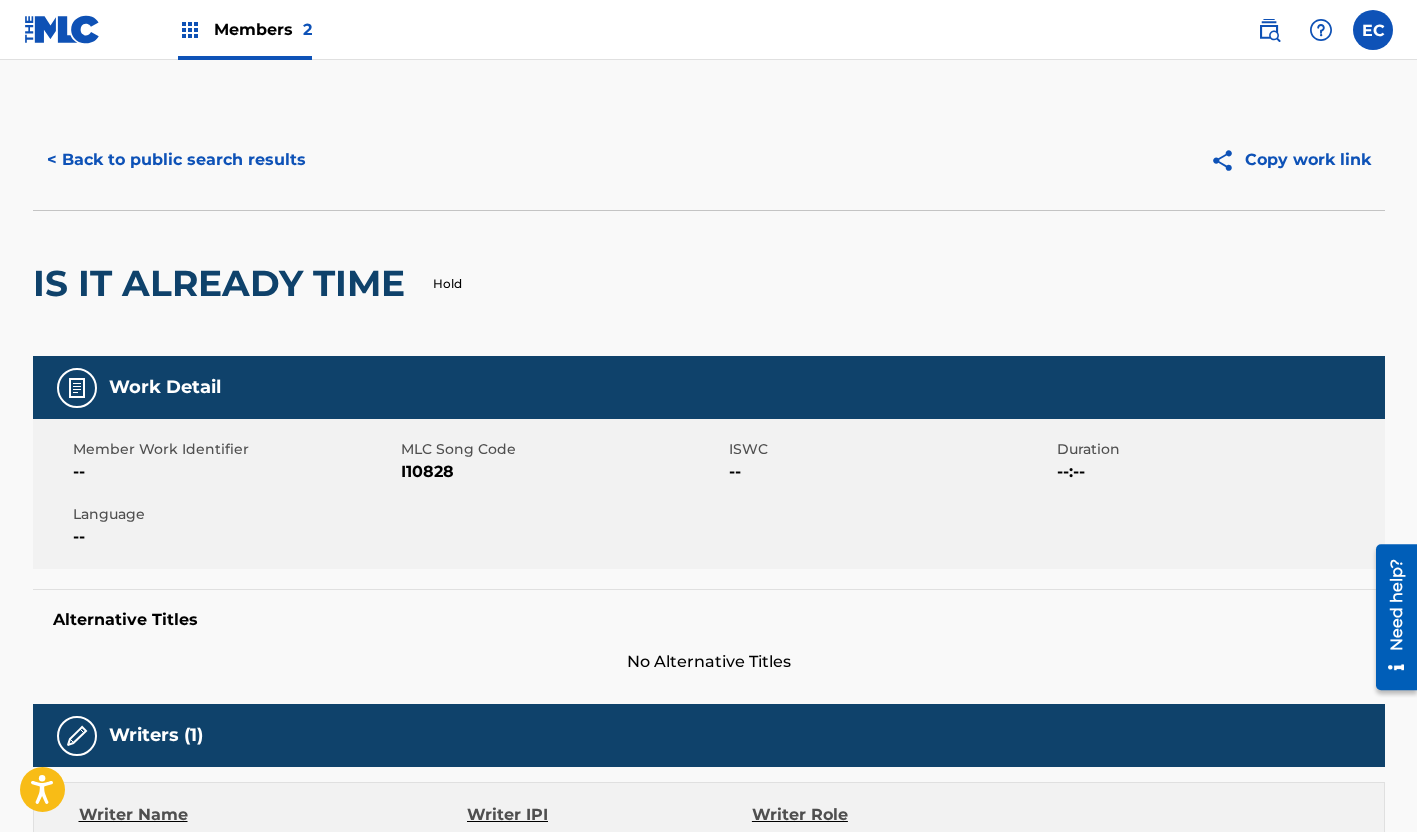 click on "< Back to public search results" at bounding box center [176, 160] 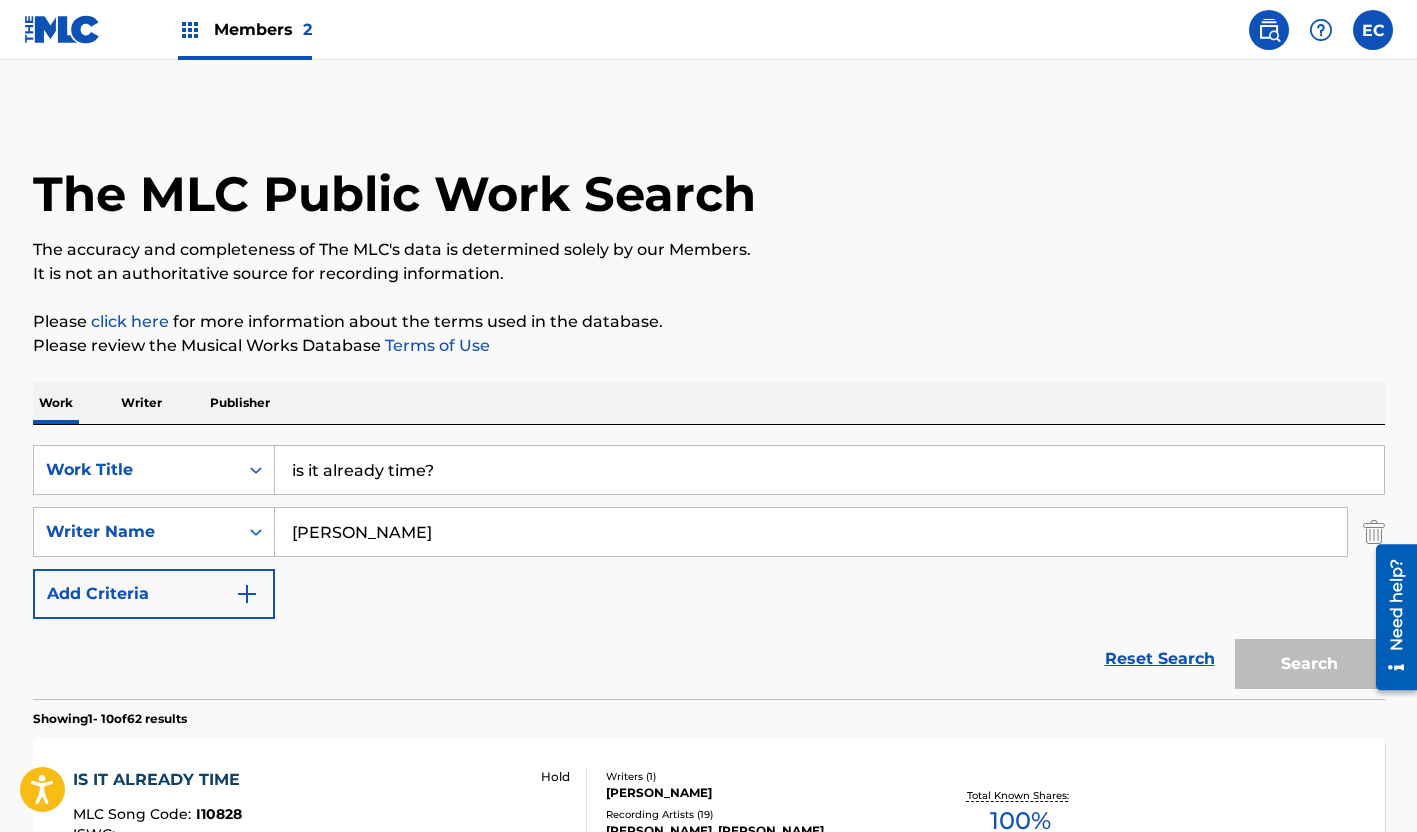 scroll, scrollTop: 300, scrollLeft: 0, axis: vertical 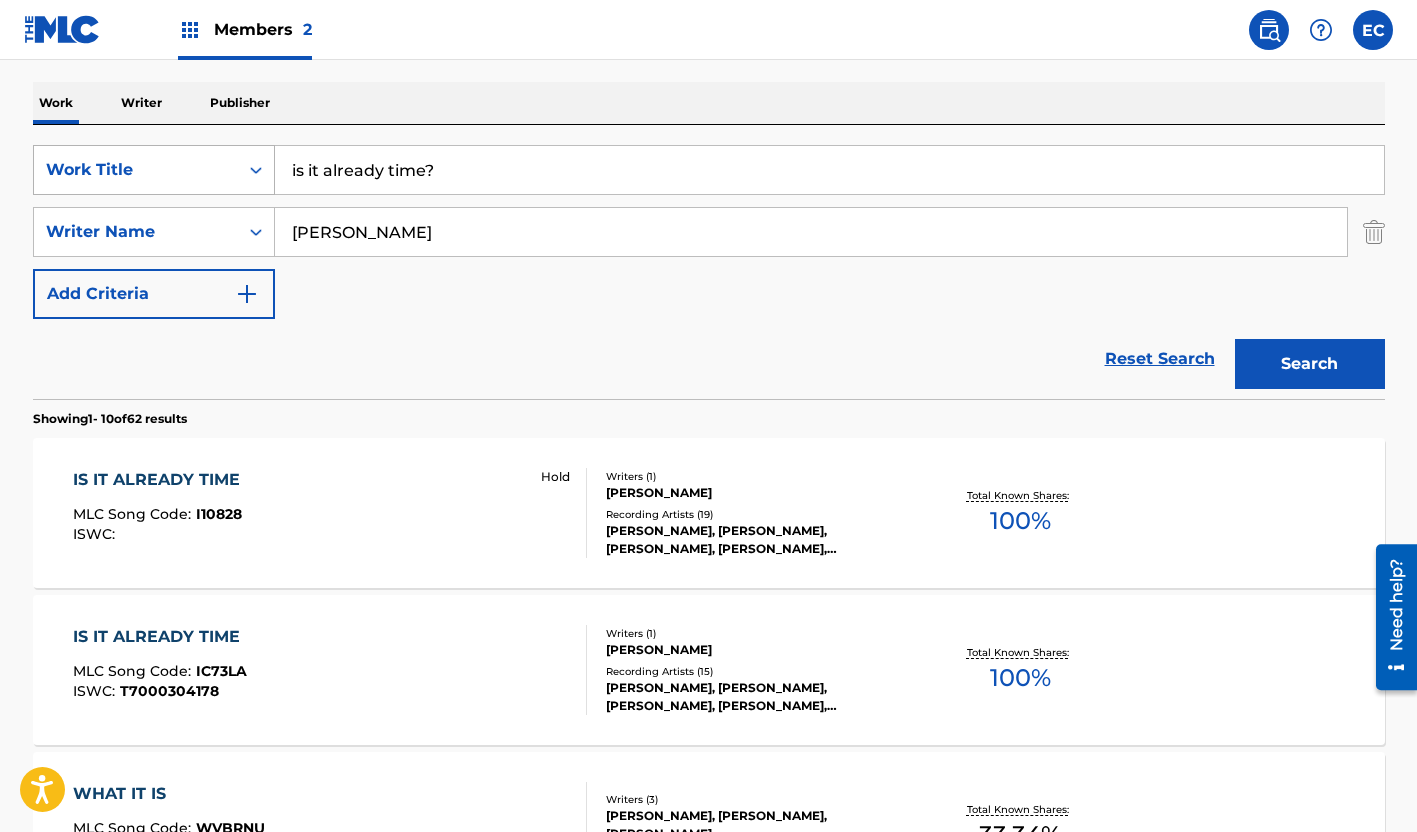 drag, startPoint x: 639, startPoint y: 183, endPoint x: 153, endPoint y: 183, distance: 486 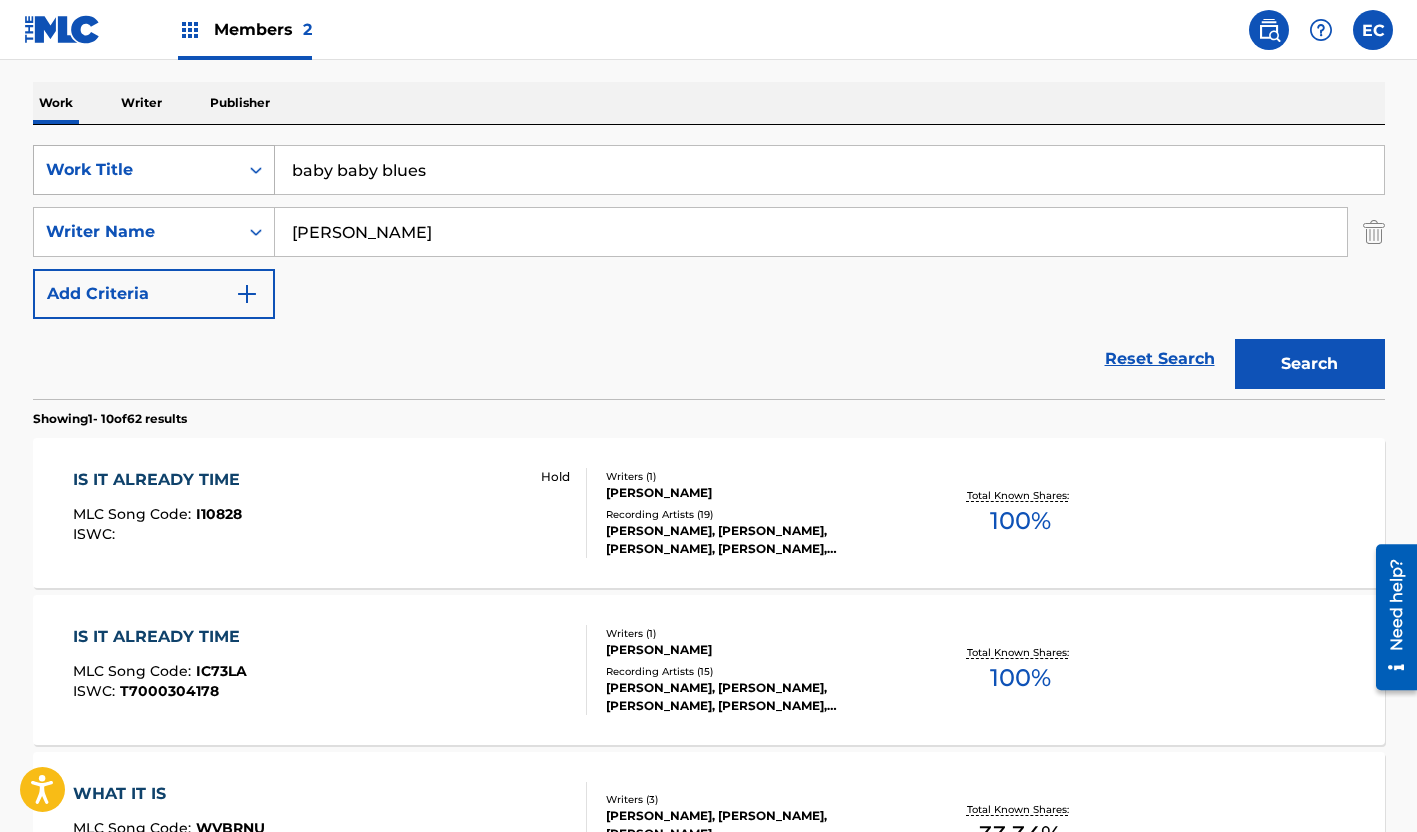 drag, startPoint x: 460, startPoint y: 176, endPoint x: 242, endPoint y: 179, distance: 218.02065 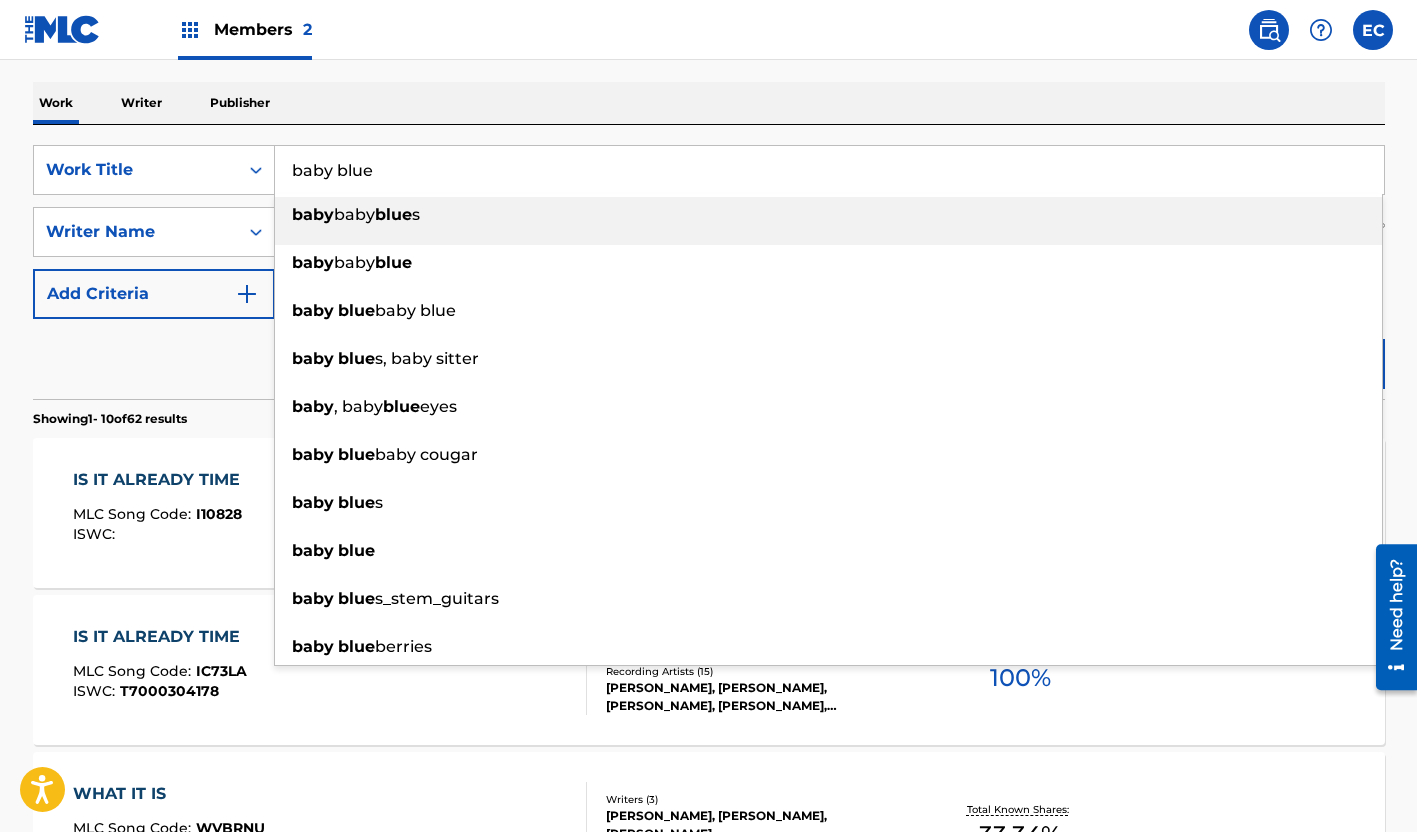 type on "baby blue" 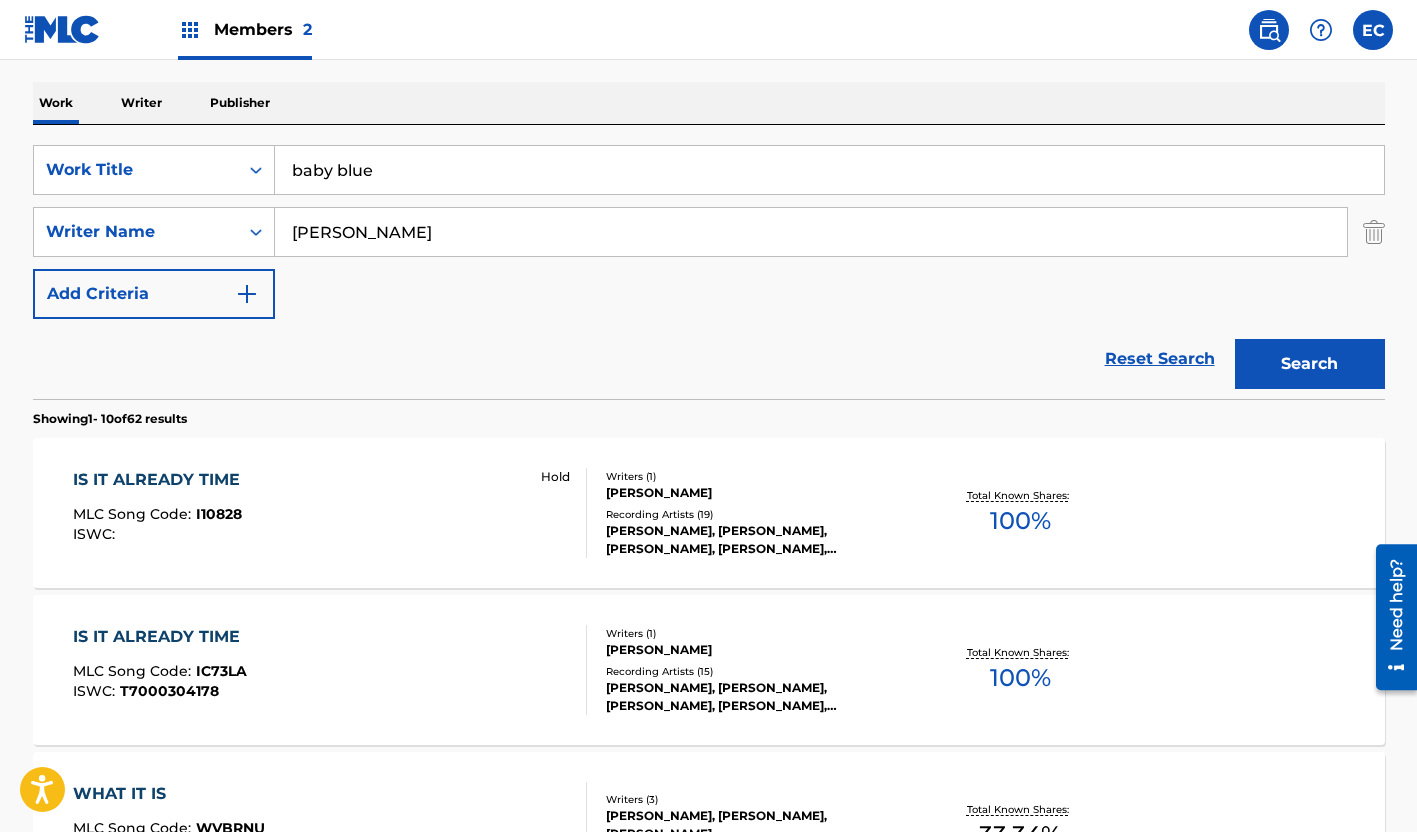 click on "Search" at bounding box center (1310, 364) 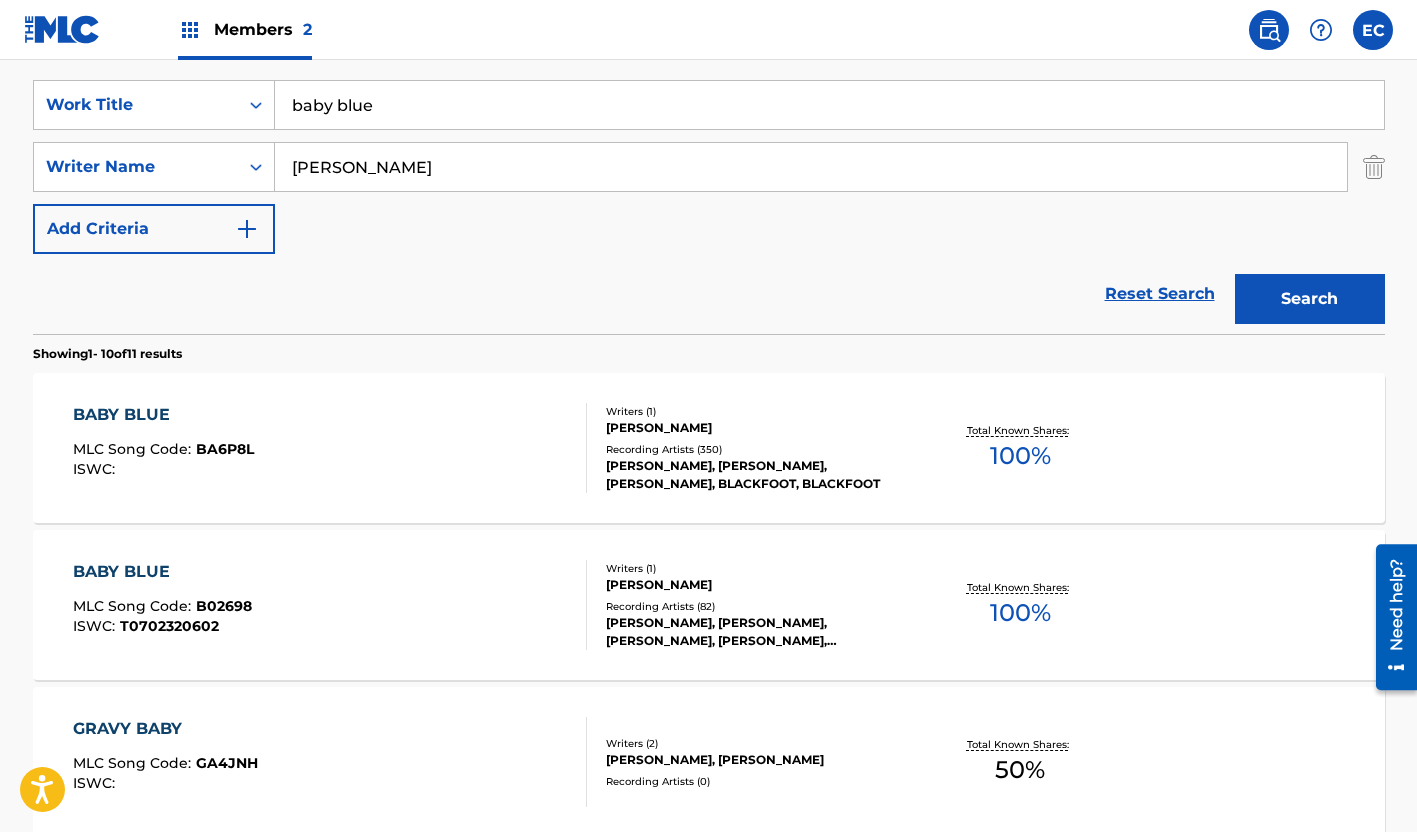 scroll, scrollTop: 400, scrollLeft: 0, axis: vertical 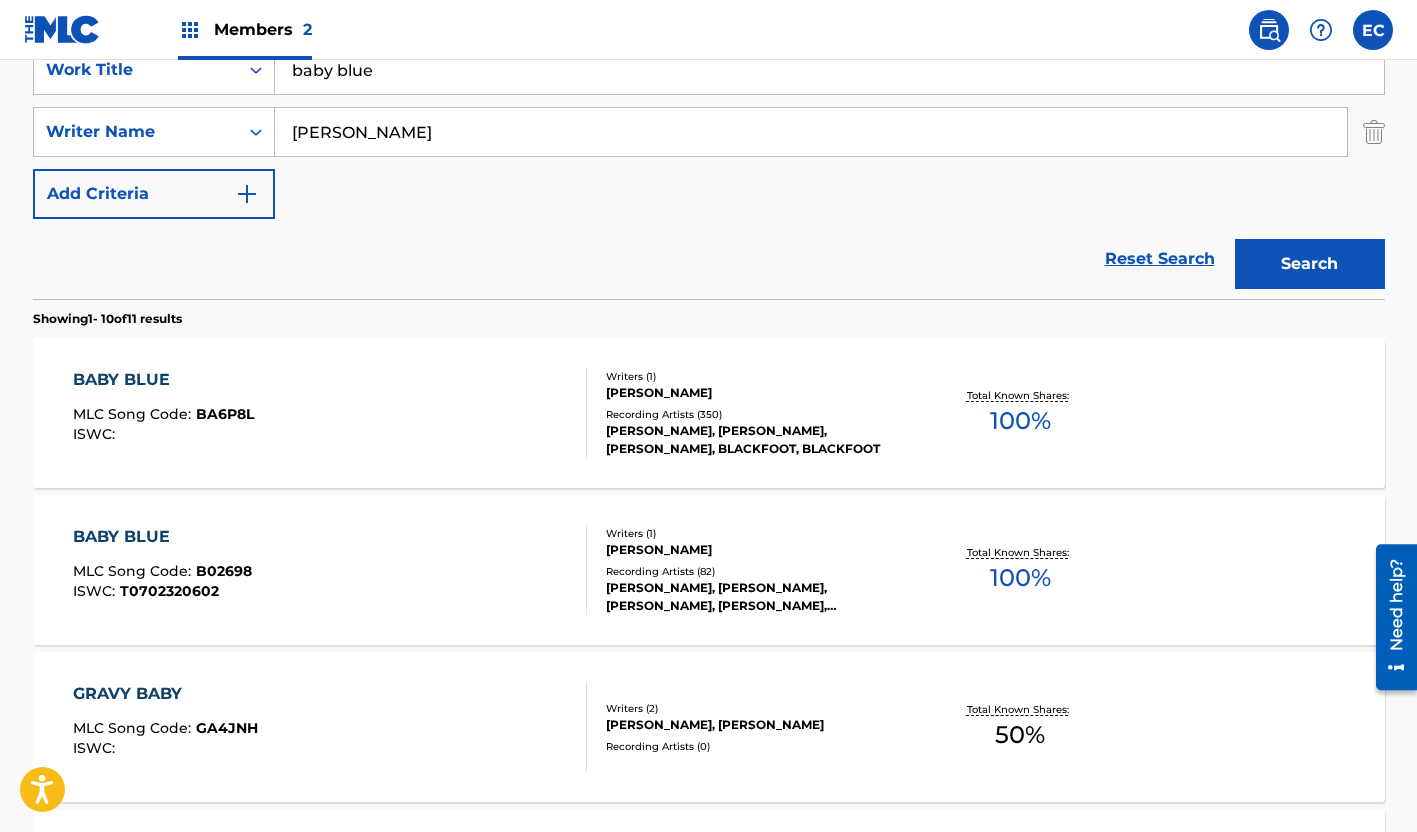 click on "BABY BLUE" at bounding box center (163, 380) 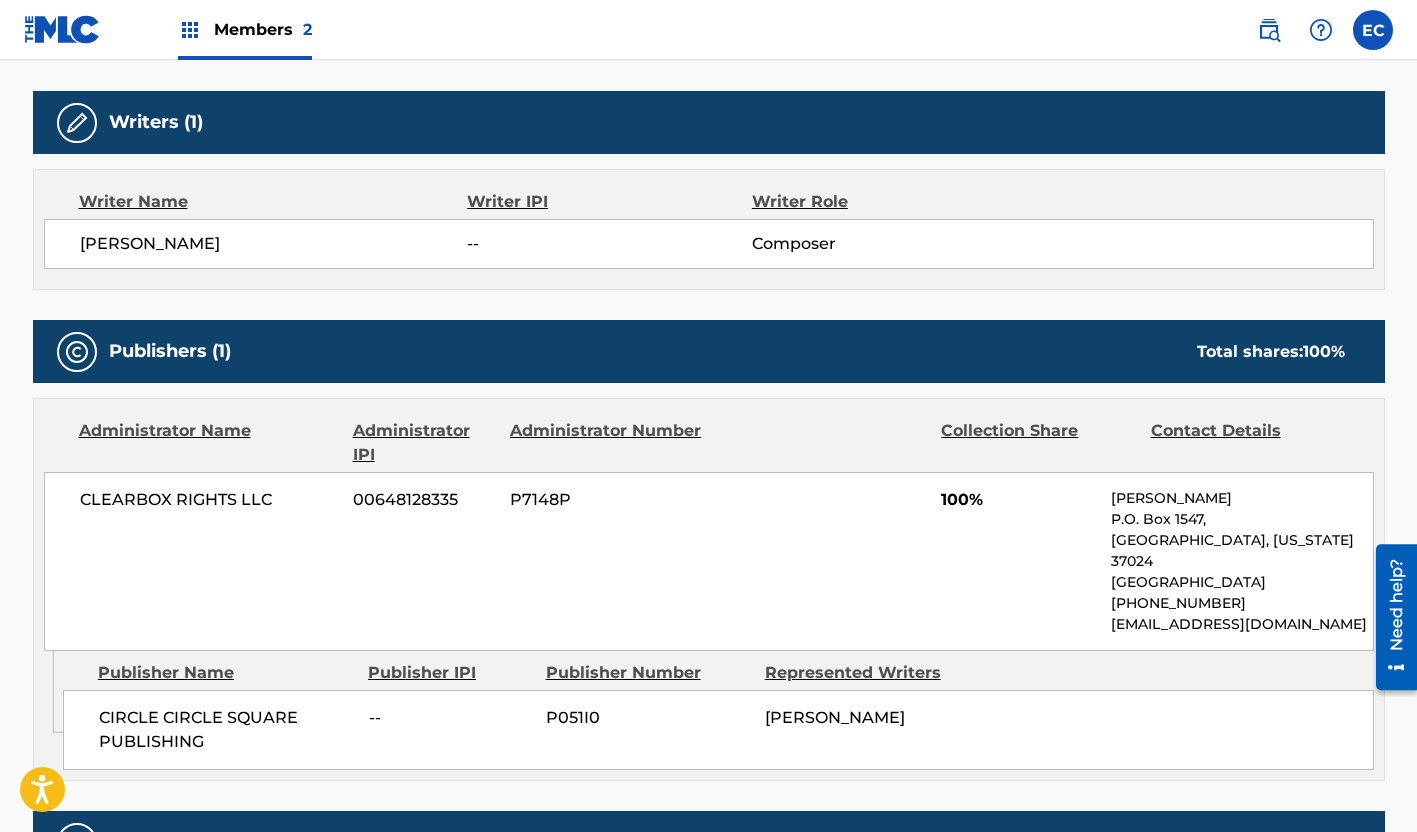 scroll, scrollTop: 0, scrollLeft: 0, axis: both 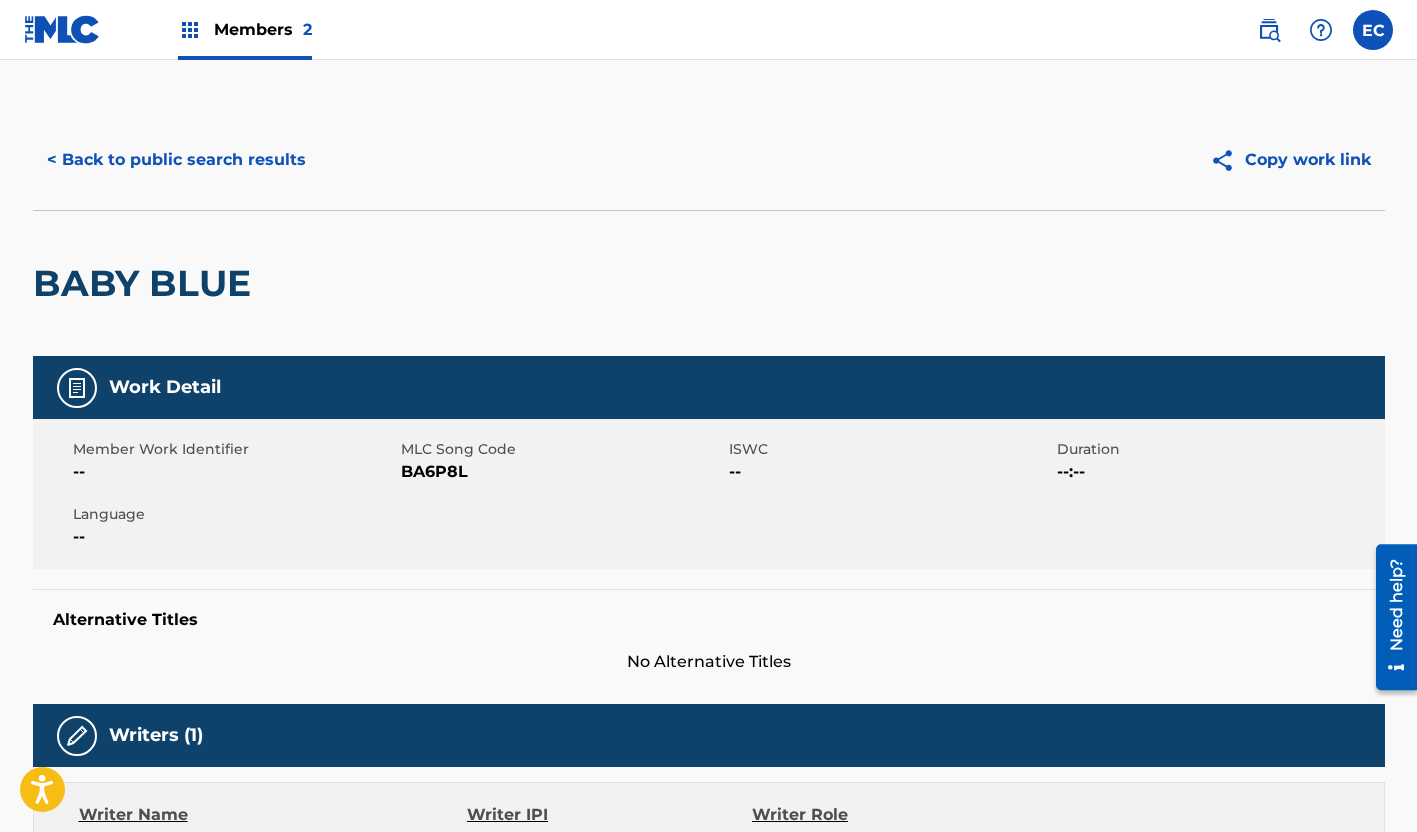 click on "Writer Name Writer IPI Writer Role" at bounding box center [709, 815] 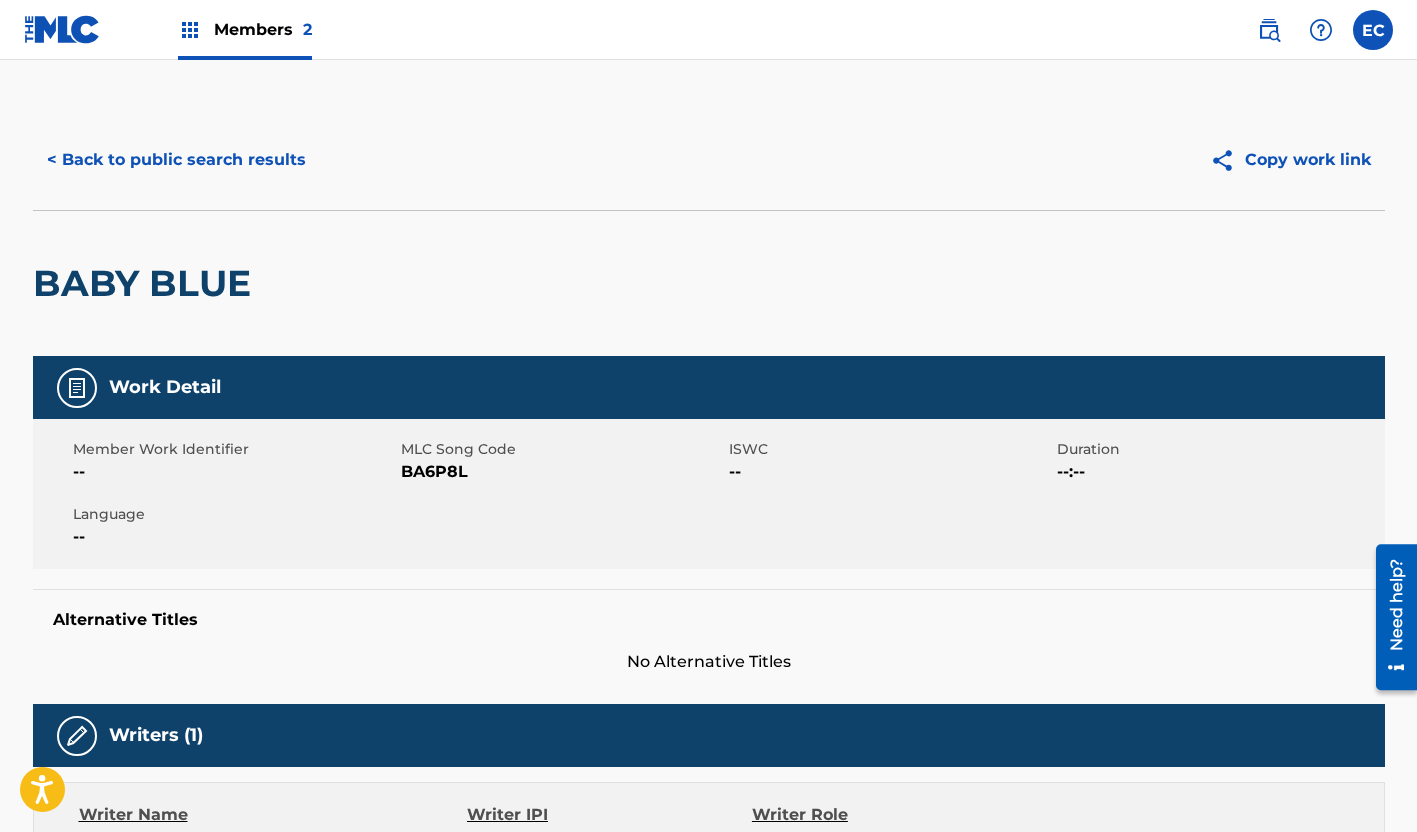 click on "< Back to public search results" at bounding box center (176, 160) 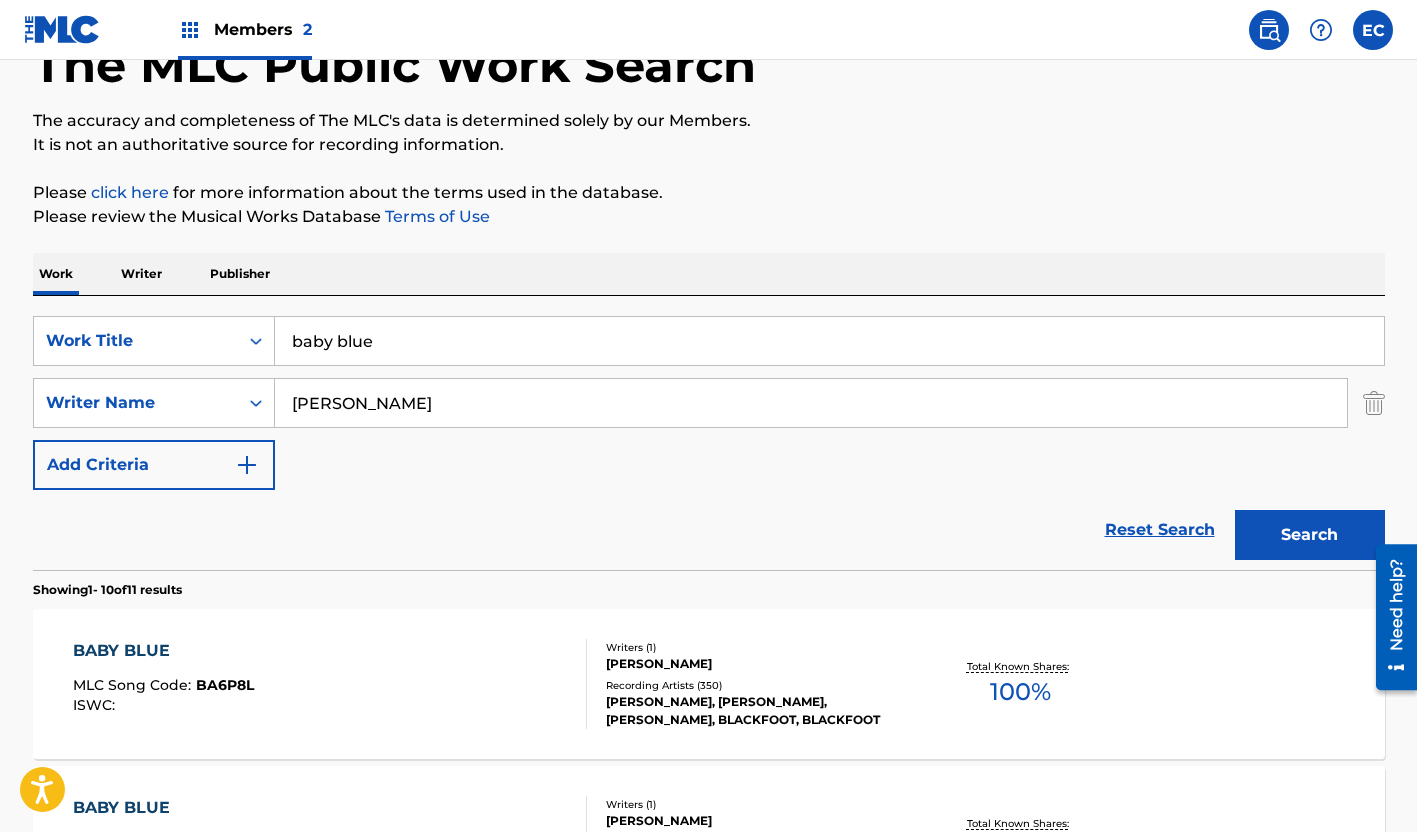 scroll, scrollTop: 0, scrollLeft: 0, axis: both 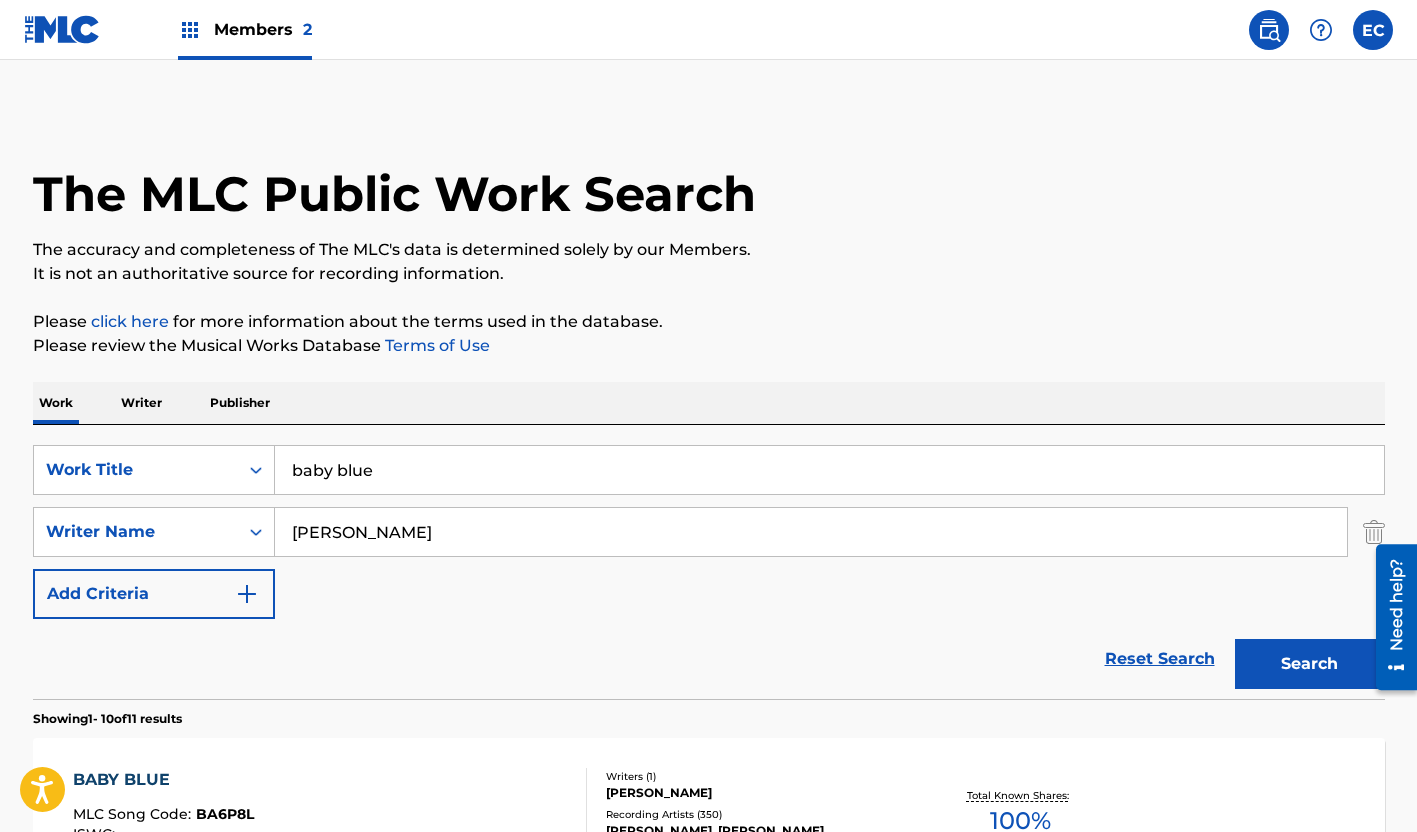 click on "Members    2" at bounding box center (263, 29) 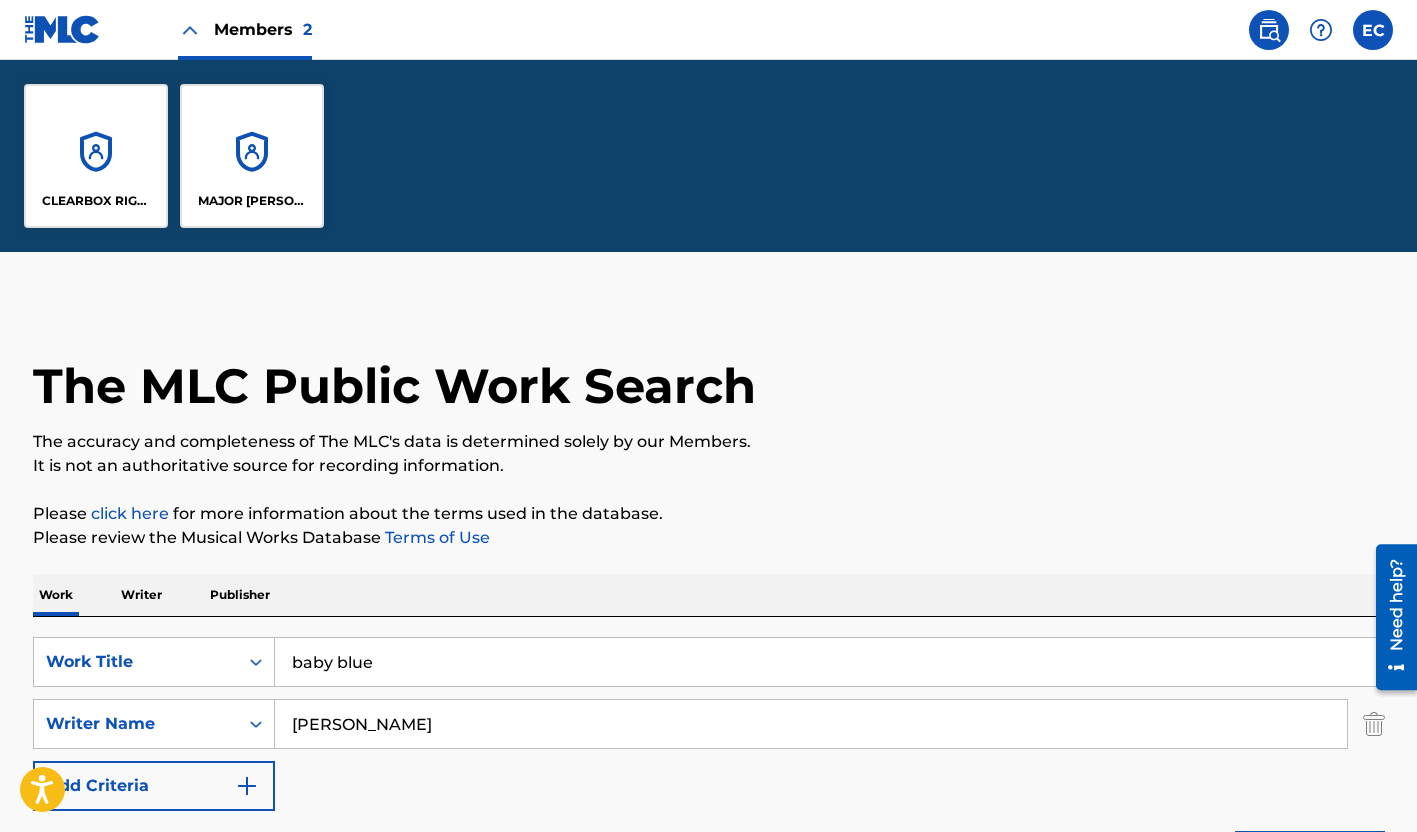 click on "CLEARBOX RIGHTS LLC" at bounding box center (96, 201) 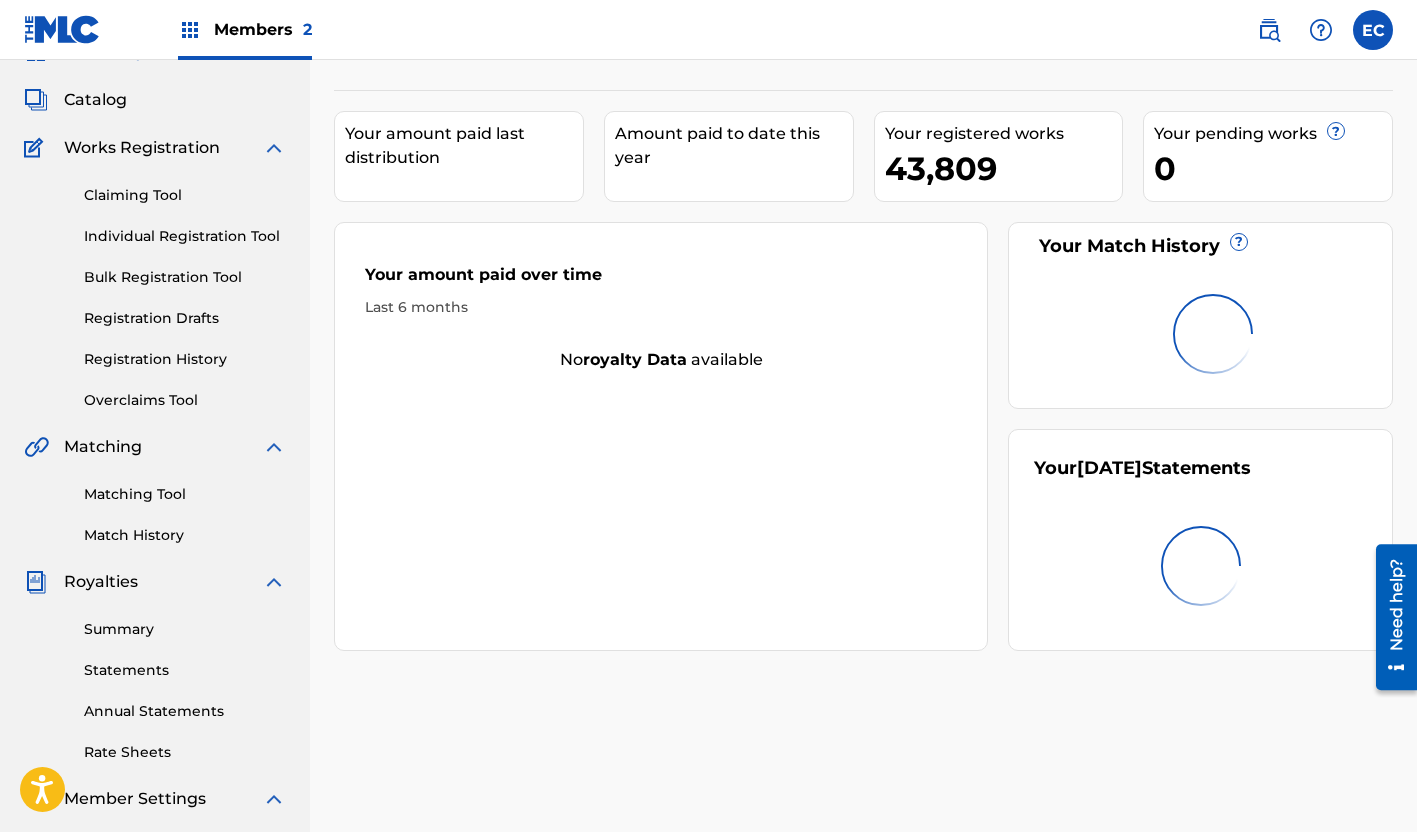 scroll, scrollTop: 100, scrollLeft: 0, axis: vertical 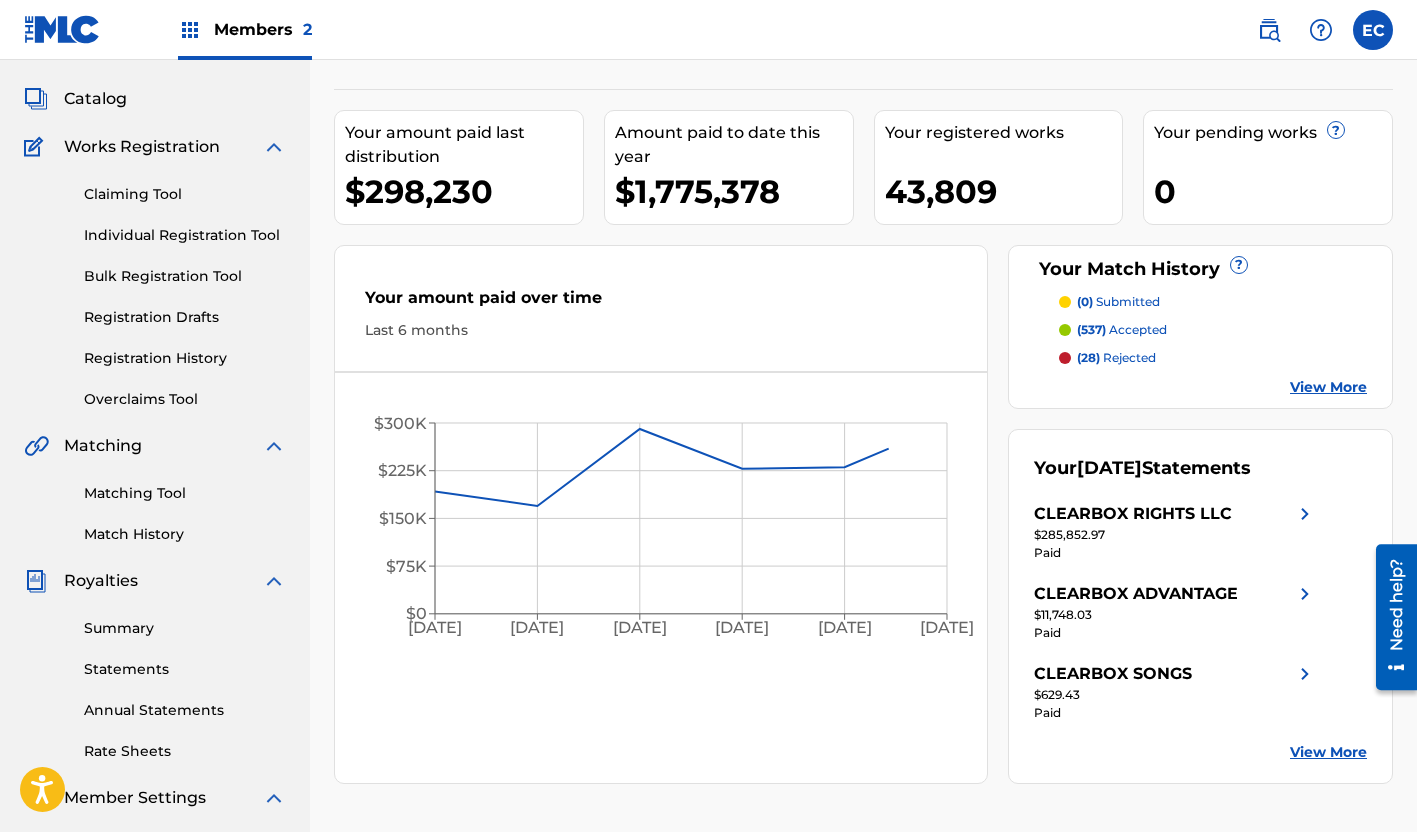 click on "Catalog" at bounding box center (95, 99) 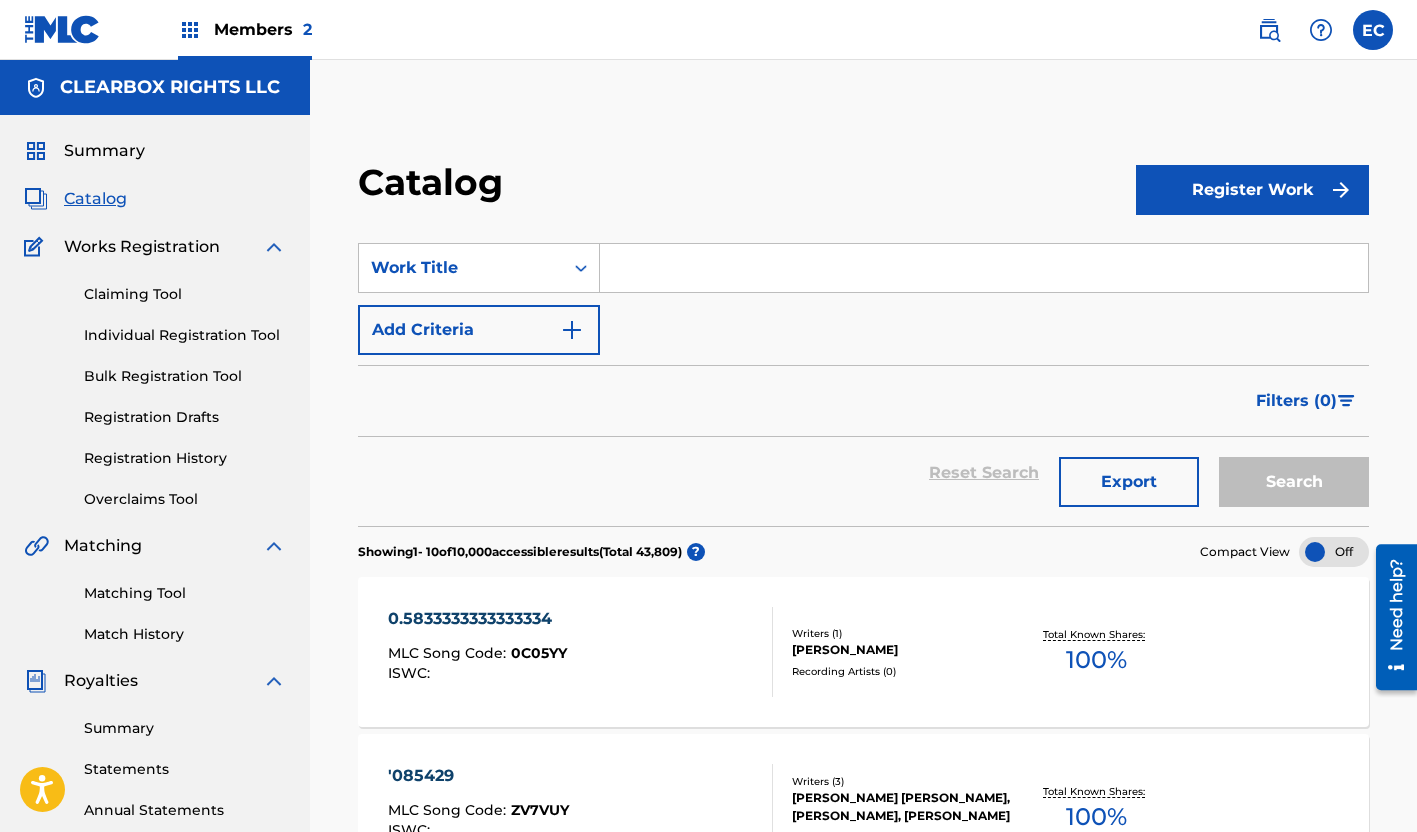 click at bounding box center [984, 268] 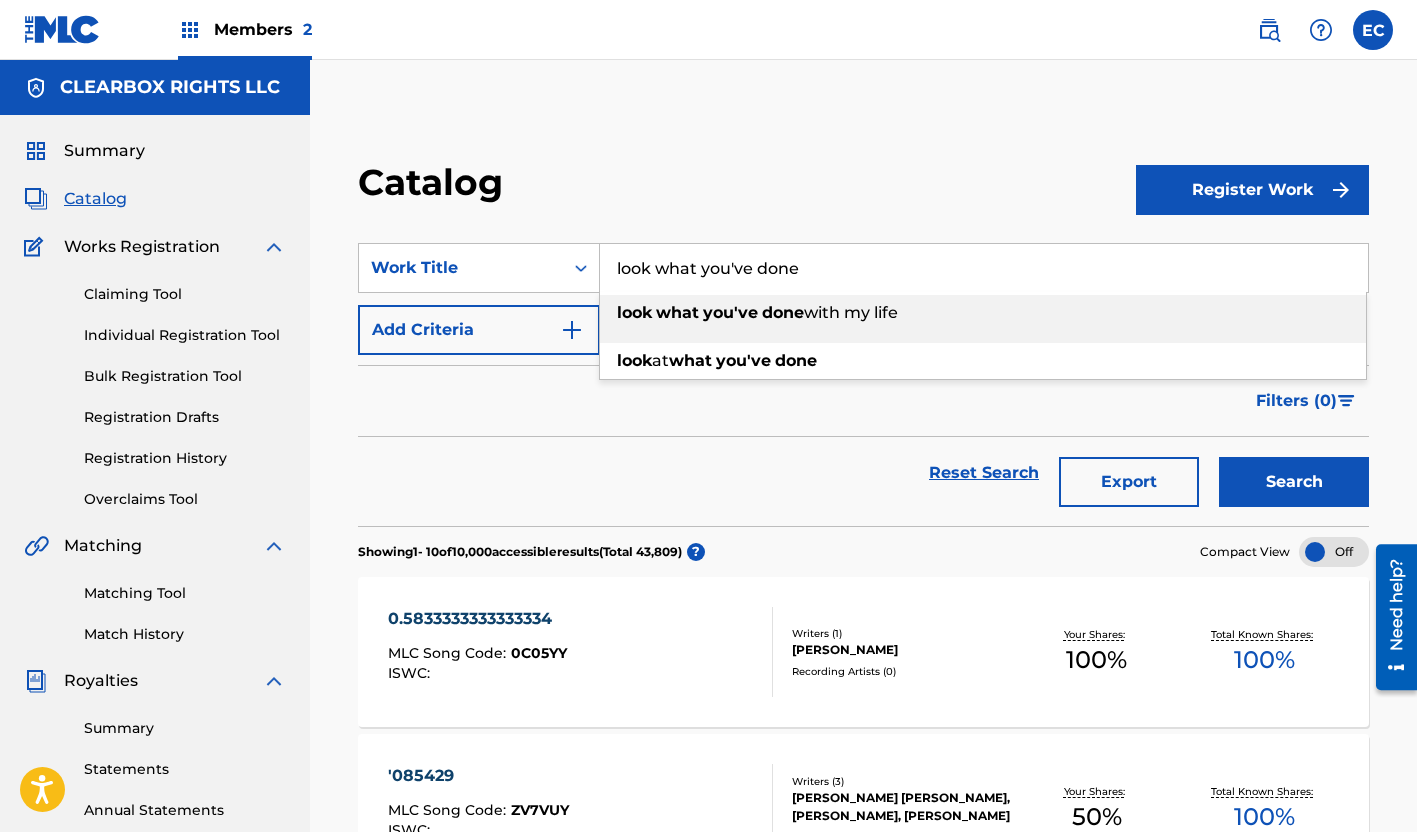 click on "with my life" at bounding box center (851, 312) 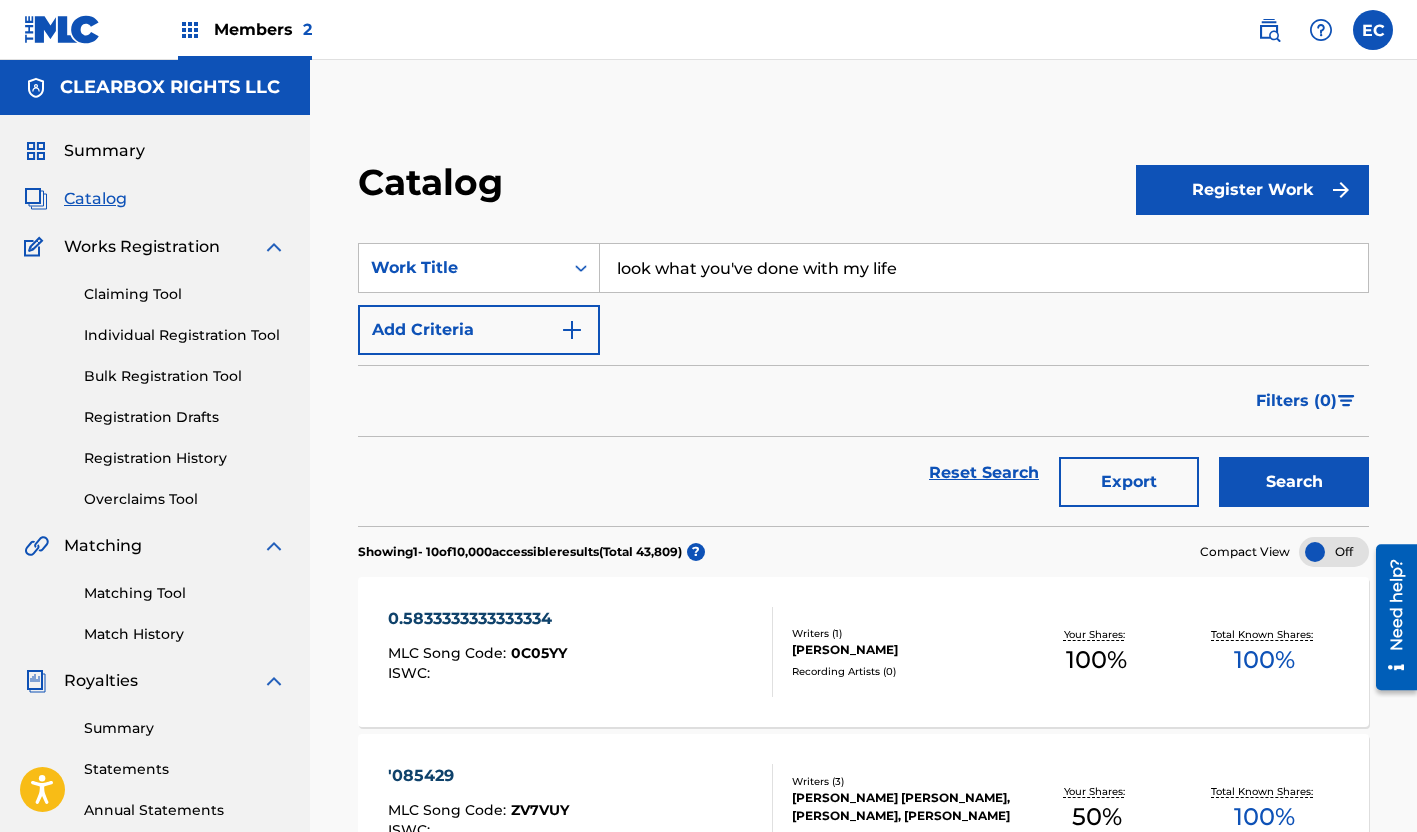 click on "Search" at bounding box center [1294, 482] 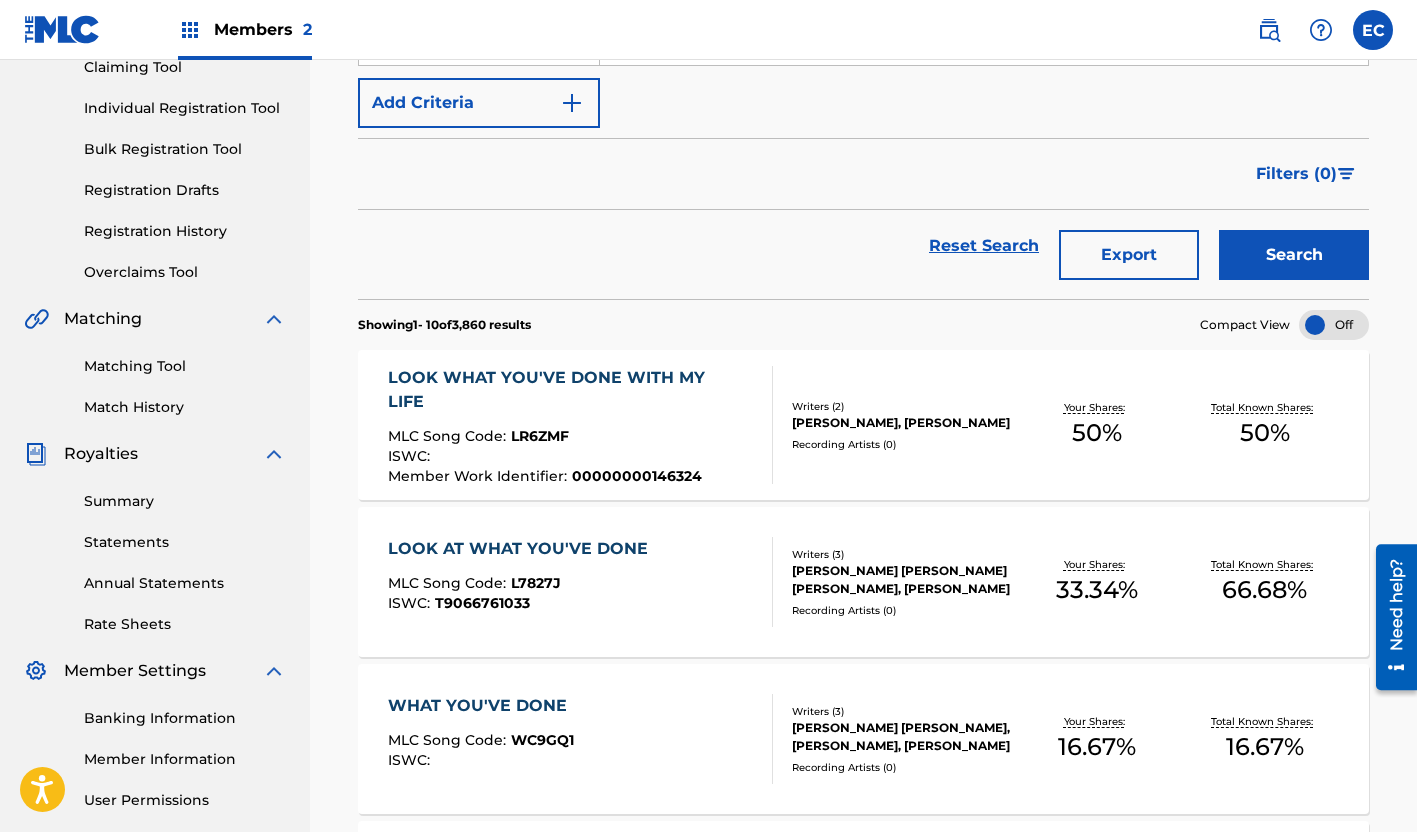 scroll, scrollTop: 300, scrollLeft: 0, axis: vertical 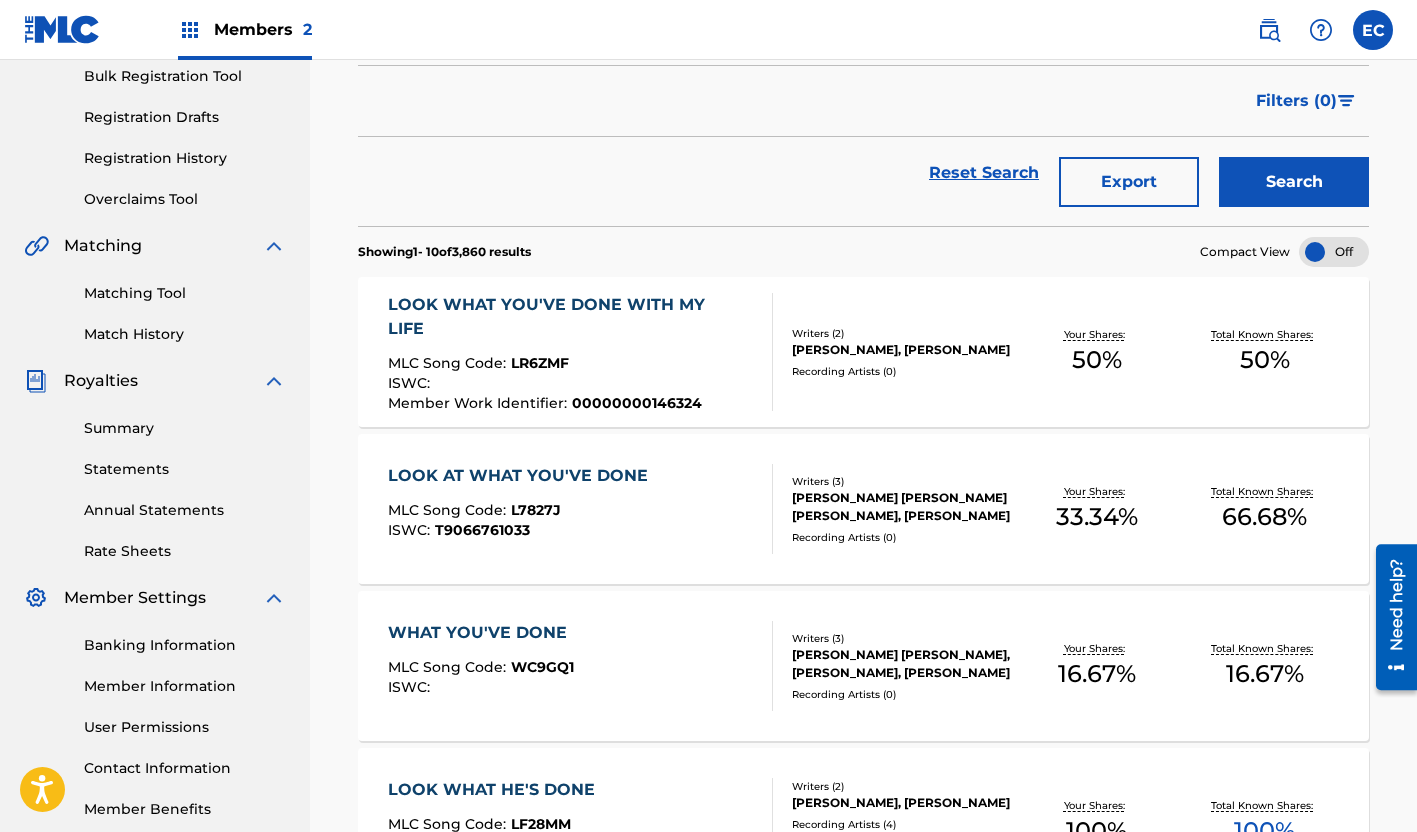 click on "LOOK WHAT YOU'VE DONE WITH MY LIFE" at bounding box center [571, 317] 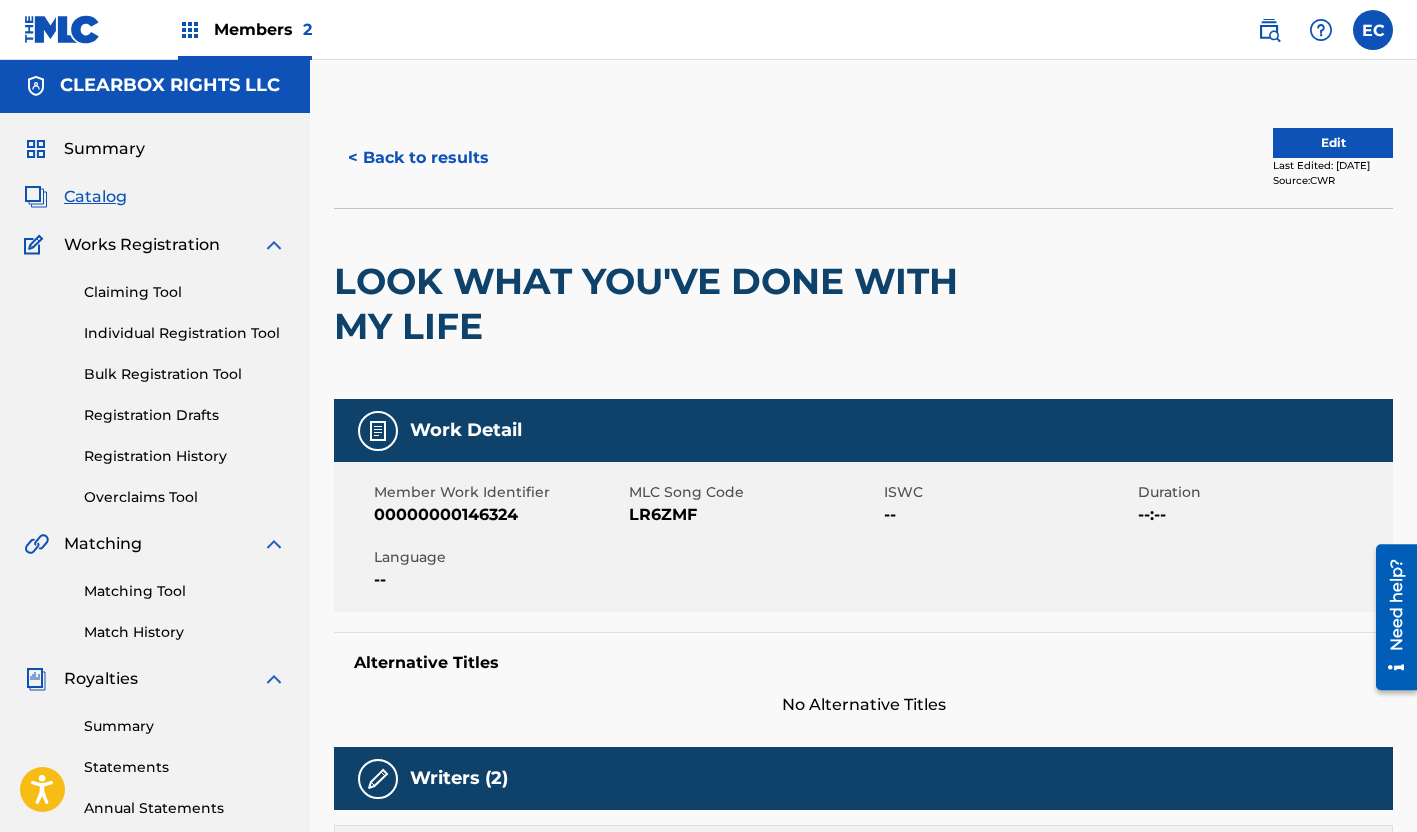 scroll, scrollTop: 0, scrollLeft: 0, axis: both 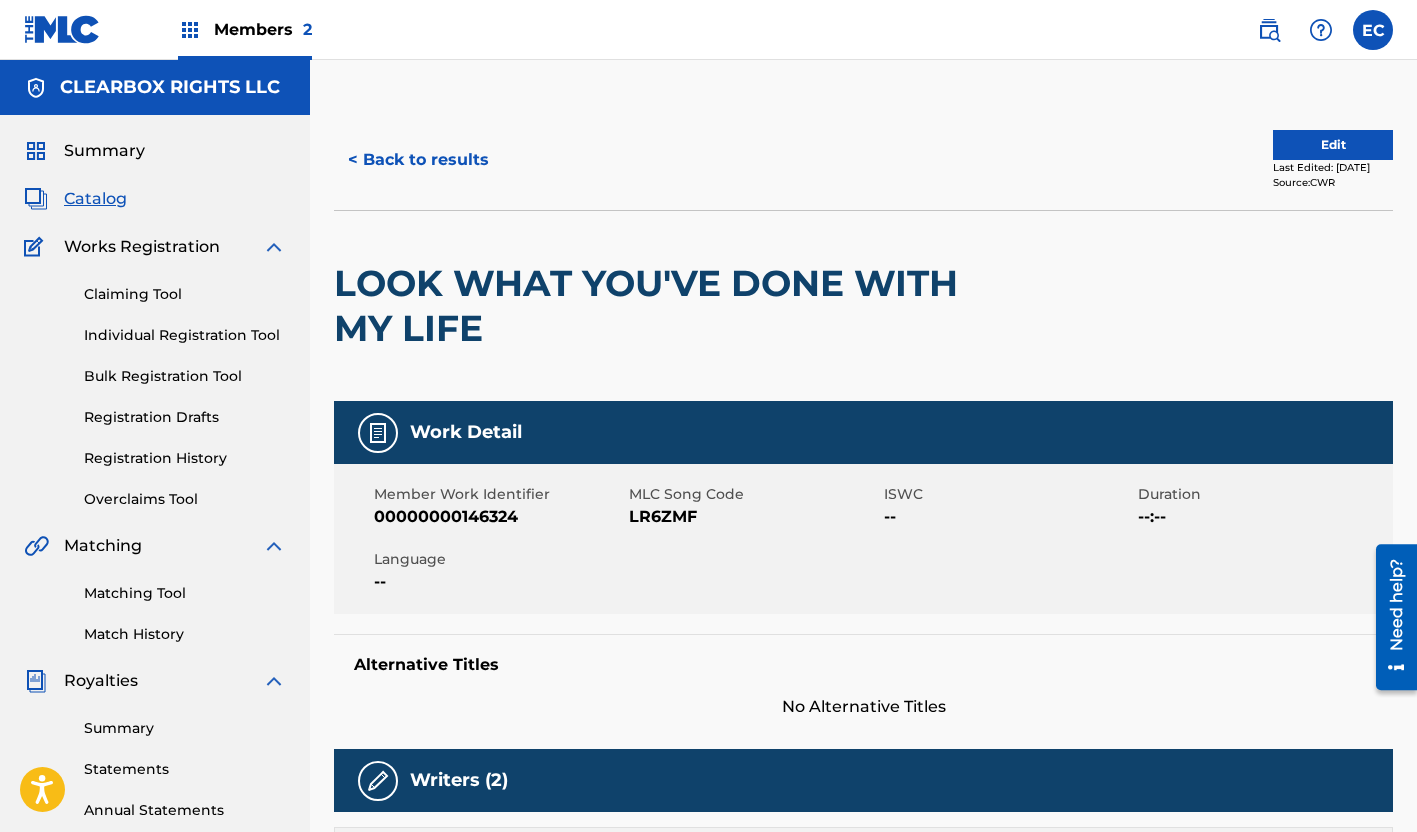 click on "< Back to results" at bounding box center [418, 160] 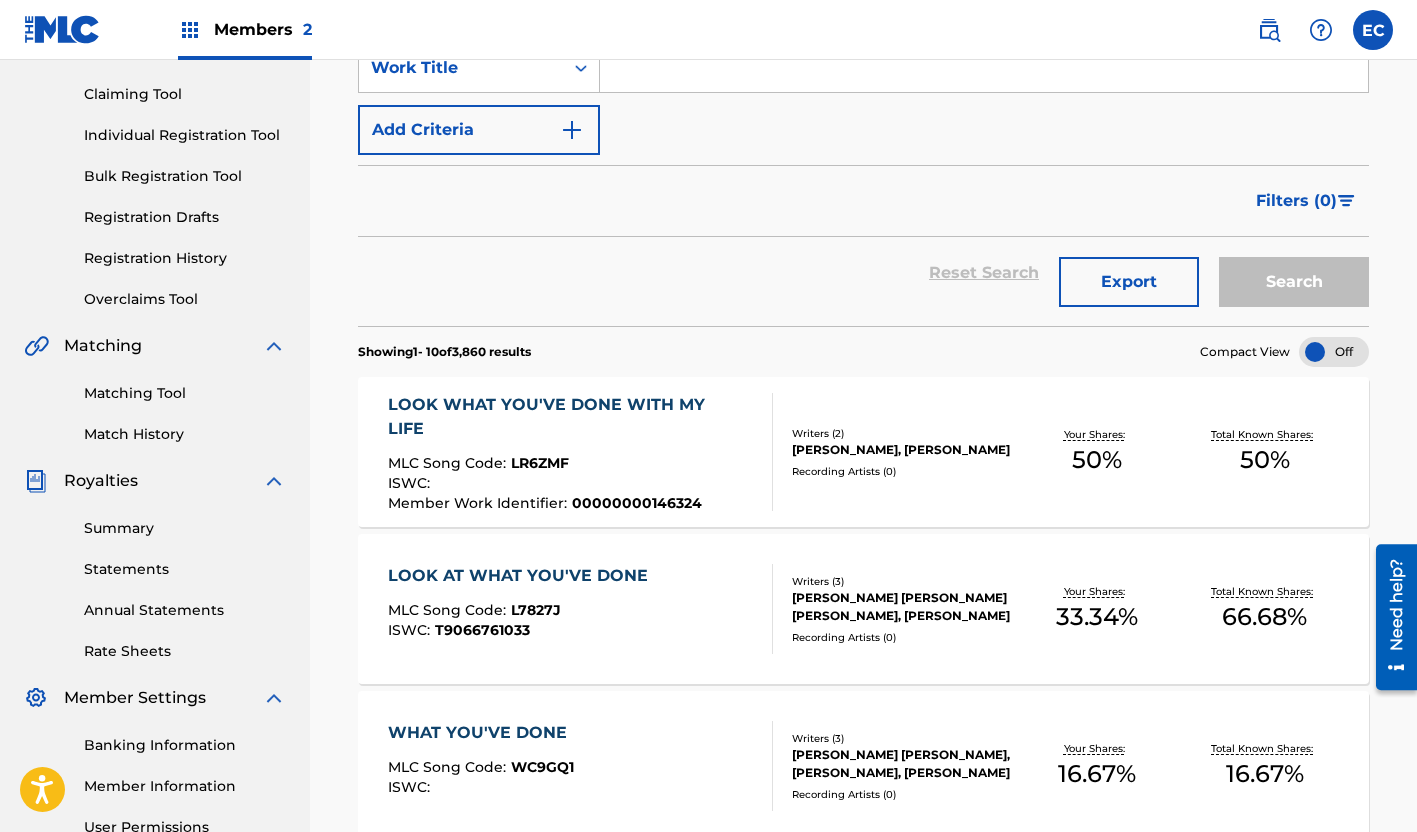 scroll, scrollTop: 100, scrollLeft: 0, axis: vertical 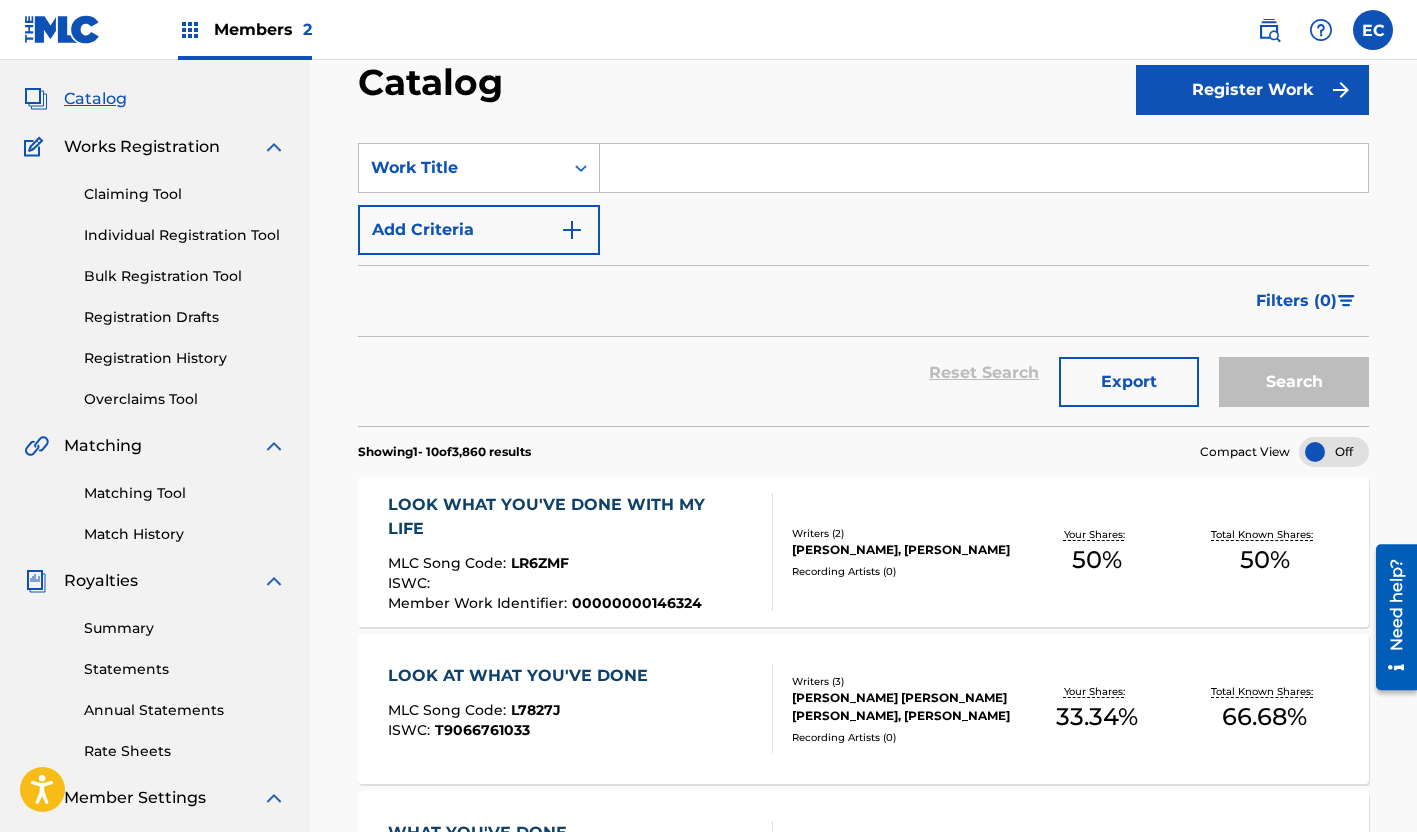 click at bounding box center [984, 168] 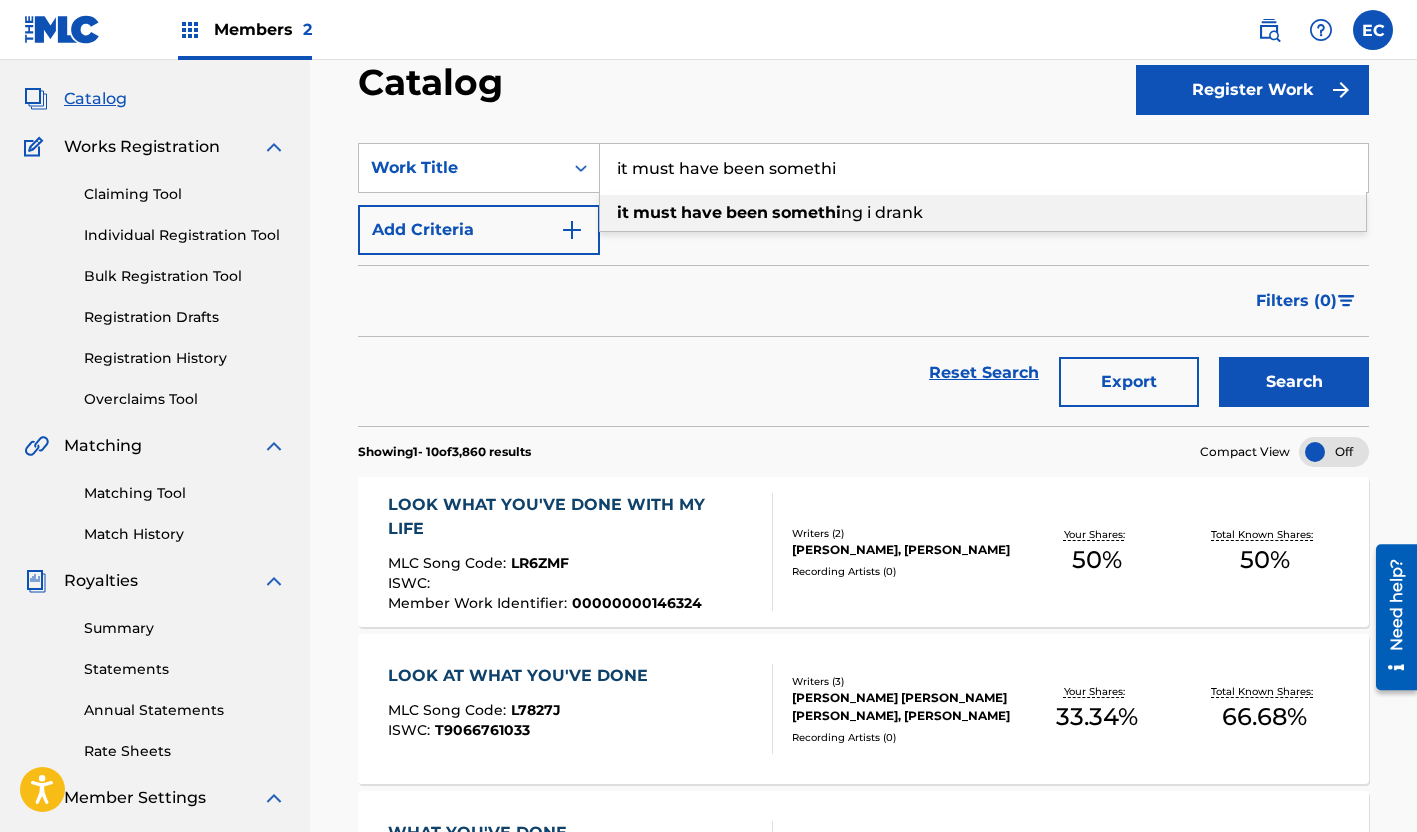 click on "been" at bounding box center (747, 212) 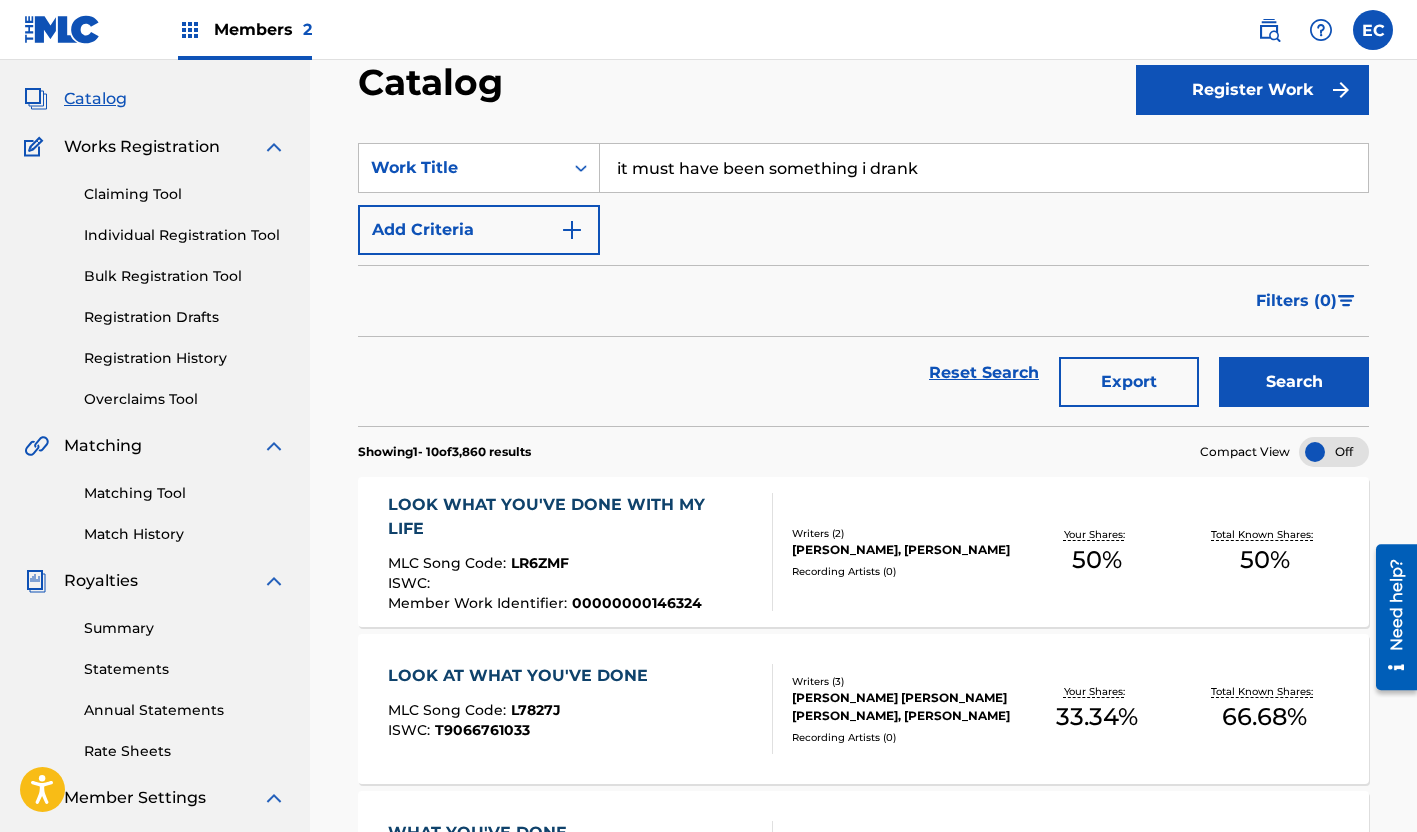click on "Search" at bounding box center [1294, 382] 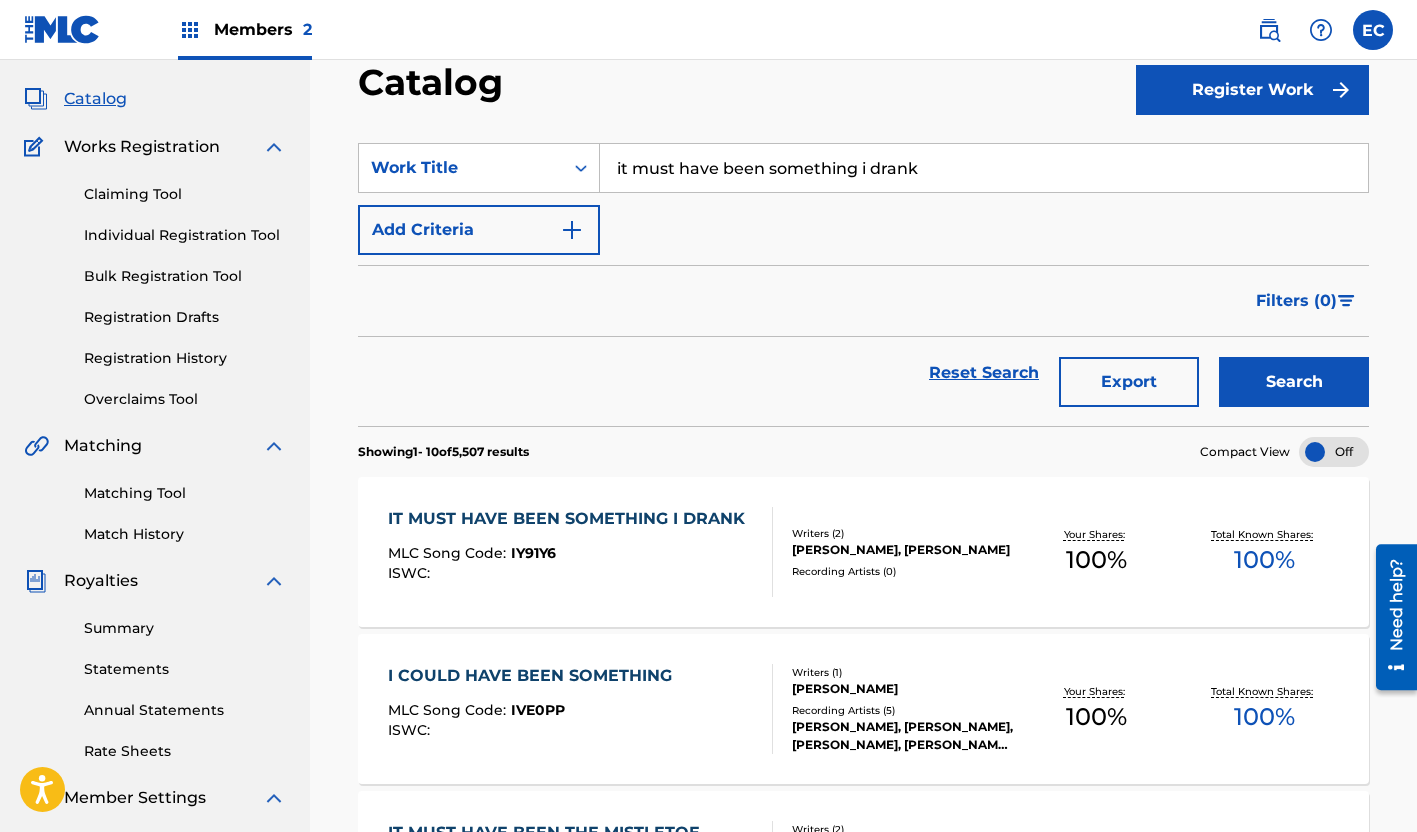 scroll, scrollTop: 200, scrollLeft: 0, axis: vertical 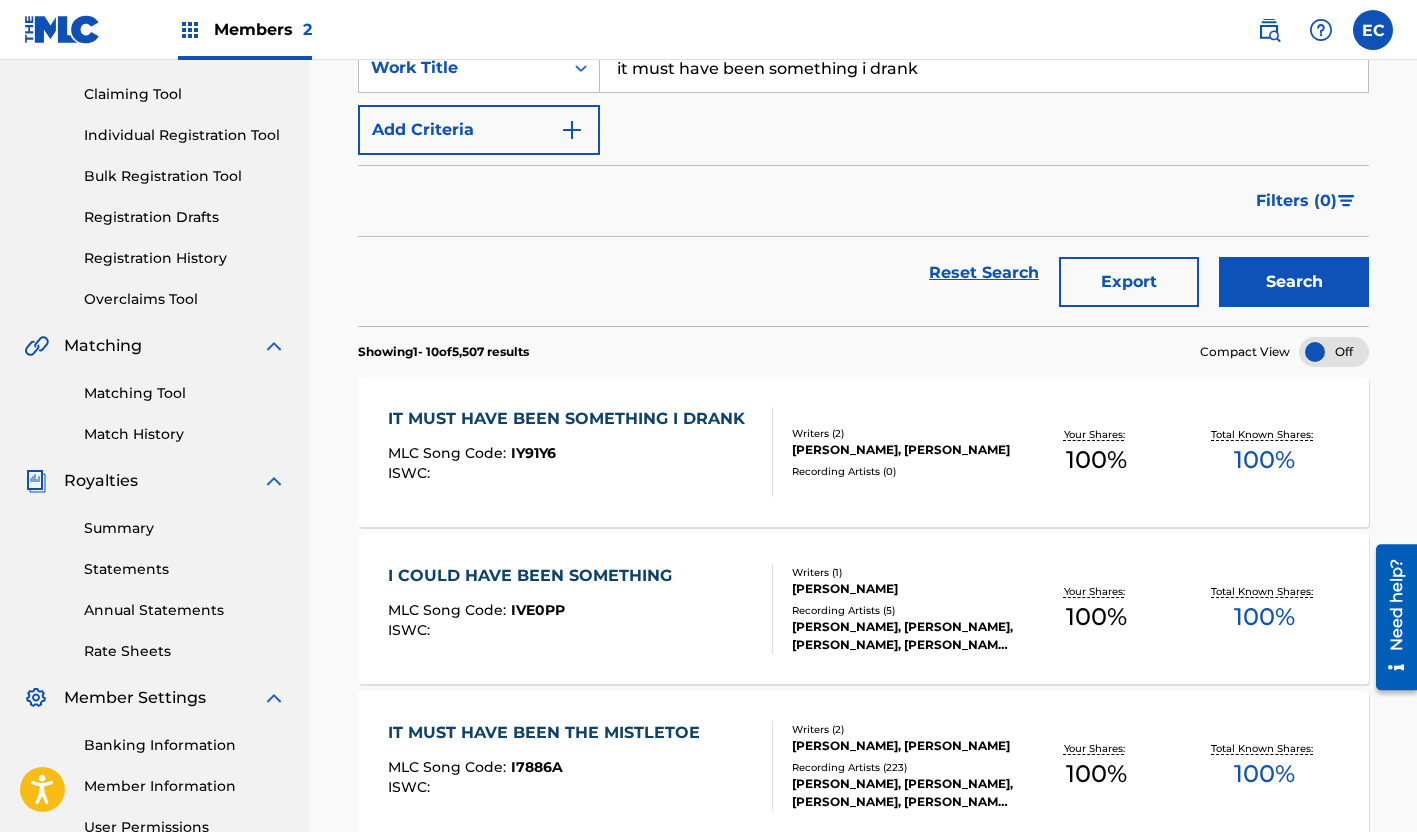 click on "IT MUST HAVE BEEN SOMETHING I DRANK" at bounding box center [571, 419] 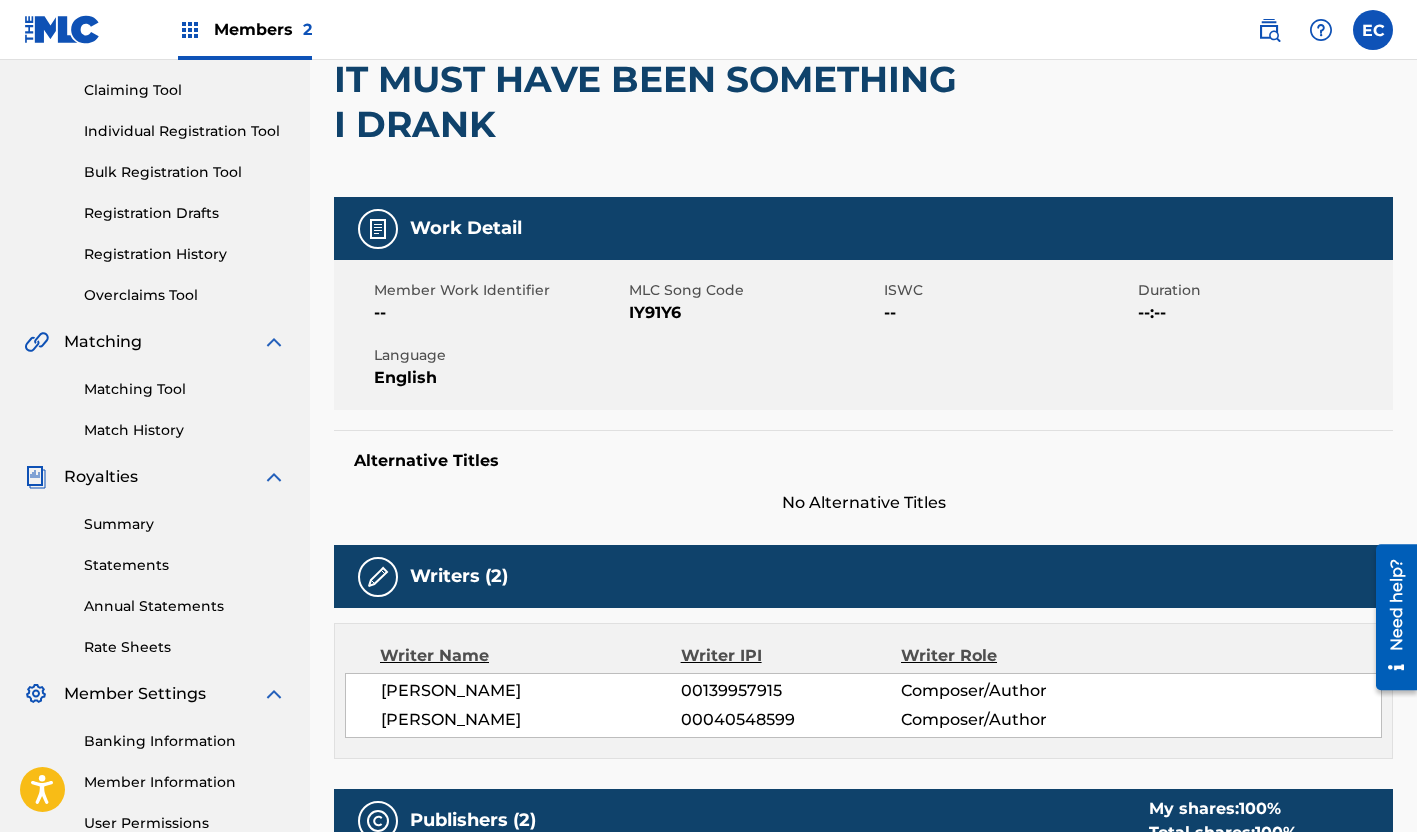 scroll, scrollTop: 0, scrollLeft: 0, axis: both 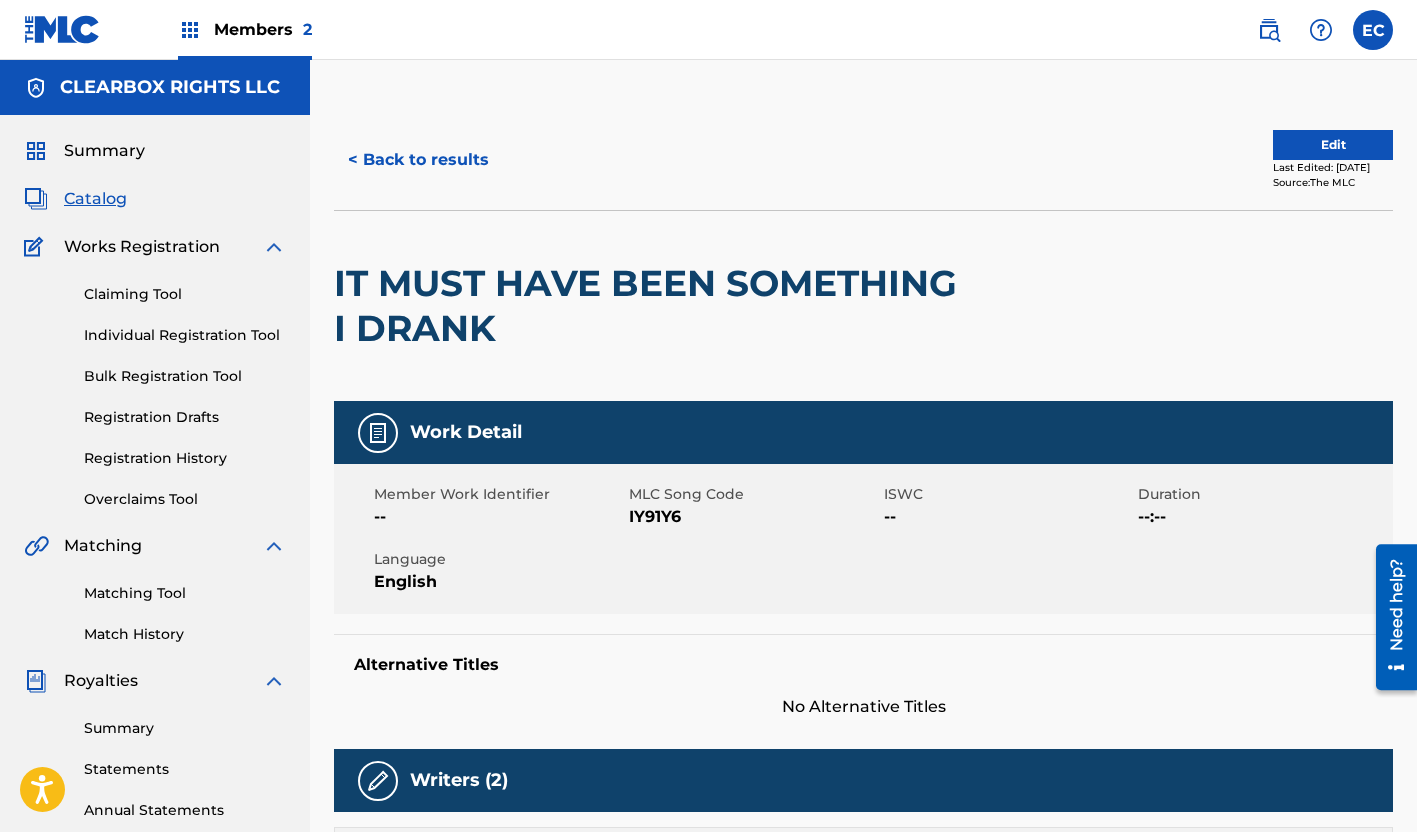 click on "< Back to results" at bounding box center (418, 160) 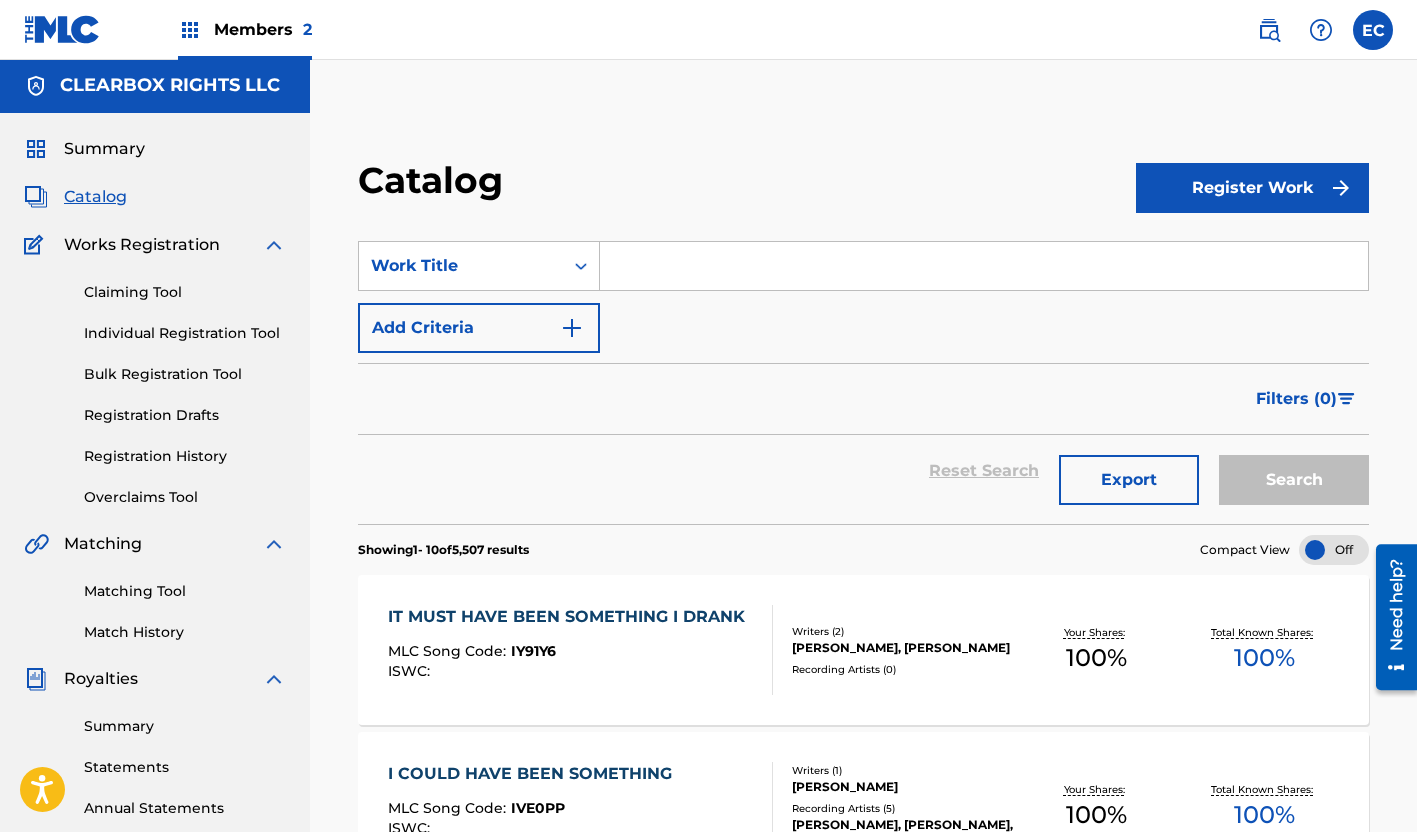 scroll, scrollTop: 0, scrollLeft: 0, axis: both 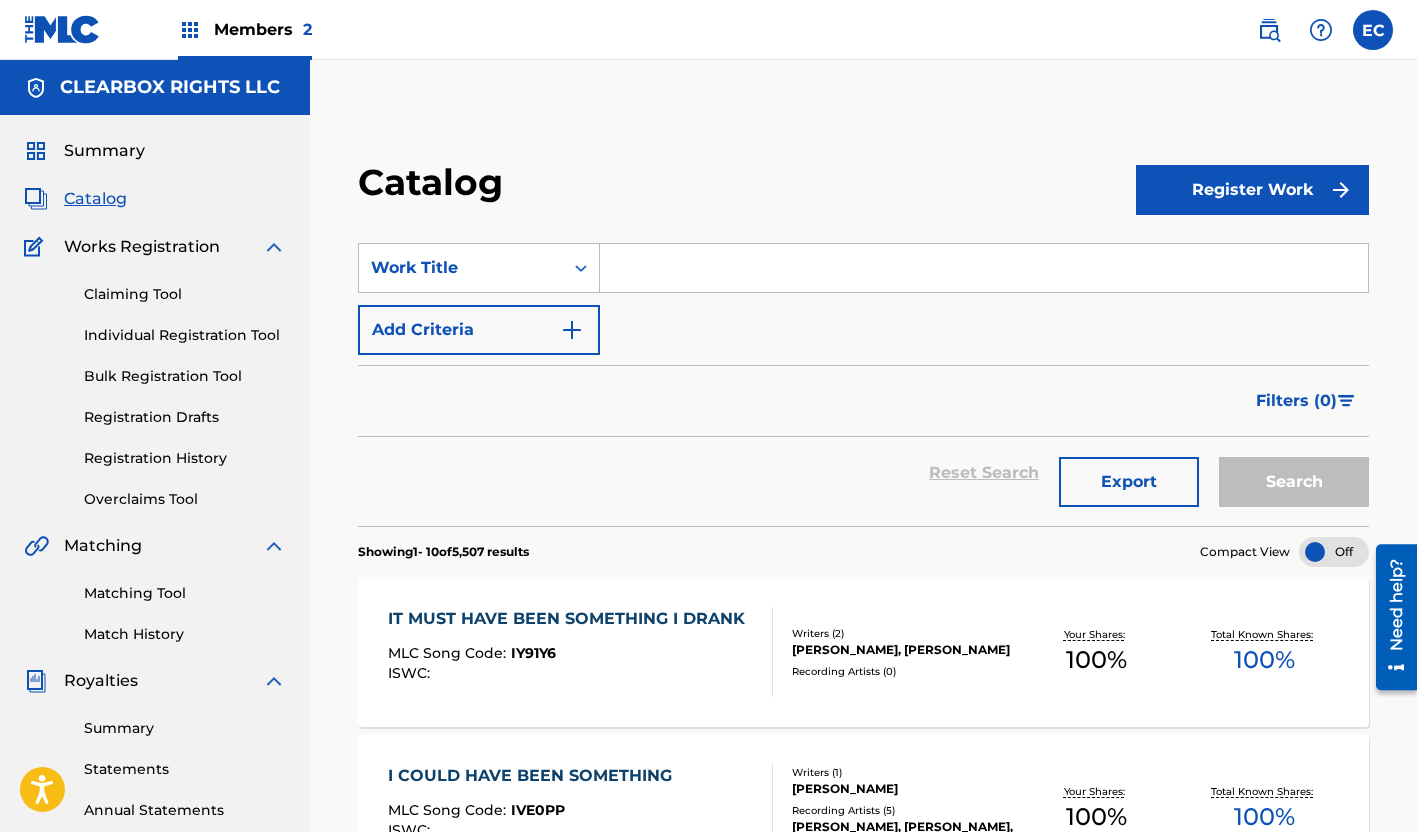 click at bounding box center (984, 268) 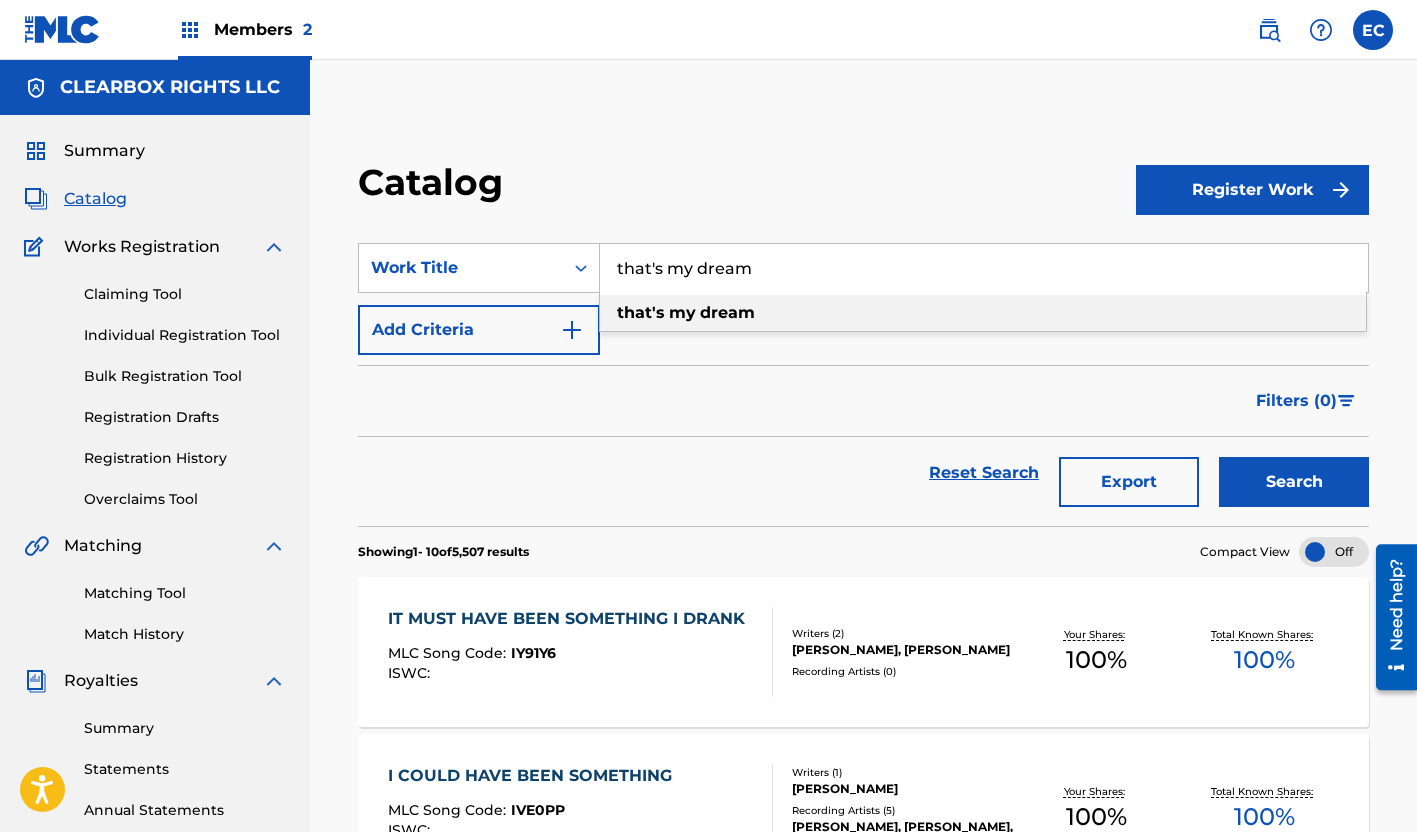 type on "that's my dream" 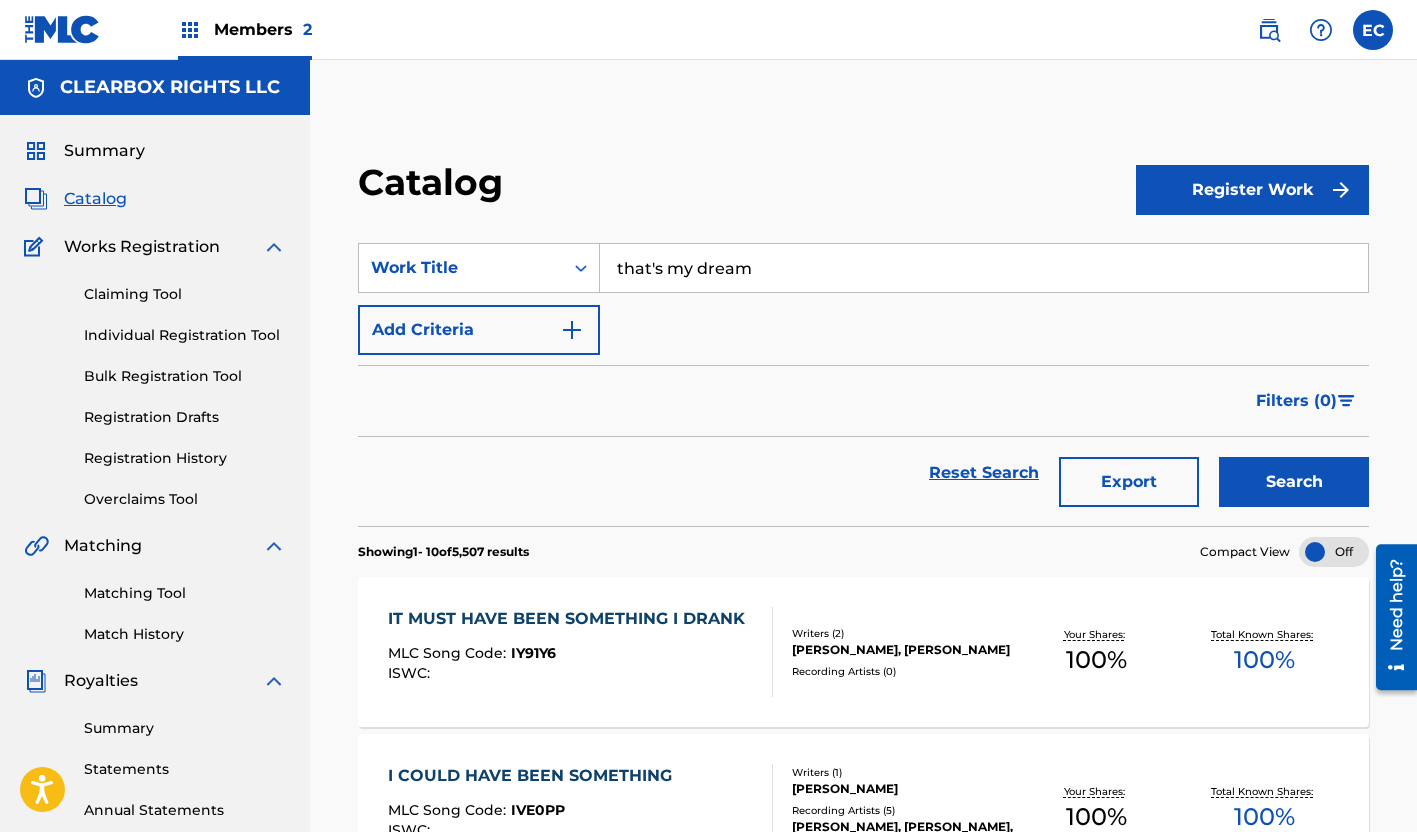 click on "Search" at bounding box center (1294, 482) 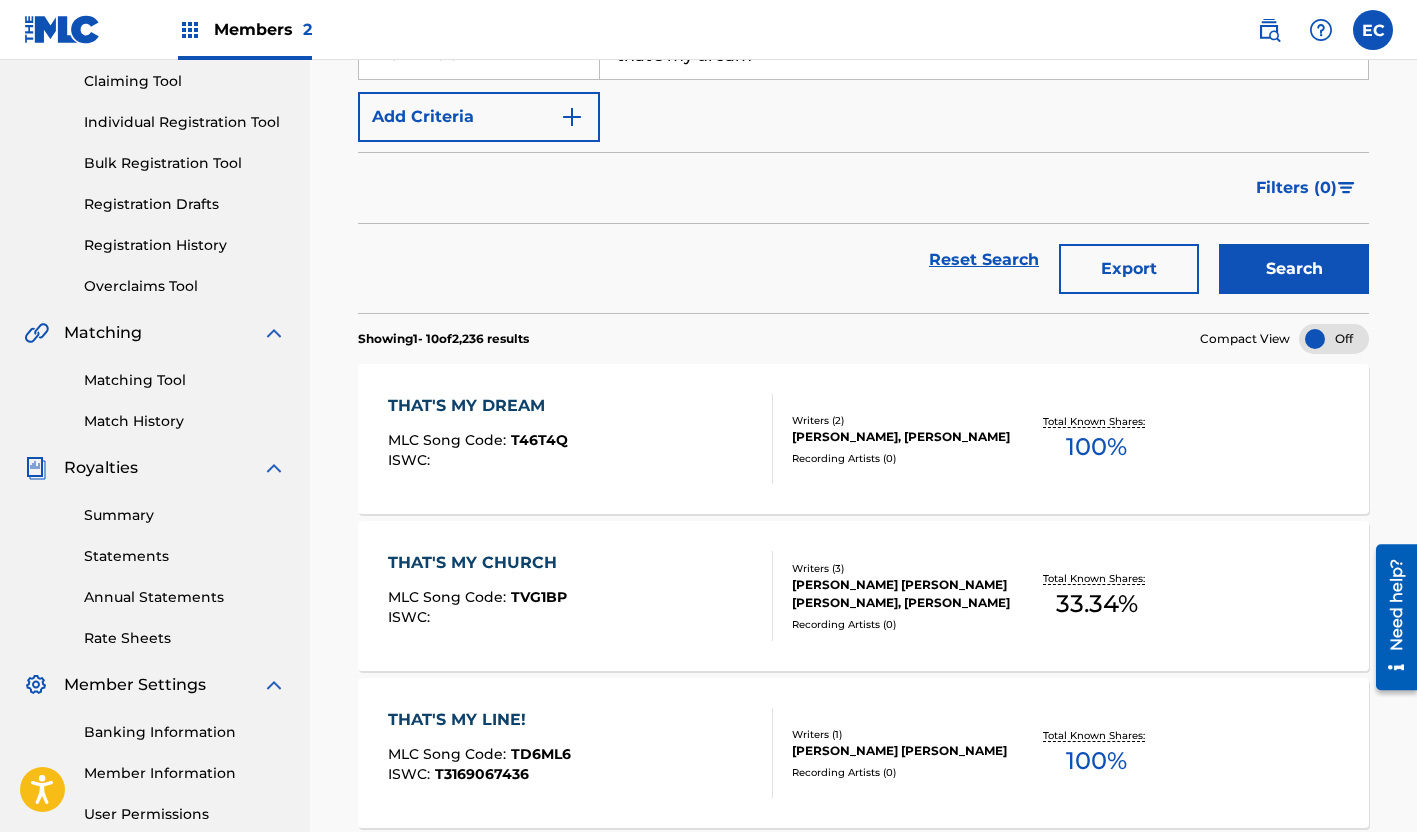 scroll, scrollTop: 300, scrollLeft: 0, axis: vertical 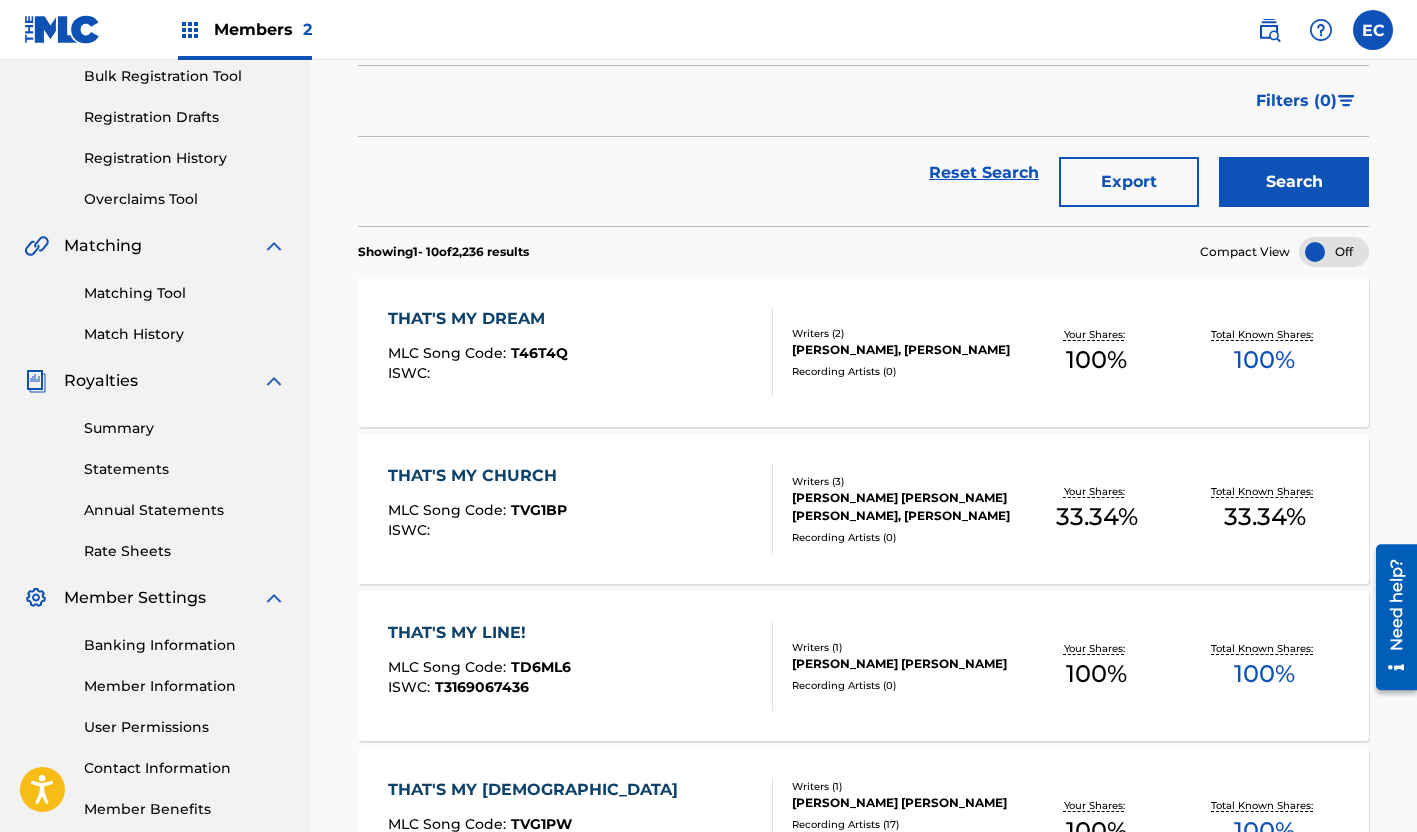 click on "THAT'S MY DREAM" at bounding box center (478, 319) 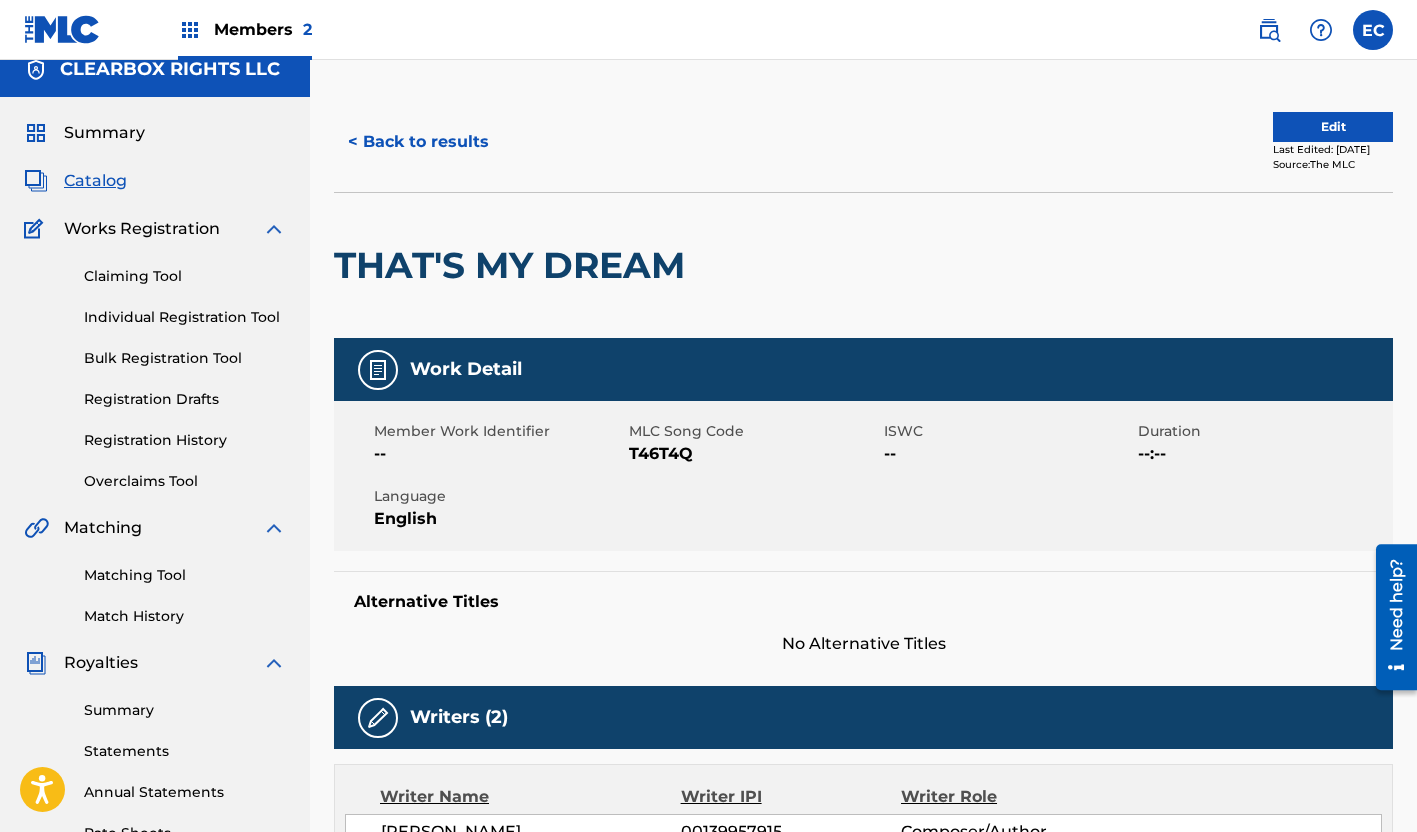 scroll, scrollTop: 0, scrollLeft: 0, axis: both 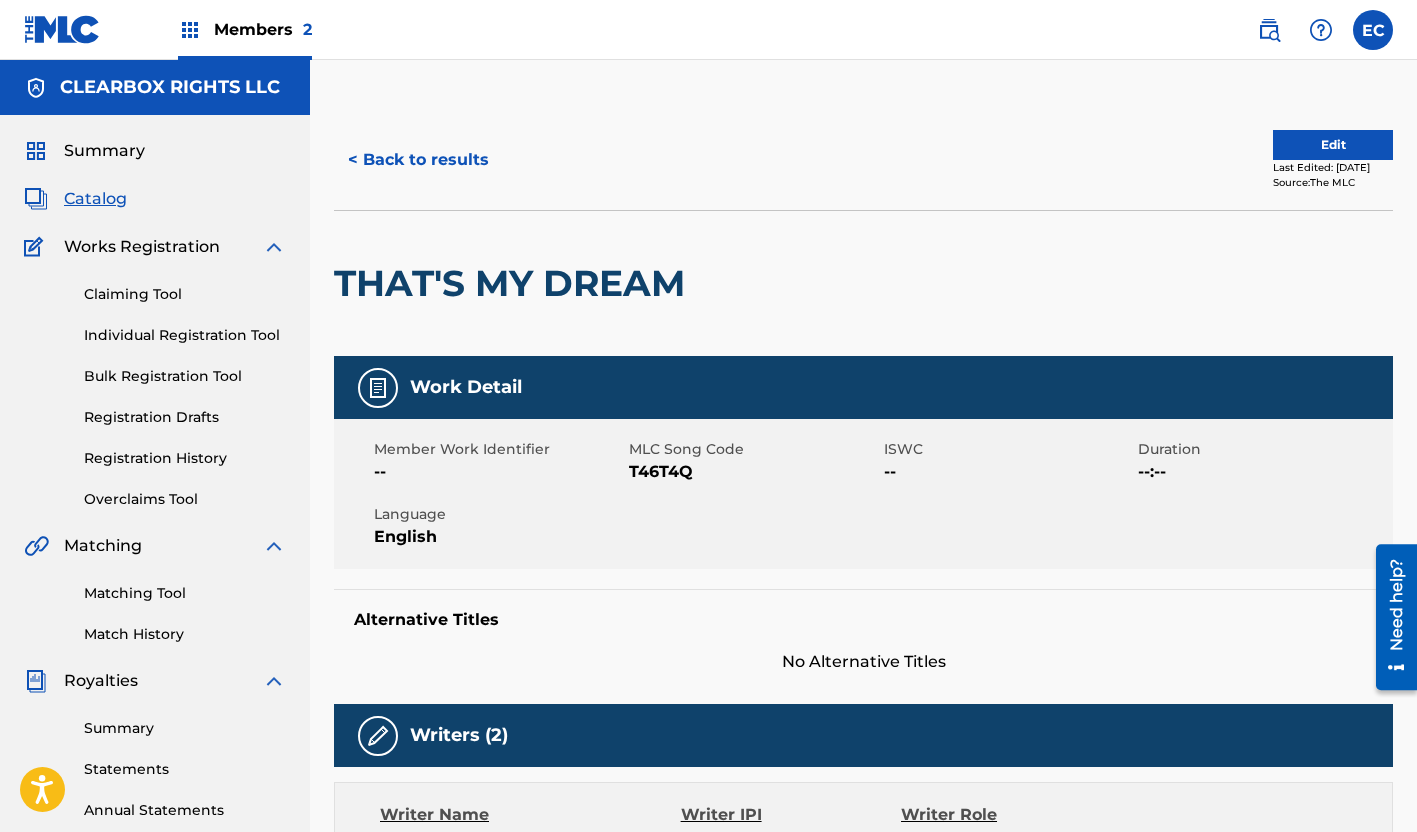 click on "< Back to results" at bounding box center (418, 160) 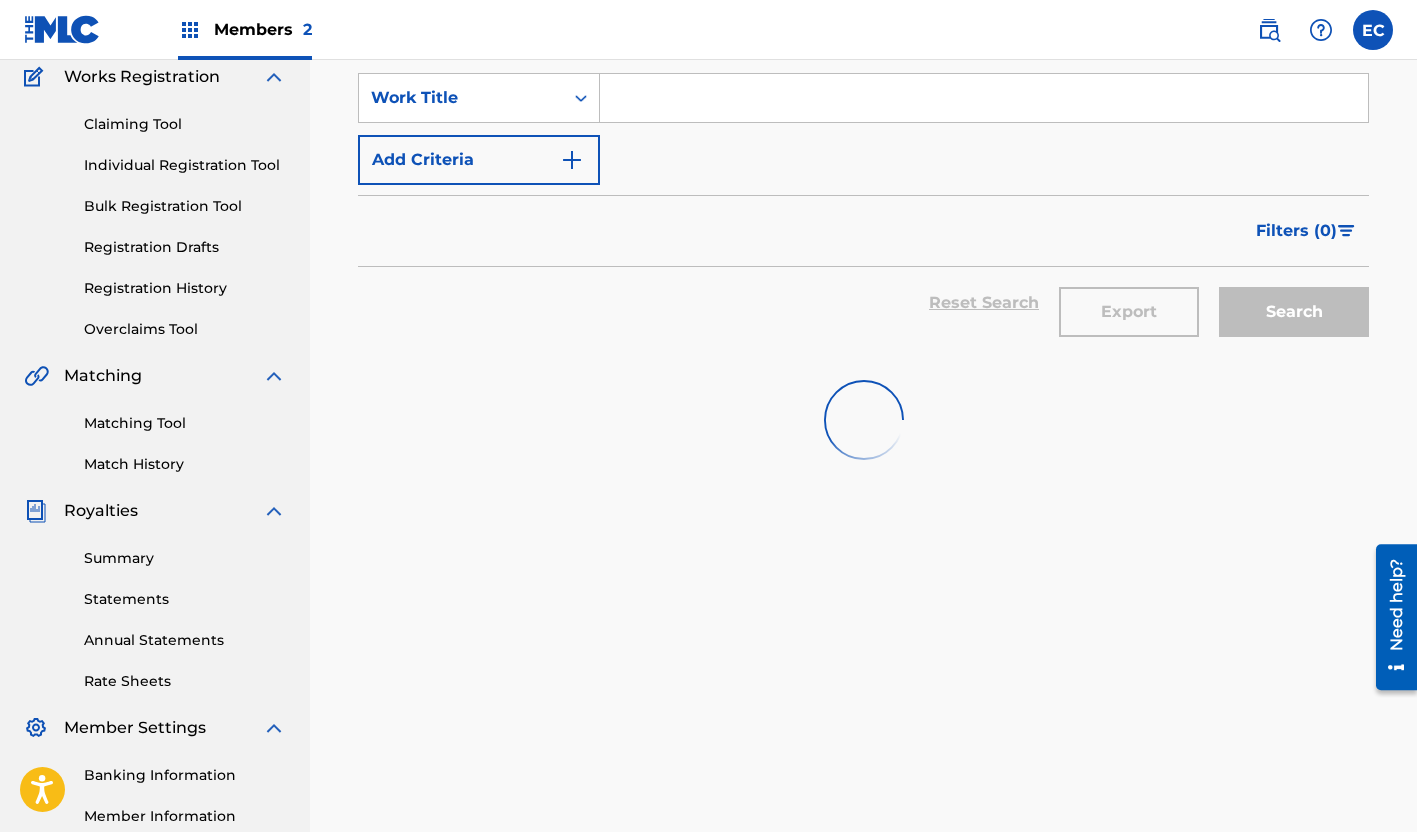 scroll, scrollTop: 0, scrollLeft: 0, axis: both 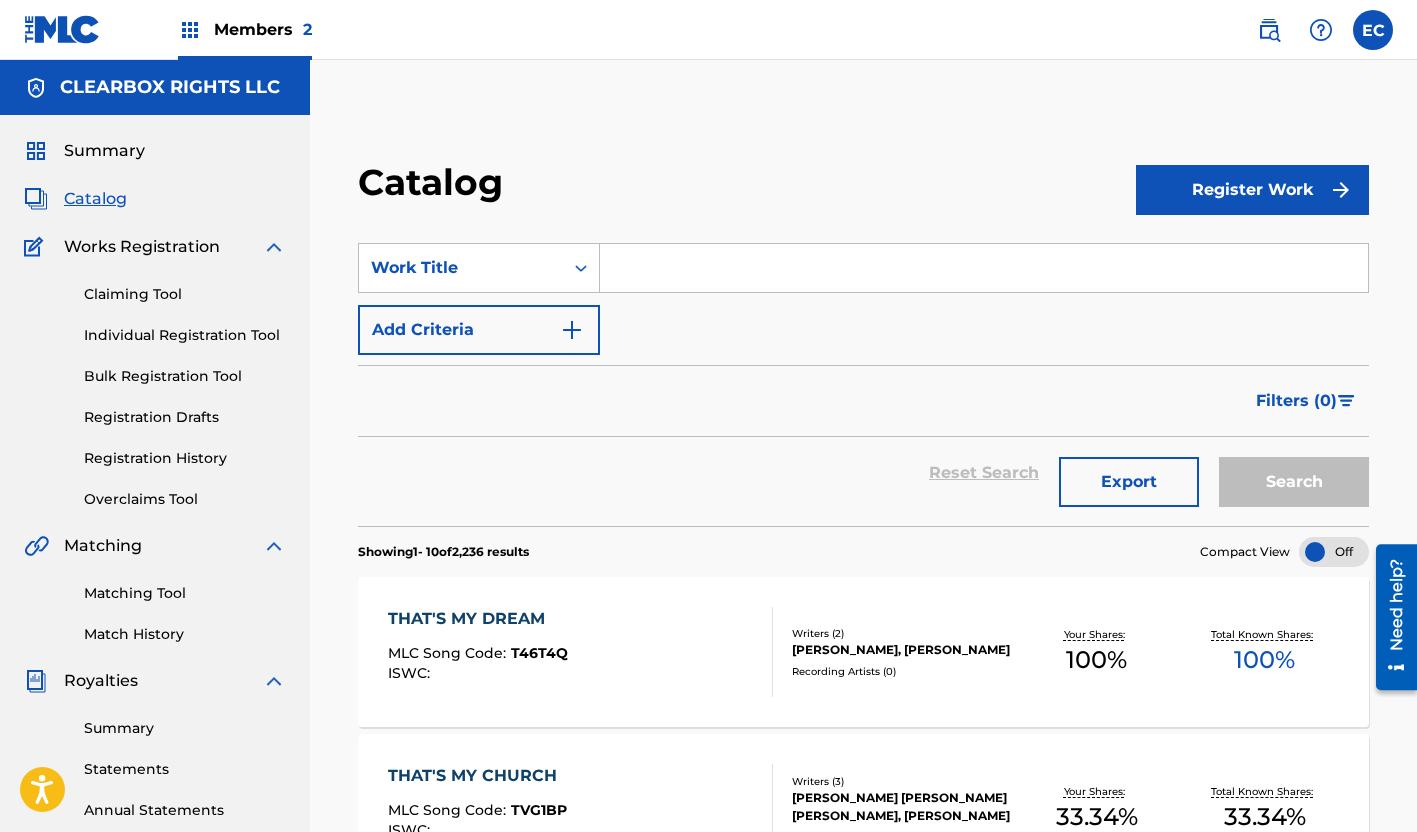 click at bounding box center [984, 268] 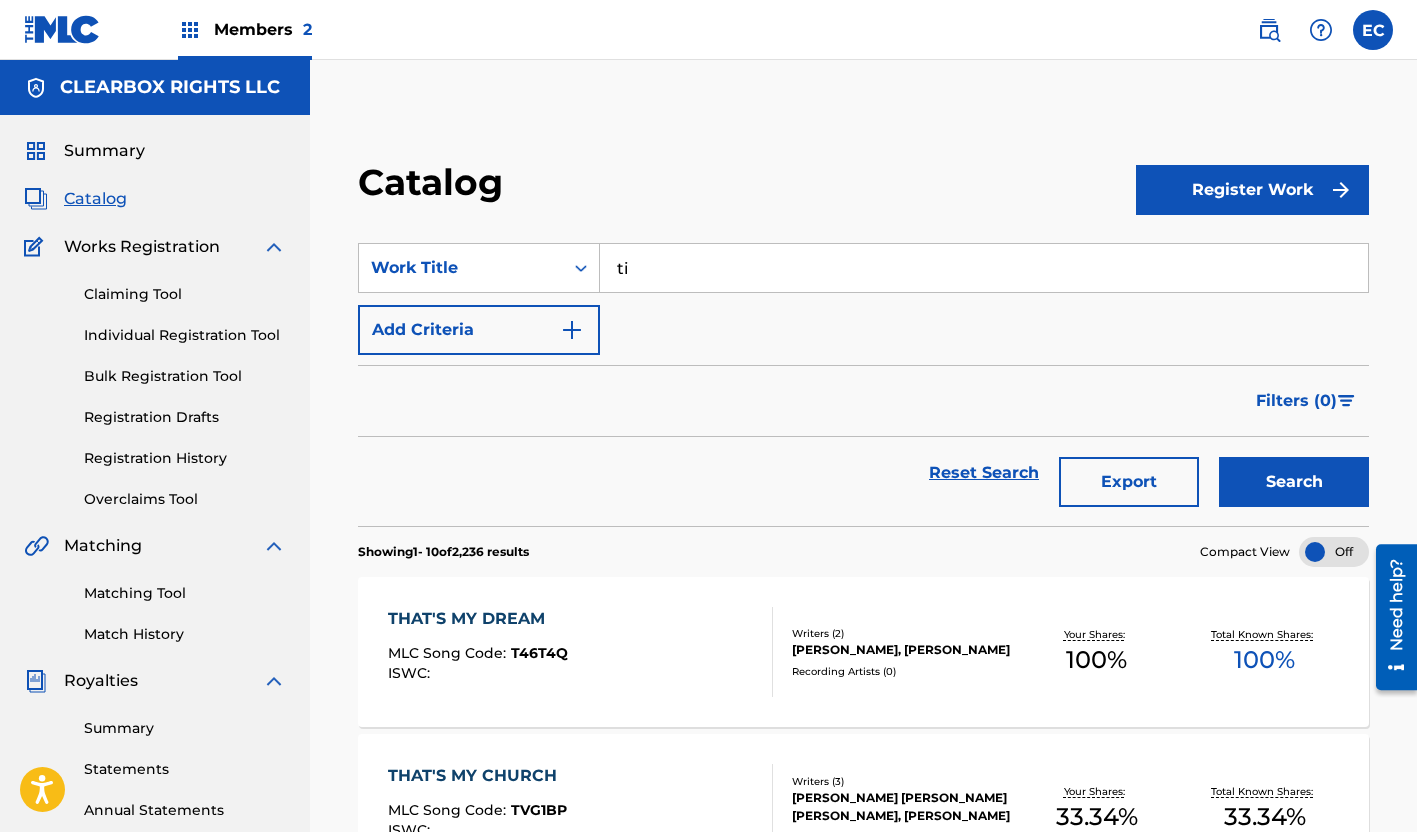 type on "t" 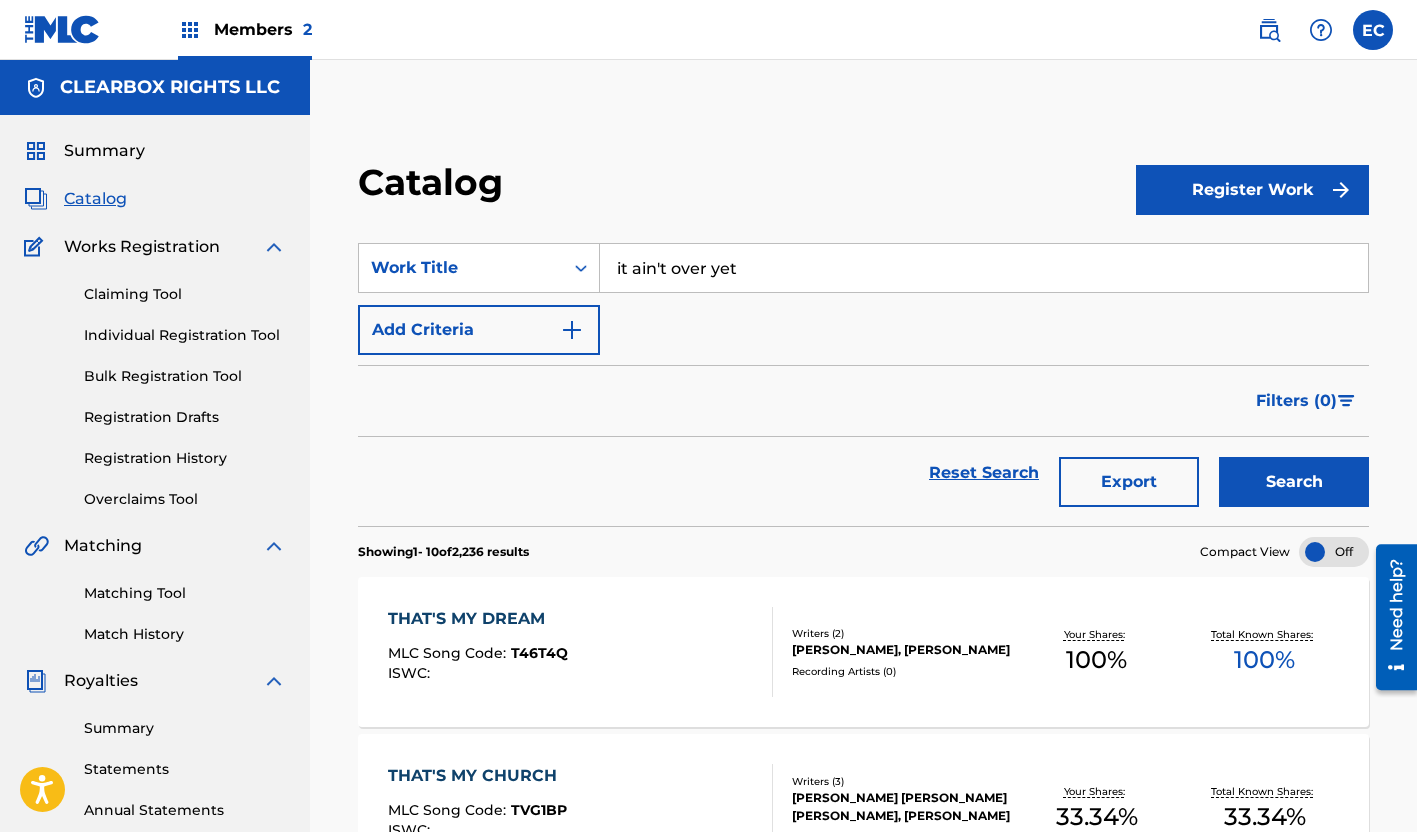 type on "it ain't over yet" 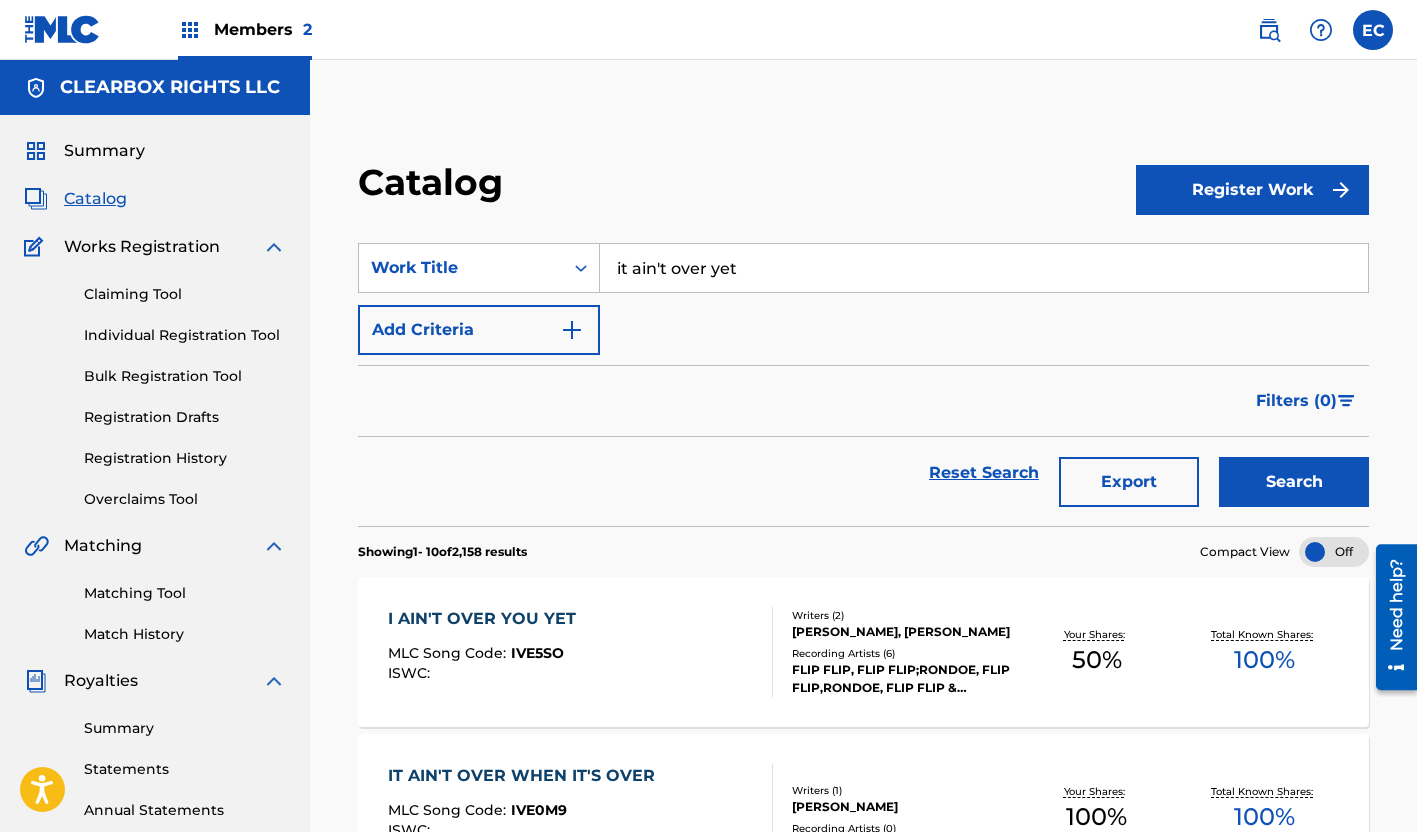 click at bounding box center [1269, 30] 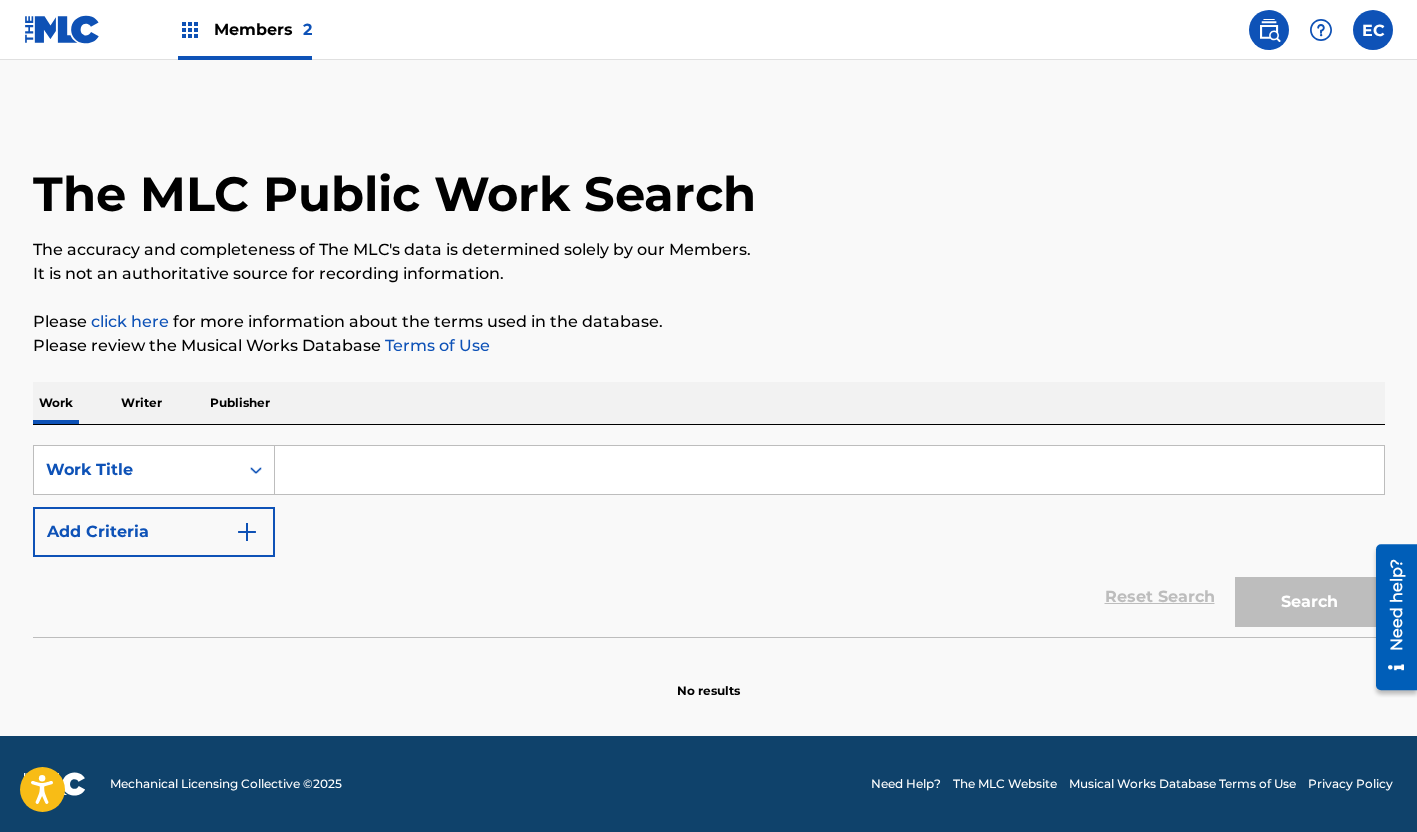click at bounding box center [829, 470] 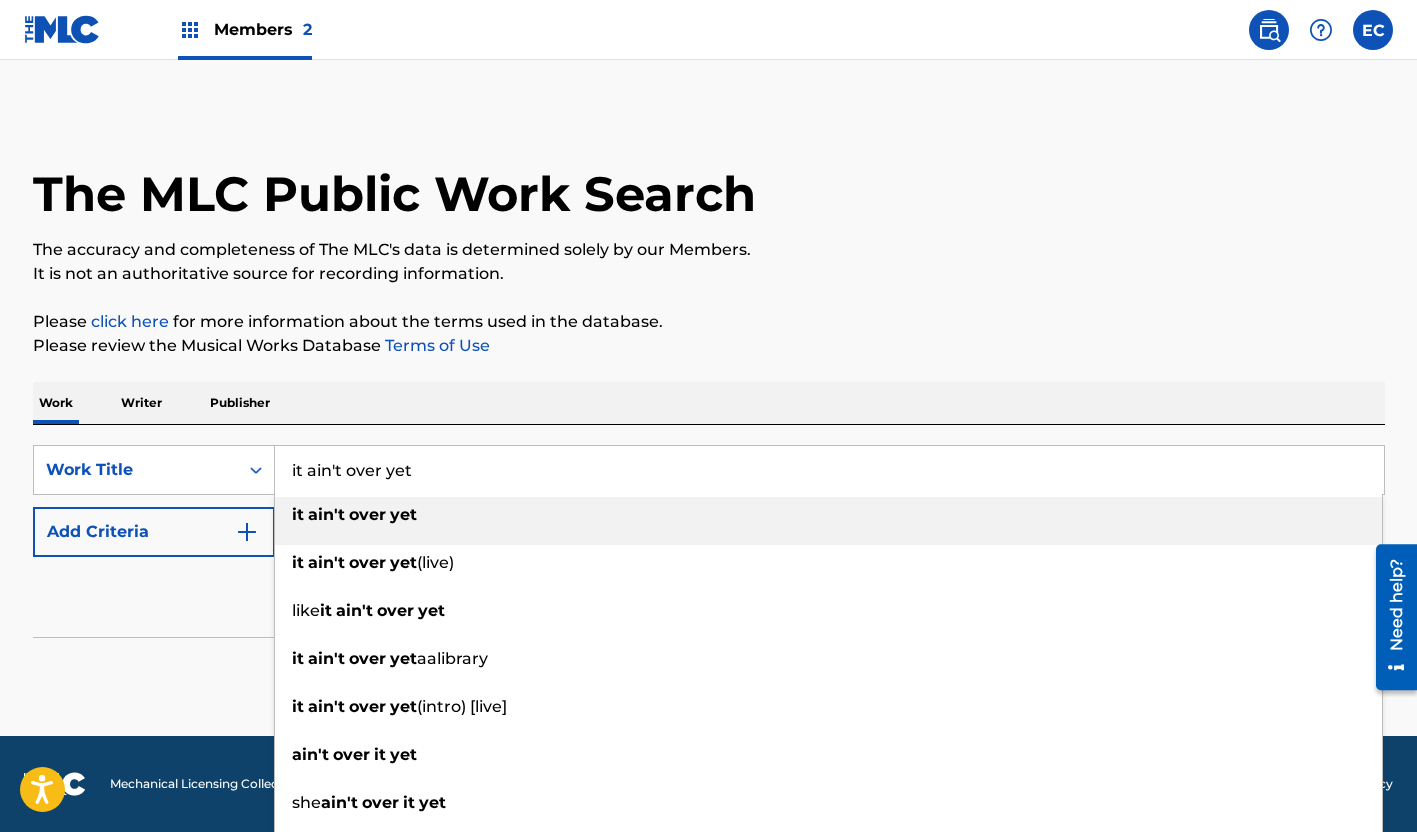 type on "it ain't over yet" 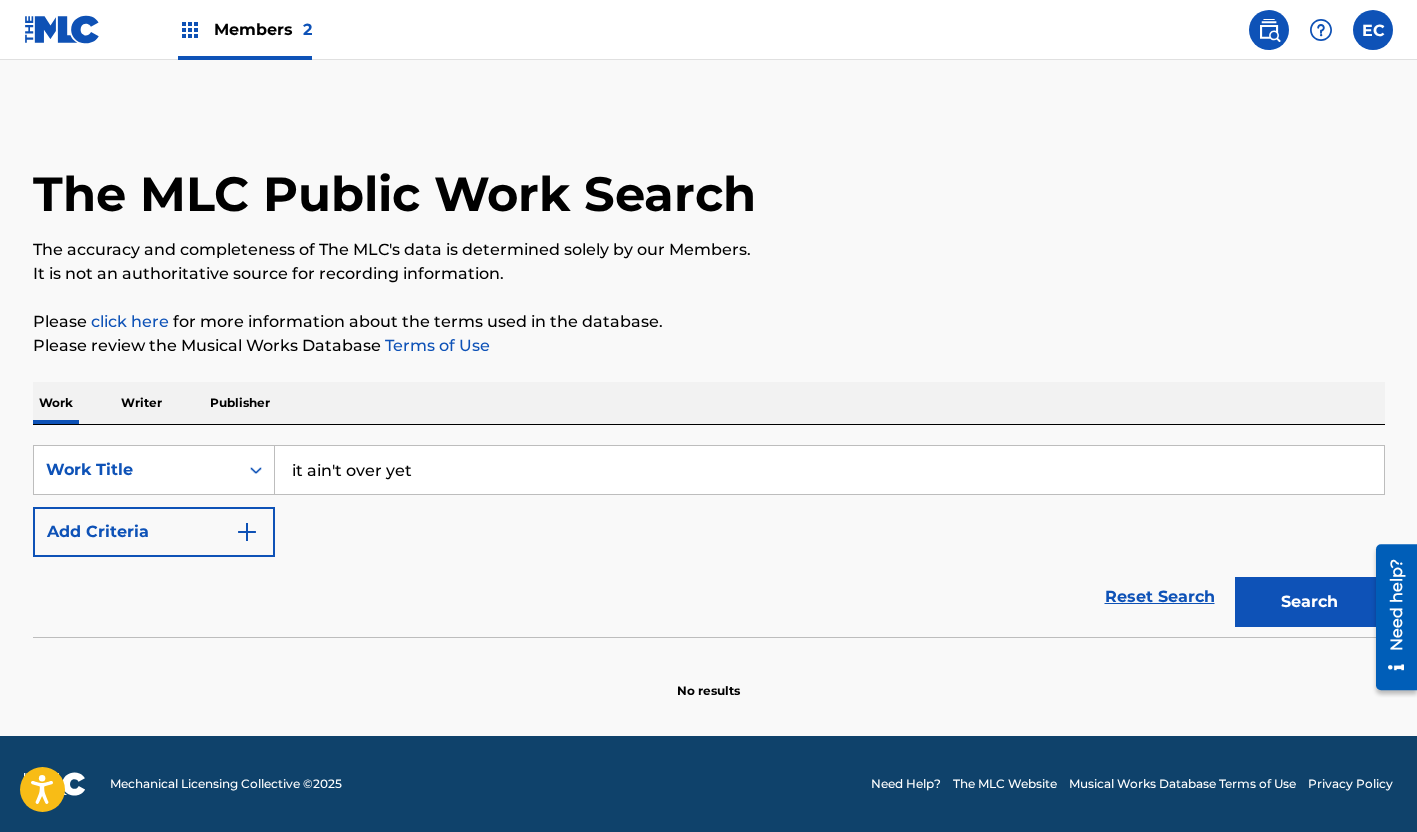 click on "Add Criteria" at bounding box center [154, 532] 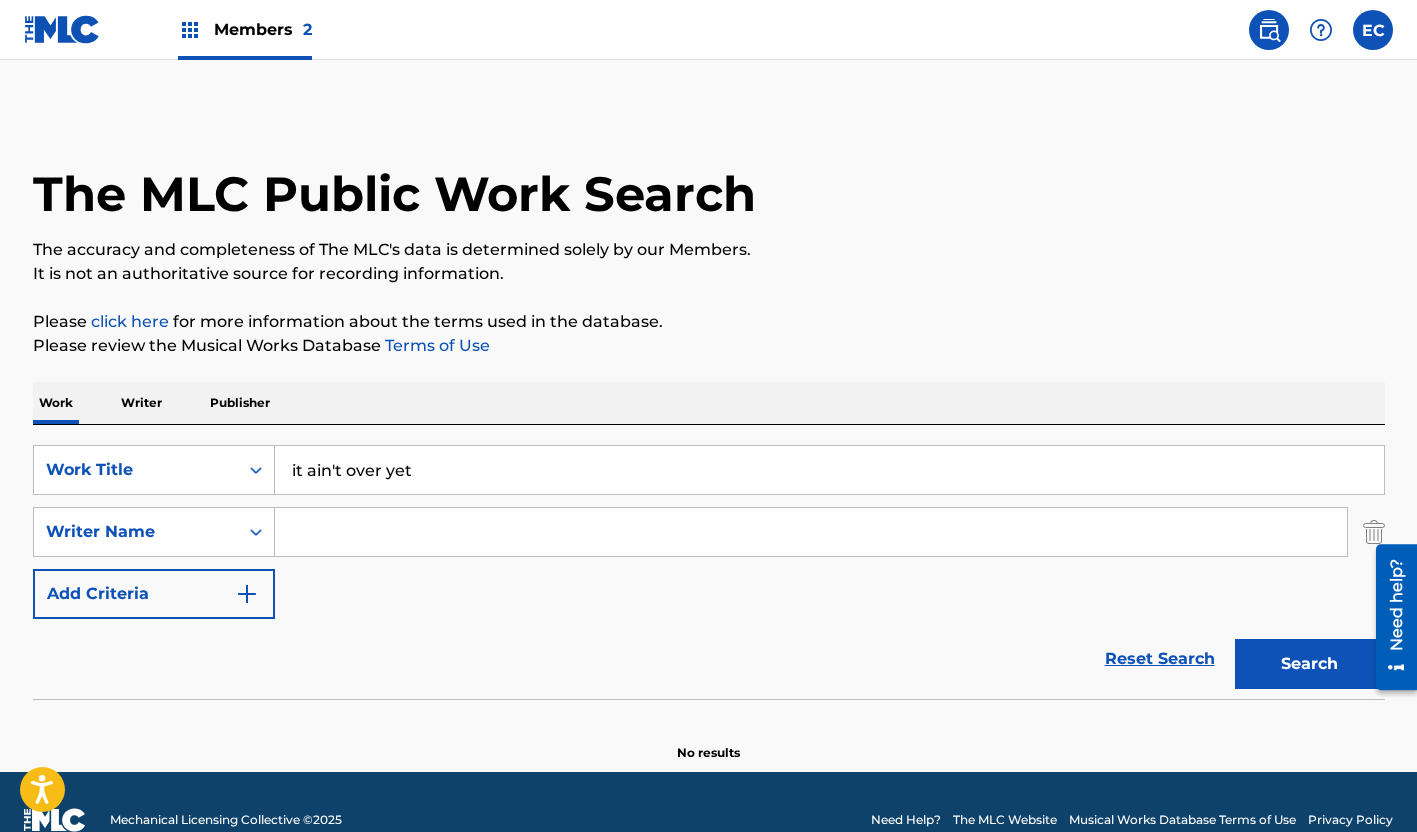 click at bounding box center [811, 532] 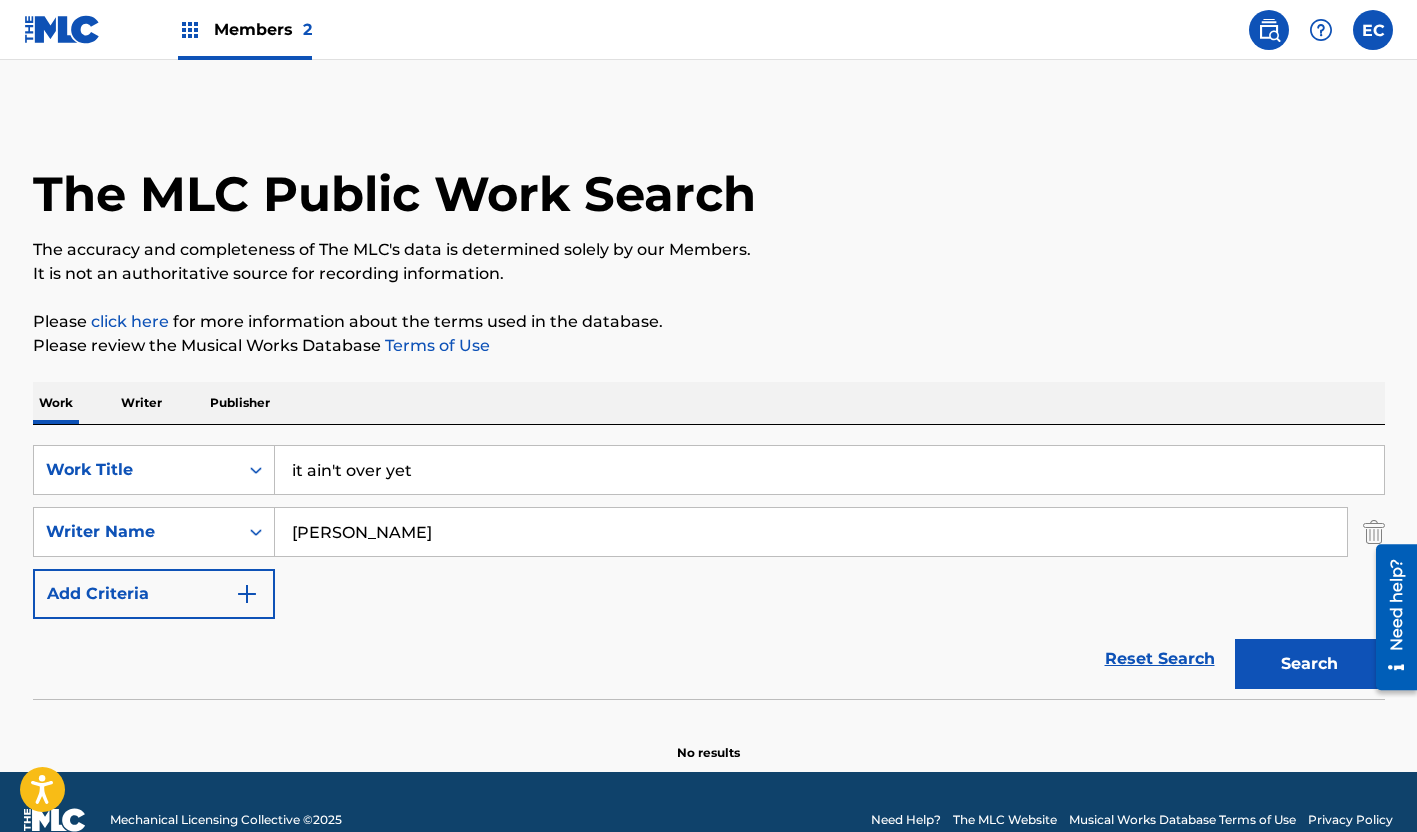 type on "[PERSON_NAME]" 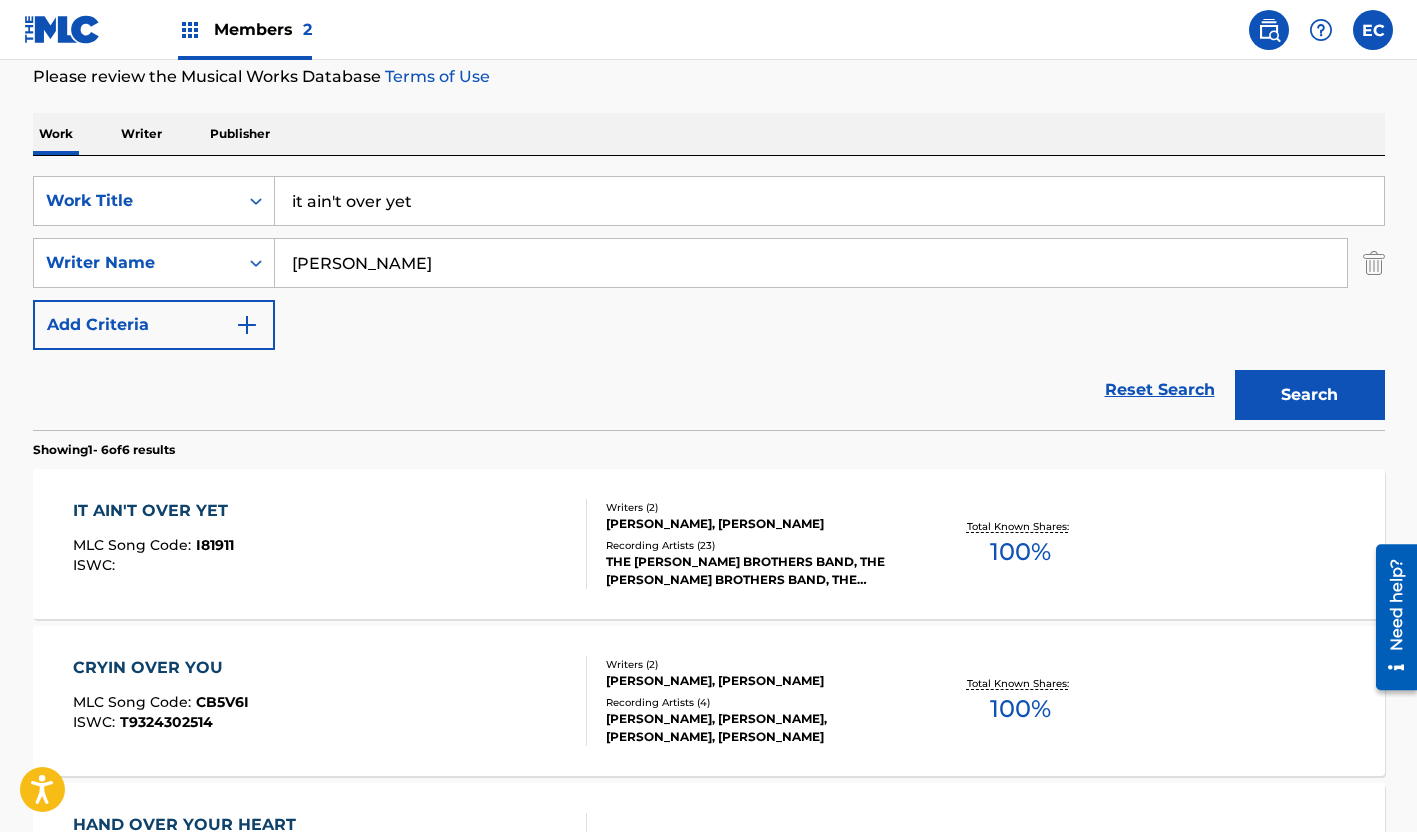 scroll, scrollTop: 300, scrollLeft: 0, axis: vertical 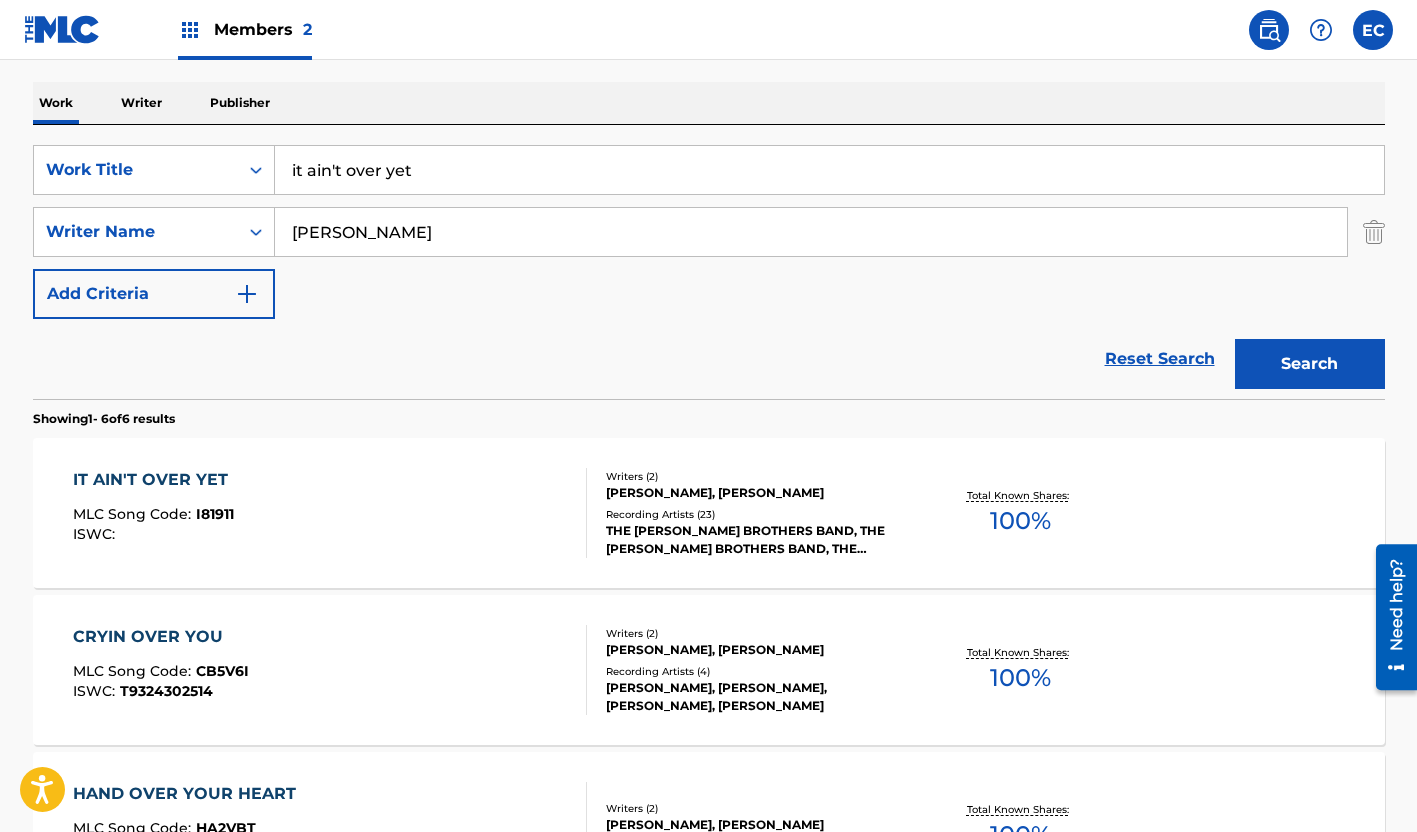 click on "IT AIN'T OVER YET" at bounding box center (155, 480) 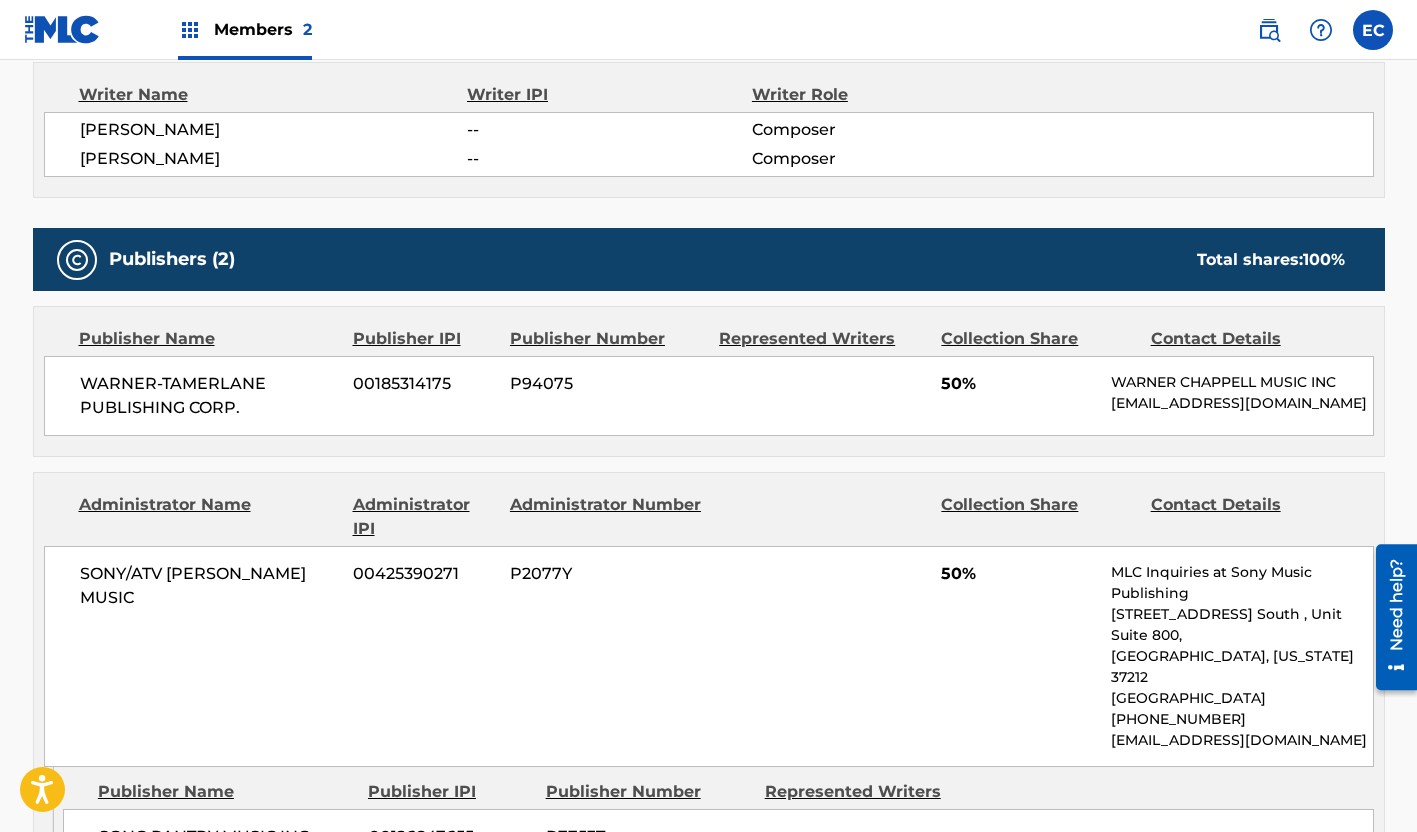 scroll, scrollTop: 800, scrollLeft: 0, axis: vertical 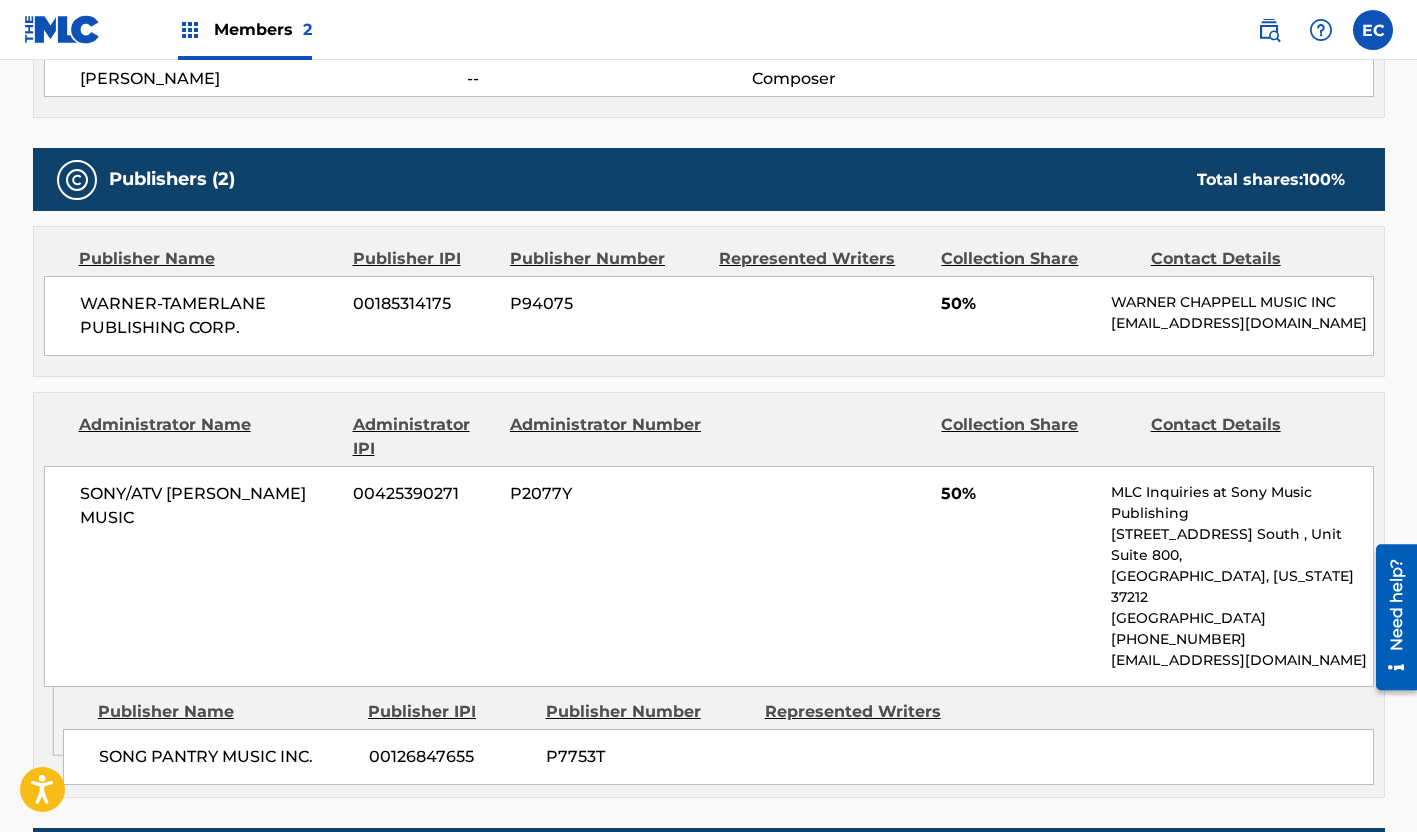 click on "P94075" at bounding box center (607, 304) 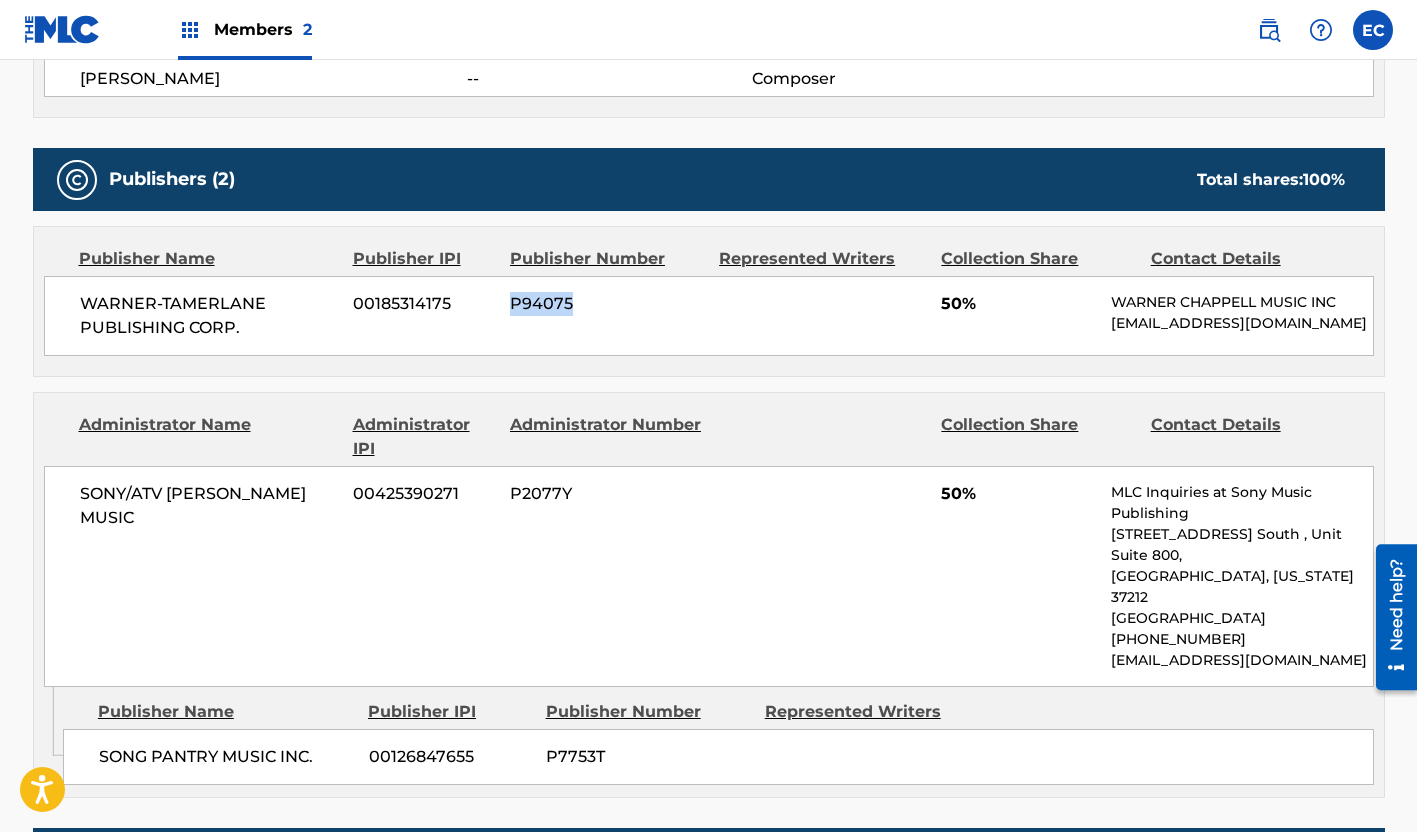 click on "P94075" at bounding box center [607, 304] 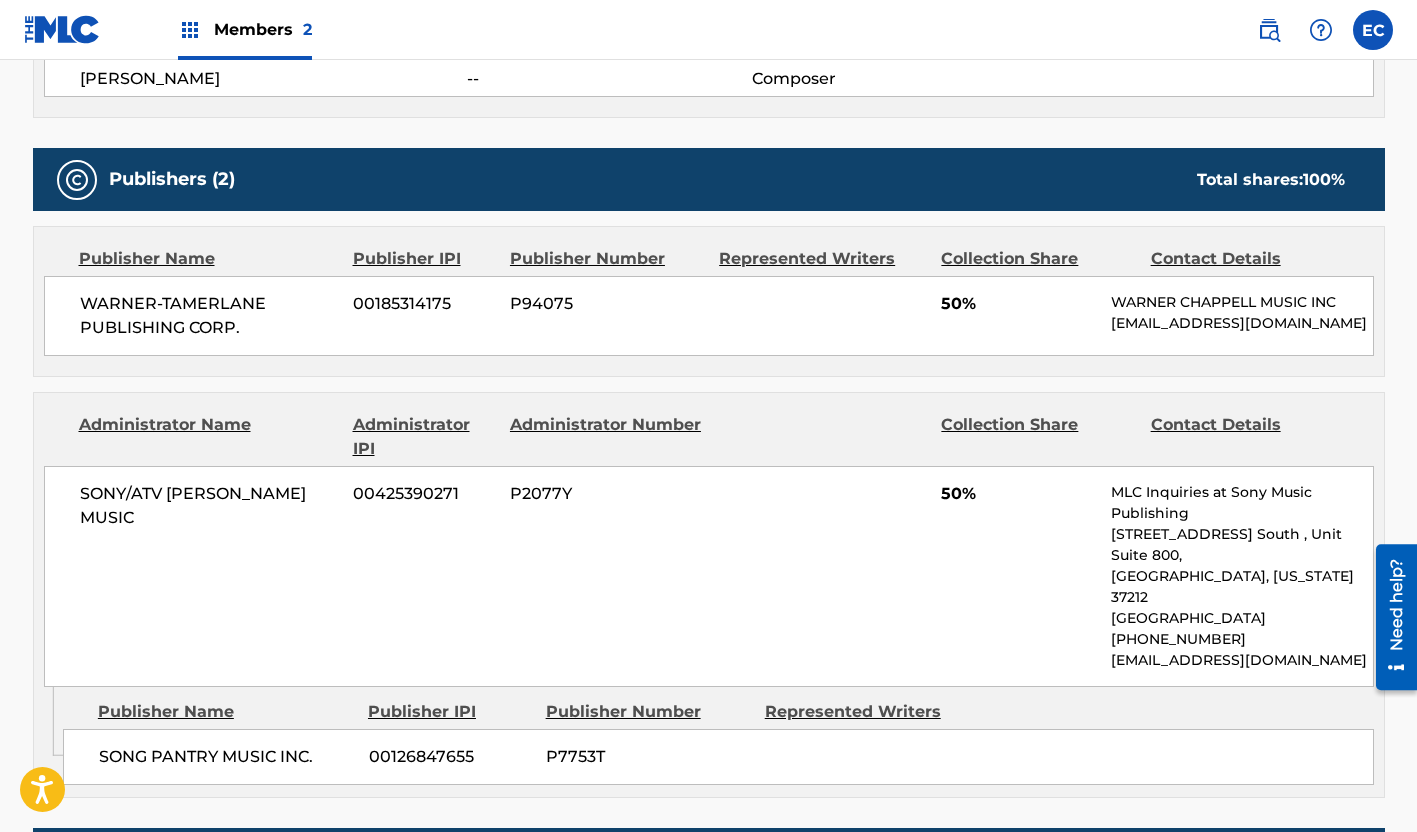 click on "00185314175" at bounding box center [424, 304] 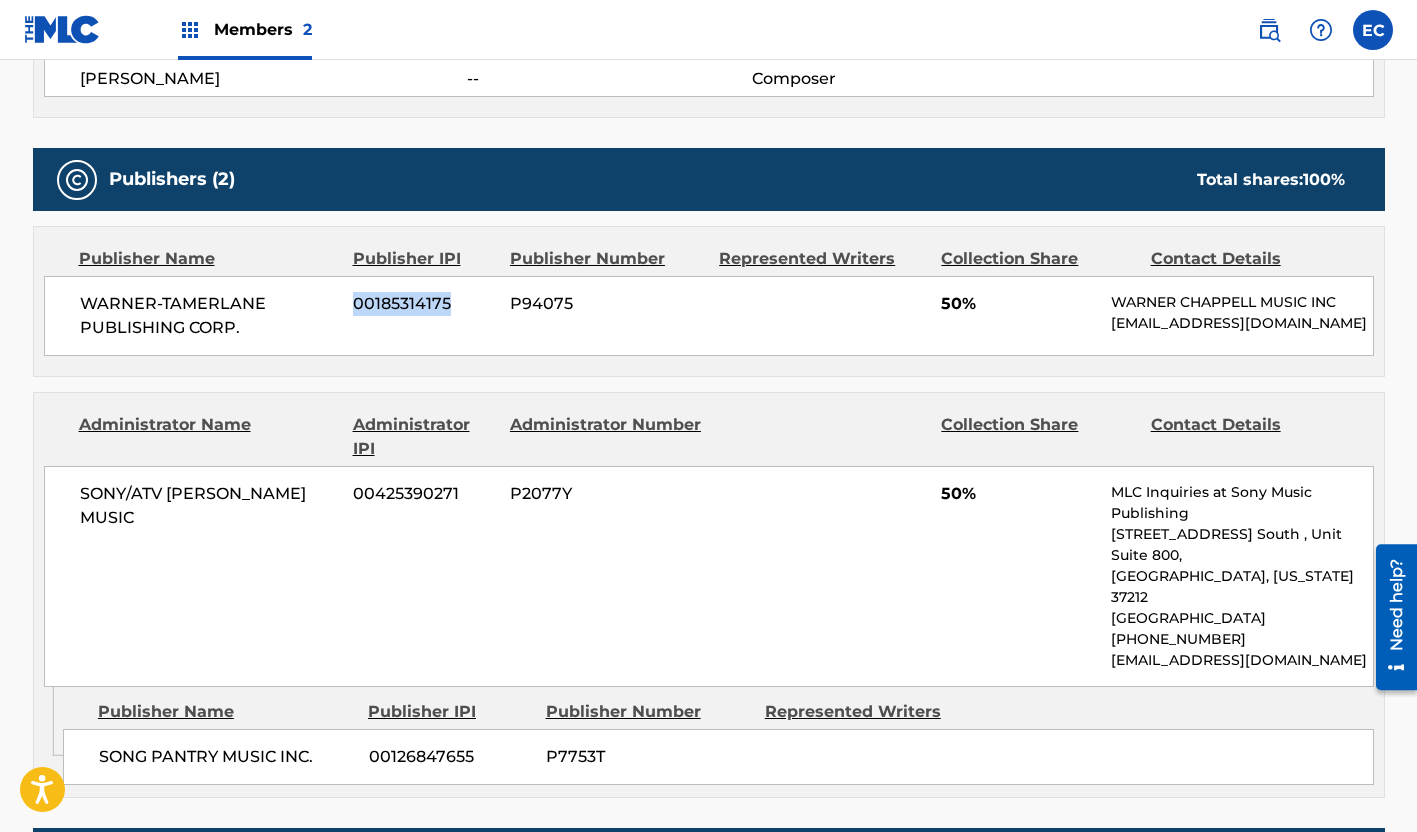 click on "00185314175" at bounding box center (424, 304) 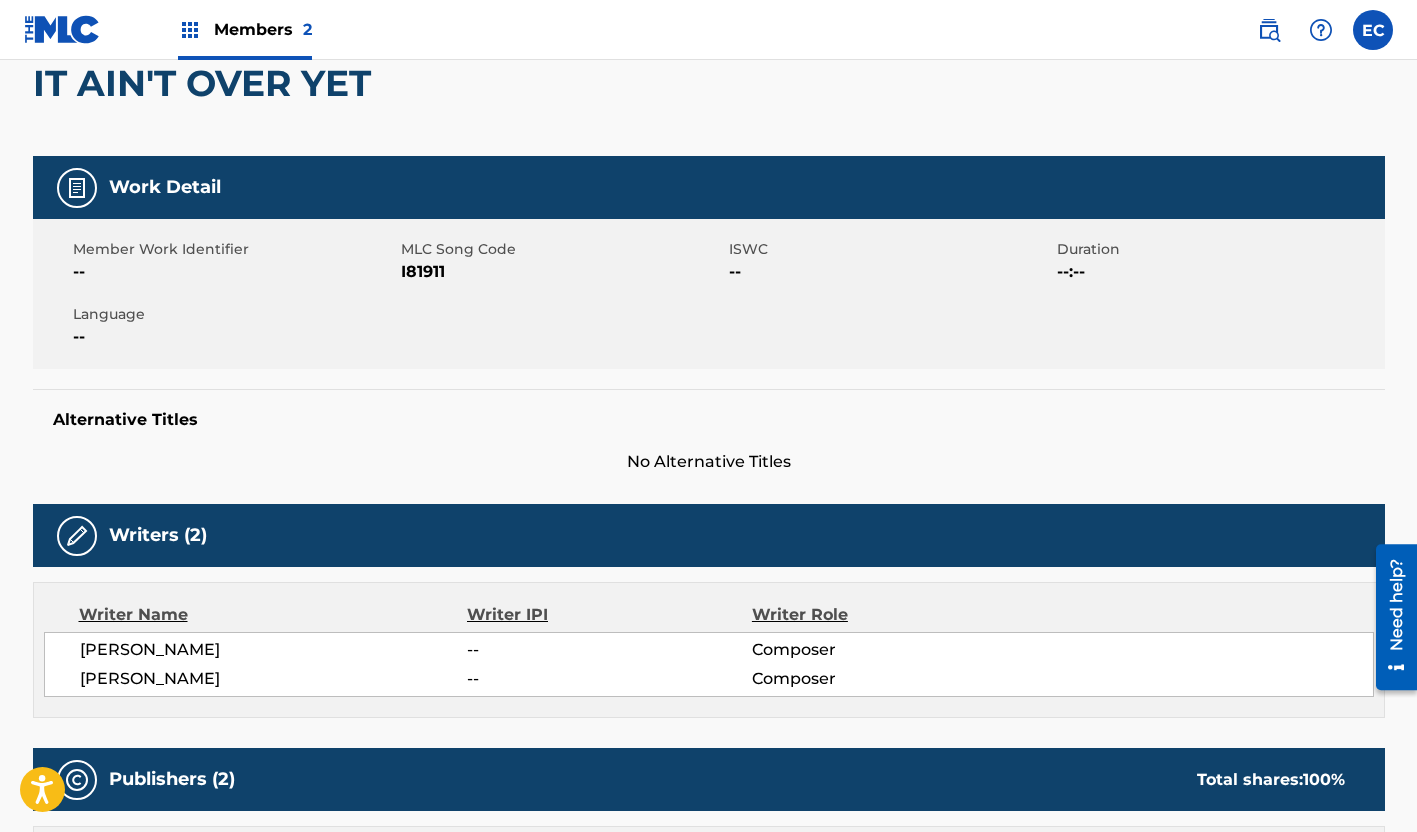 scroll, scrollTop: 0, scrollLeft: 0, axis: both 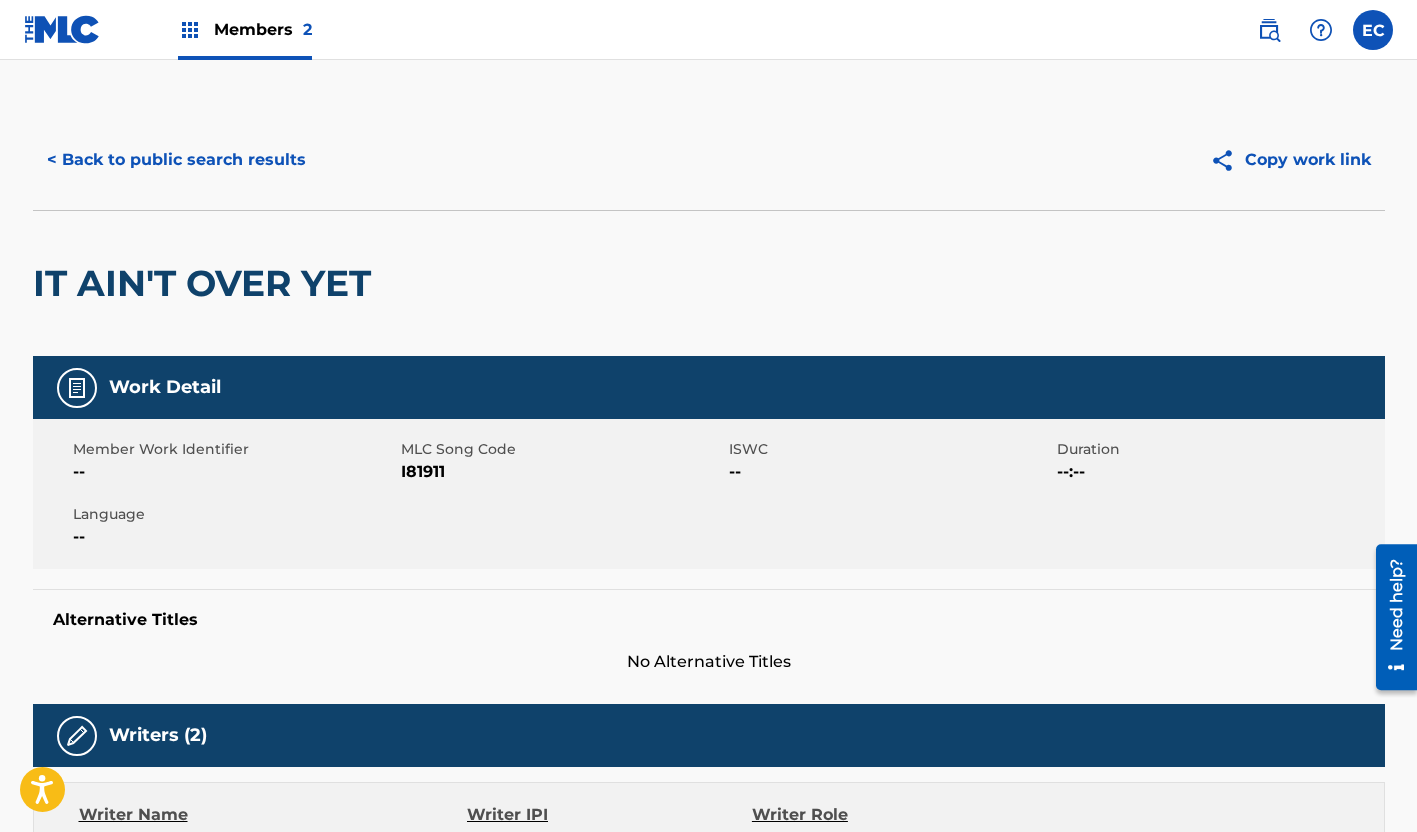 click on "I81911" at bounding box center (562, 472) 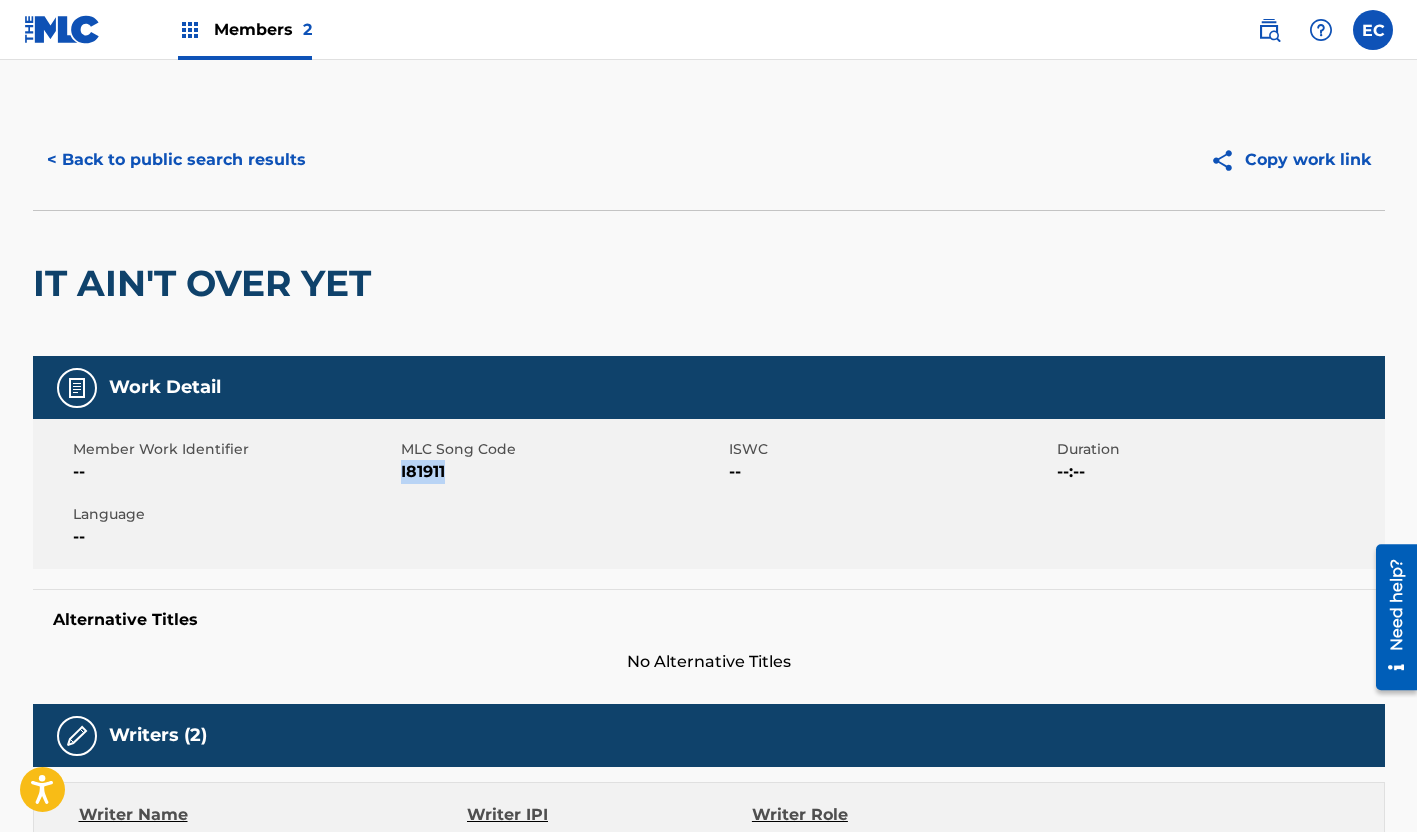 click on "I81911" at bounding box center [562, 472] 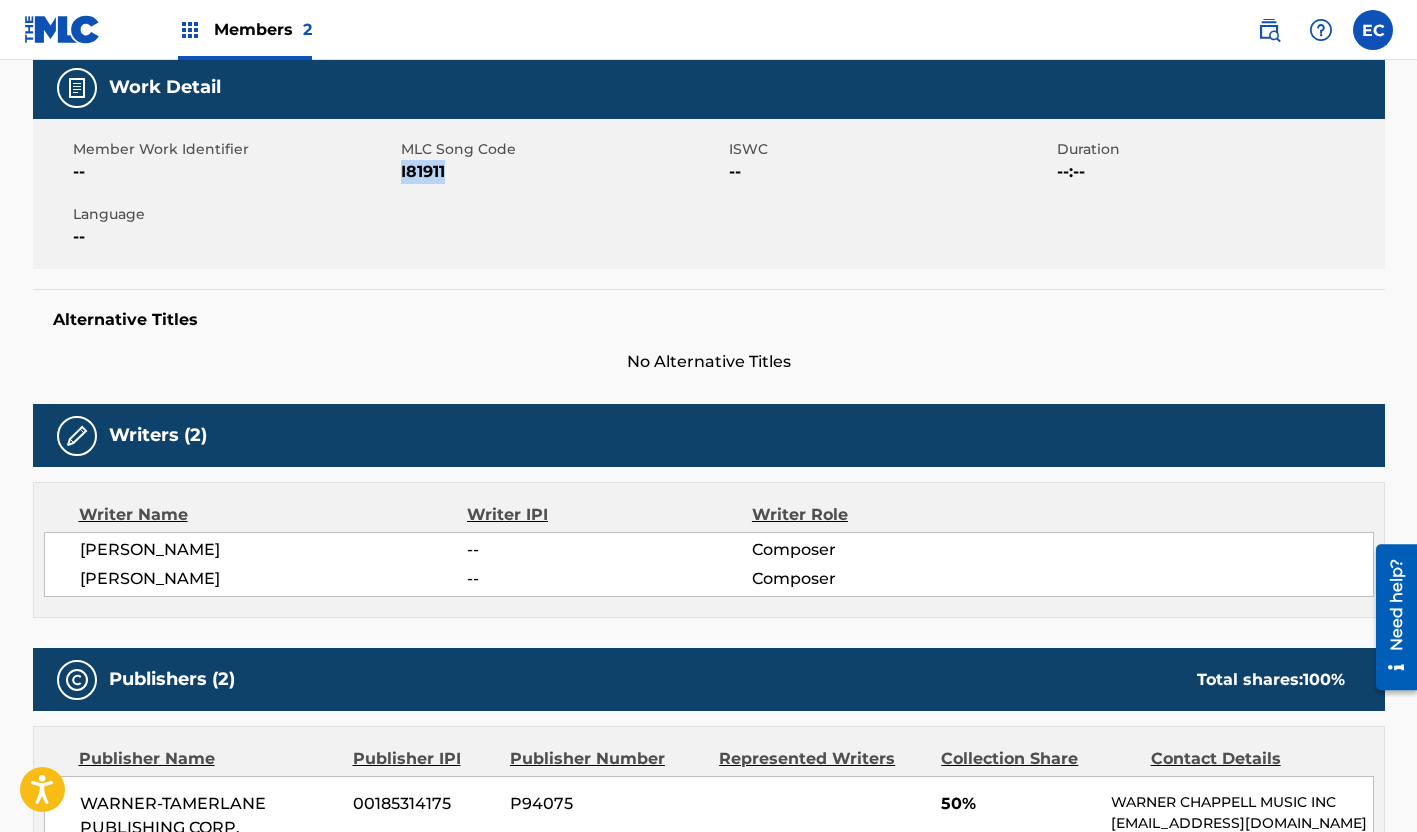 scroll, scrollTop: 0, scrollLeft: 0, axis: both 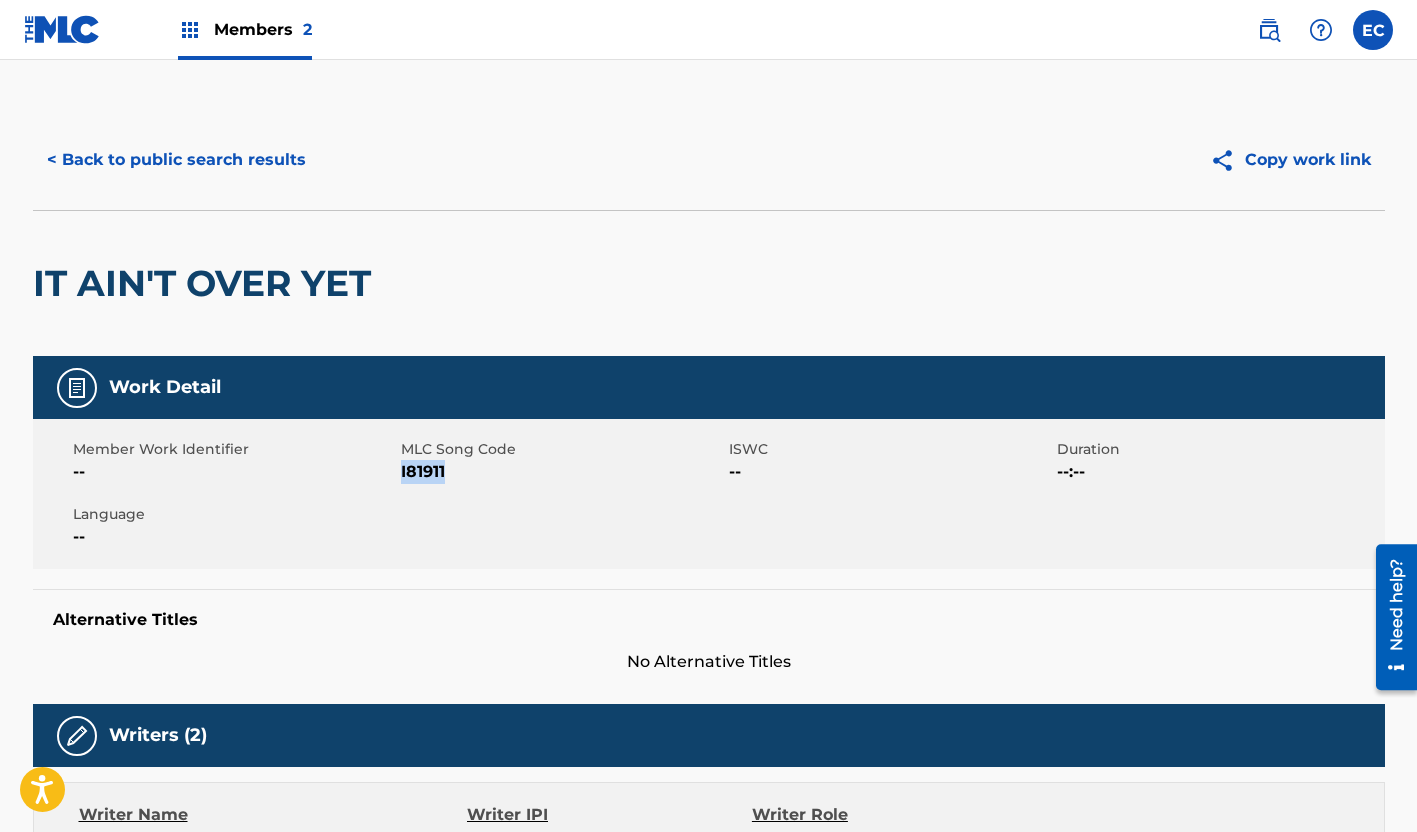 click at bounding box center (62, 29) 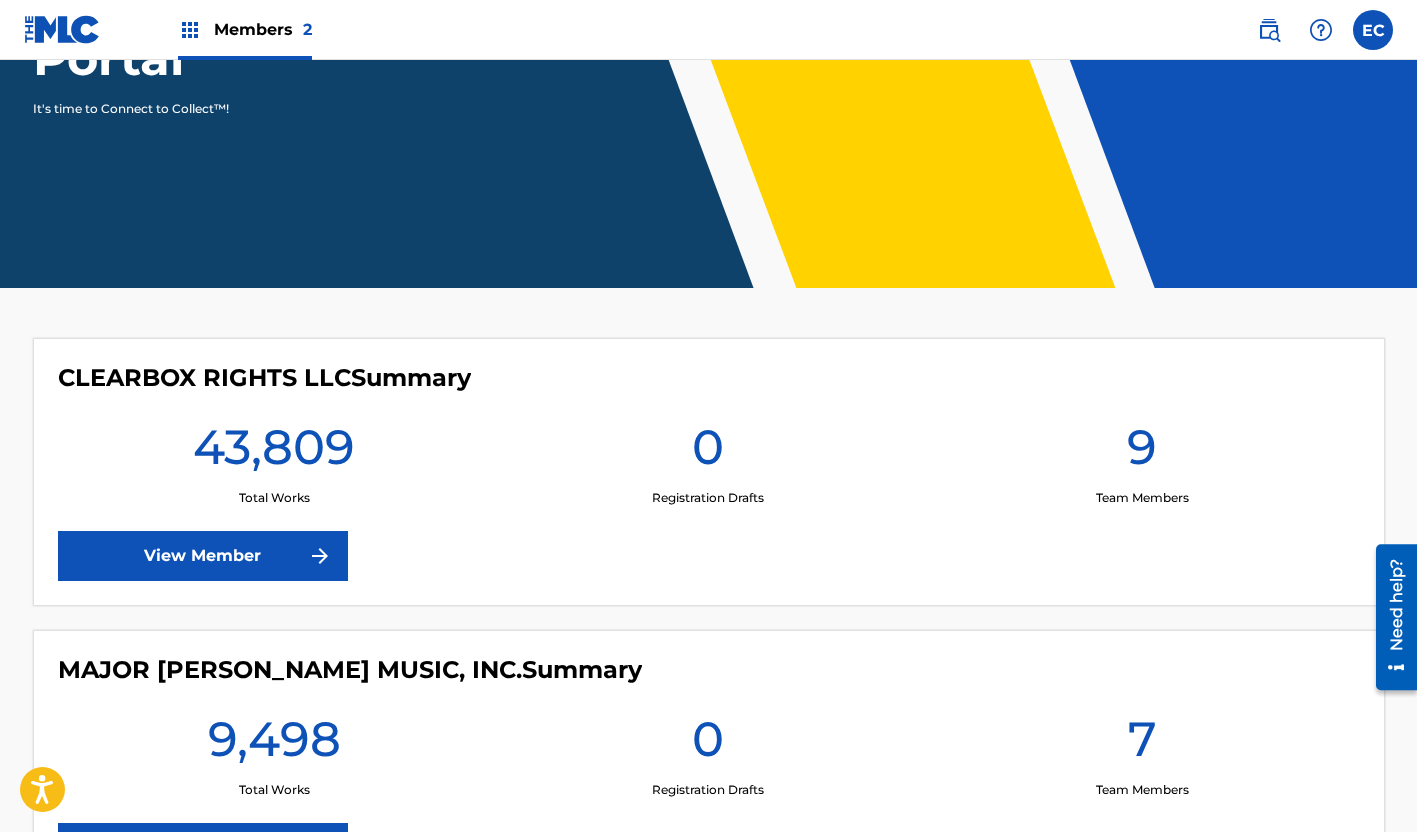 scroll, scrollTop: 300, scrollLeft: 0, axis: vertical 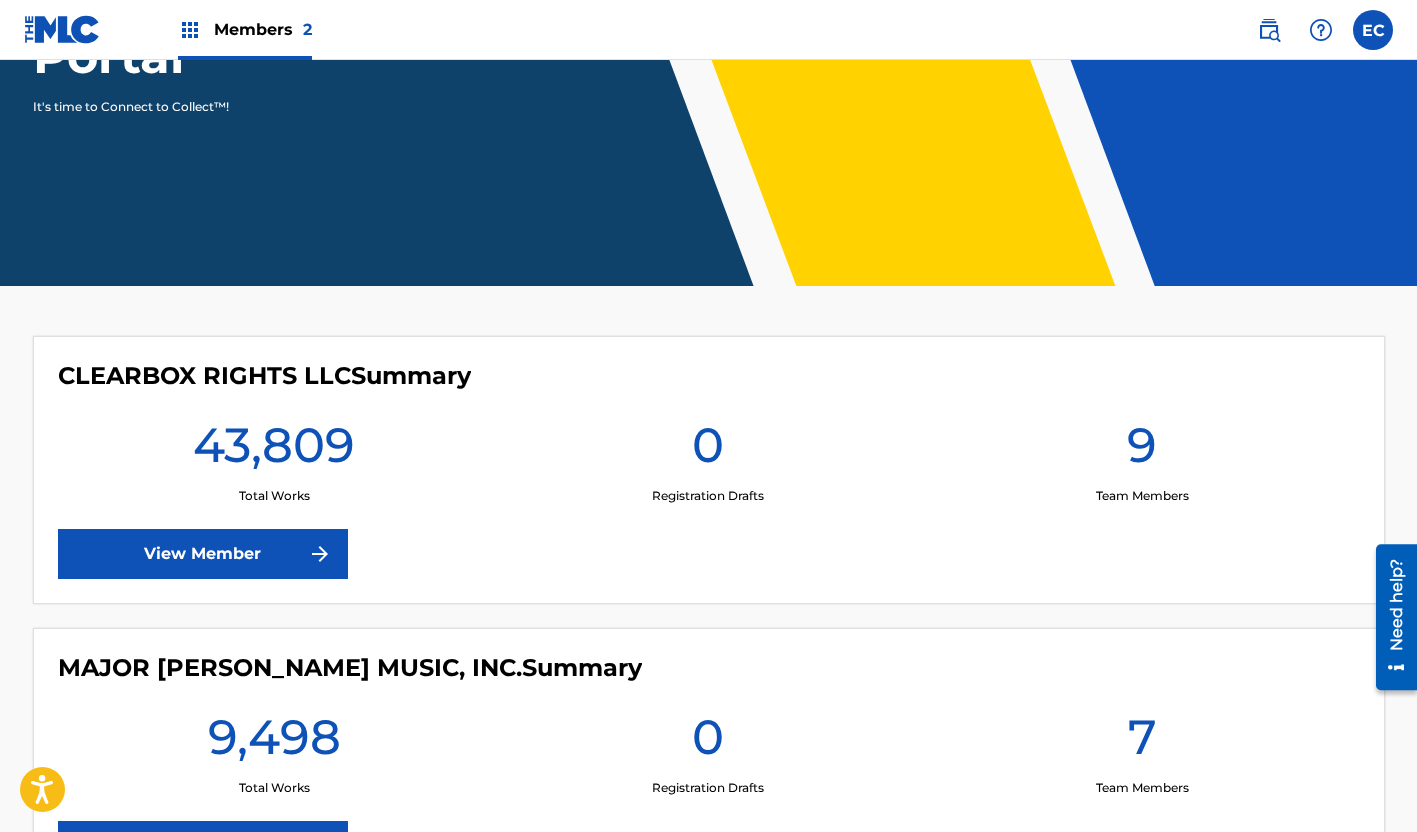 click on "View Member" at bounding box center (203, 554) 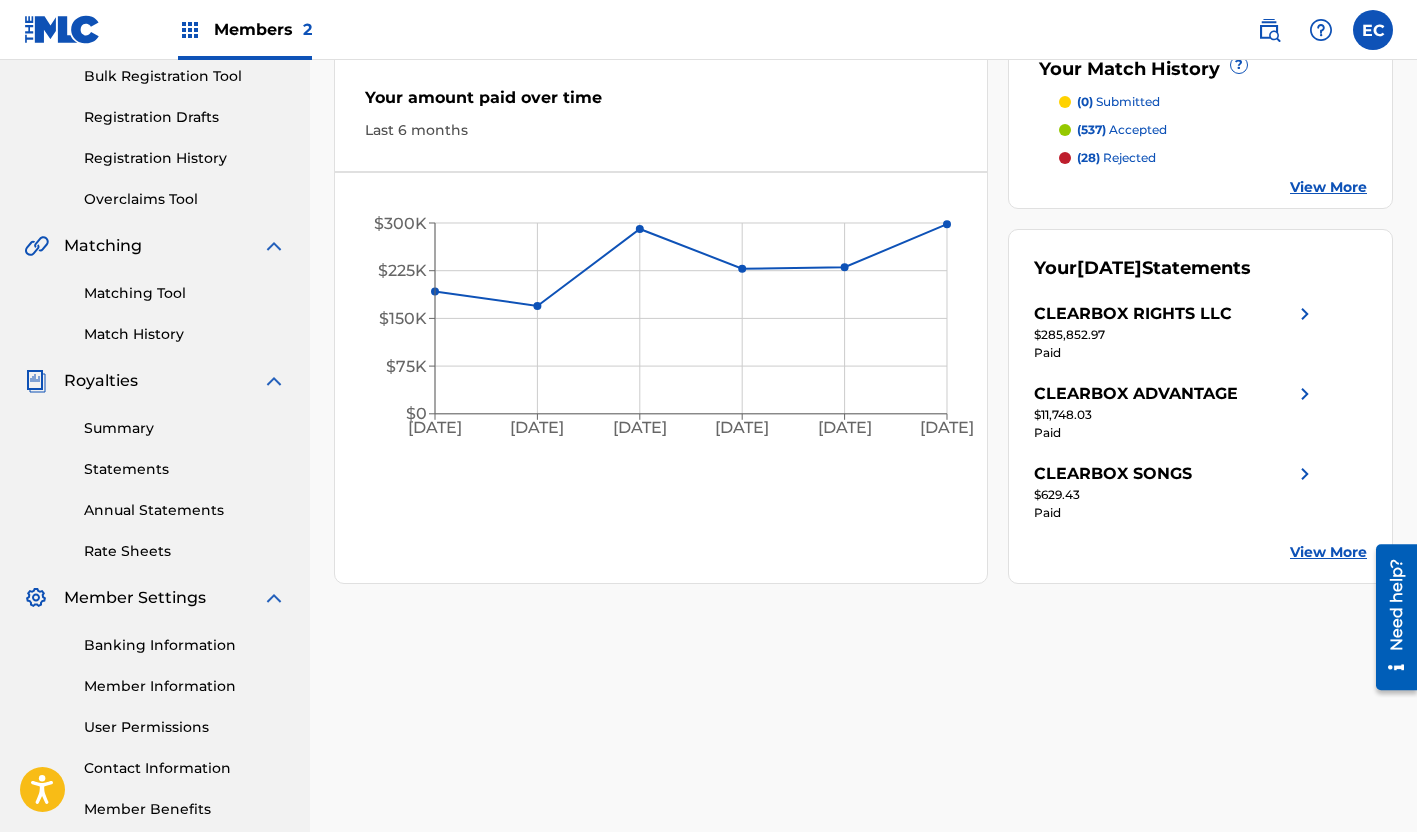 scroll, scrollTop: 400, scrollLeft: 0, axis: vertical 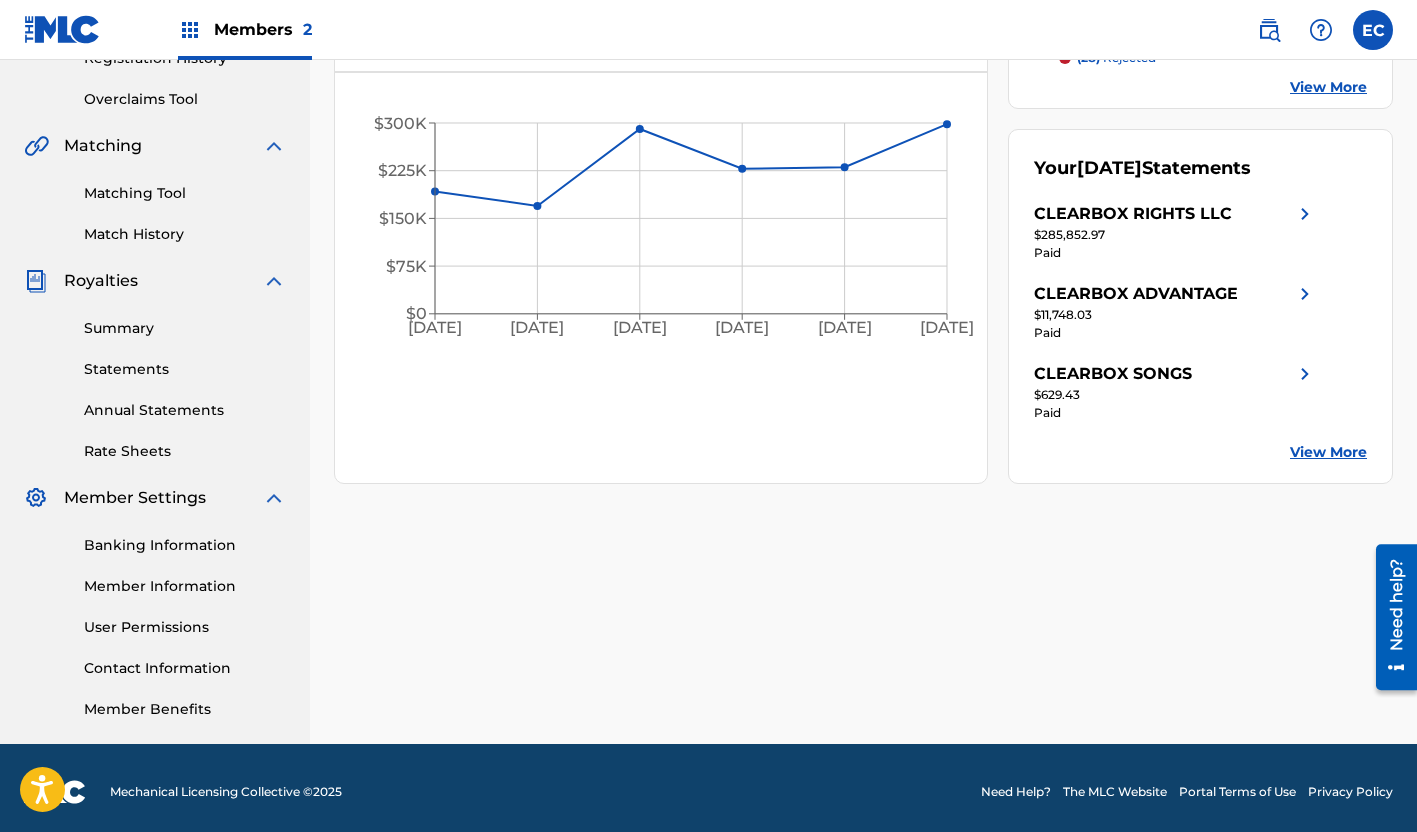 click on "Member Information" at bounding box center [185, 586] 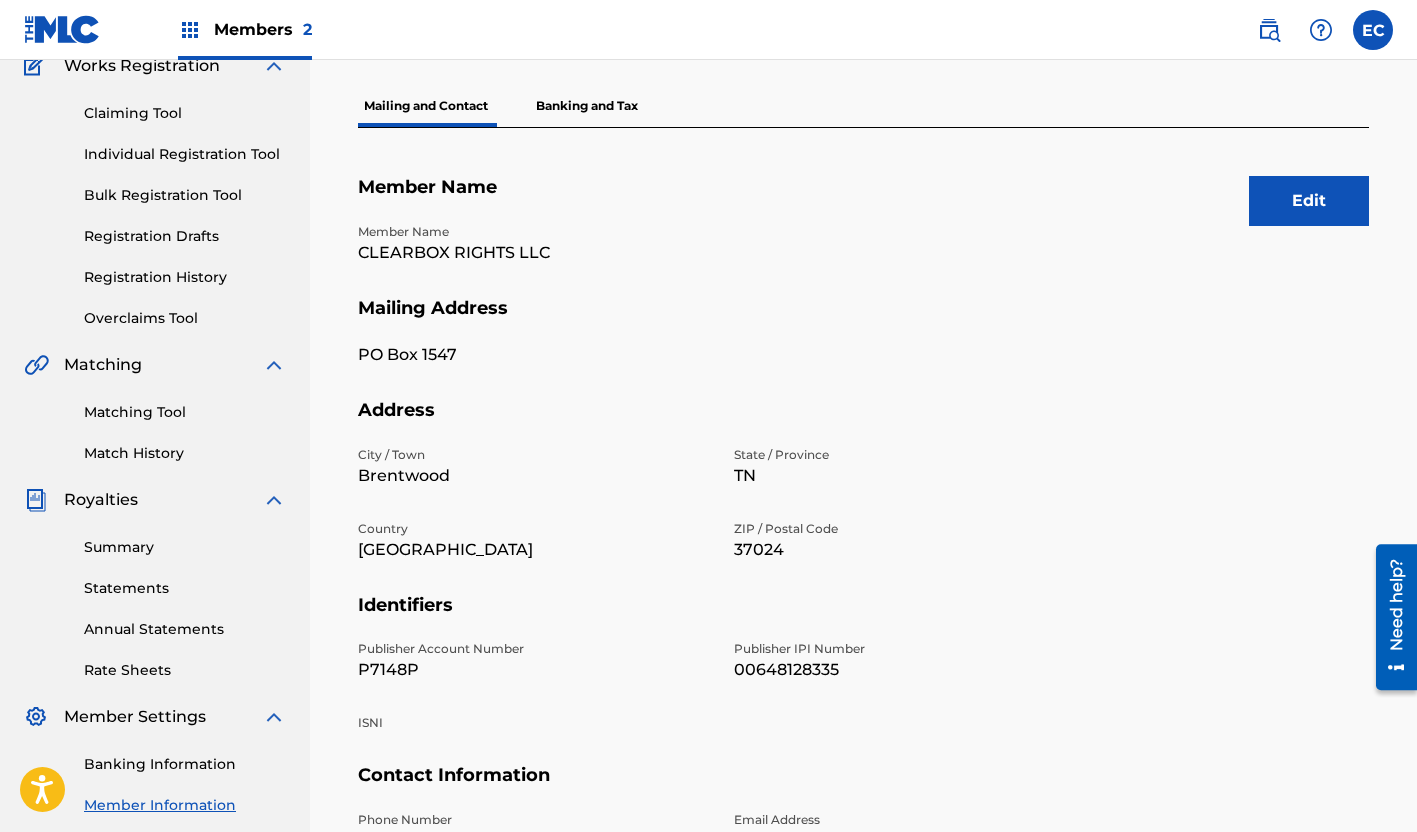 scroll, scrollTop: 200, scrollLeft: 0, axis: vertical 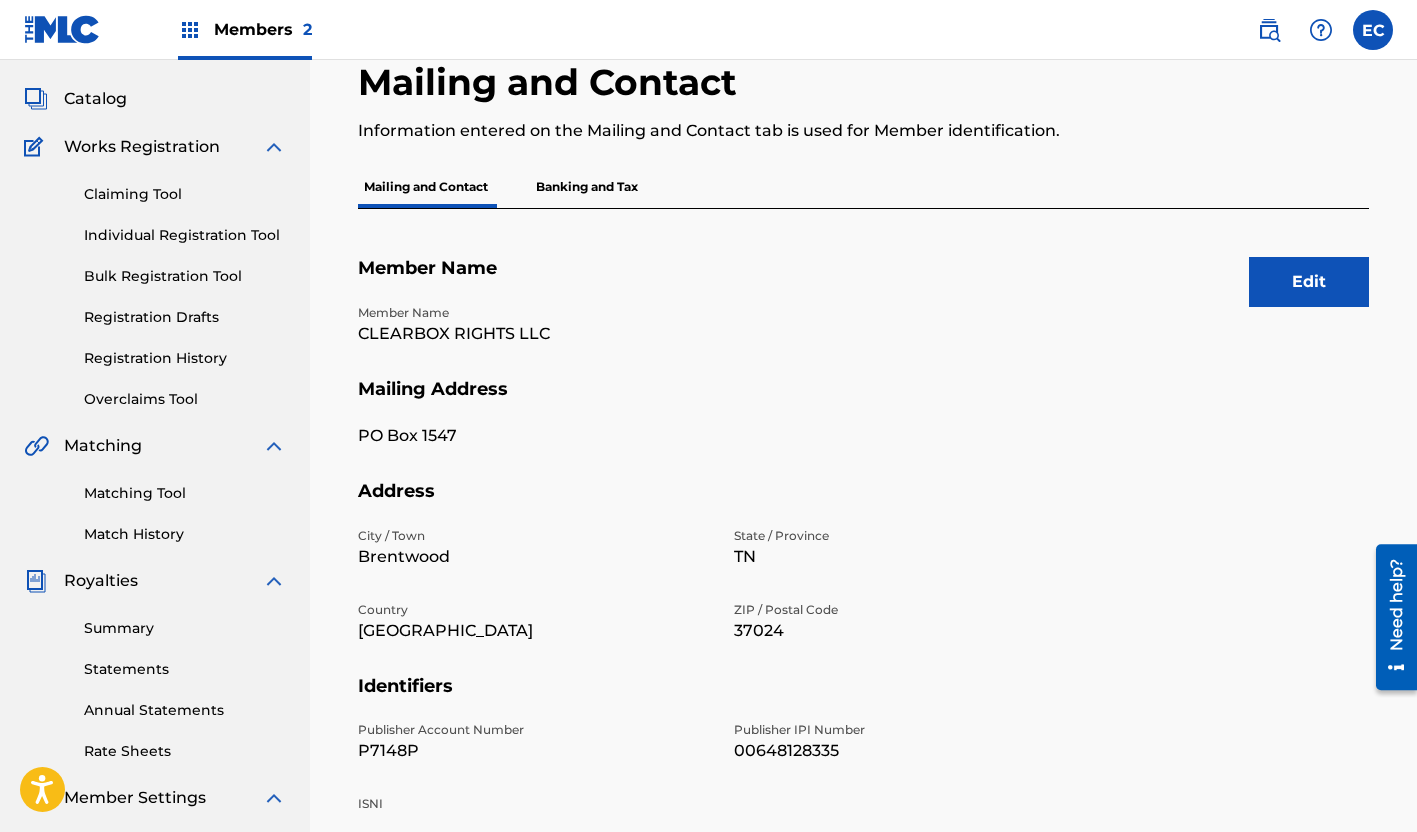 click on "Catalog" at bounding box center (95, 99) 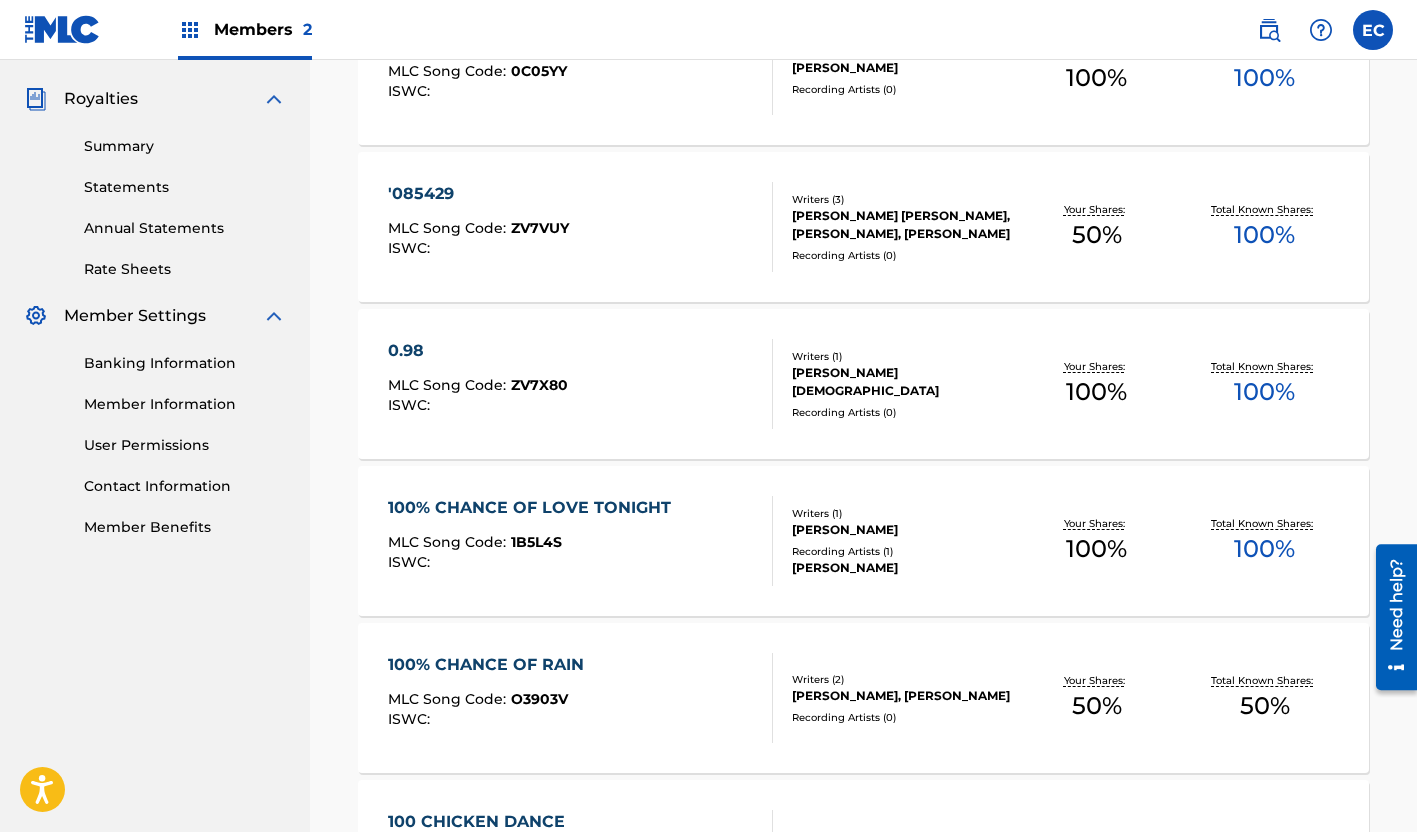 scroll, scrollTop: 600, scrollLeft: 0, axis: vertical 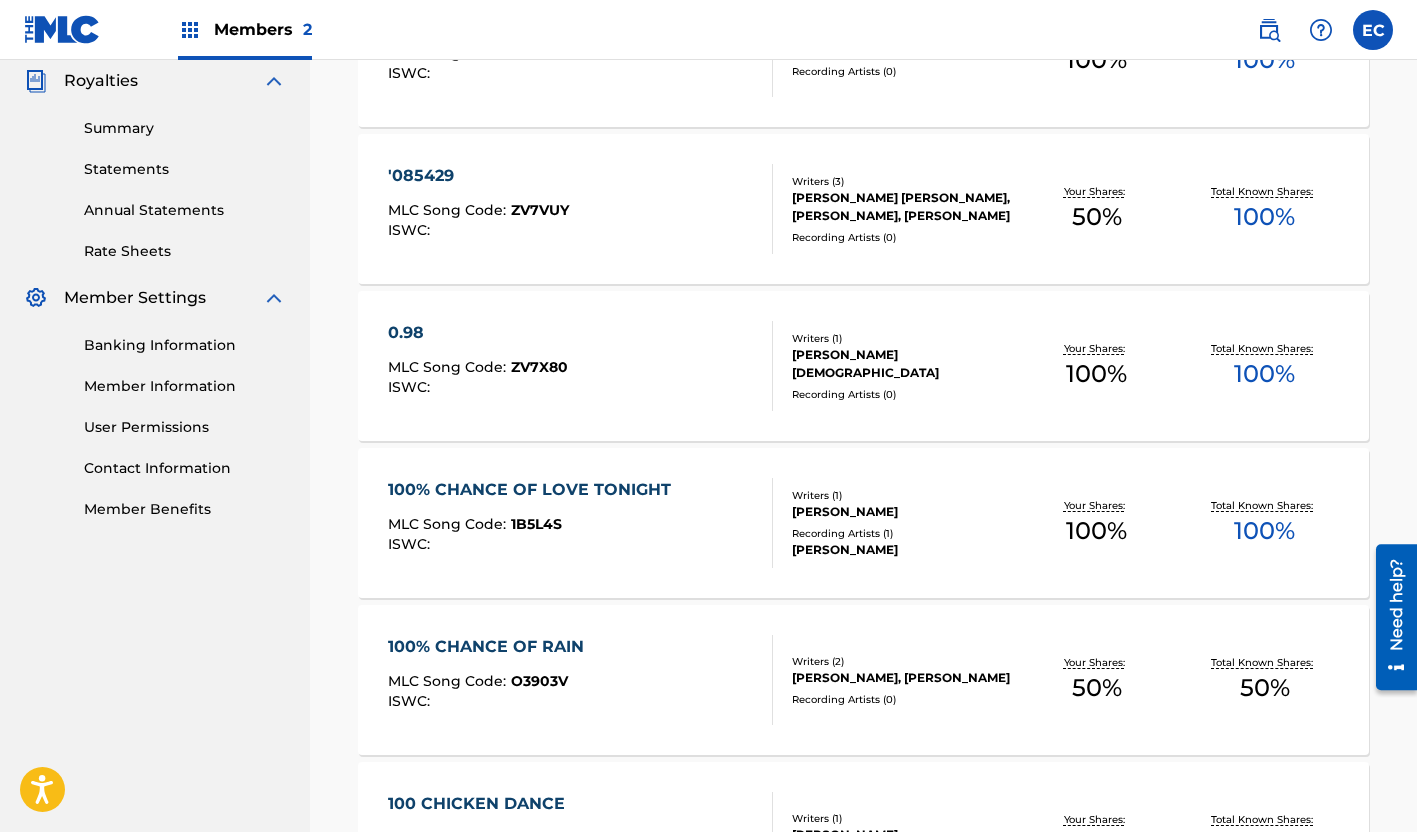 click on "100% CHANCE OF RAIN" at bounding box center [491, 647] 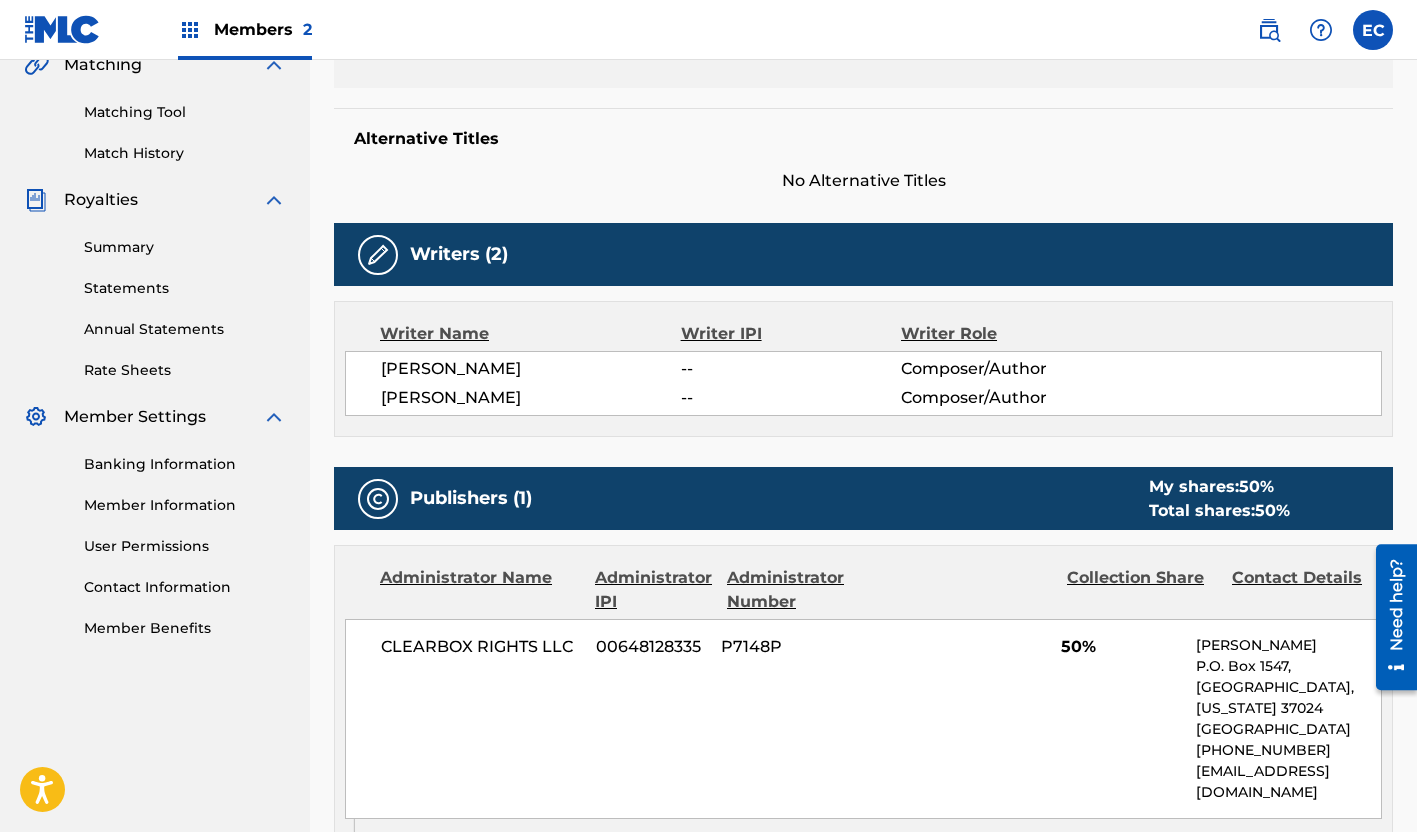 scroll, scrollTop: 600, scrollLeft: 0, axis: vertical 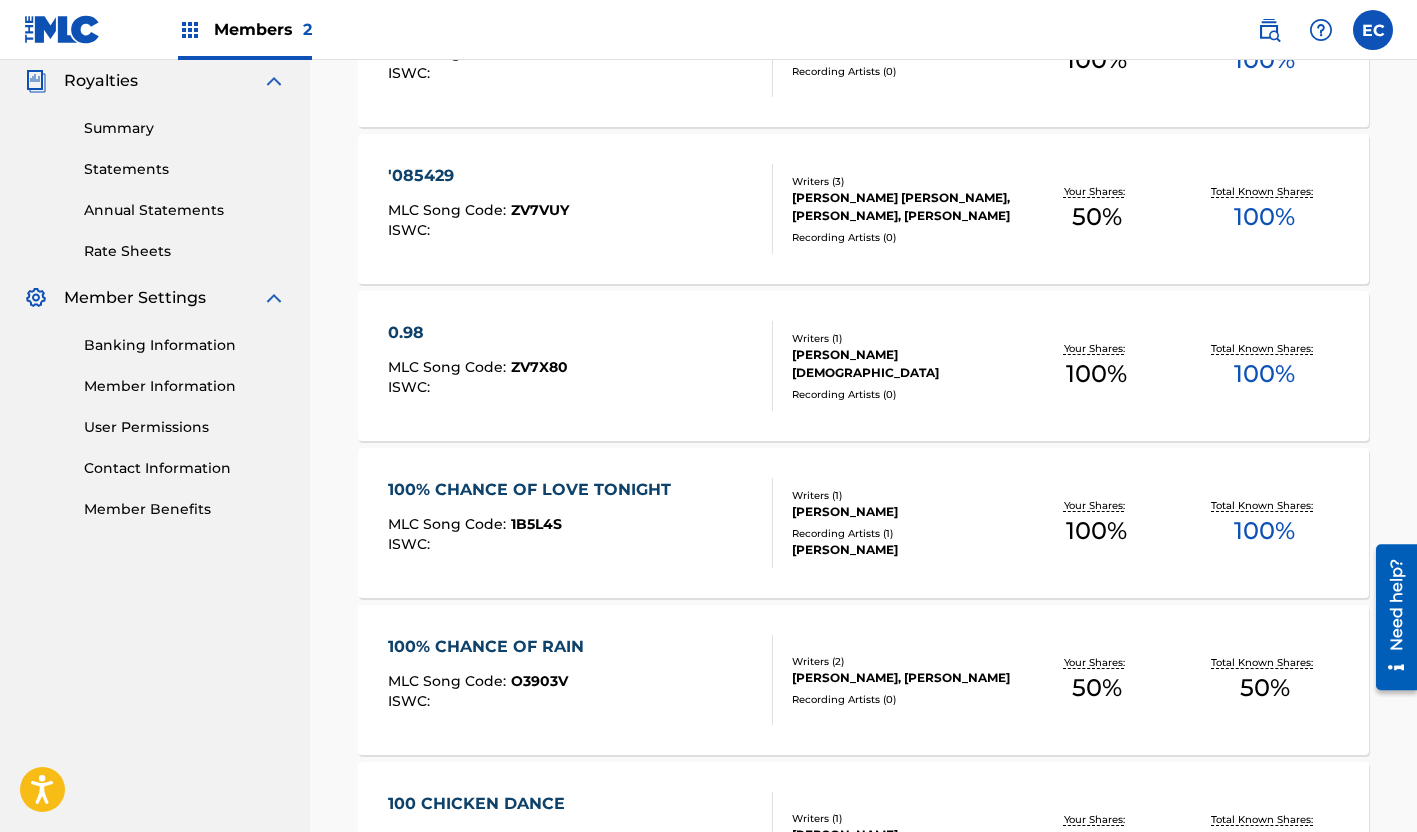 click on "Banking Information Member Information User Permissions Contact Information Member Benefits" at bounding box center [155, 415] 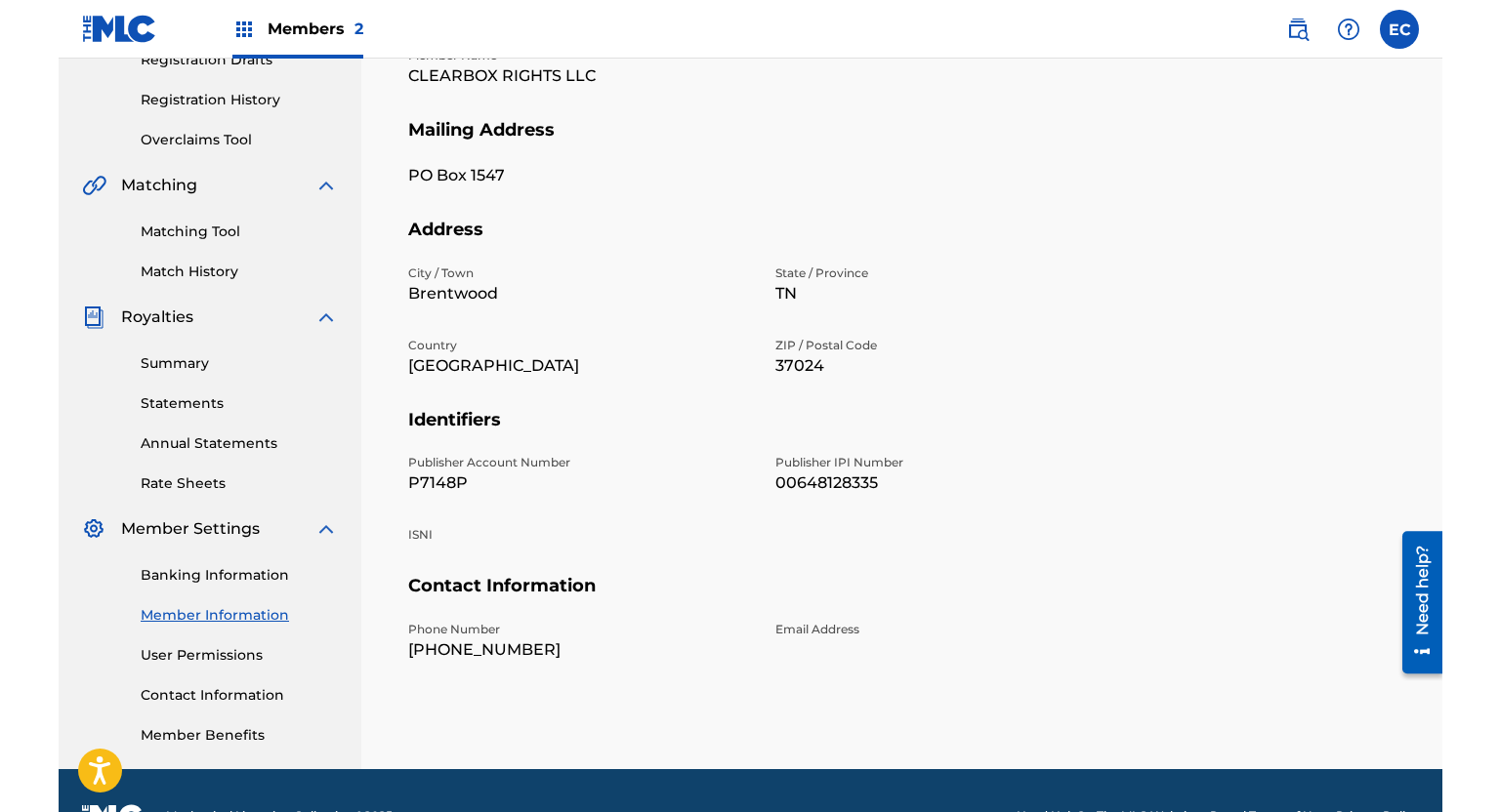 scroll, scrollTop: 390, scrollLeft: 0, axis: vertical 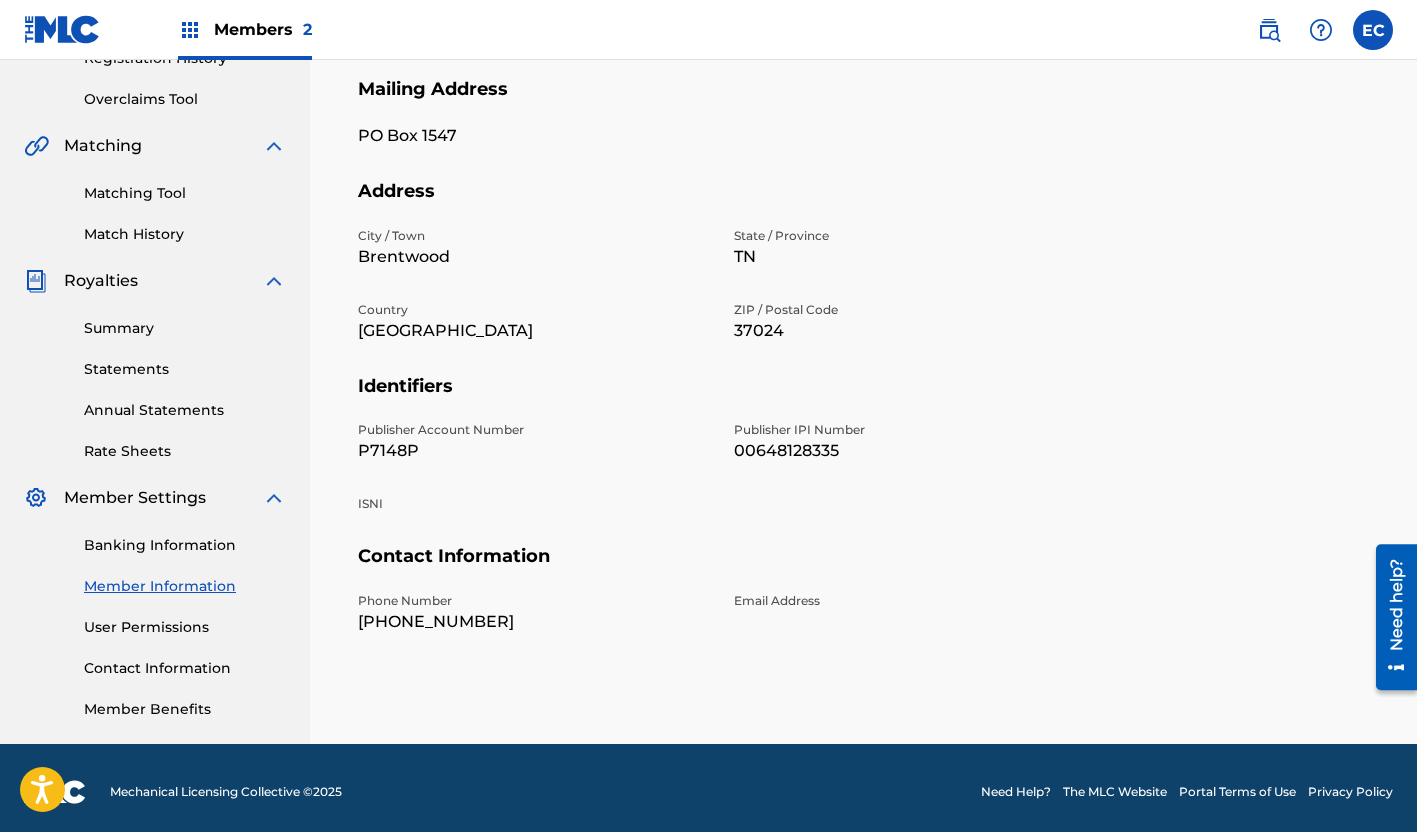 click on "P7148P" at bounding box center (534, 451) 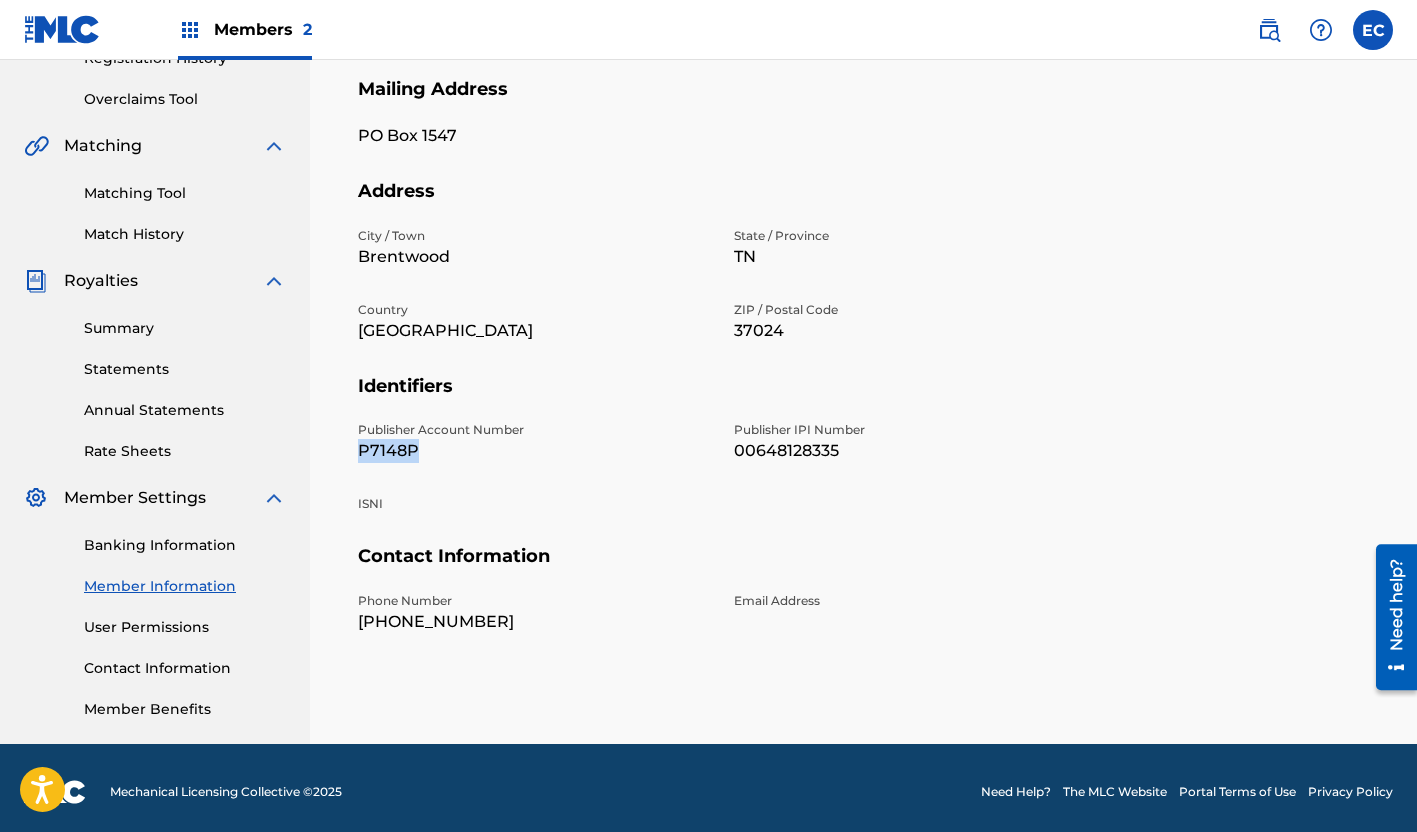 click on "P7148P" at bounding box center [534, 451] 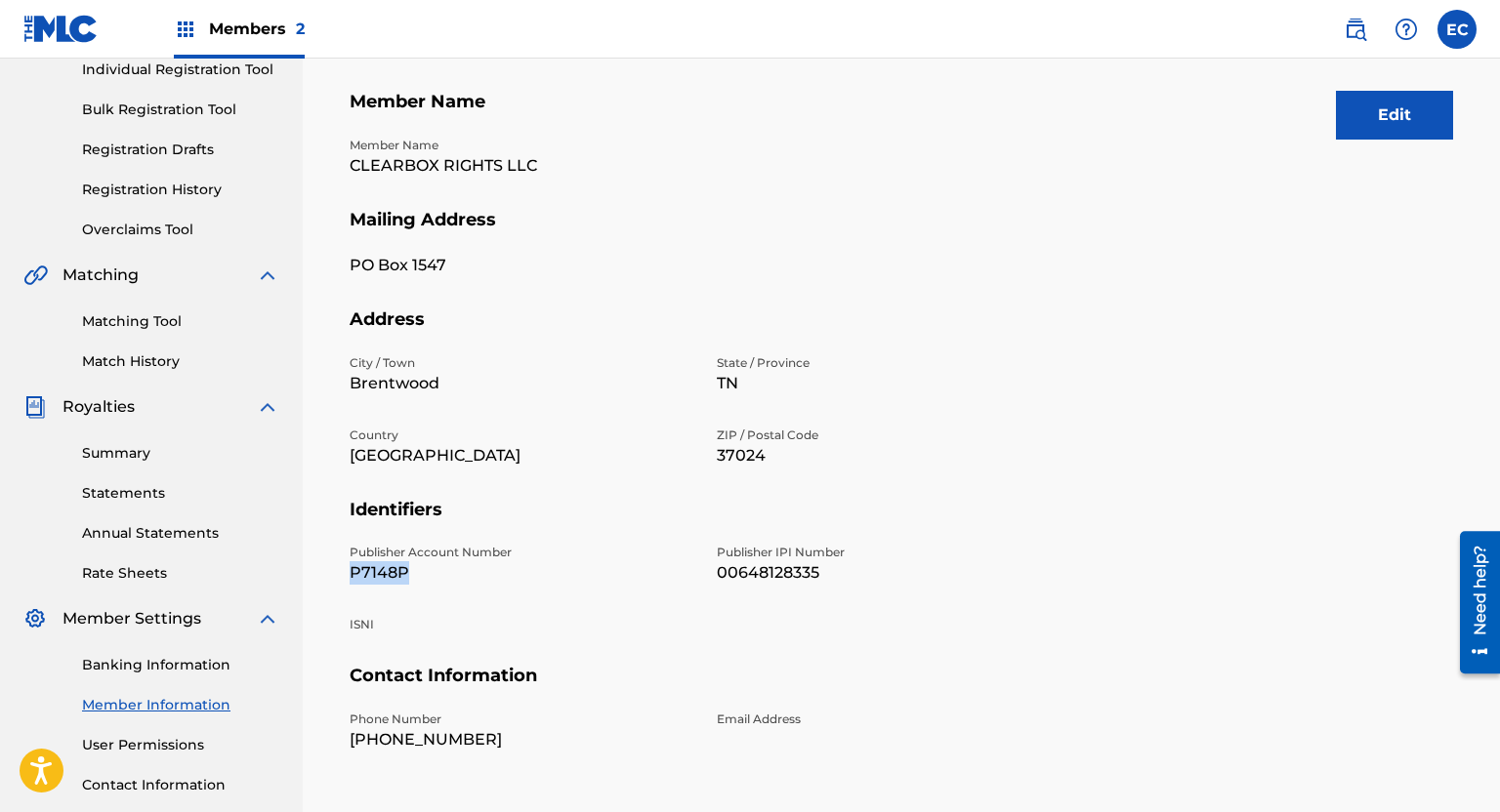 scroll, scrollTop: 0, scrollLeft: 0, axis: both 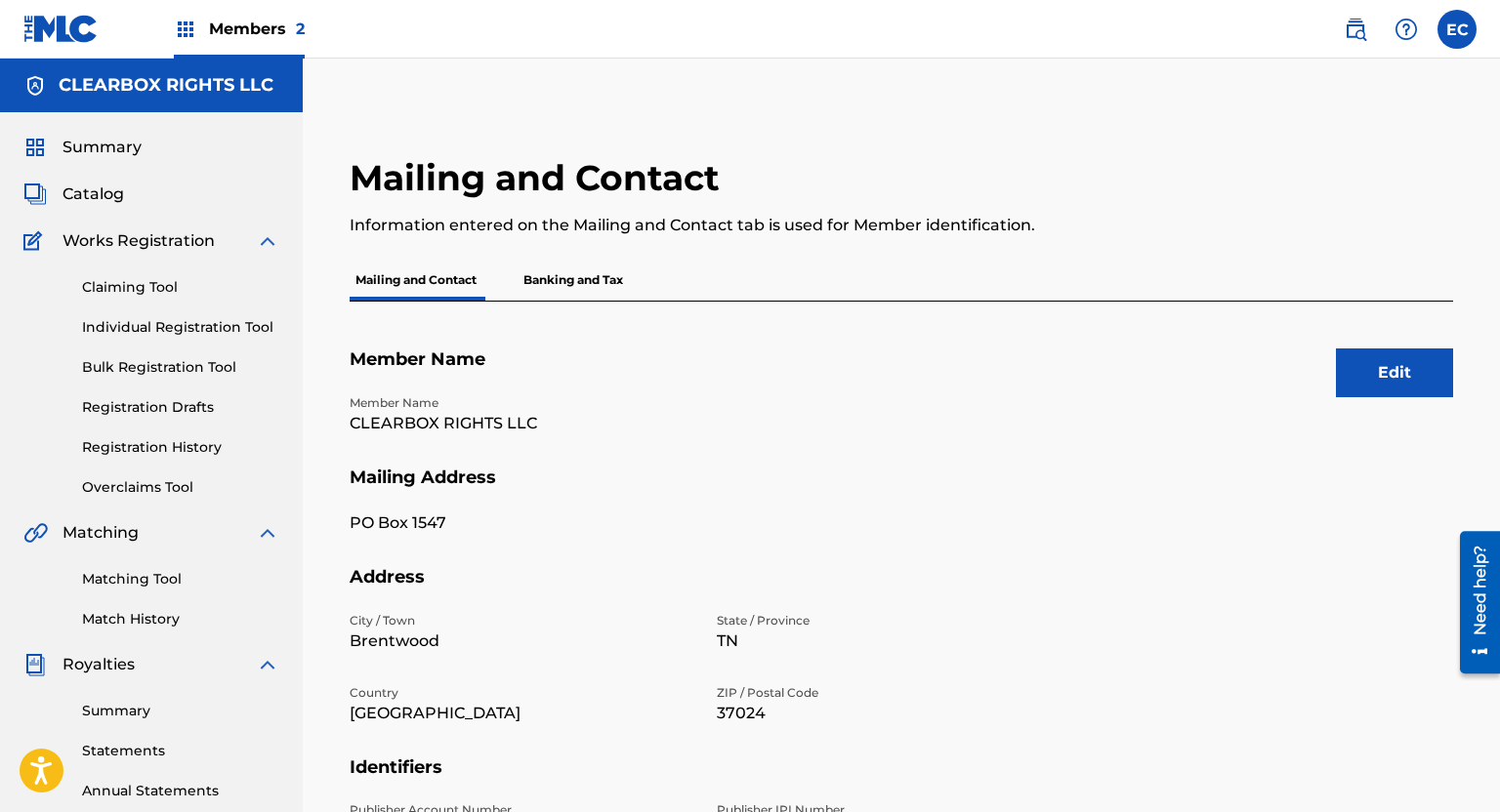 click on "Summary" at bounding box center [102, 147] 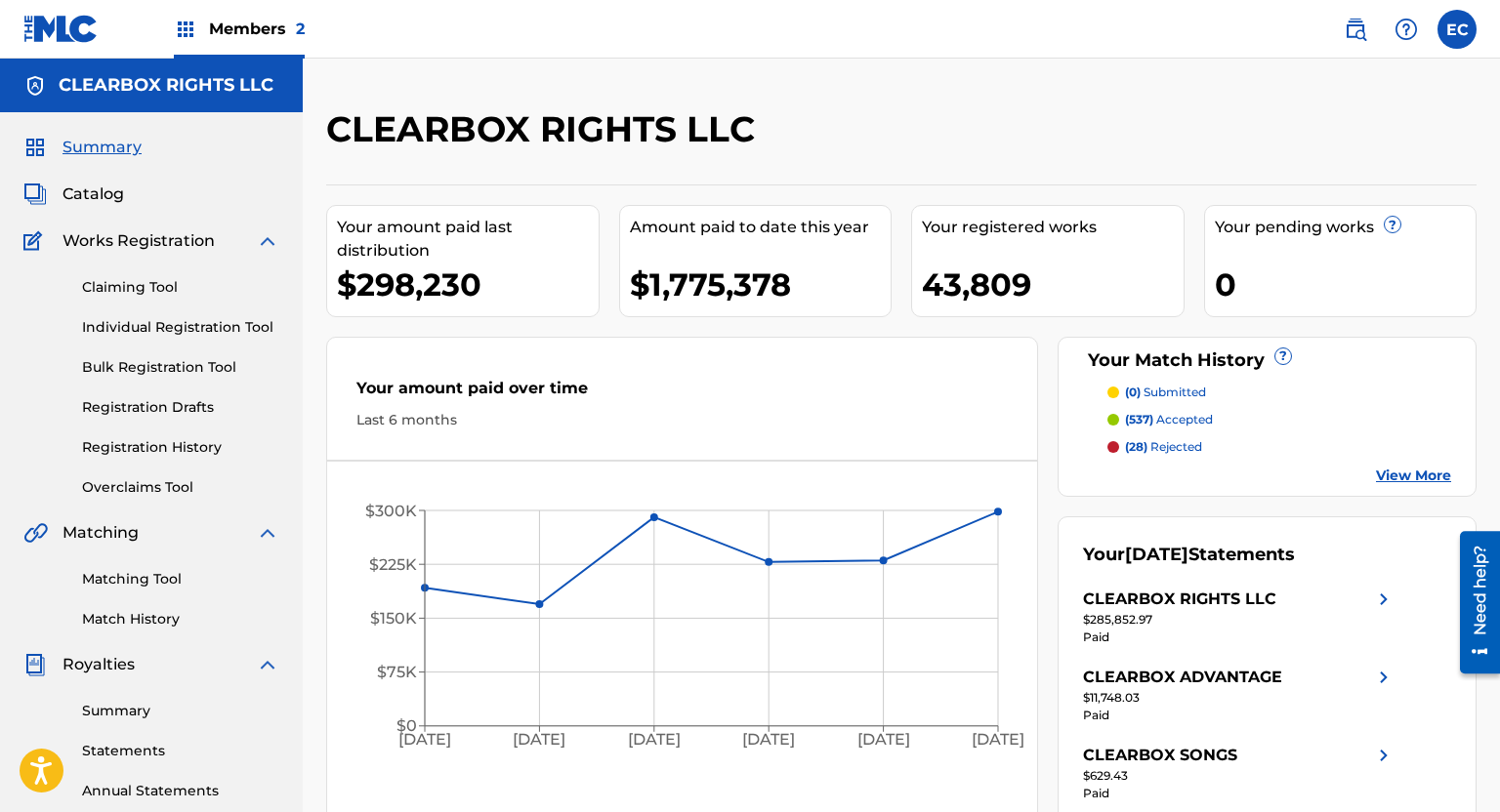 click on "Catalog" at bounding box center [93, 194] 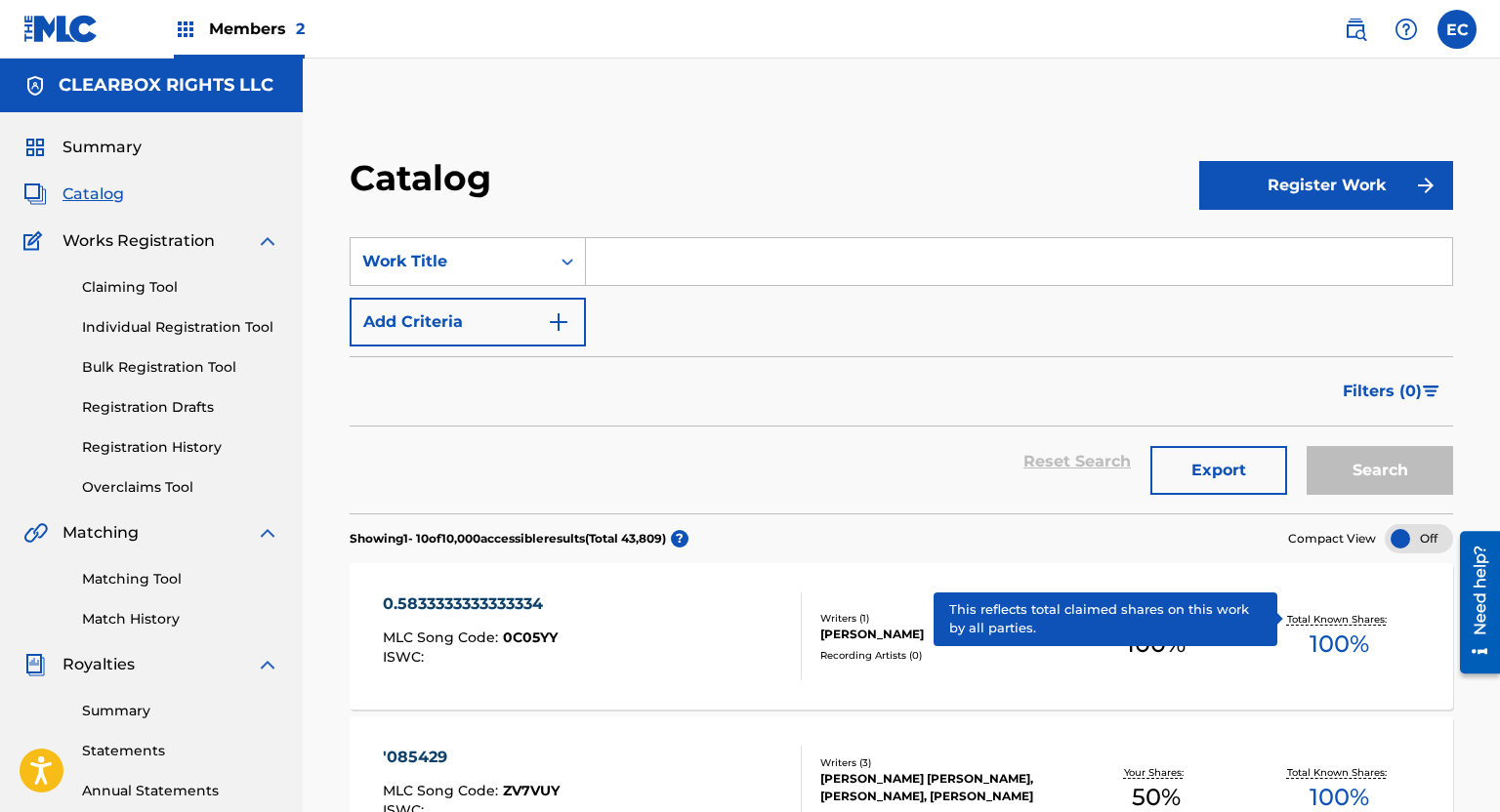 click on "Catalog Register Work SearchWithCriteriafe09bac1-e9d0-4fe3-8304-9881a77e5c6f Work Title Add Criteria Filter Hold Filters Overclaim   Dispute   Remove Filters Apply Filters Filters ( 0 ) Reset Search Export Search Showing  1  -   10  of  10,000  accessible  results  (Total   43,809 ) ? Compact View 0.5833333333333334 MLC Song Code : 0C05YY ISWC : Writers ( 1 ) [PERSON_NAME] Recording Artists ( 0 ) Your Shares: 100 % Total Known Shares: 100 % '085429 MLC Song Code : ZV7VUY ISWC : Writers ( 3 ) [PERSON_NAME] [PERSON_NAME], [PERSON_NAME], [PERSON_NAME] WALLFISCH Recording Artists ( 0 ) Your Shares: 50 % Total Known Shares: 100 % 0.98 MLC Song Code : ZV7X80 ISWC : Writers ( 1 ) [PERSON_NAME] Recording Artists ( 0 ) Your Shares: 100 % Total Known Shares: 100 % 100% CHANCE OF LOVE TONIGHT MLC Song Code : 1B5L4S ISWC : Writers ( 1 ) [PERSON_NAME] Recording Artists ( 1 ) [PERSON_NAME] Your Shares: 100 % Total Known Shares: 100 % 100% CHANCE OF RAIN MLC Song Code : O3903V ISWC : Writers ( 2 ) 0 ) 50" at bounding box center (901, 1148) 